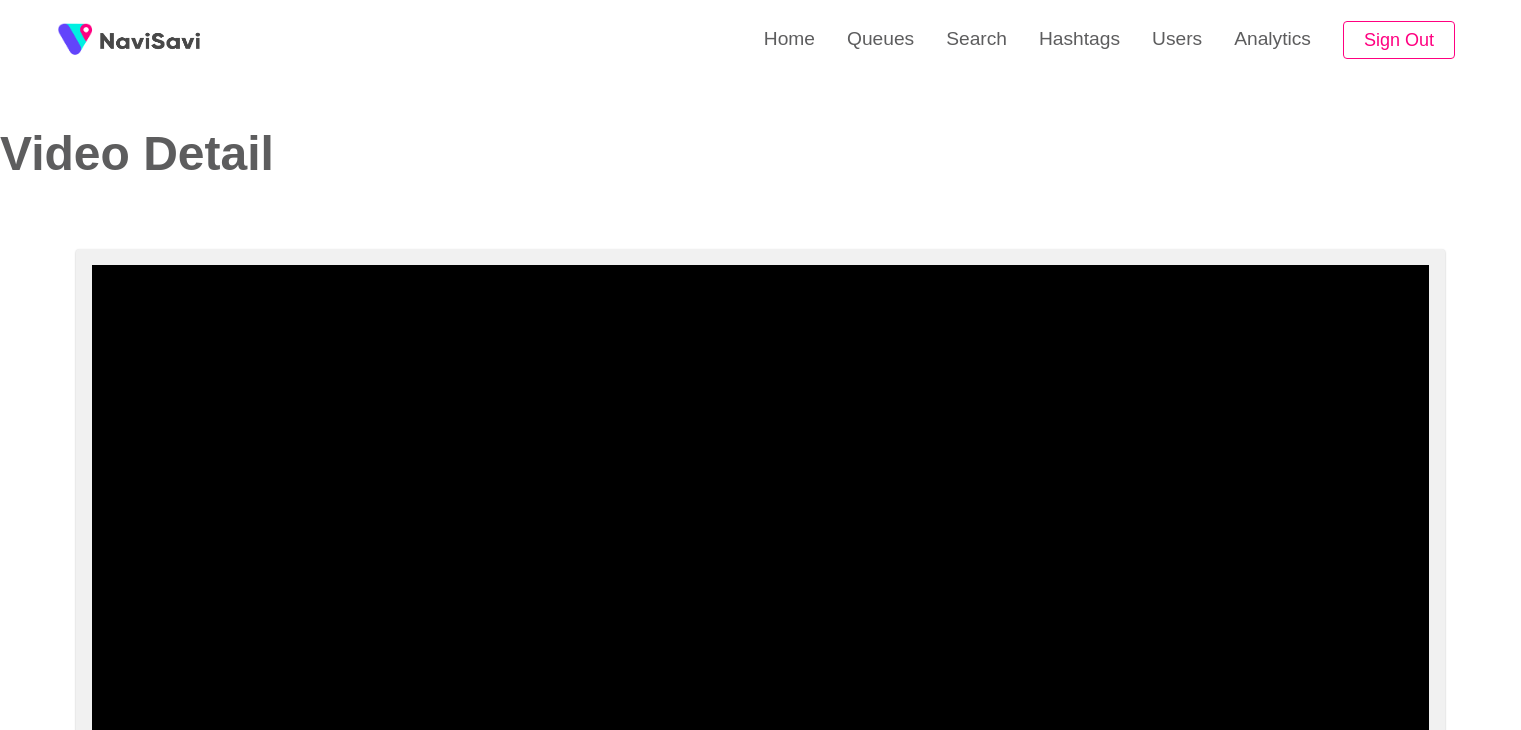 select on "**********" 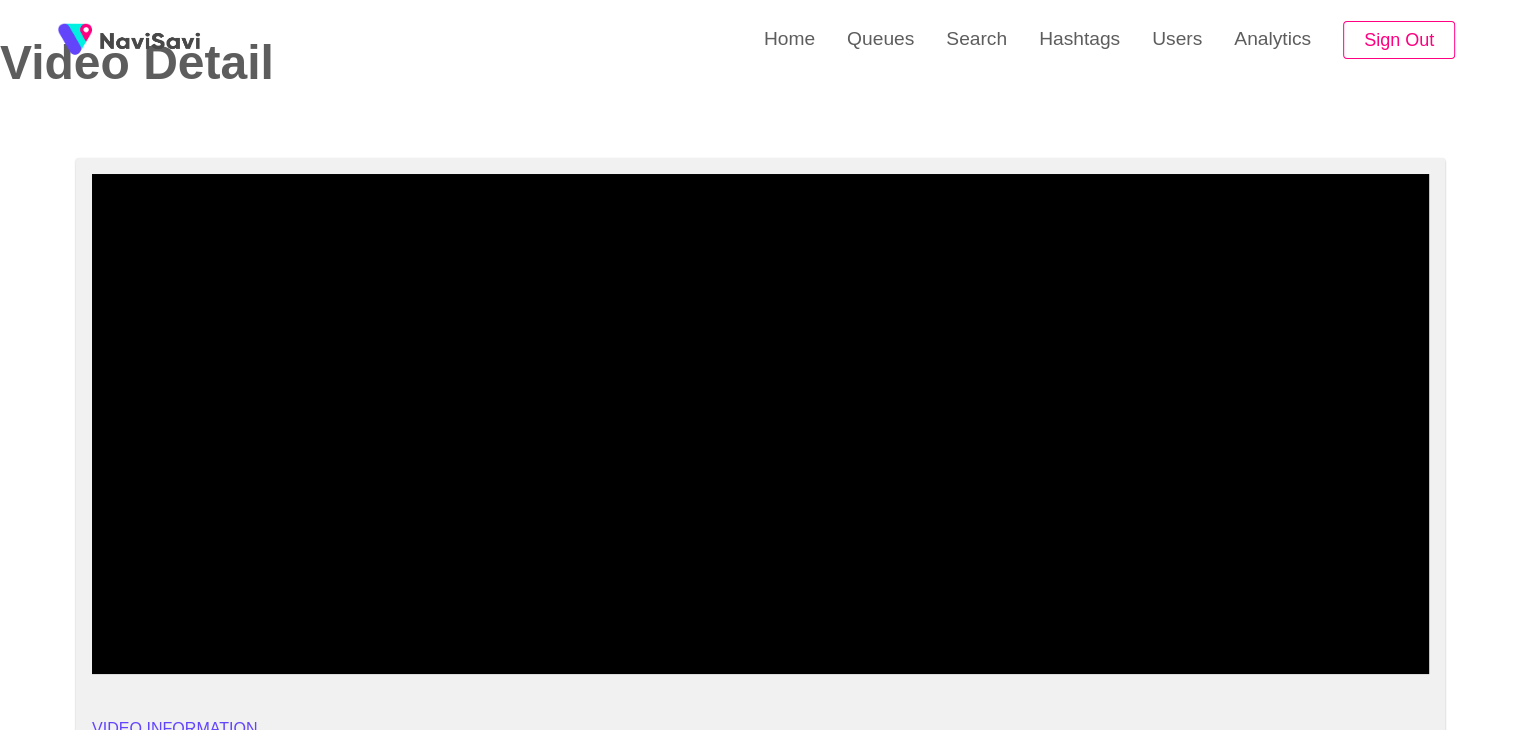 click at bounding box center [760, 424] 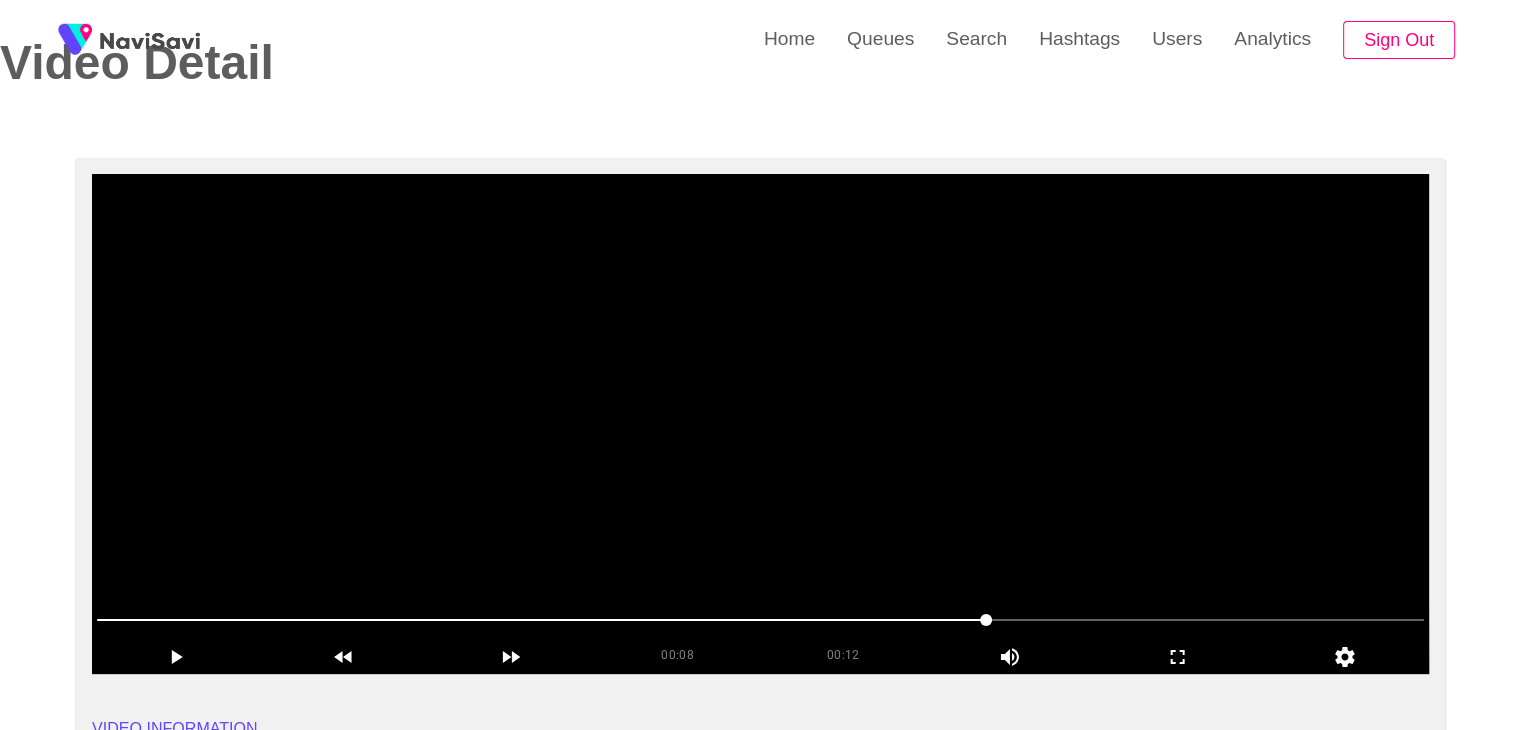 click at bounding box center [760, 424] 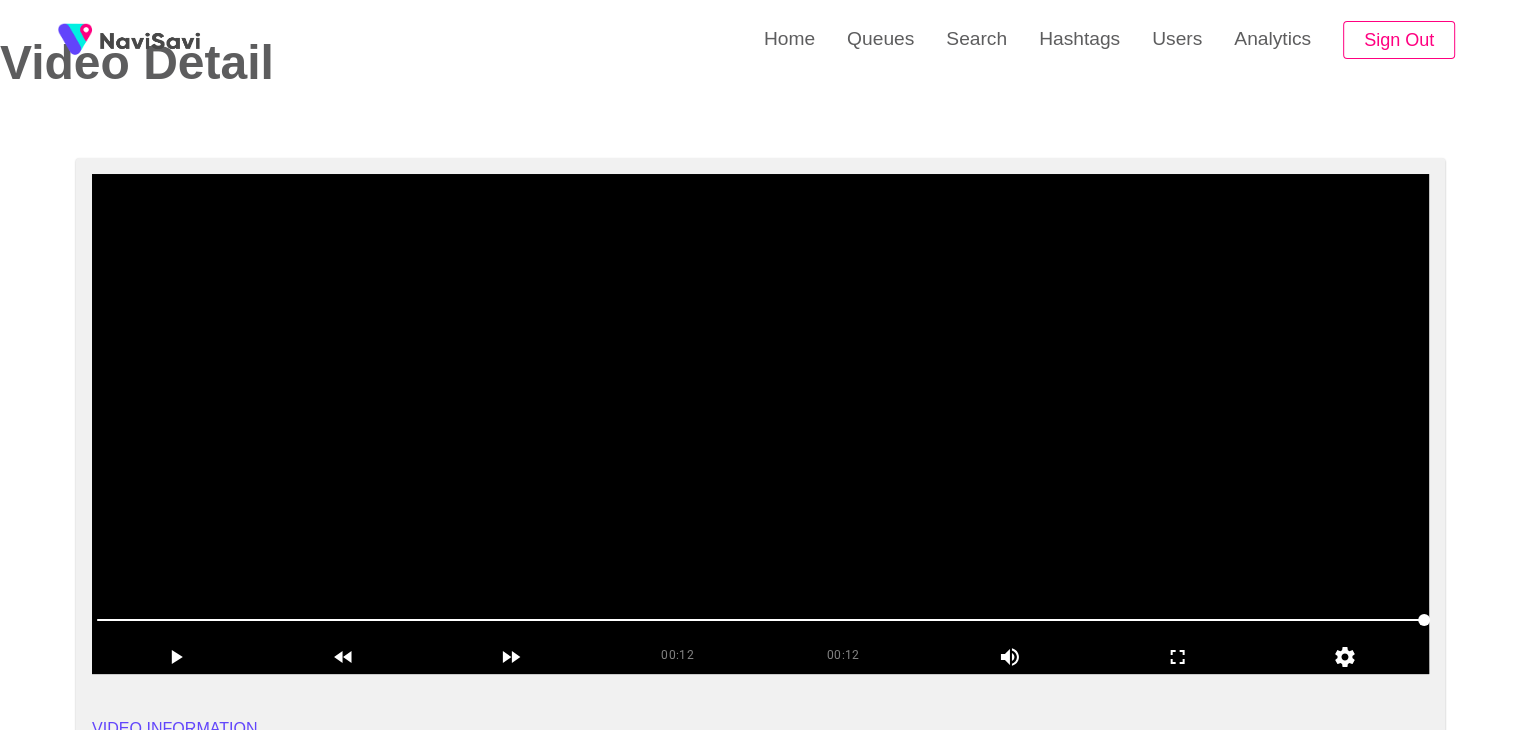 click at bounding box center (760, 424) 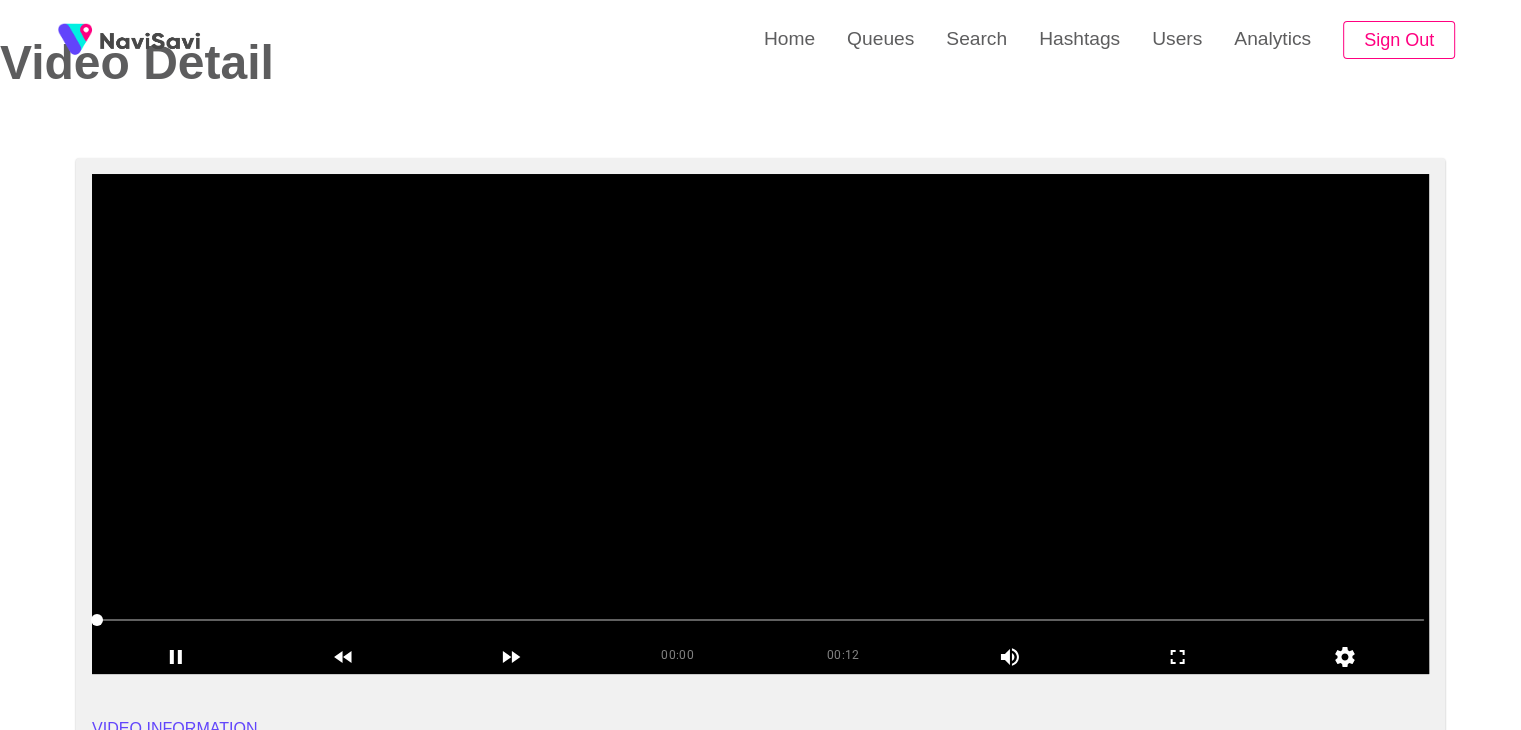 click at bounding box center [760, 424] 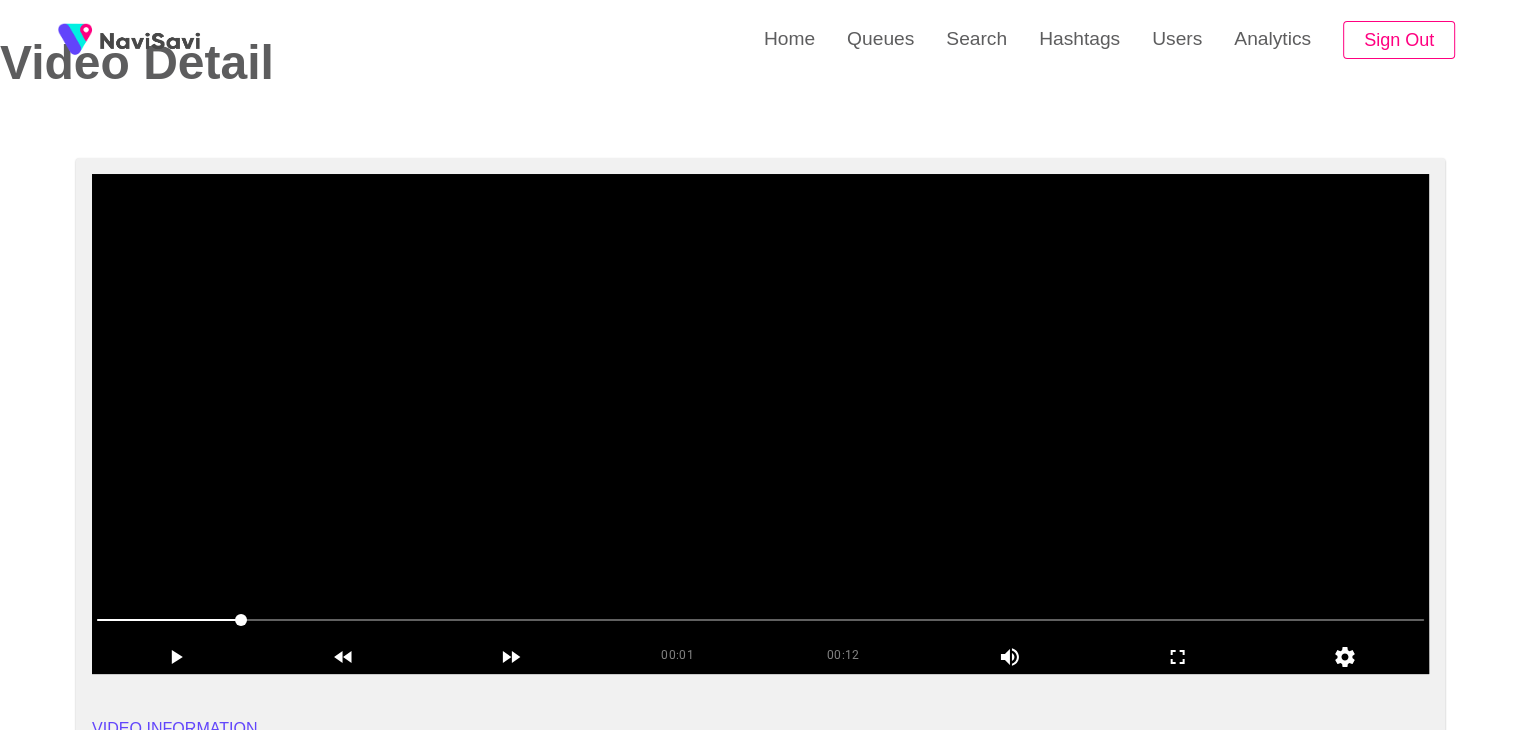 click at bounding box center (760, 424) 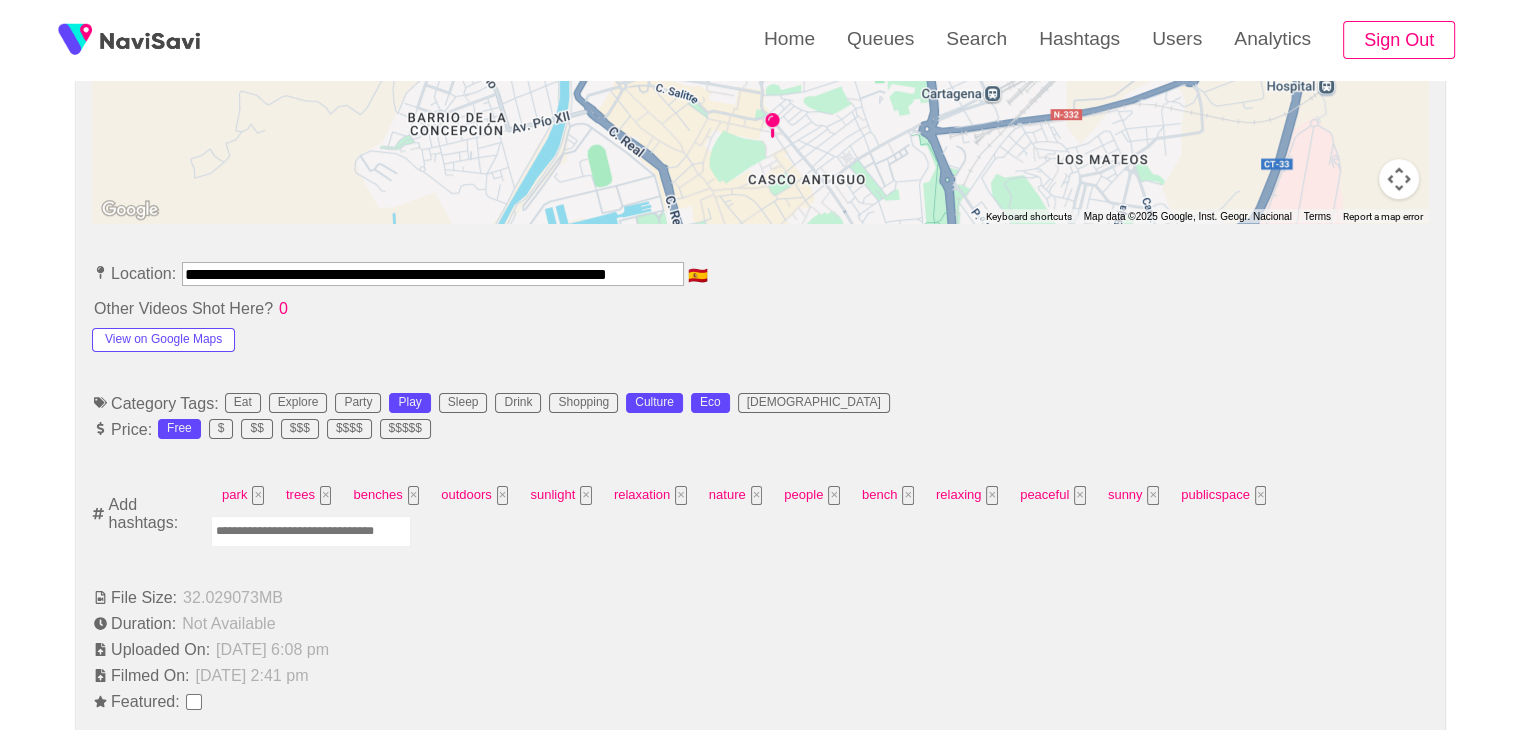 scroll, scrollTop: 992, scrollLeft: 0, axis: vertical 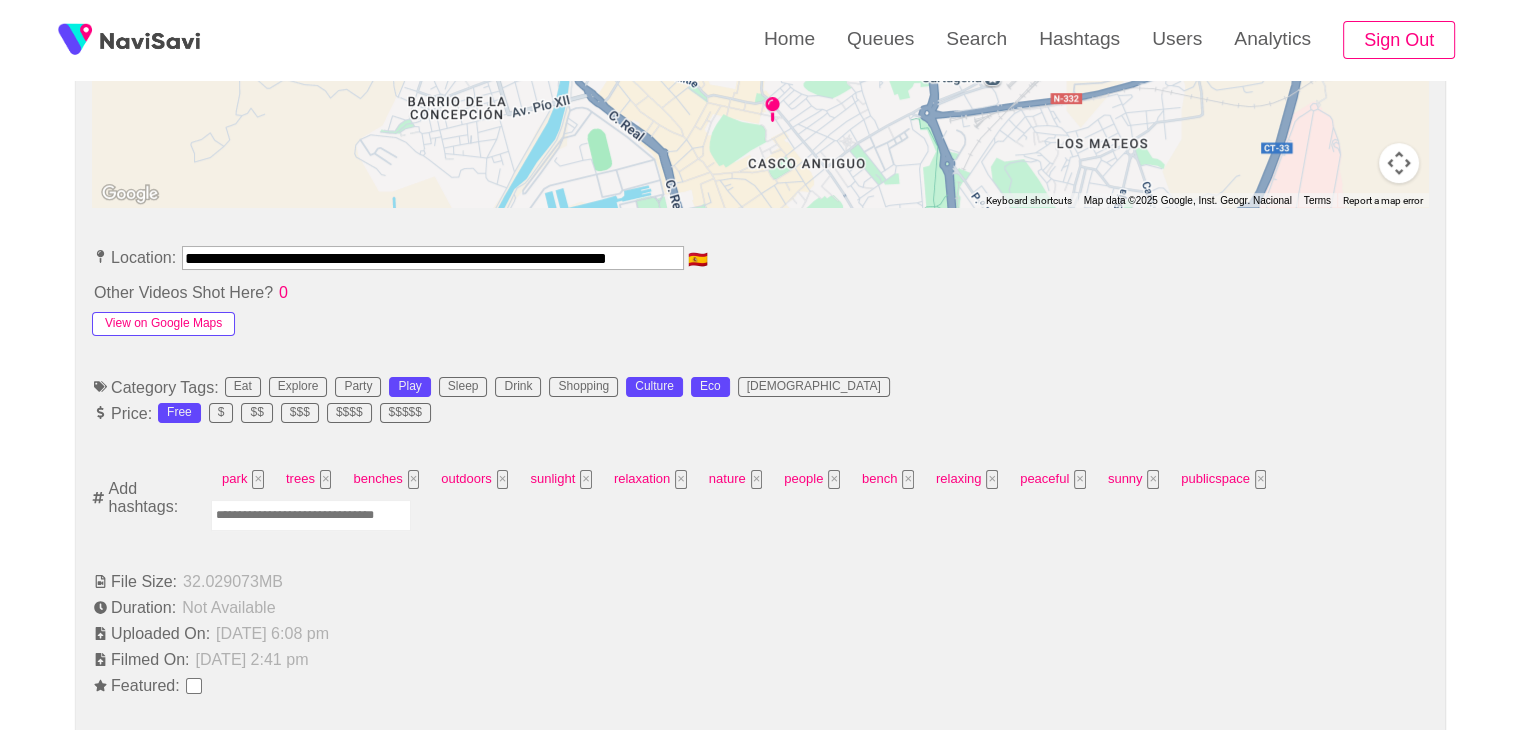 click on "View on Google Maps" at bounding box center (163, 324) 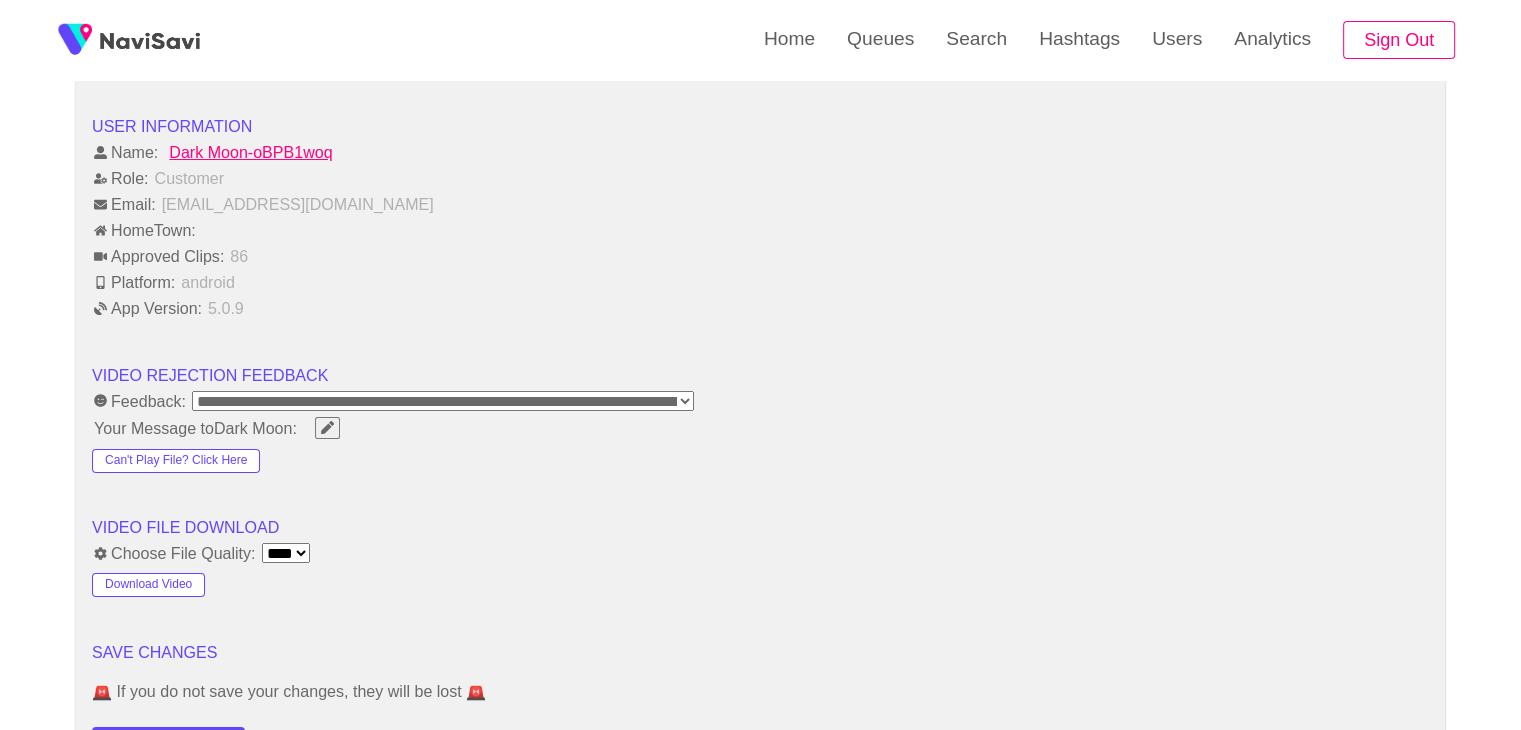 scroll, scrollTop: 1918, scrollLeft: 0, axis: vertical 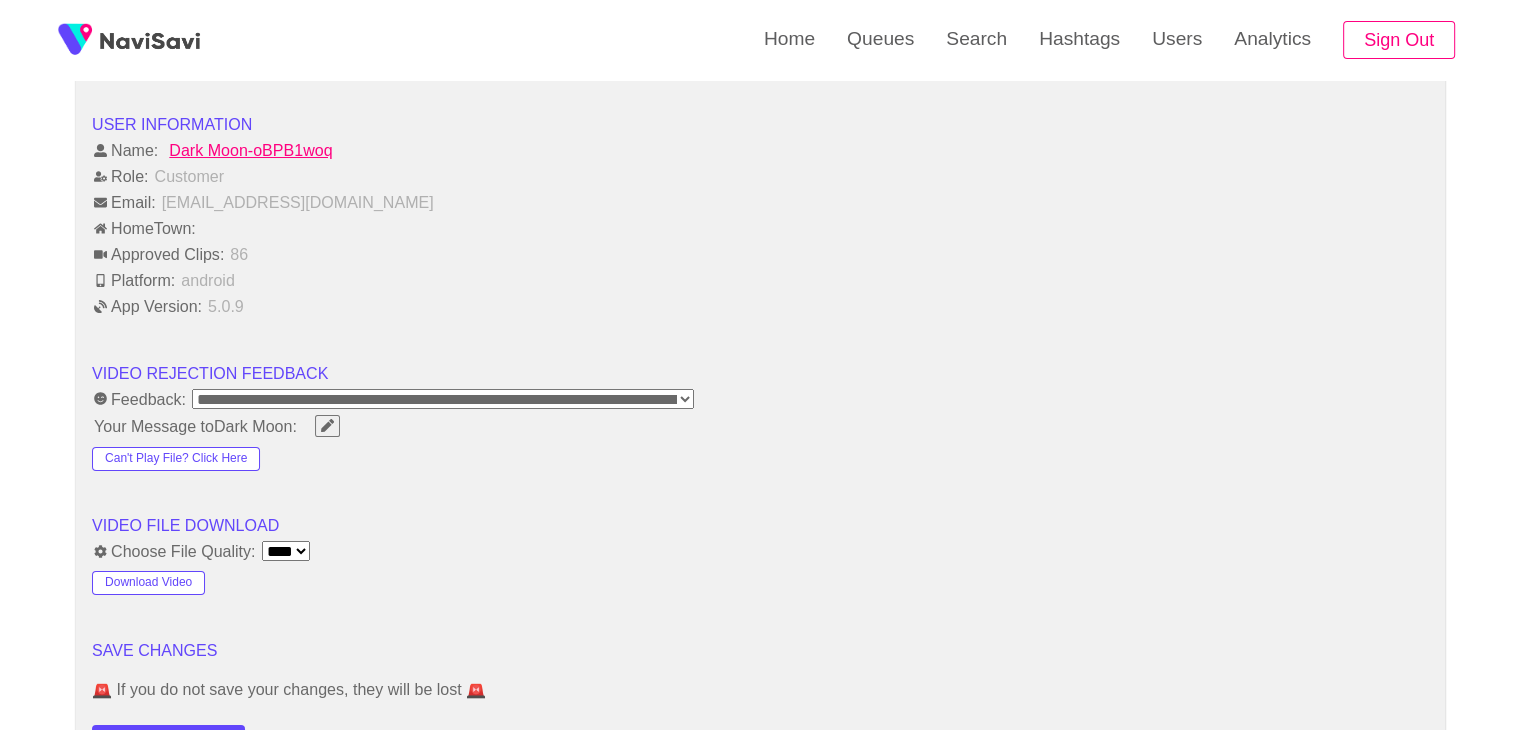 click on "**********" at bounding box center [443, 399] 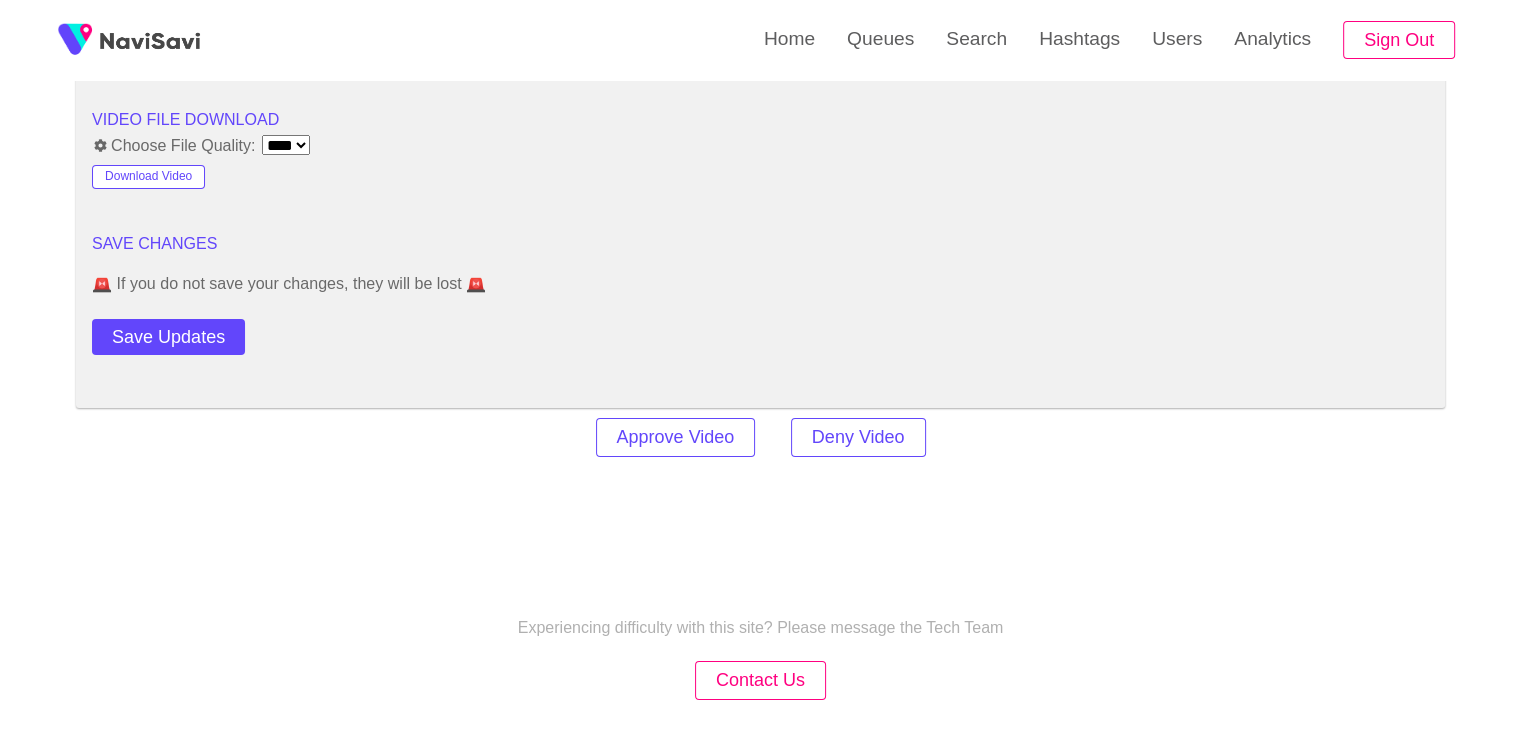 scroll, scrollTop: 2308, scrollLeft: 0, axis: vertical 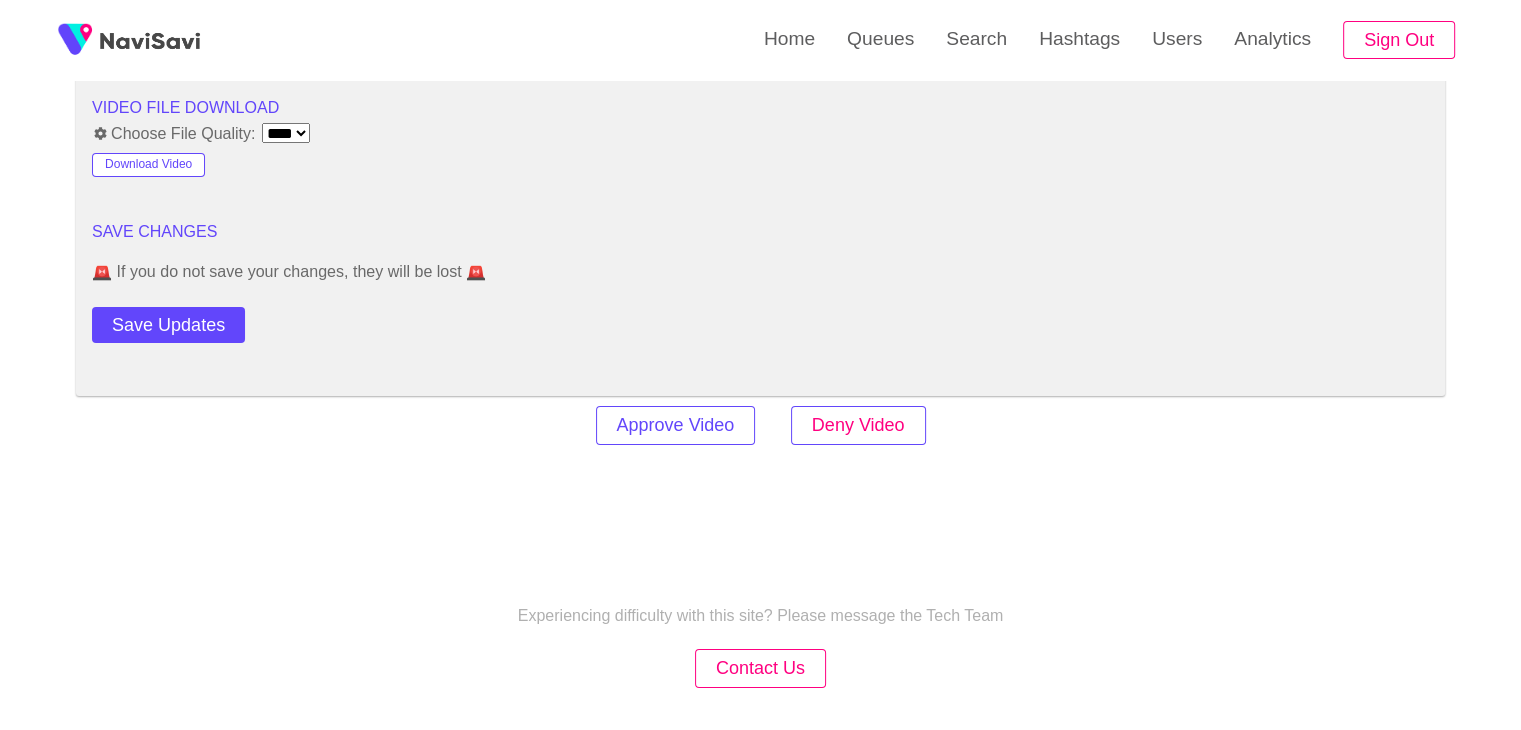 click on "Deny Video" at bounding box center (858, 425) 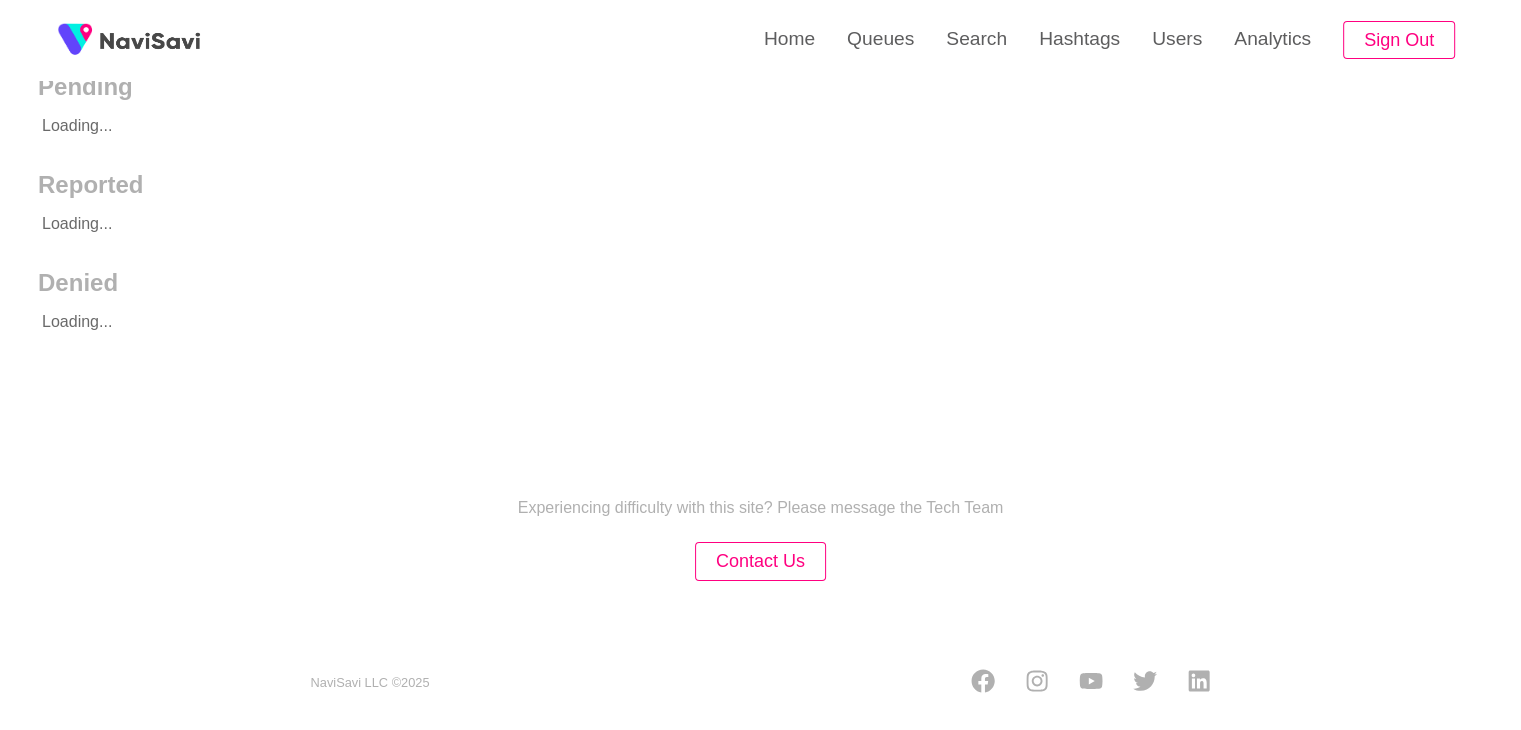 scroll, scrollTop: 0, scrollLeft: 0, axis: both 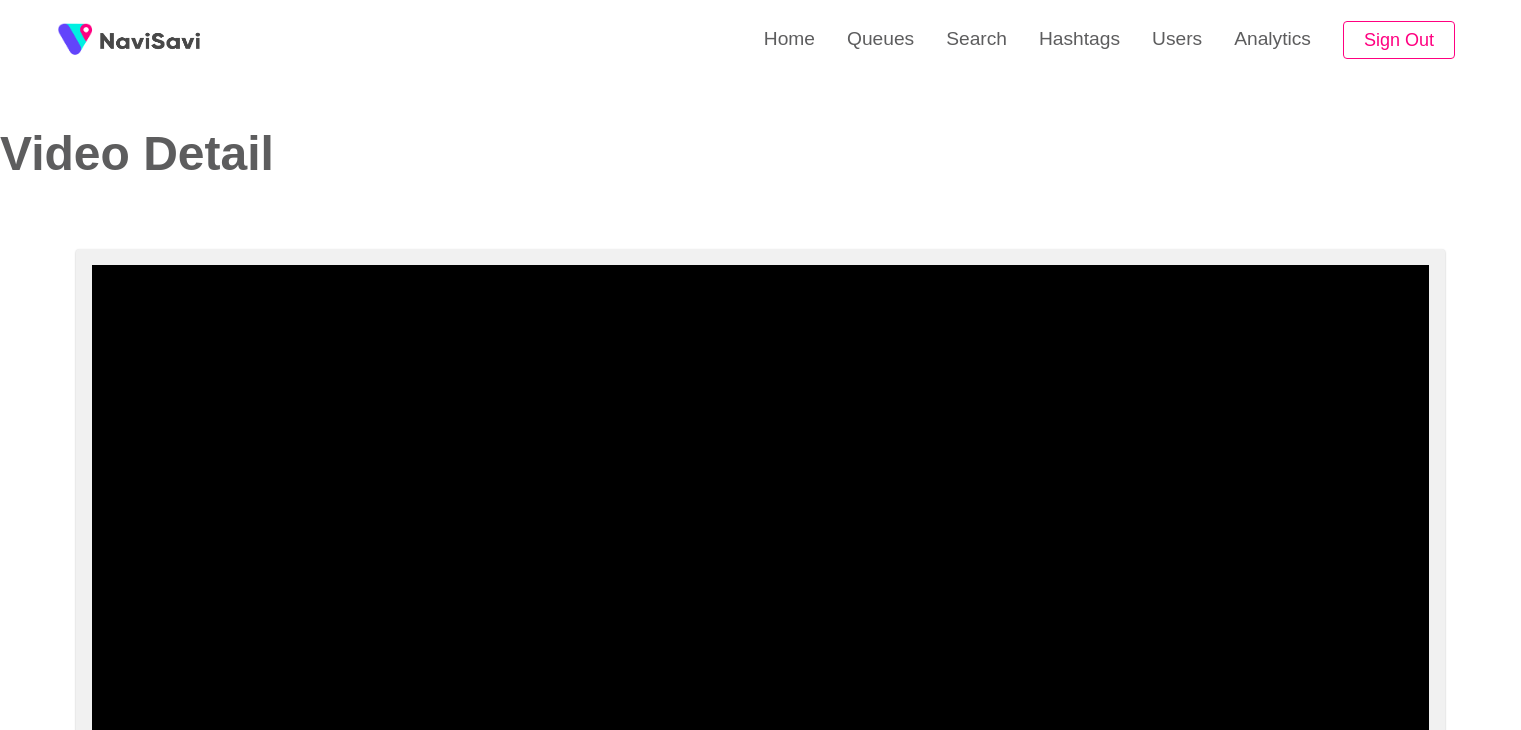 select on "**********" 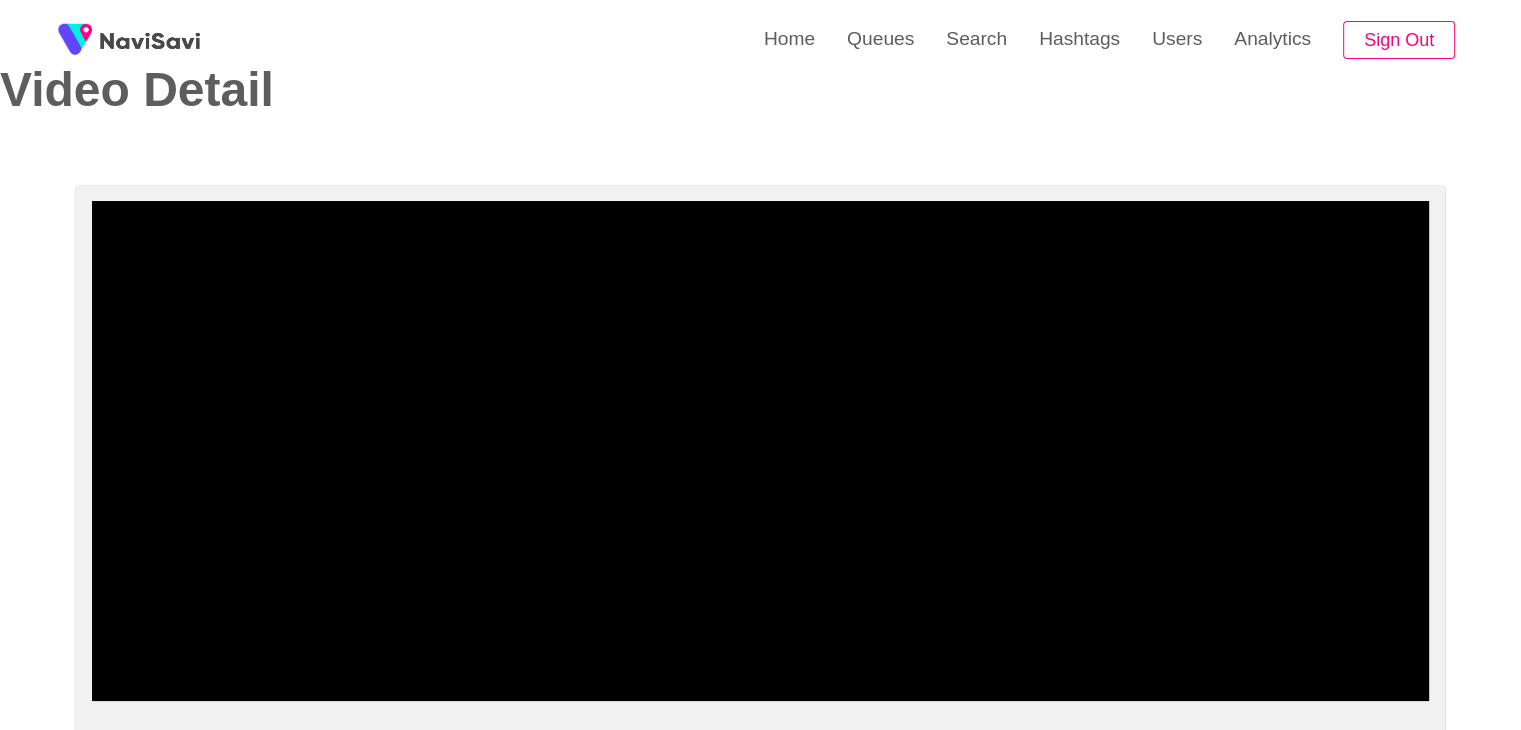scroll, scrollTop: 64, scrollLeft: 0, axis: vertical 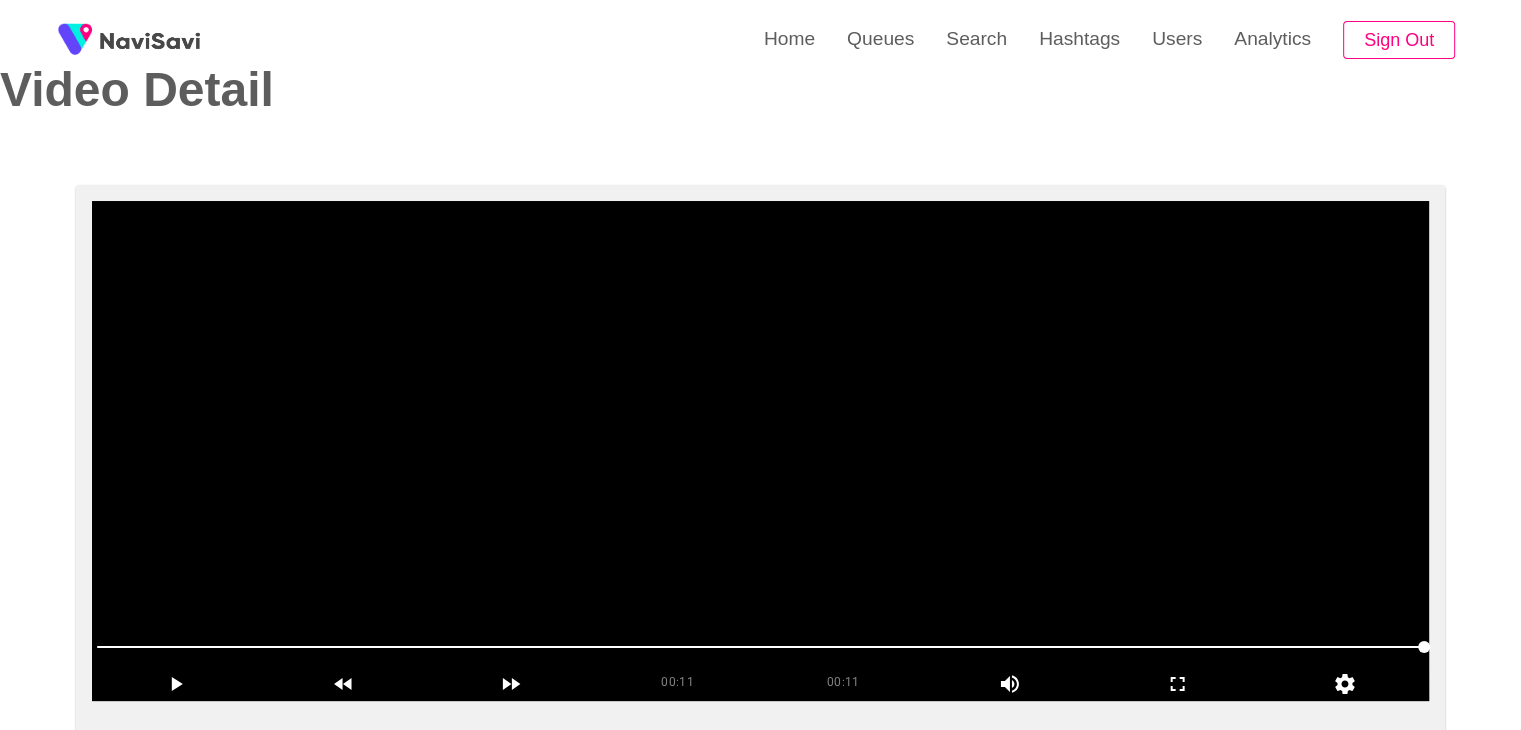 click at bounding box center [760, 451] 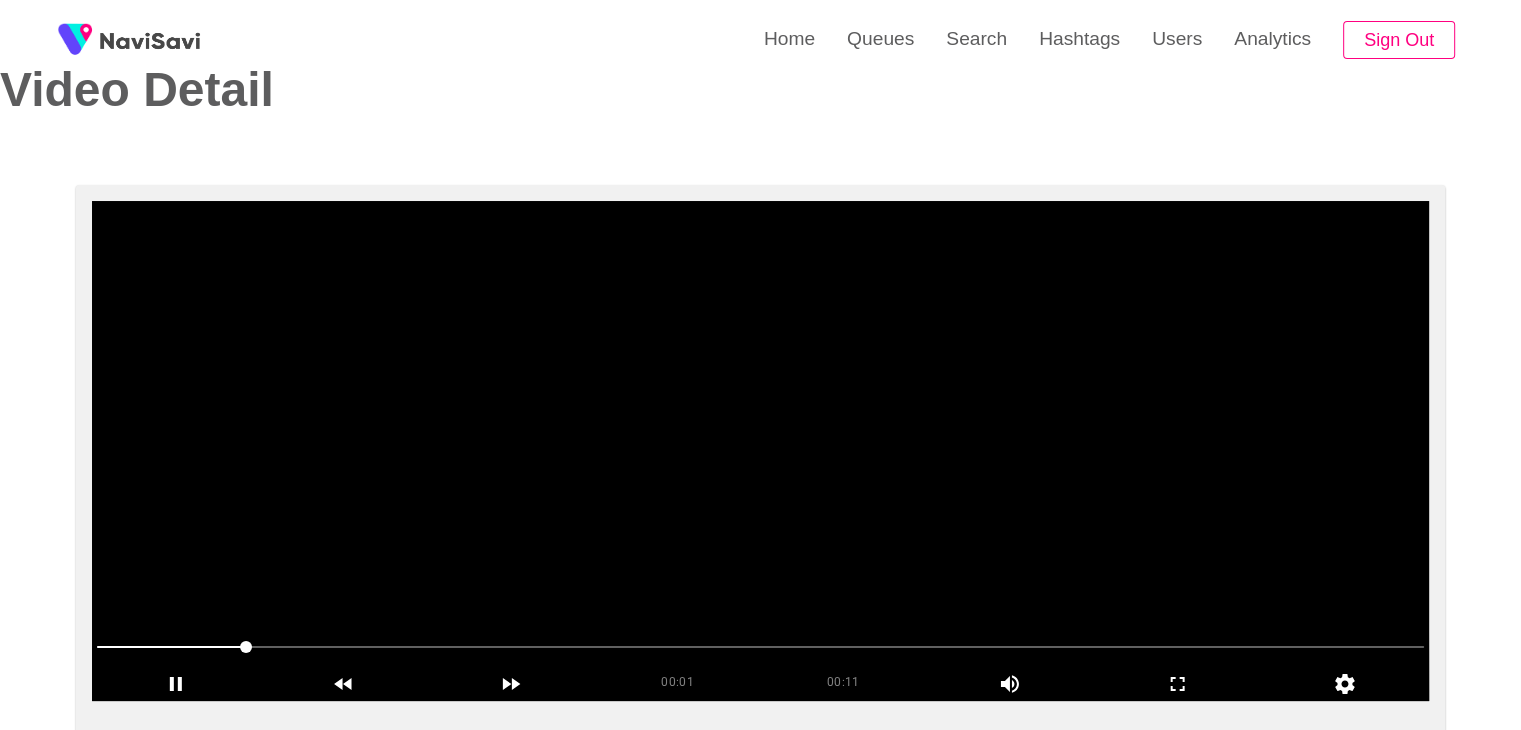 scroll, scrollTop: 66, scrollLeft: 0, axis: vertical 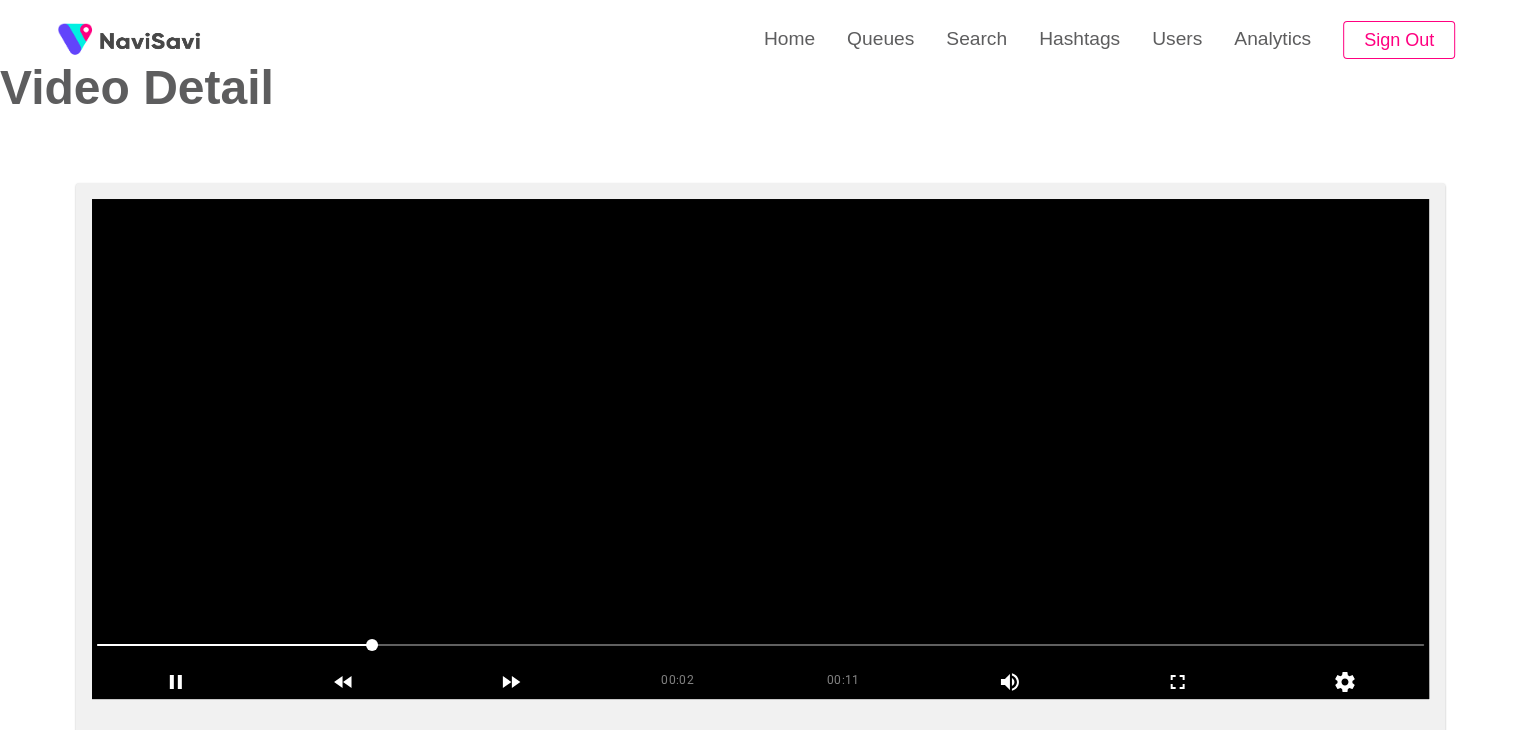 click at bounding box center (760, 449) 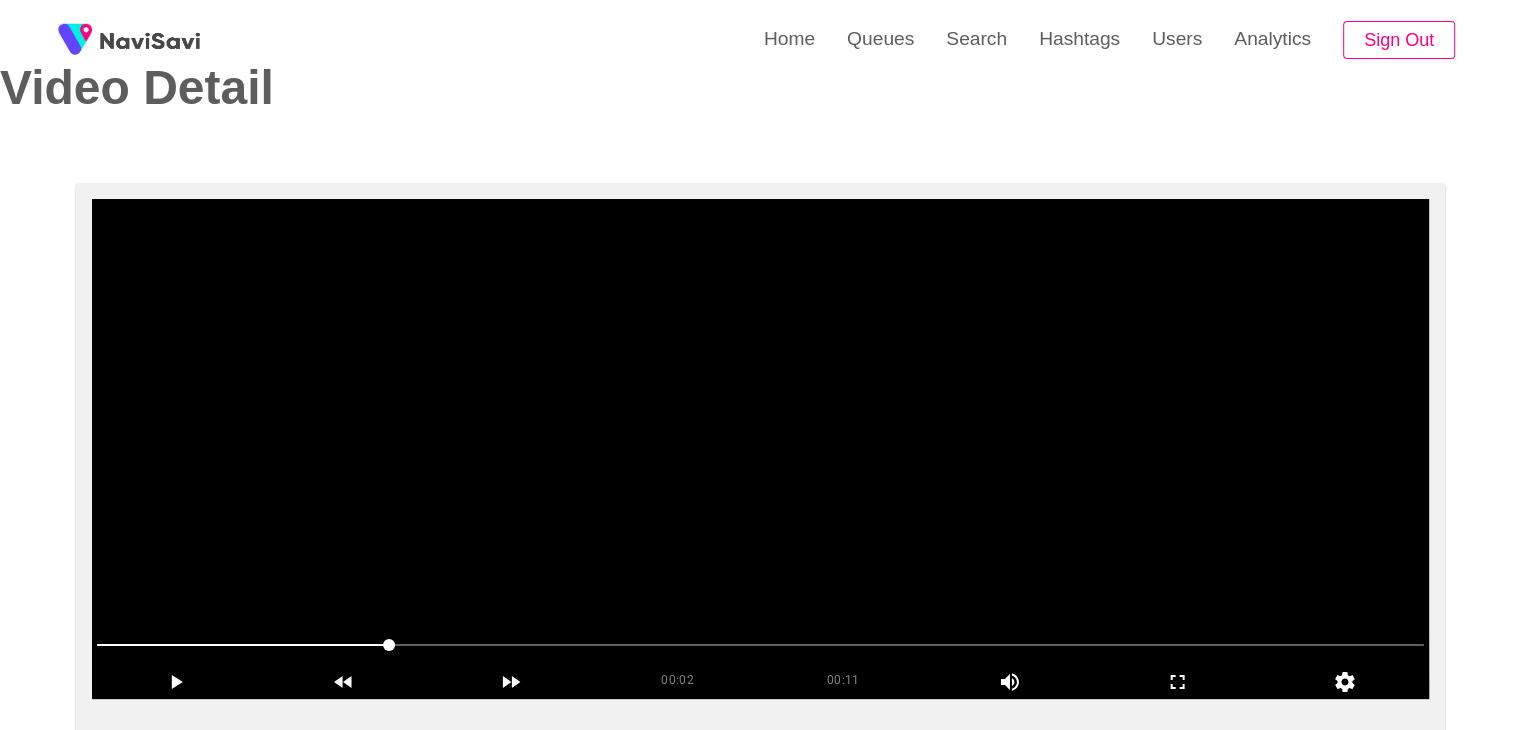 click at bounding box center [760, 449] 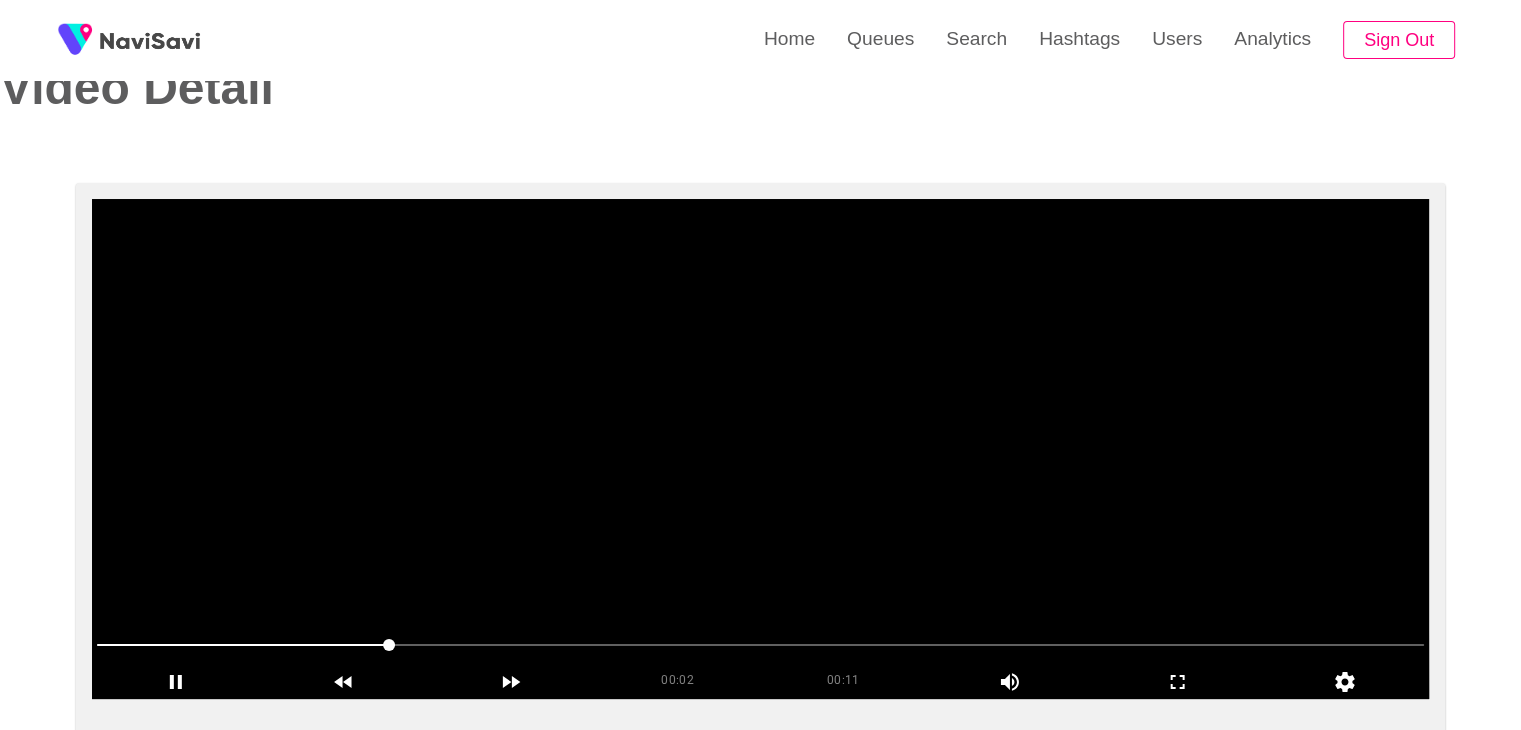 scroll, scrollTop: 235, scrollLeft: 0, axis: vertical 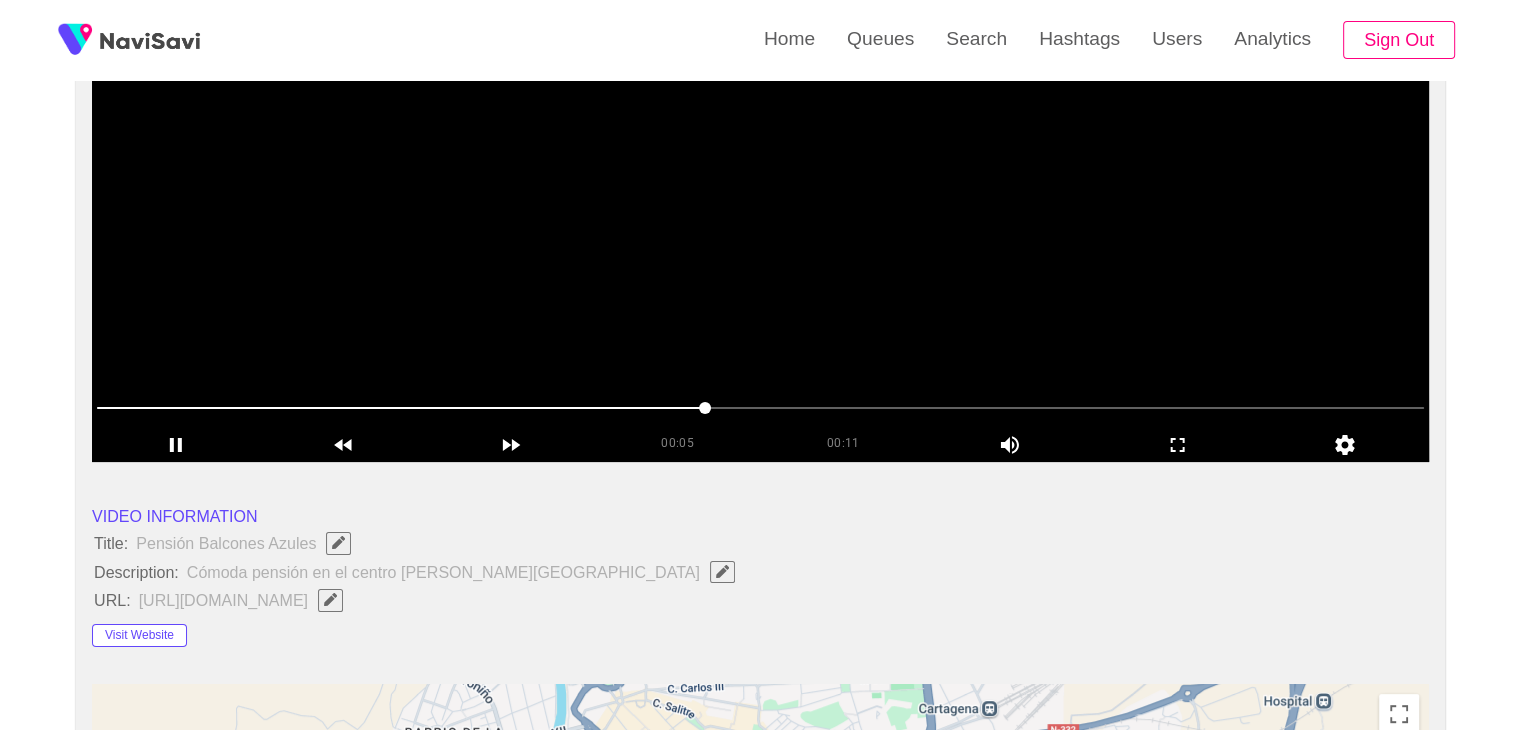 click at bounding box center [760, 212] 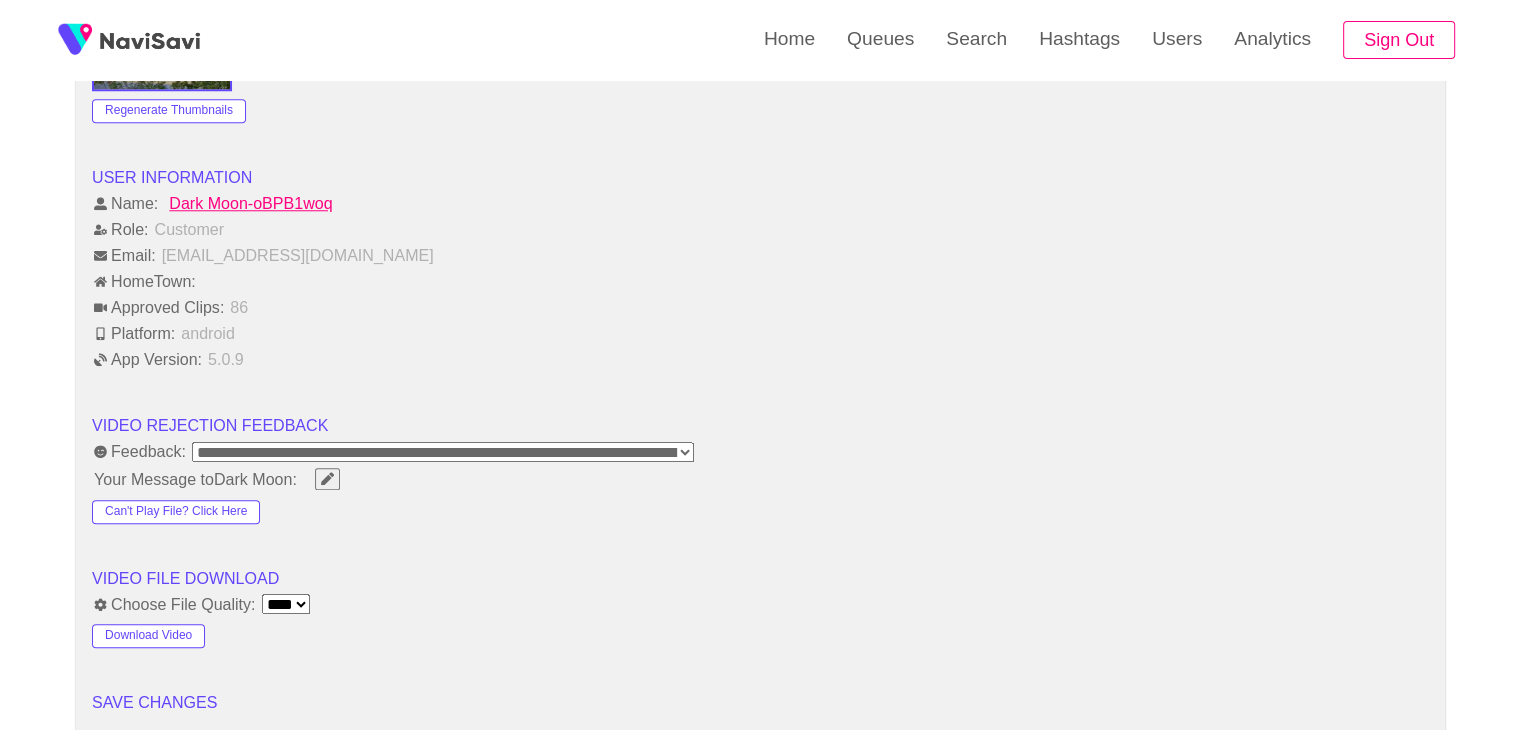 scroll, scrollTop: 1848, scrollLeft: 0, axis: vertical 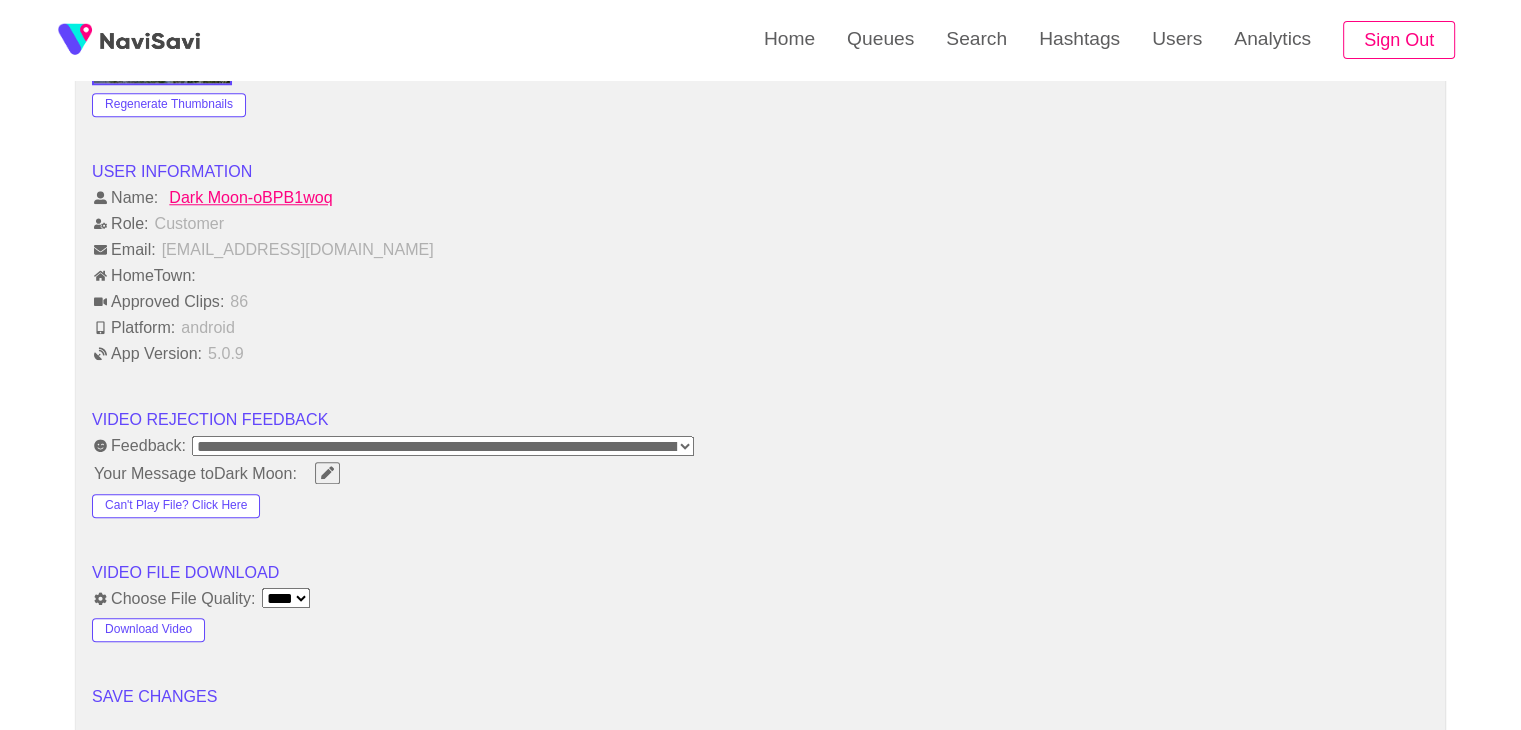 click on "**********" at bounding box center [443, 446] 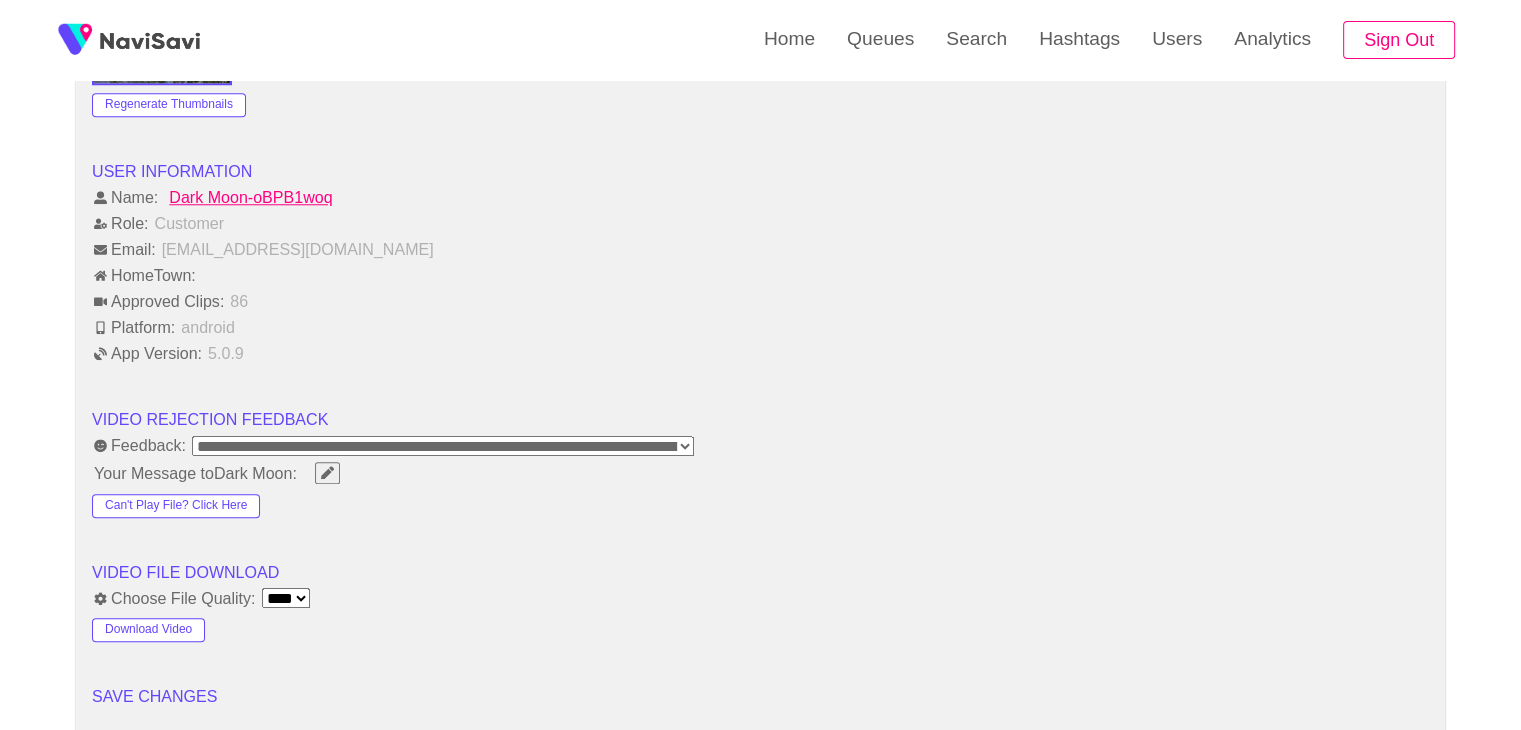 select on "**********" 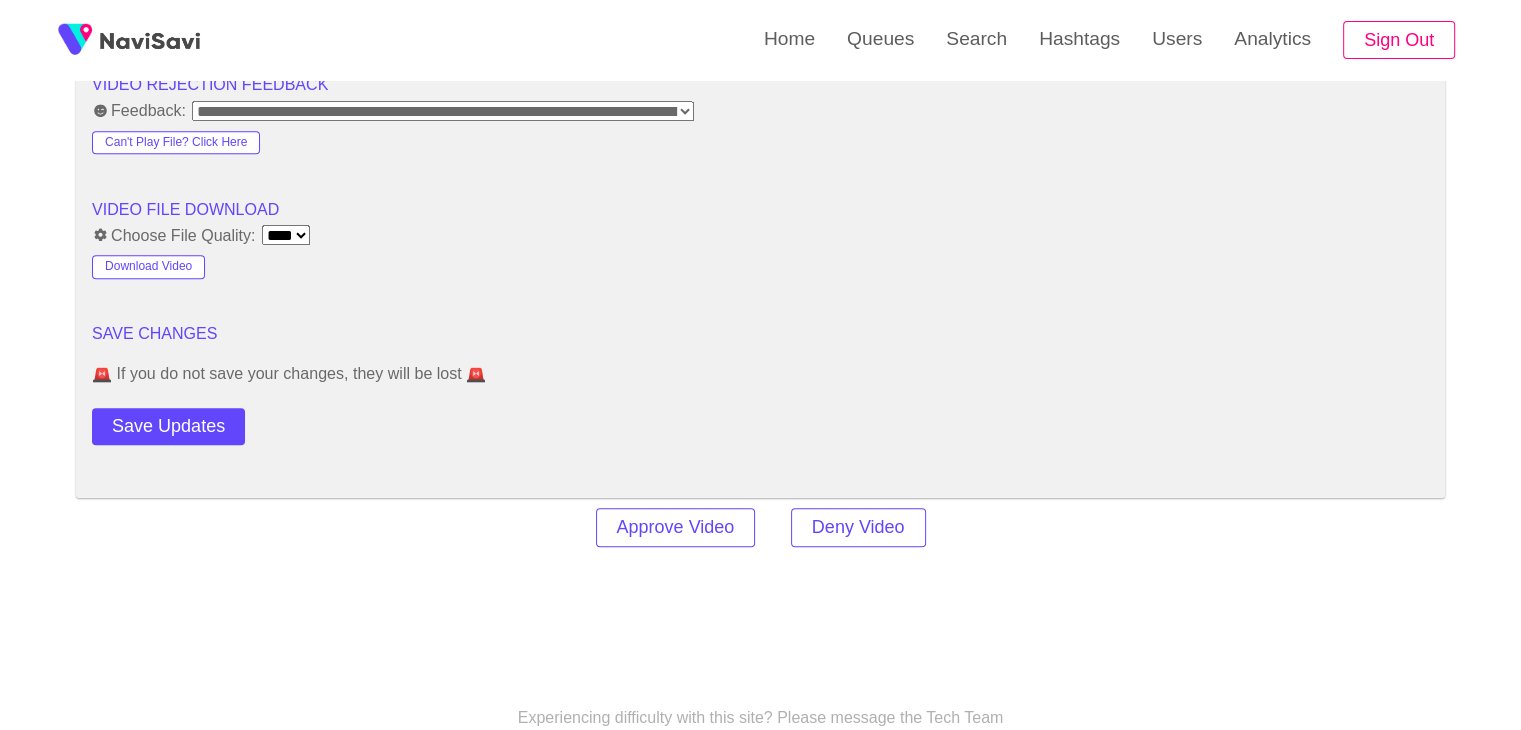 scroll, scrollTop: 2199, scrollLeft: 0, axis: vertical 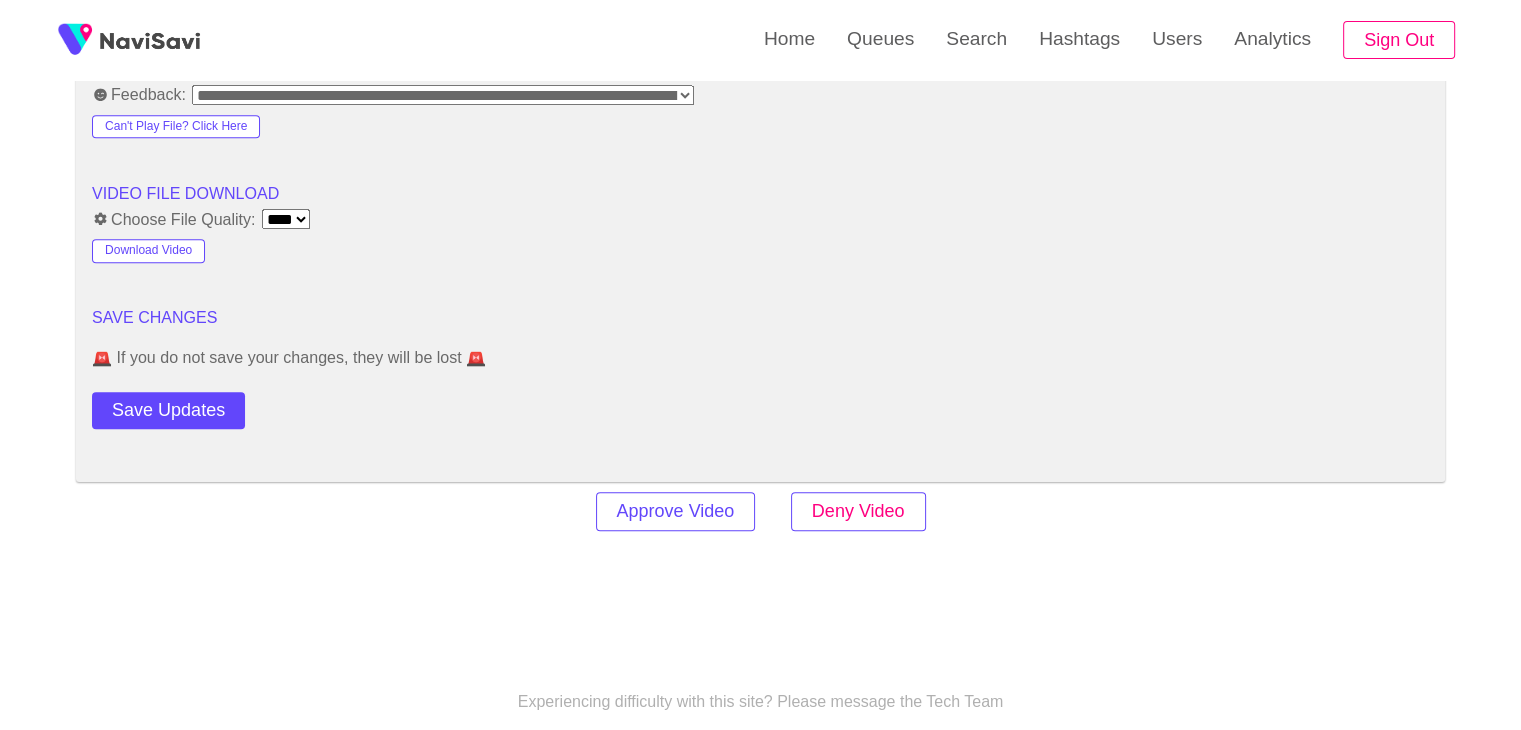 click on "Deny Video" at bounding box center [858, 511] 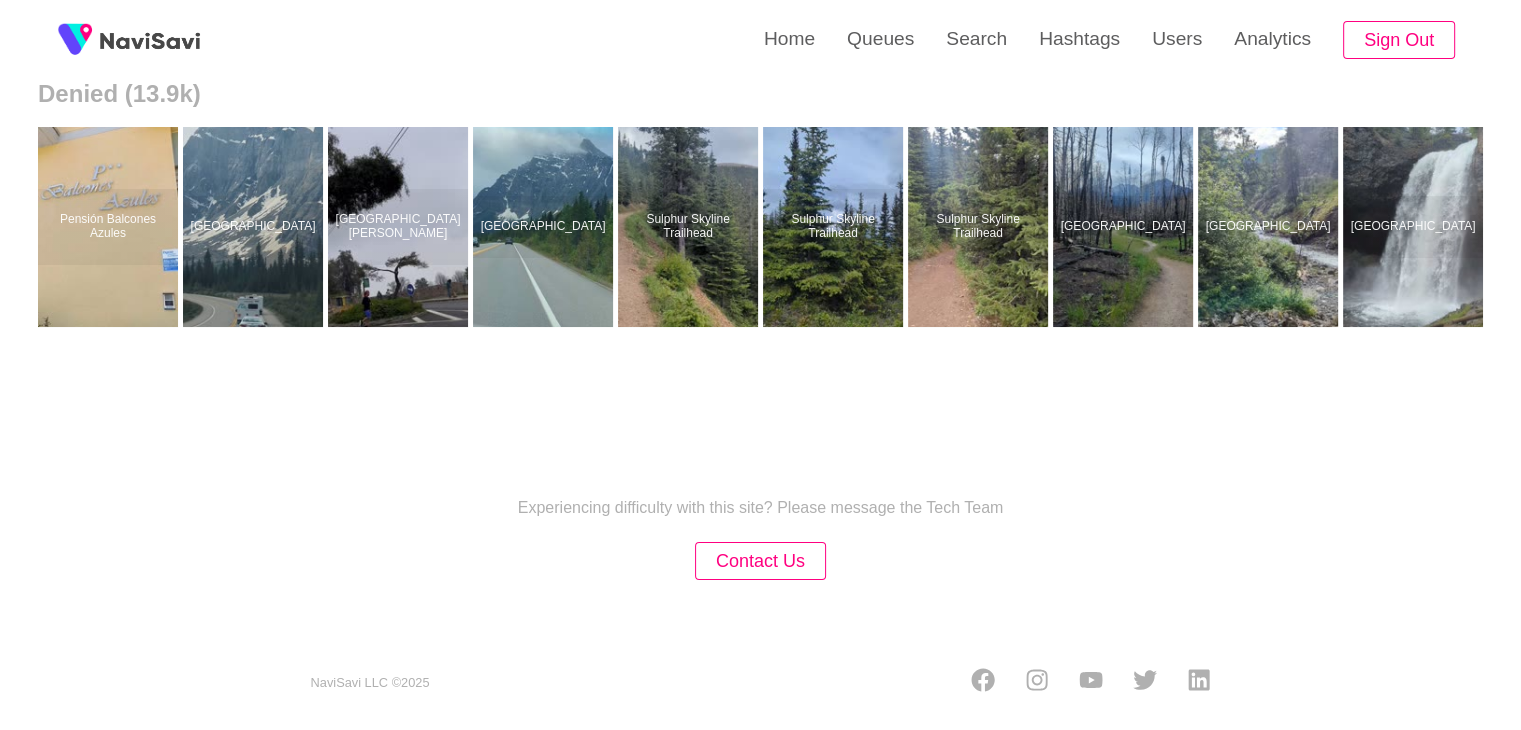 scroll, scrollTop: 0, scrollLeft: 0, axis: both 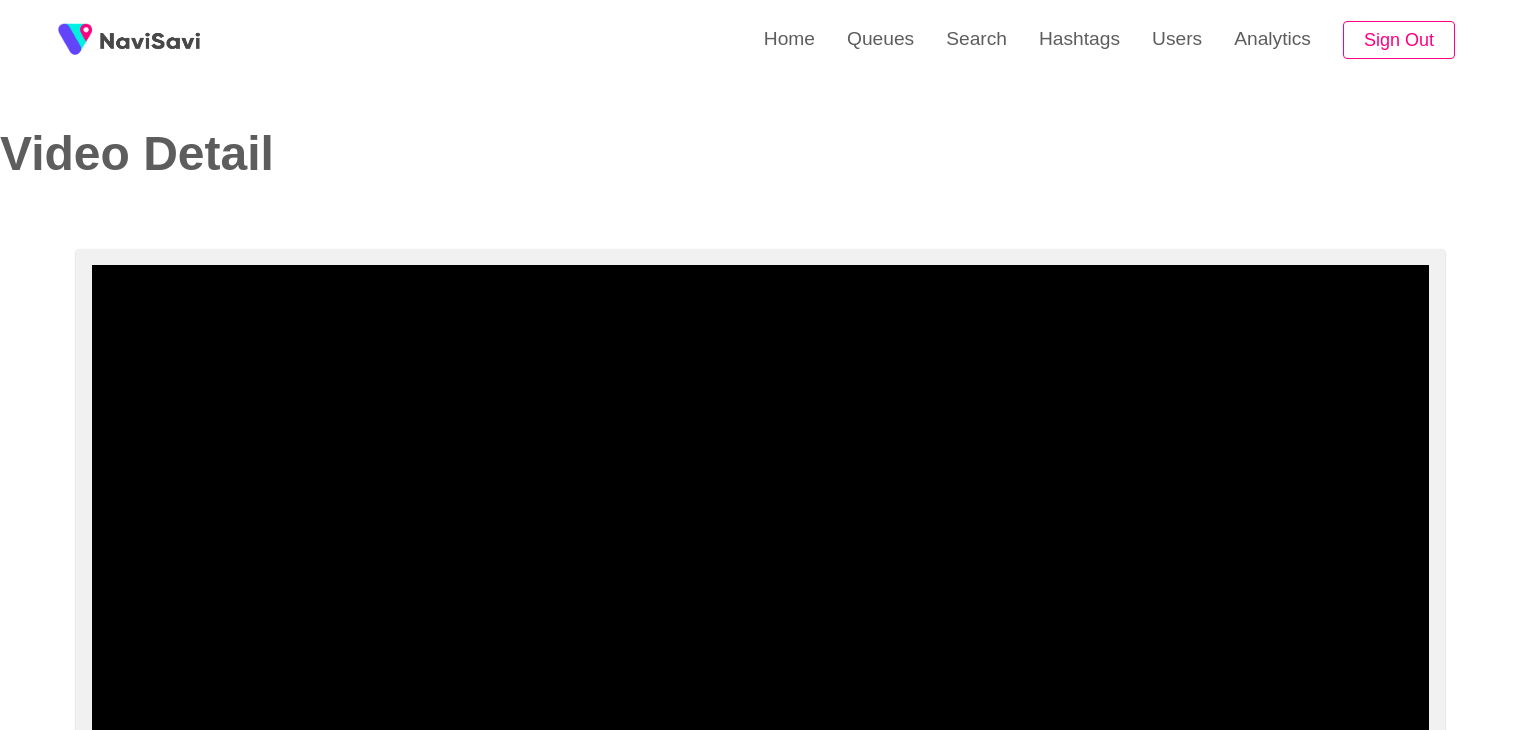 select on "**********" 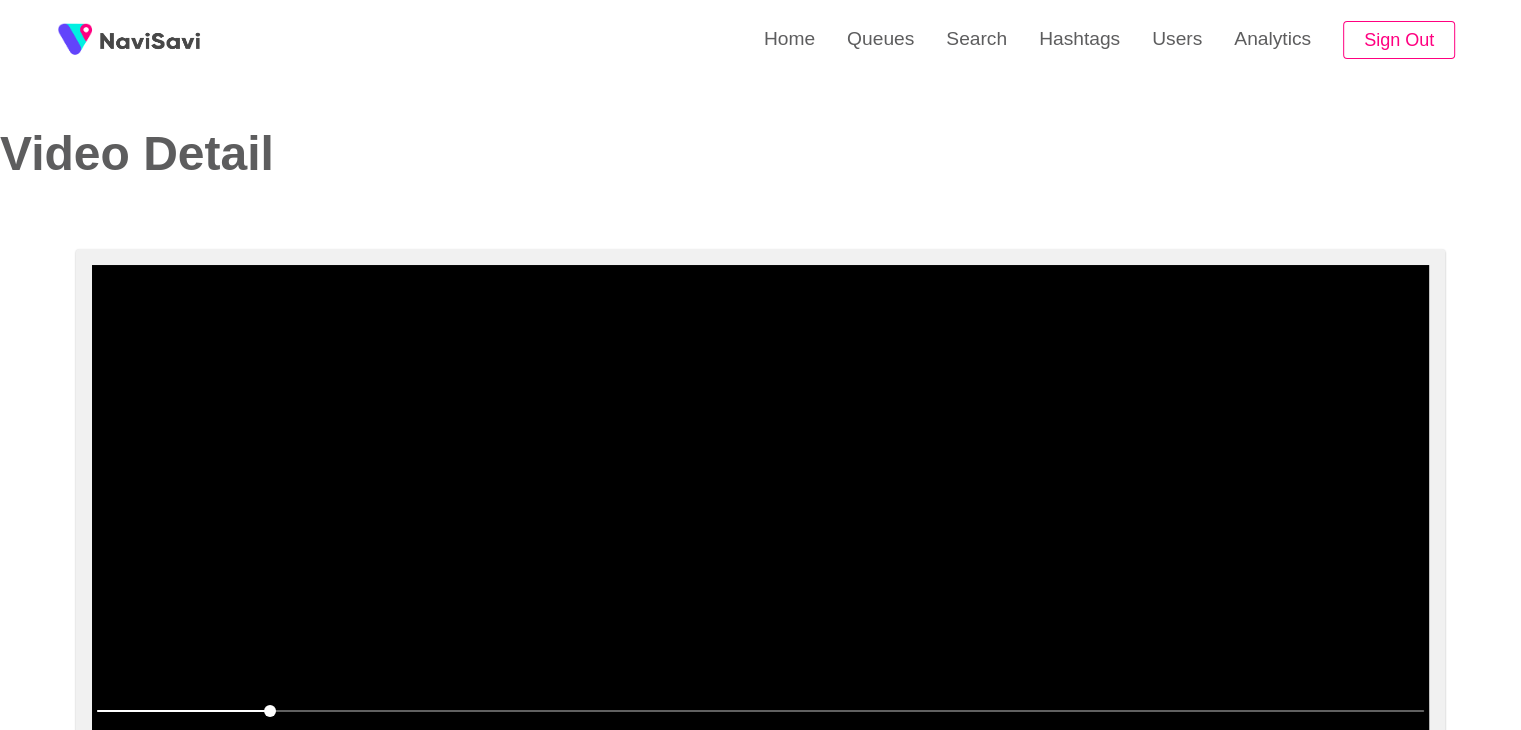 scroll, scrollTop: 196, scrollLeft: 0, axis: vertical 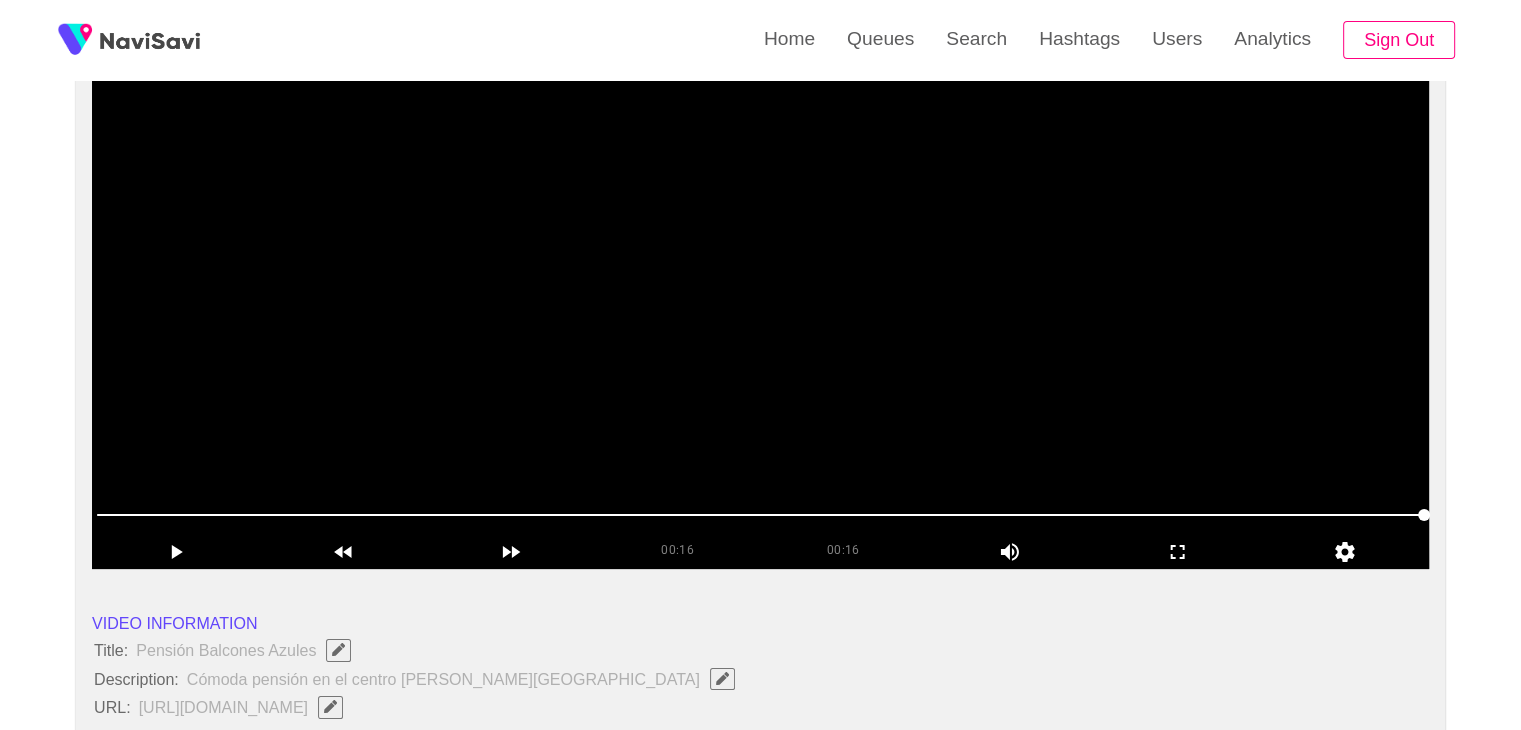 click at bounding box center [760, 319] 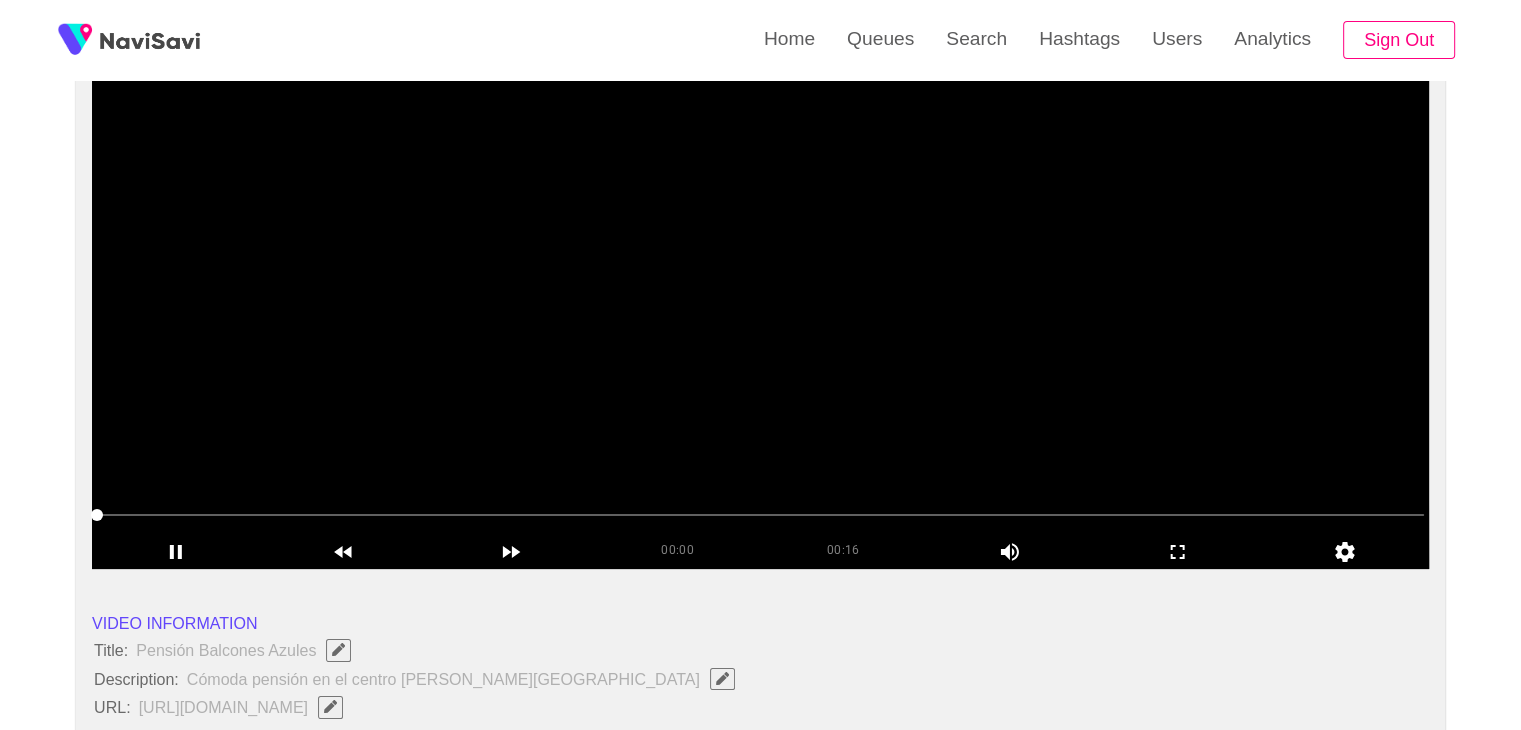click at bounding box center [760, 319] 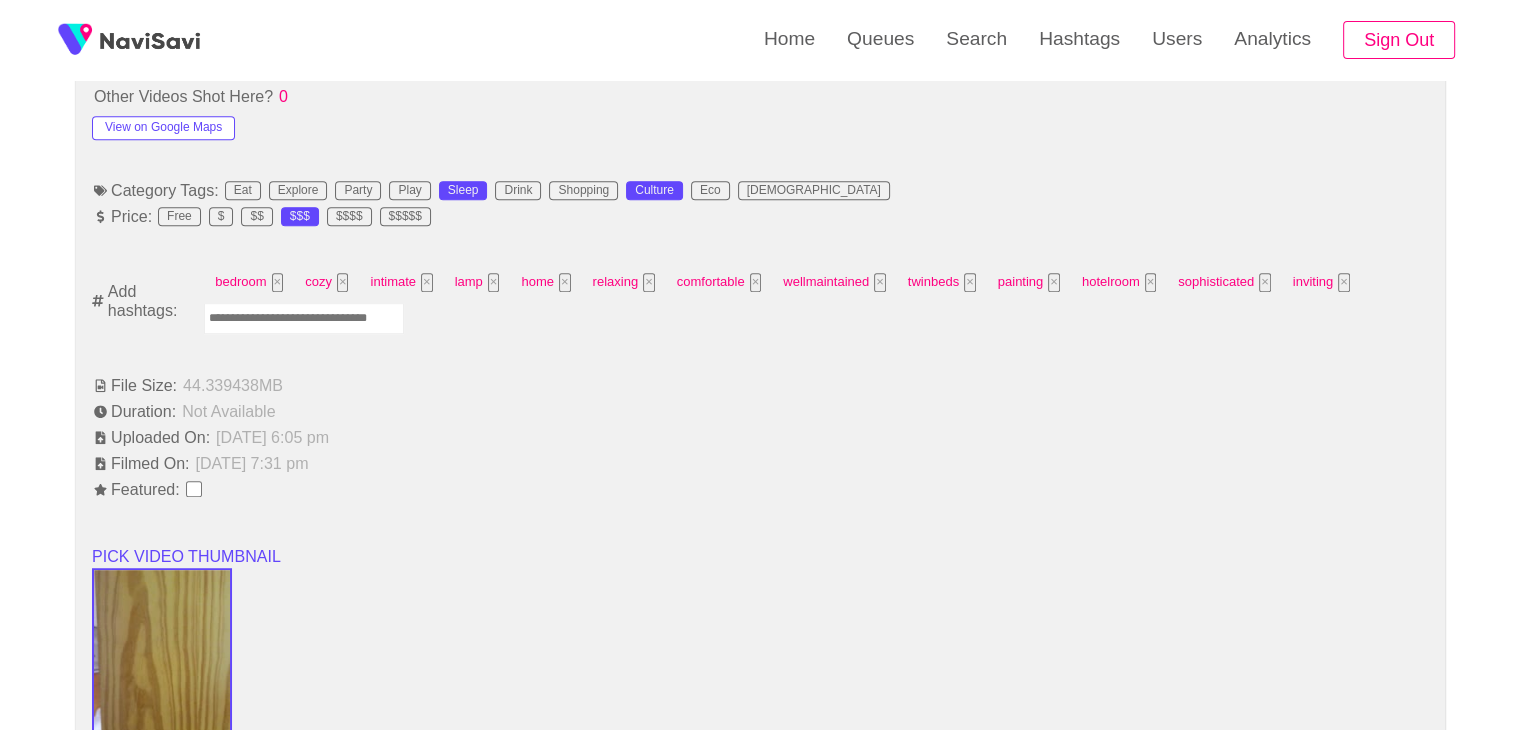 scroll, scrollTop: 1196, scrollLeft: 0, axis: vertical 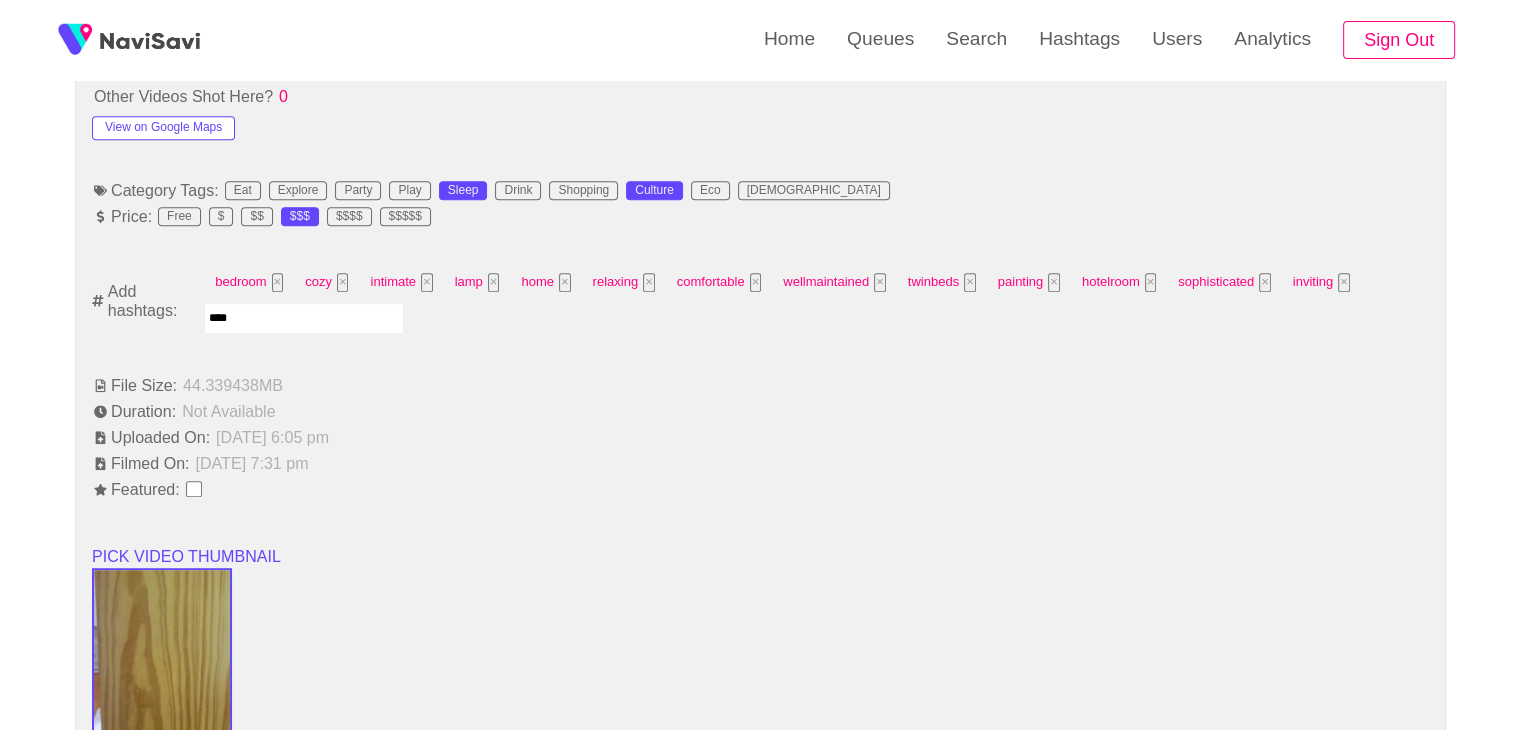 type on "*****" 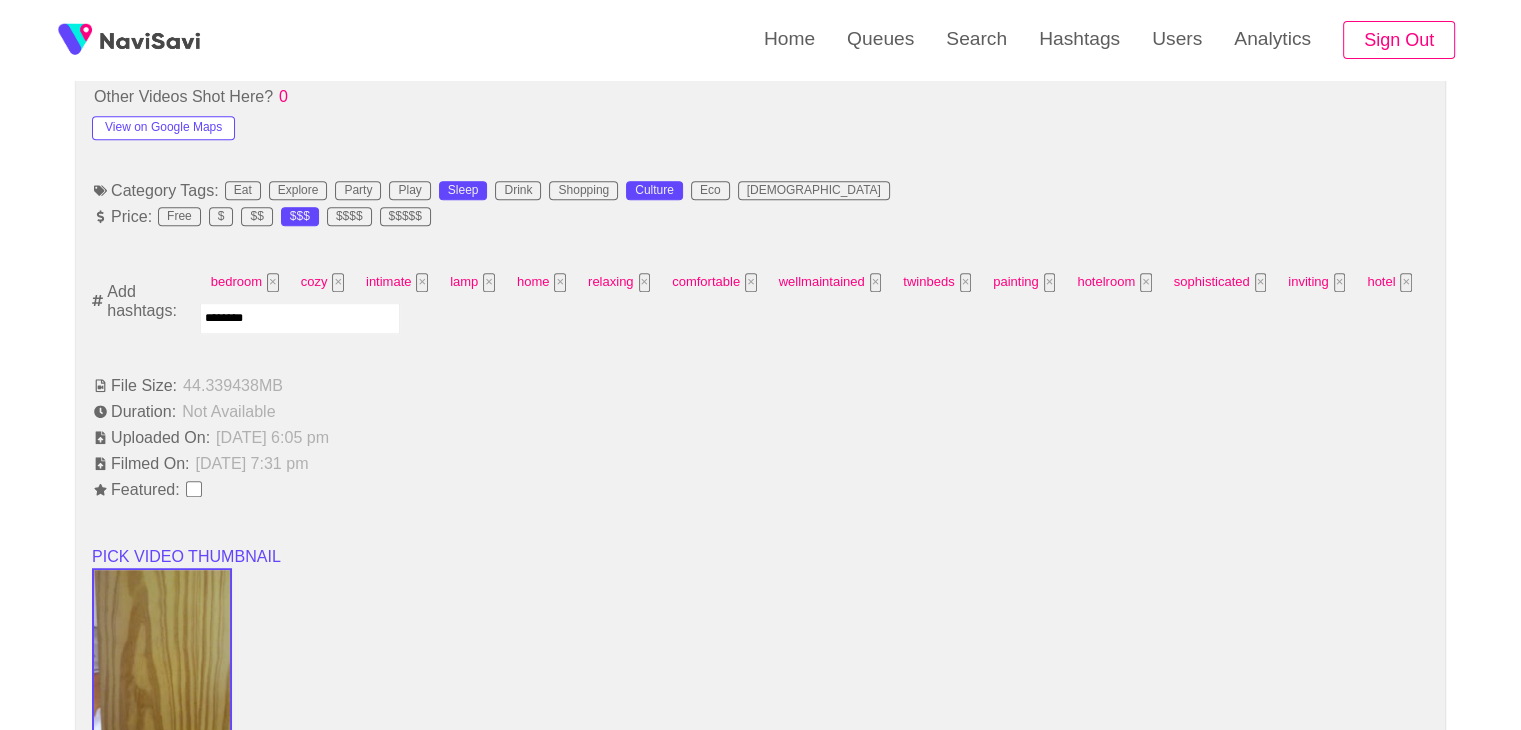 type on "*********" 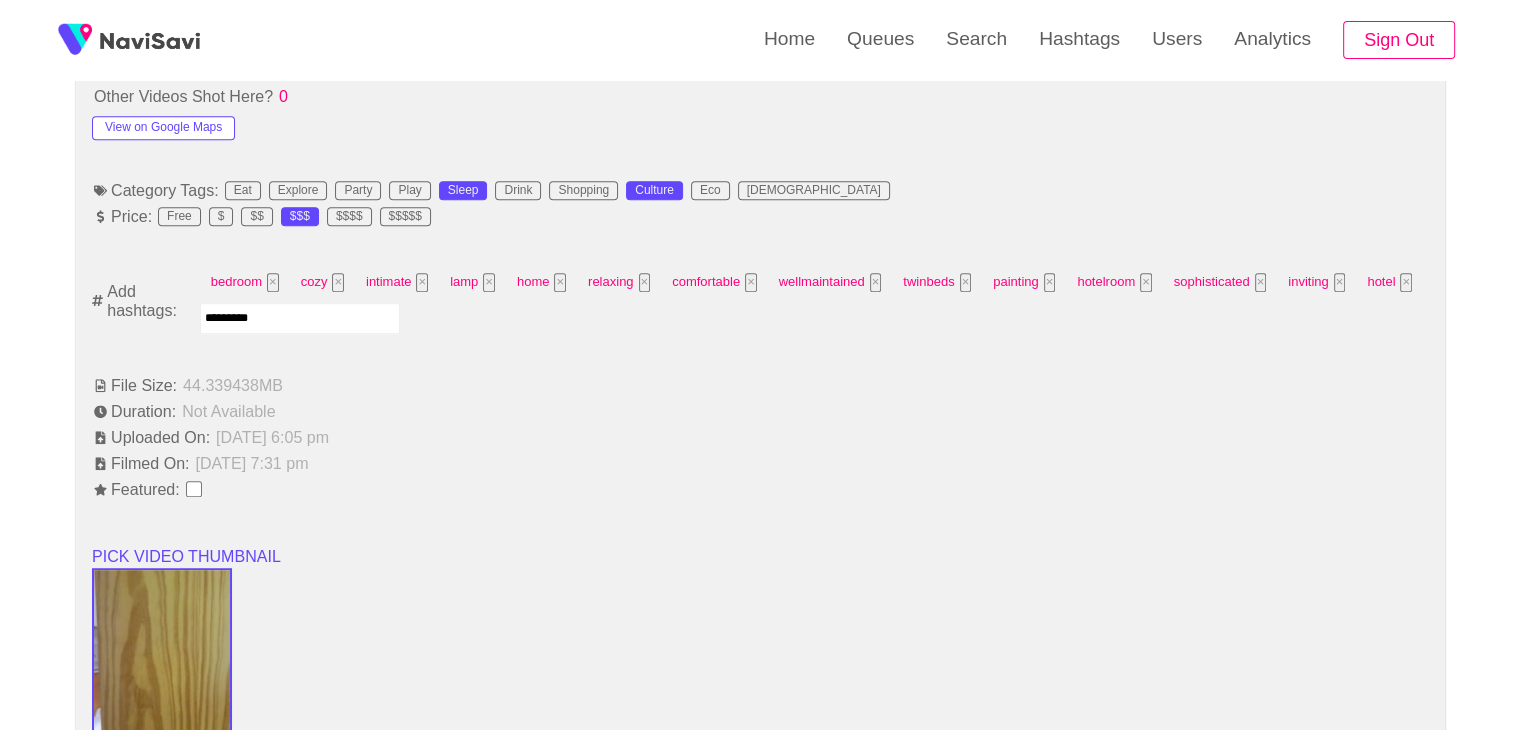 type 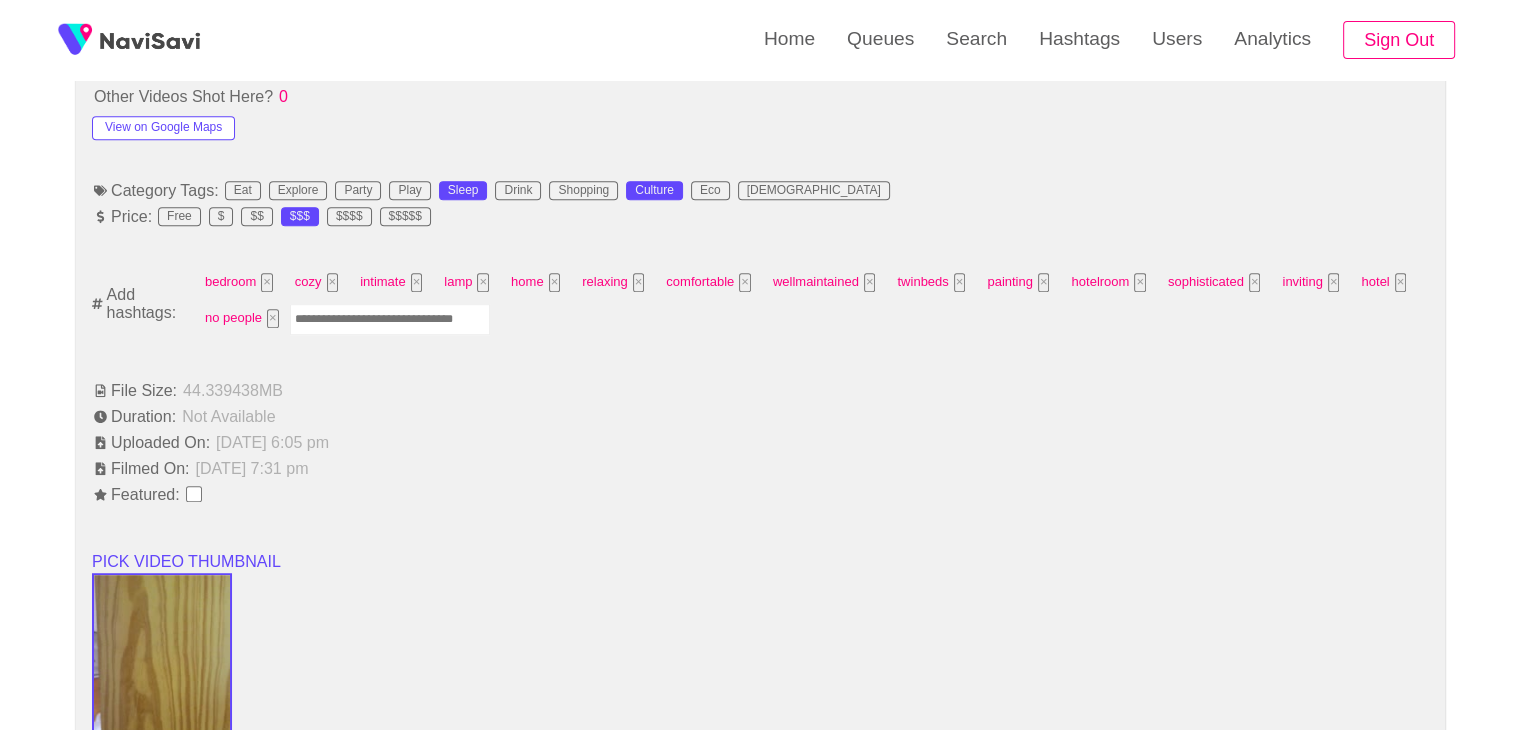 scroll, scrollTop: 1192, scrollLeft: 0, axis: vertical 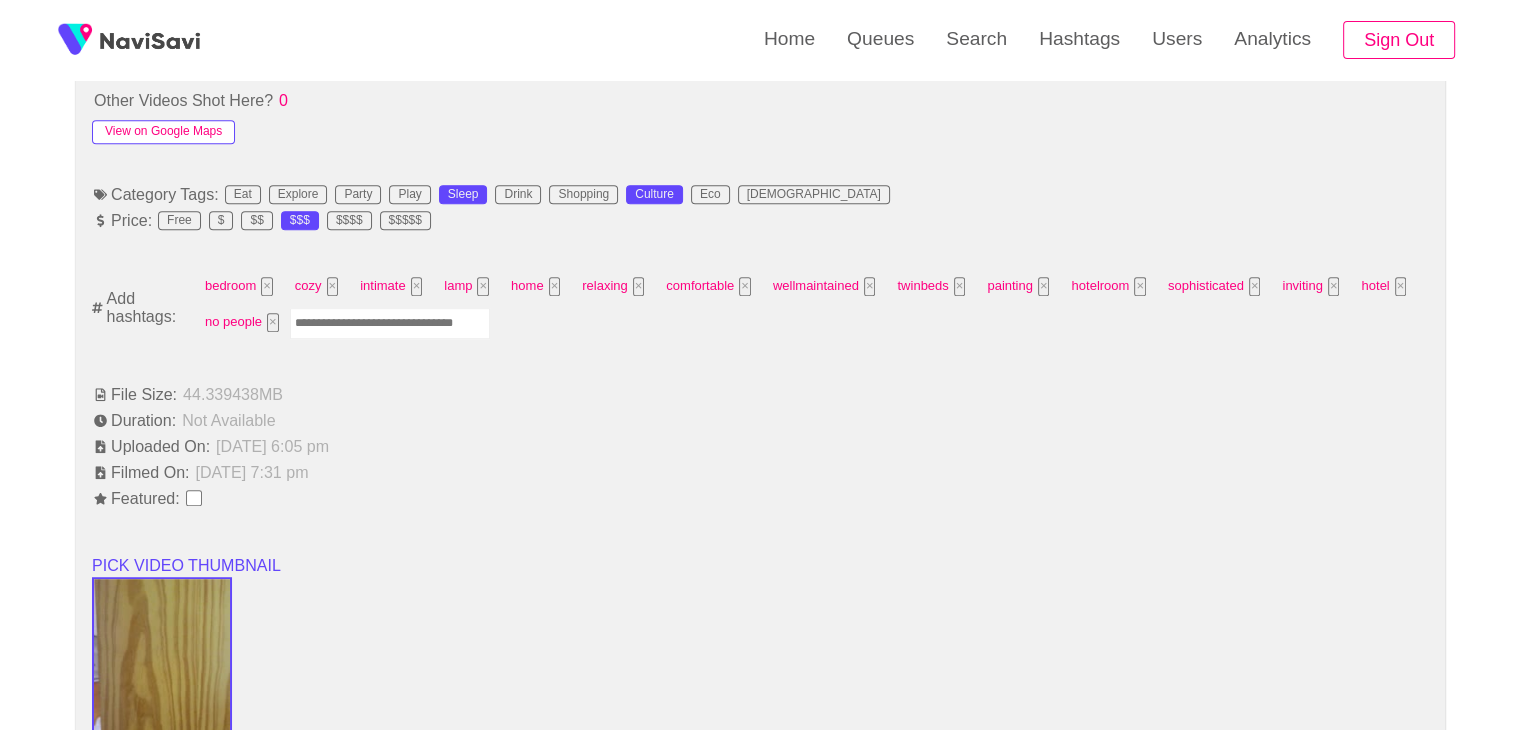 click on "View on Google Maps" at bounding box center [163, 132] 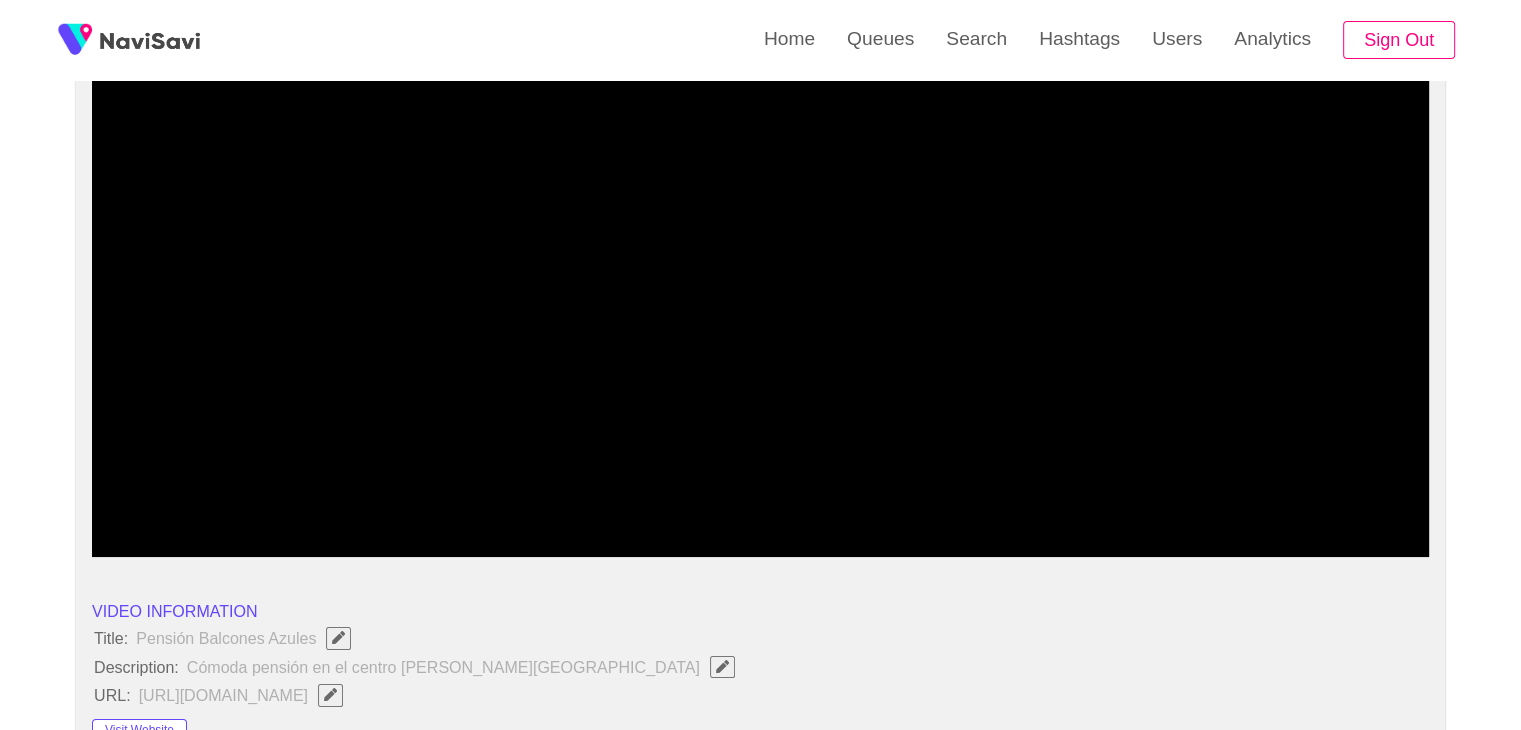 scroll, scrollTop: 160, scrollLeft: 0, axis: vertical 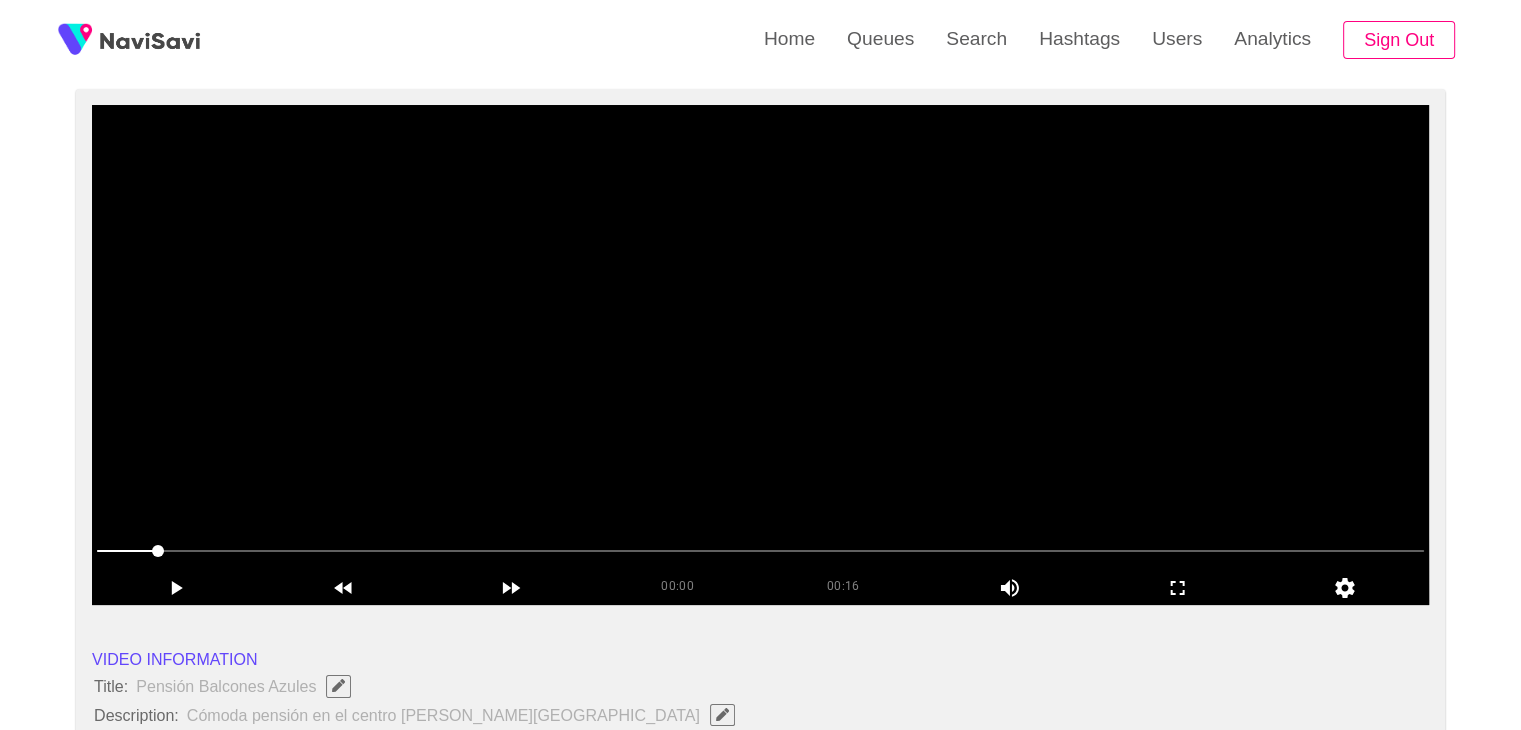 click at bounding box center (760, 355) 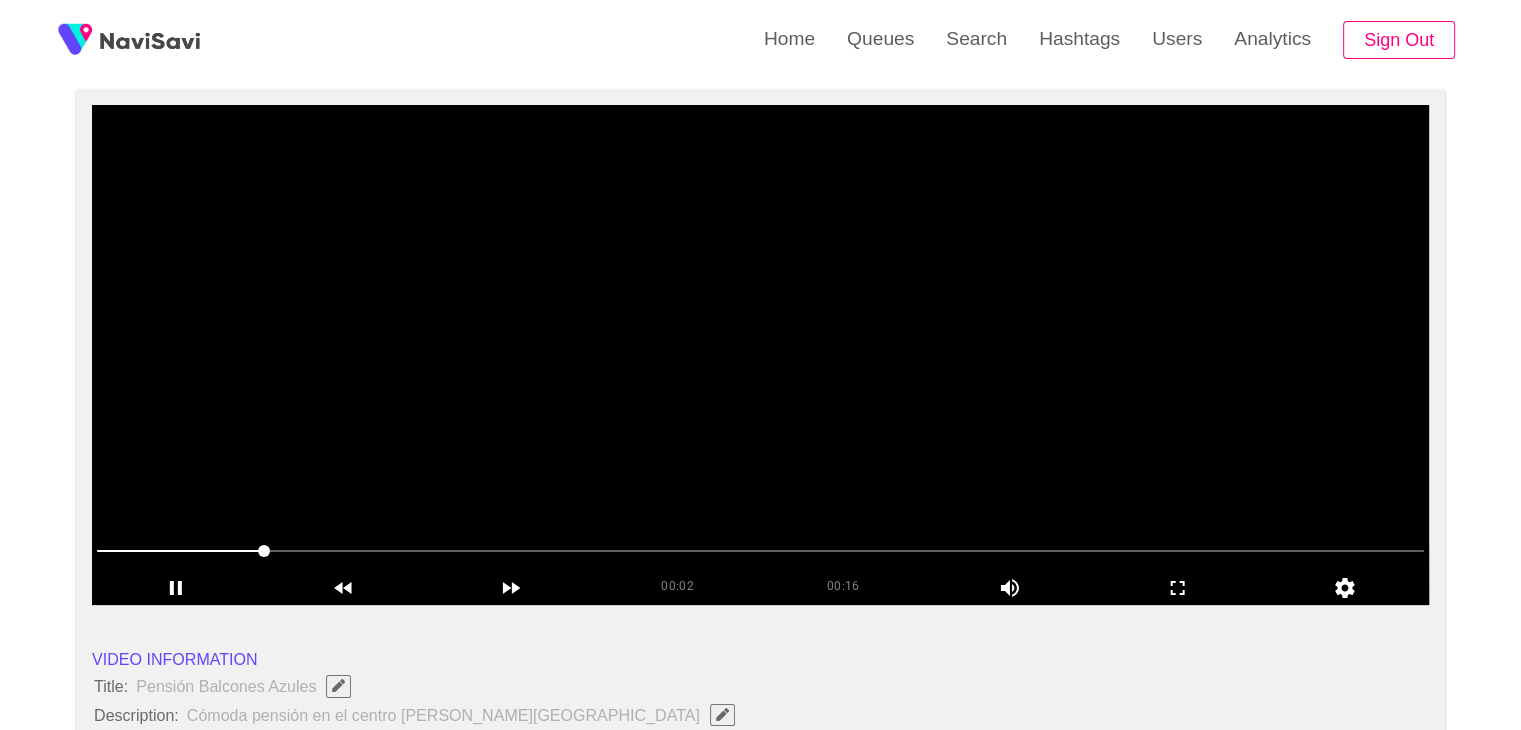 click at bounding box center [760, 355] 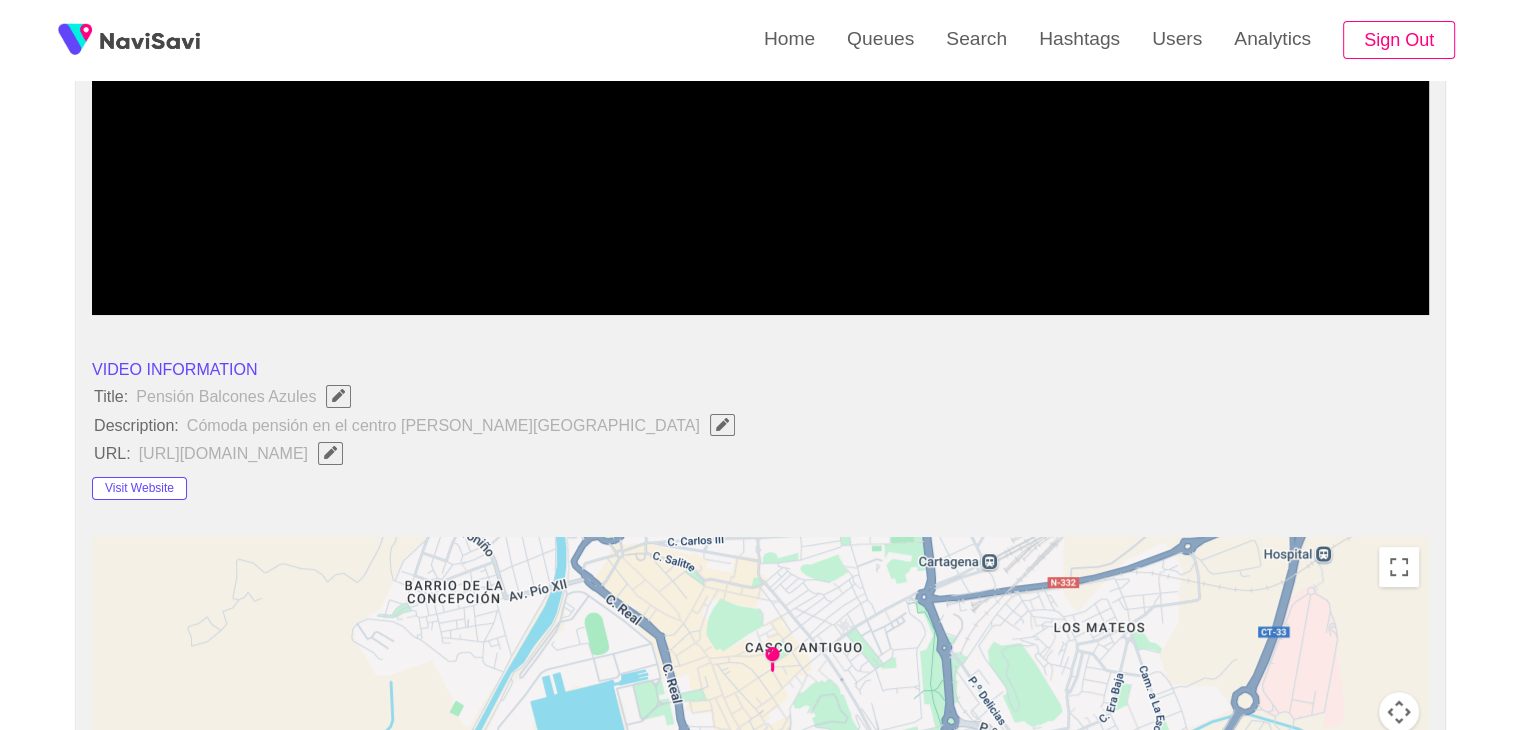 scroll, scrollTop: 452, scrollLeft: 0, axis: vertical 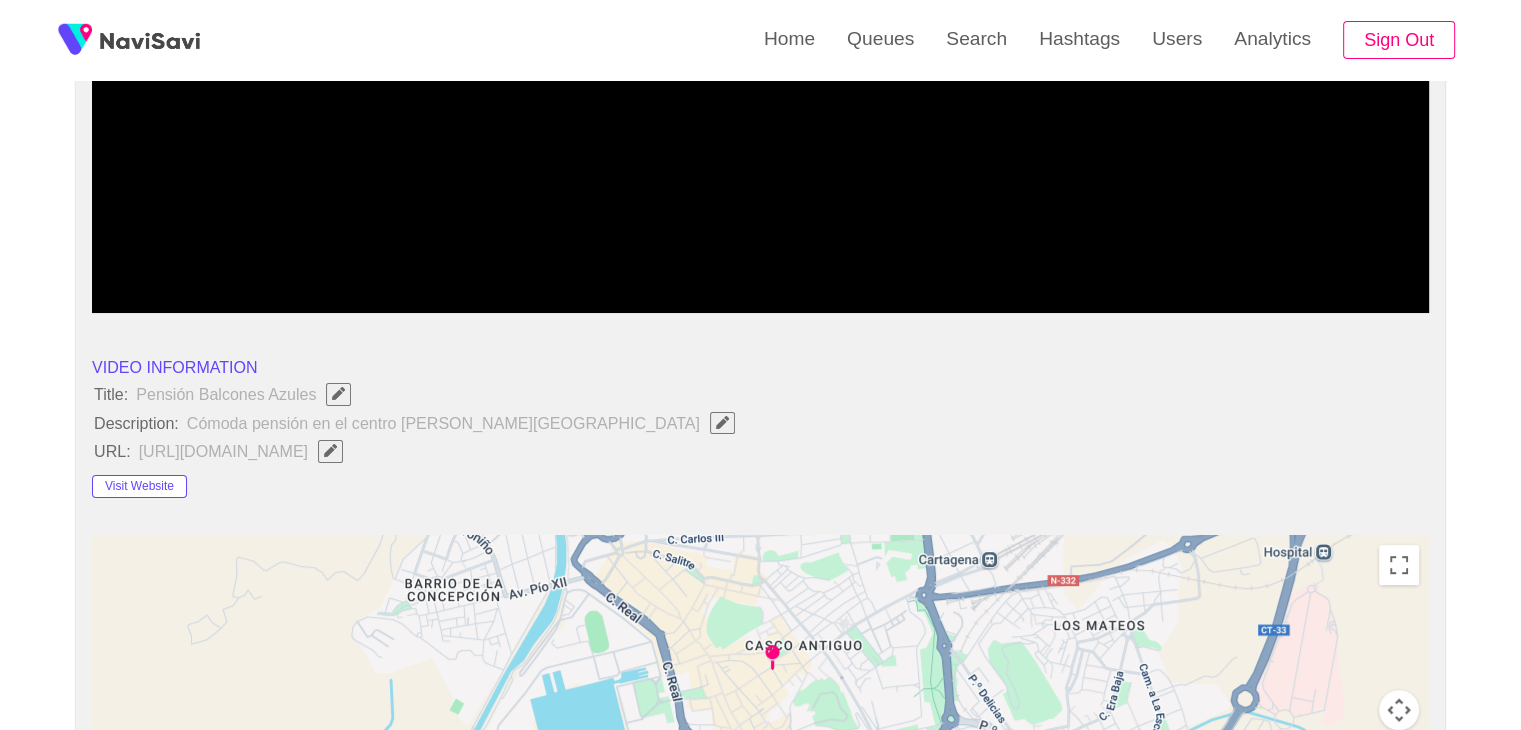 type 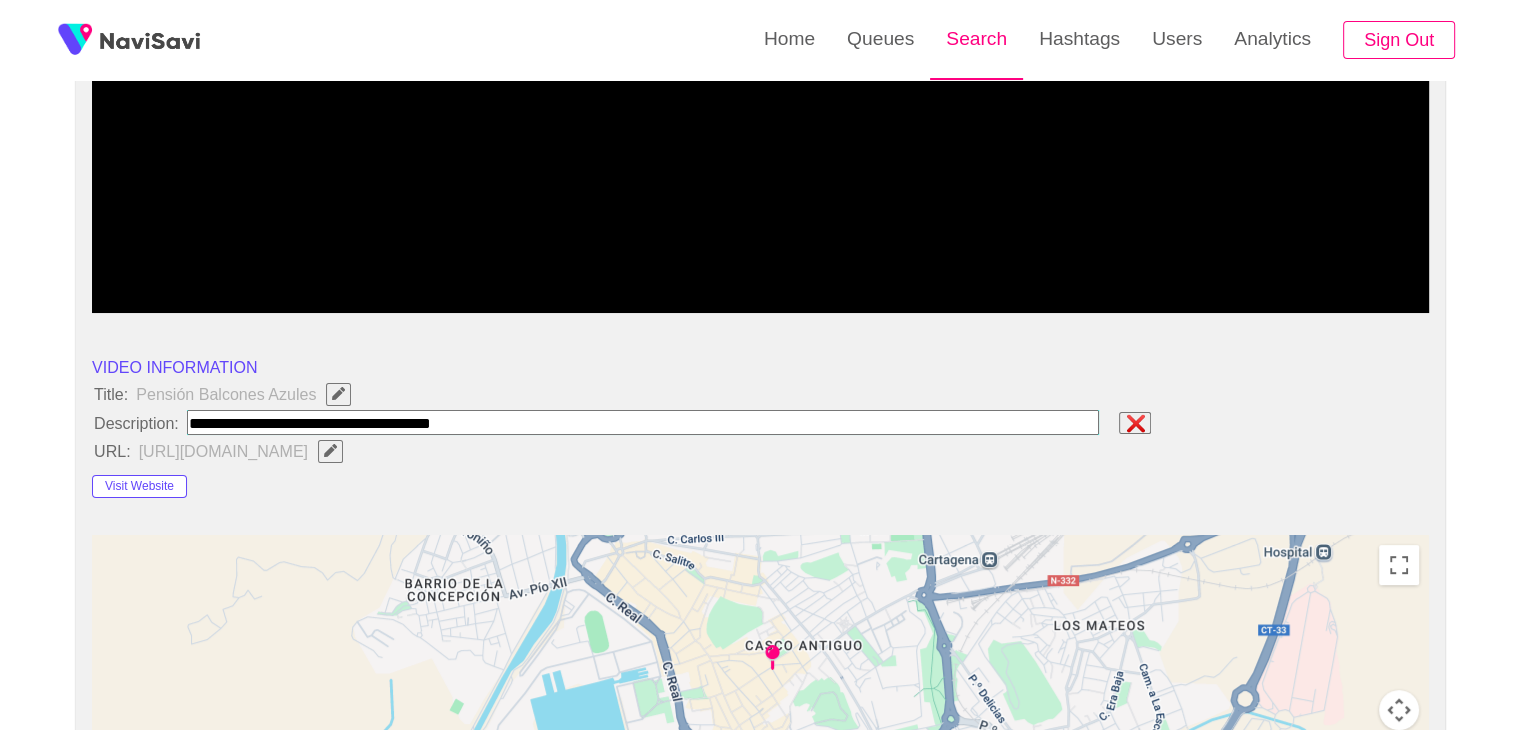 paste on "**********" 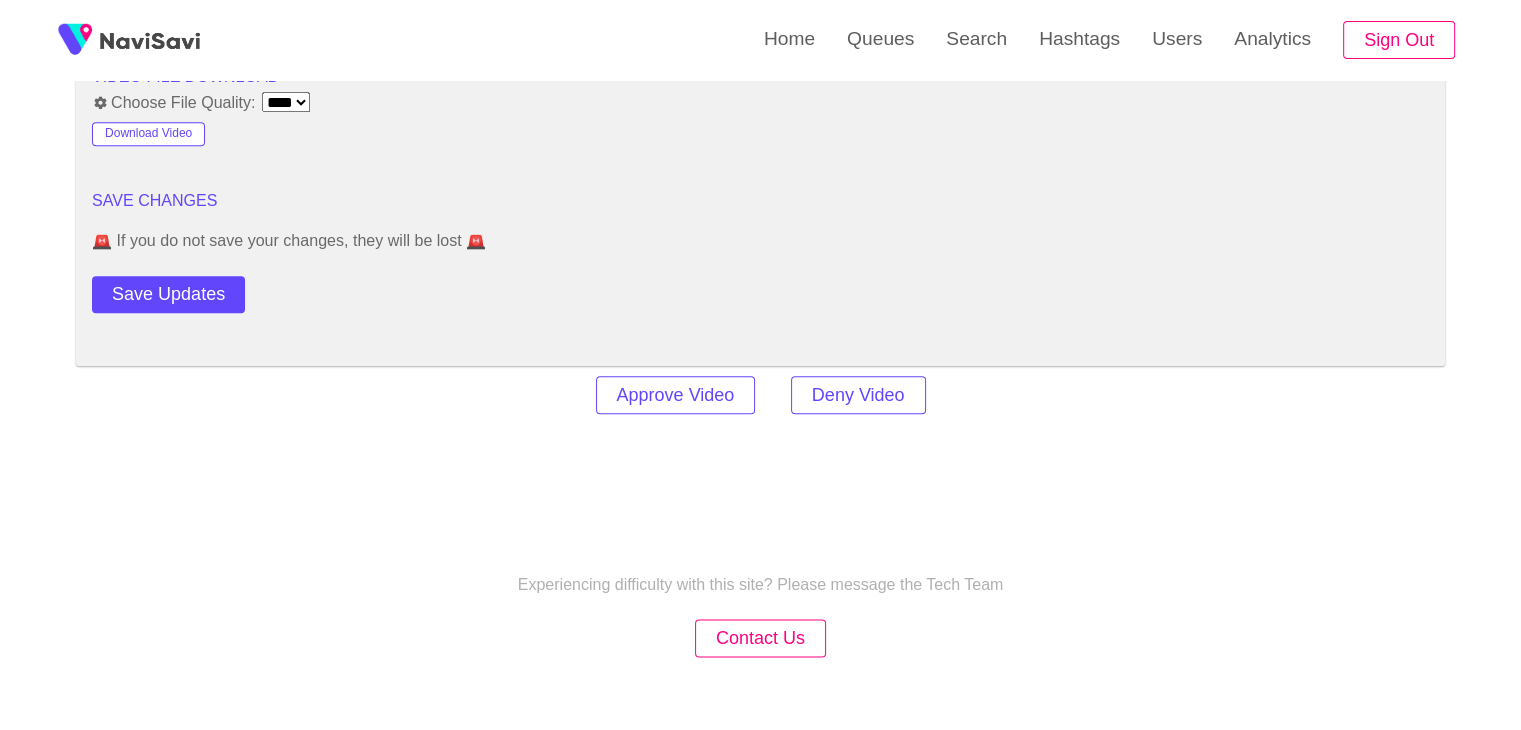 scroll, scrollTop: 2398, scrollLeft: 0, axis: vertical 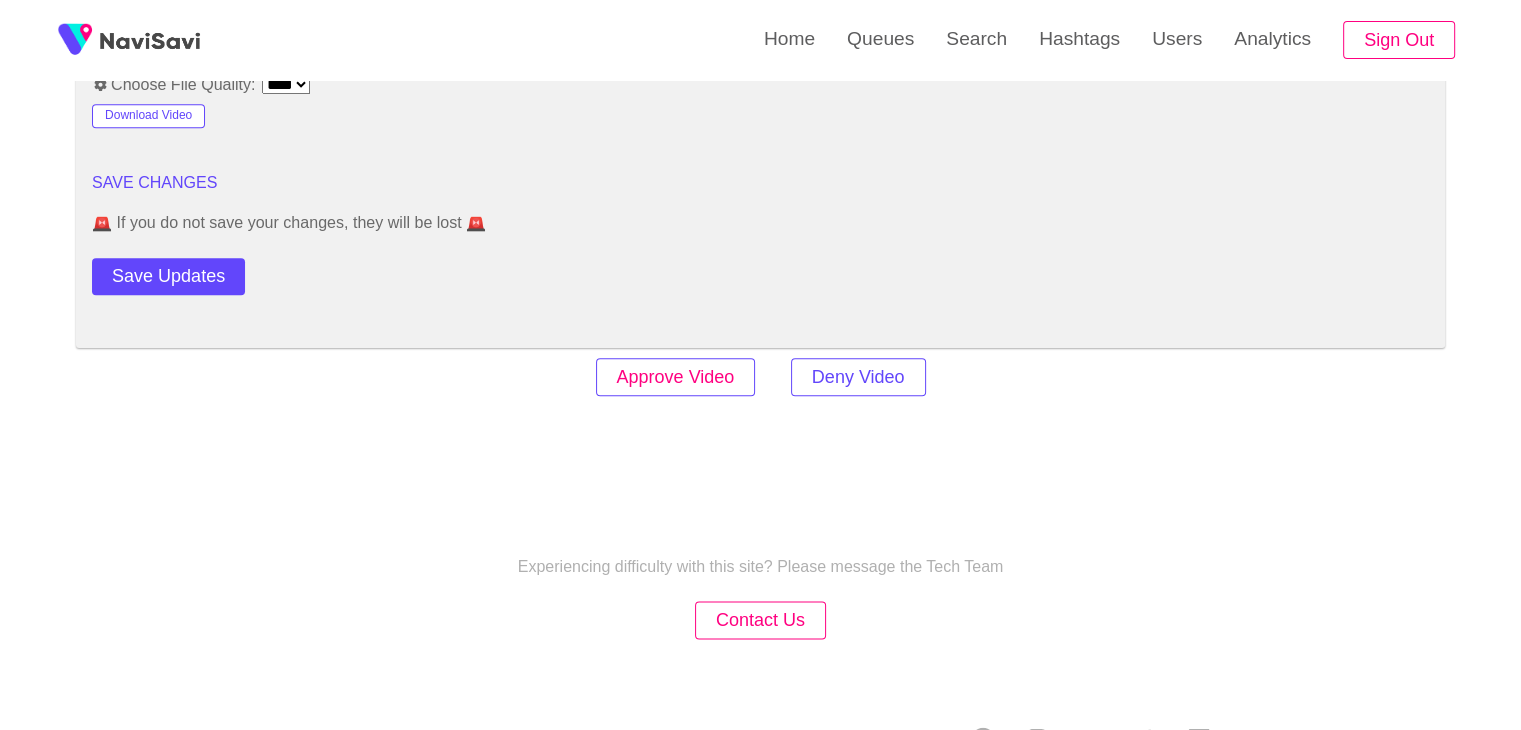 click on "Approve Video" at bounding box center [676, 377] 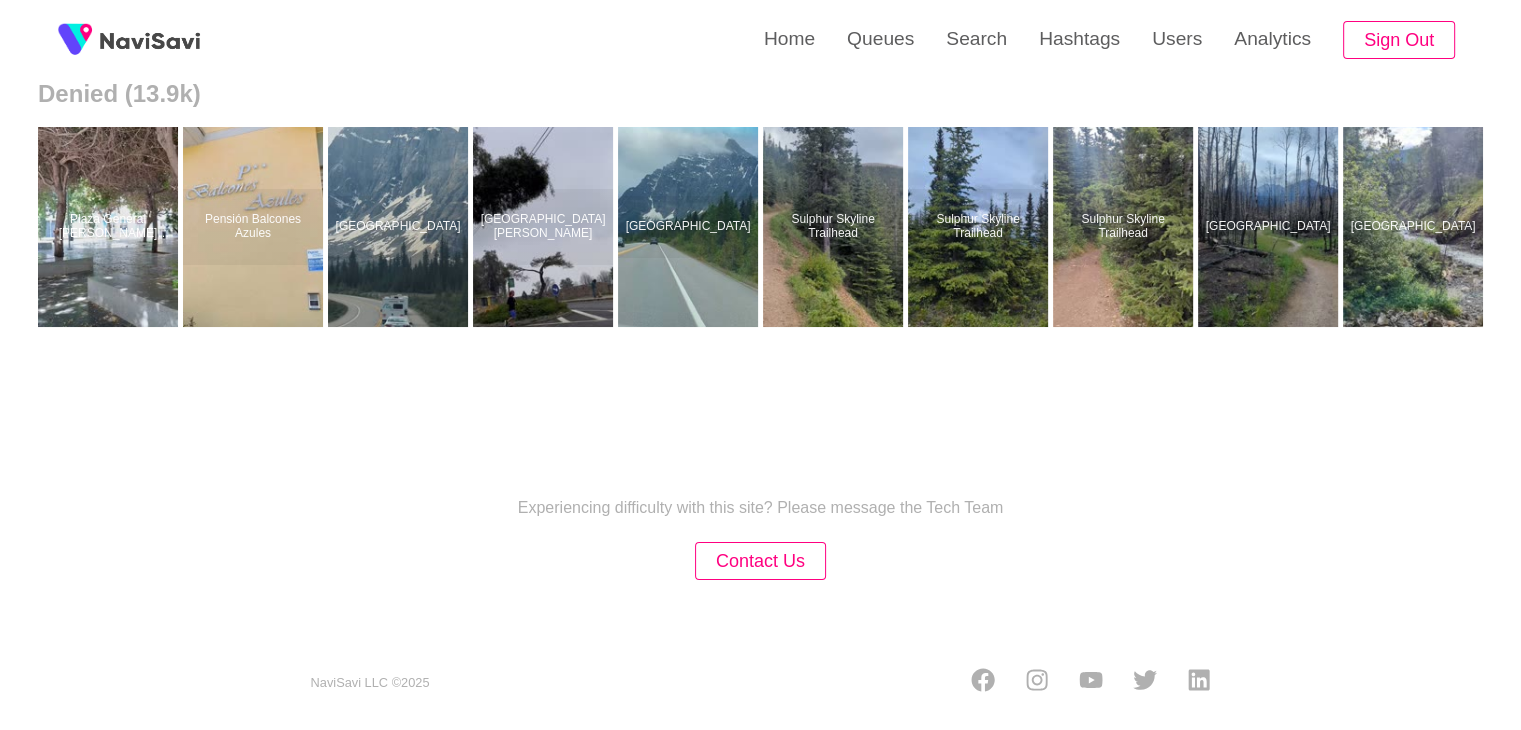 scroll, scrollTop: 0, scrollLeft: 0, axis: both 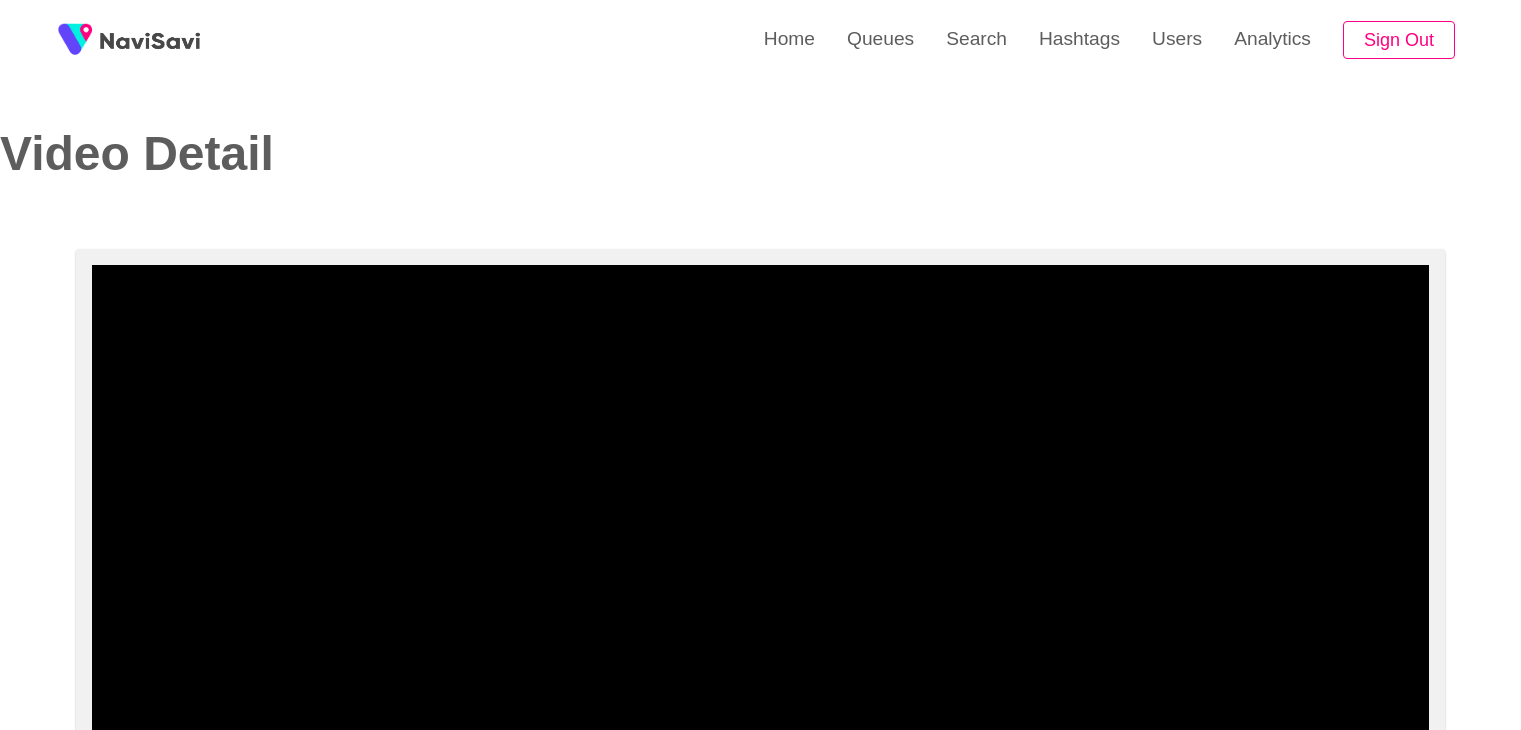 select on "**********" 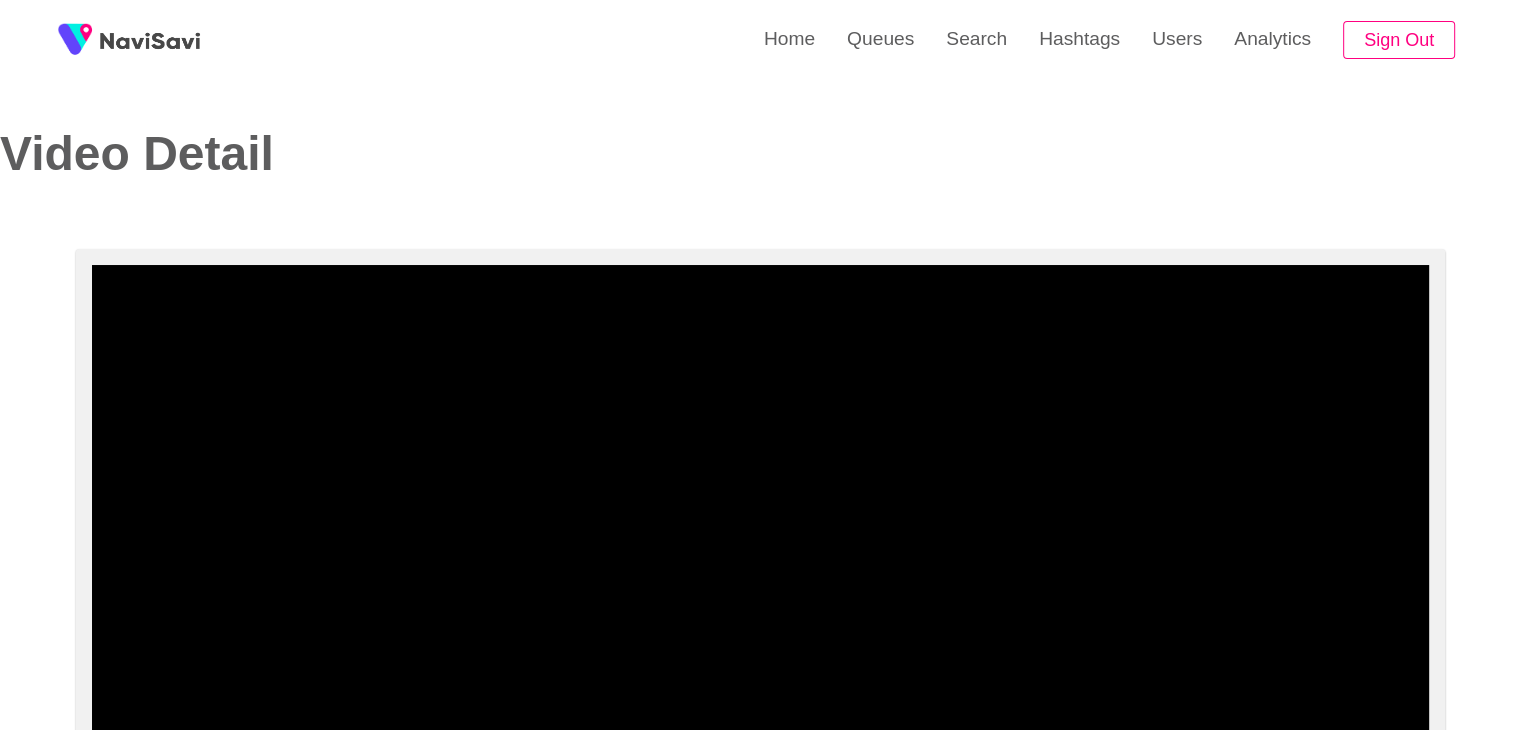 scroll, scrollTop: 114, scrollLeft: 0, axis: vertical 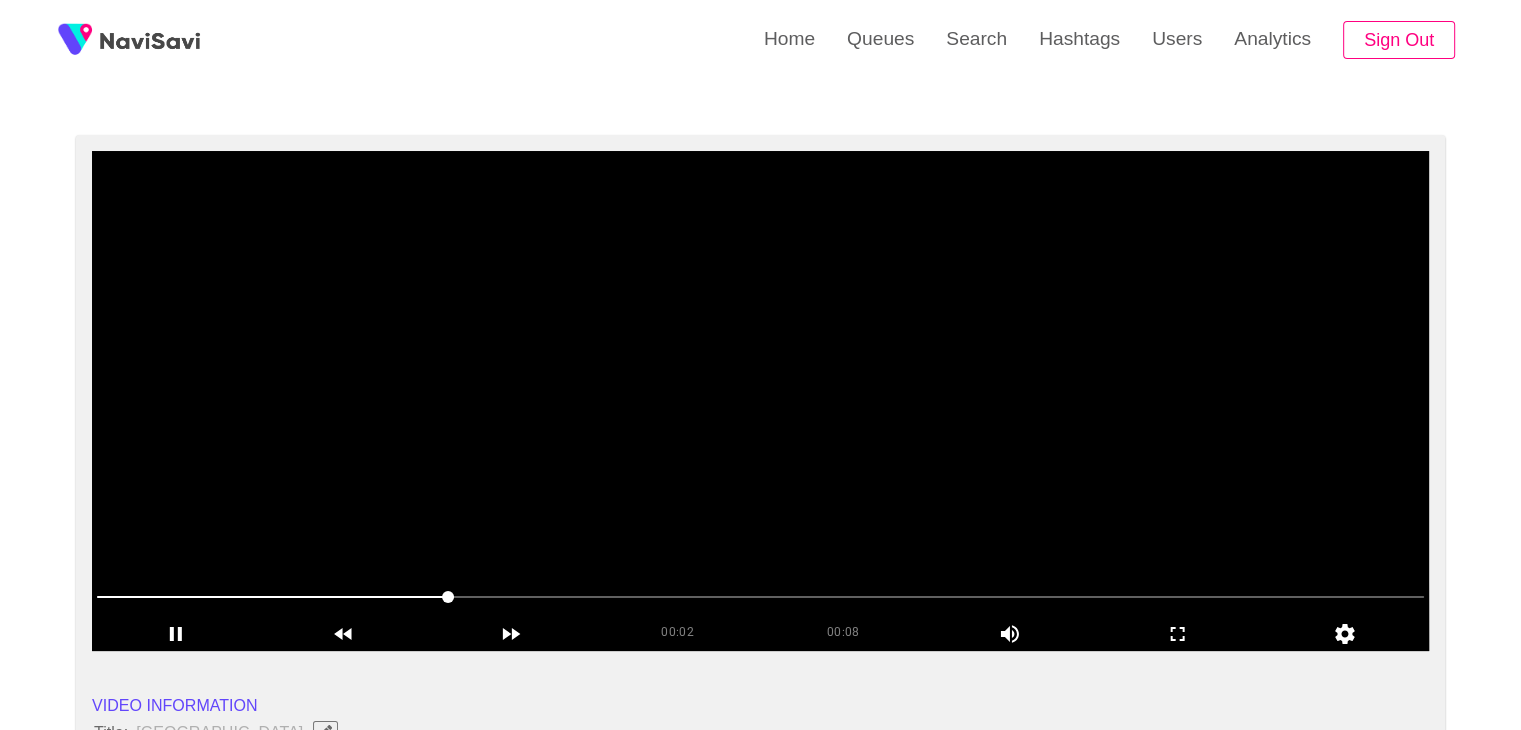click at bounding box center [760, 401] 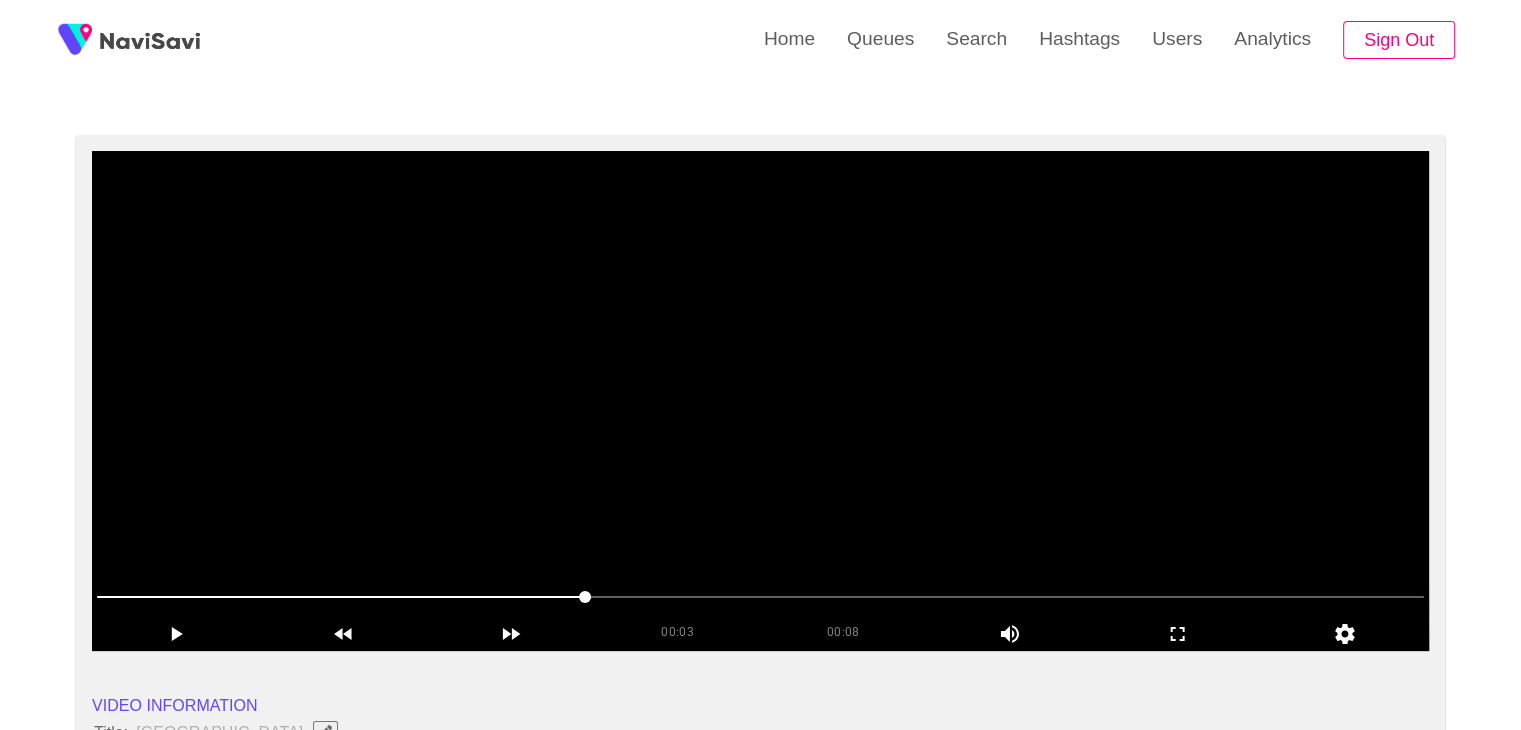 click at bounding box center [760, 401] 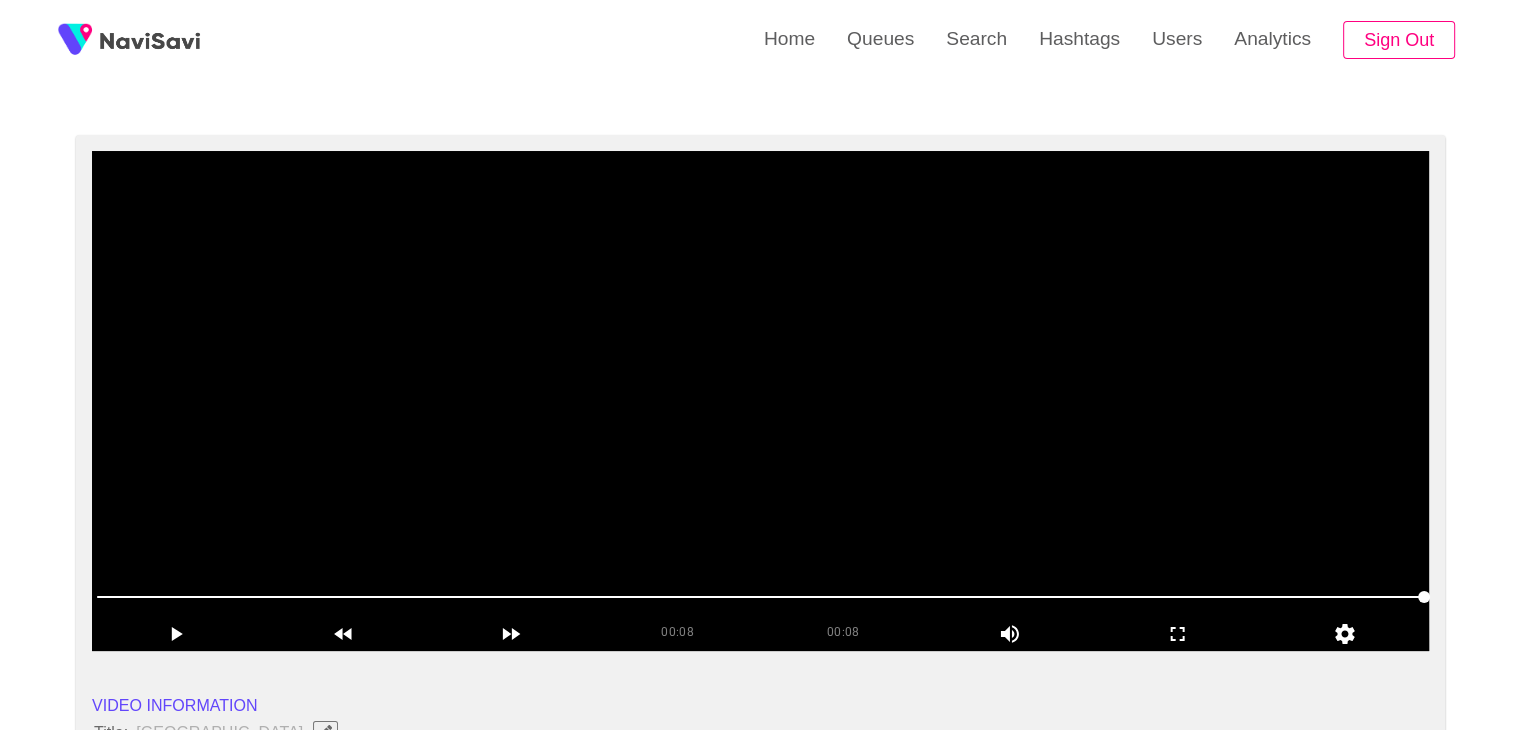 click at bounding box center (760, 401) 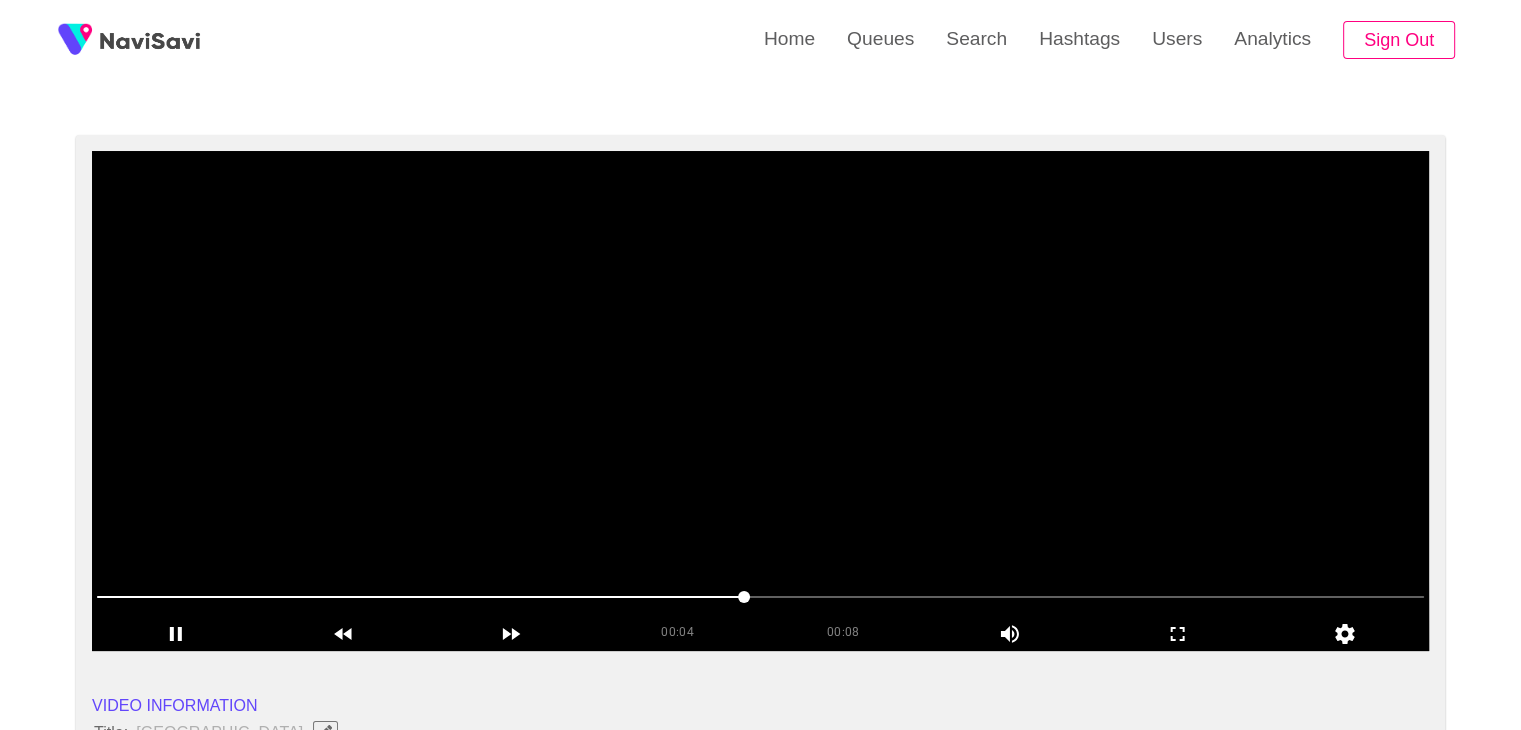 click at bounding box center (760, 401) 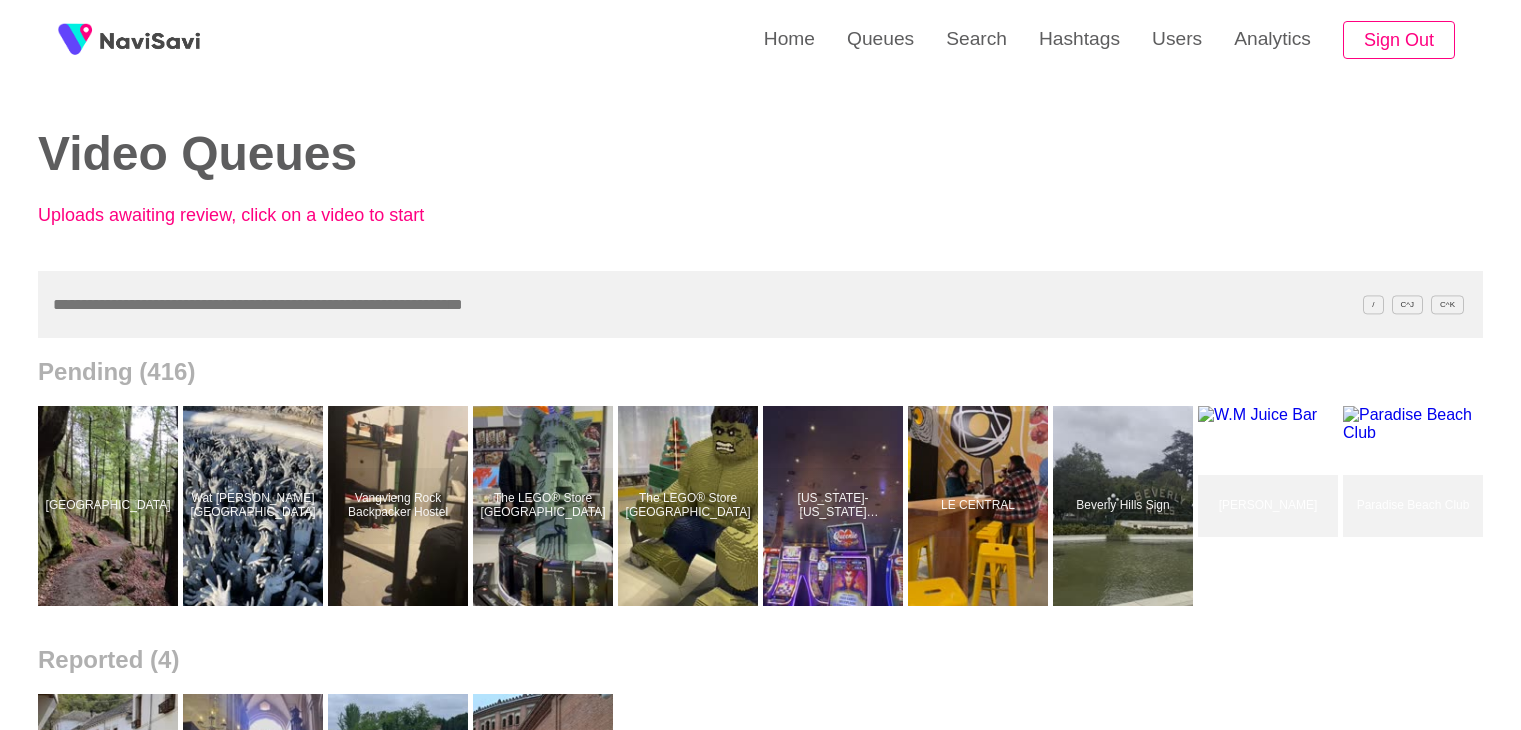 scroll, scrollTop: 0, scrollLeft: 0, axis: both 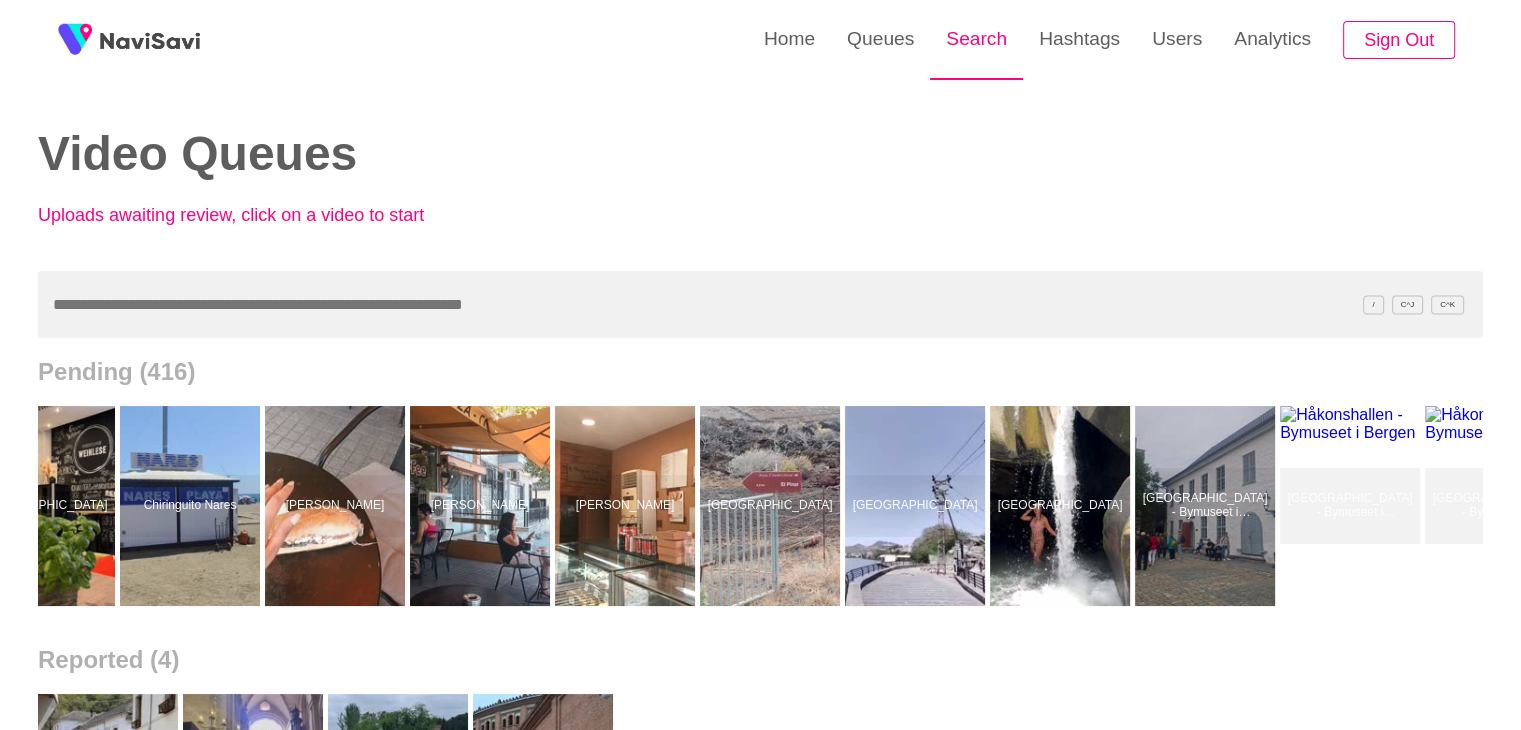 click on "Search" at bounding box center (976, 39) 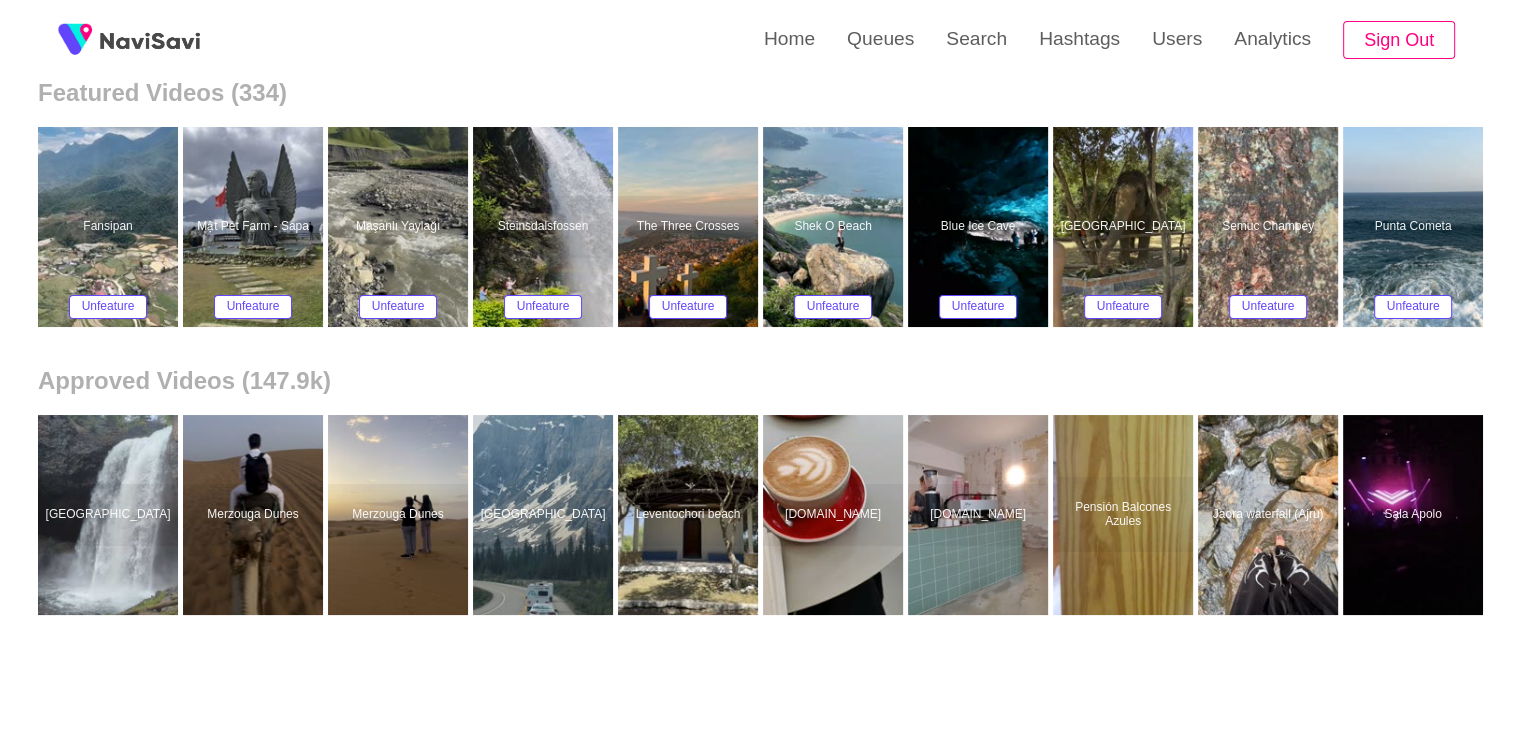 scroll, scrollTop: 348, scrollLeft: 0, axis: vertical 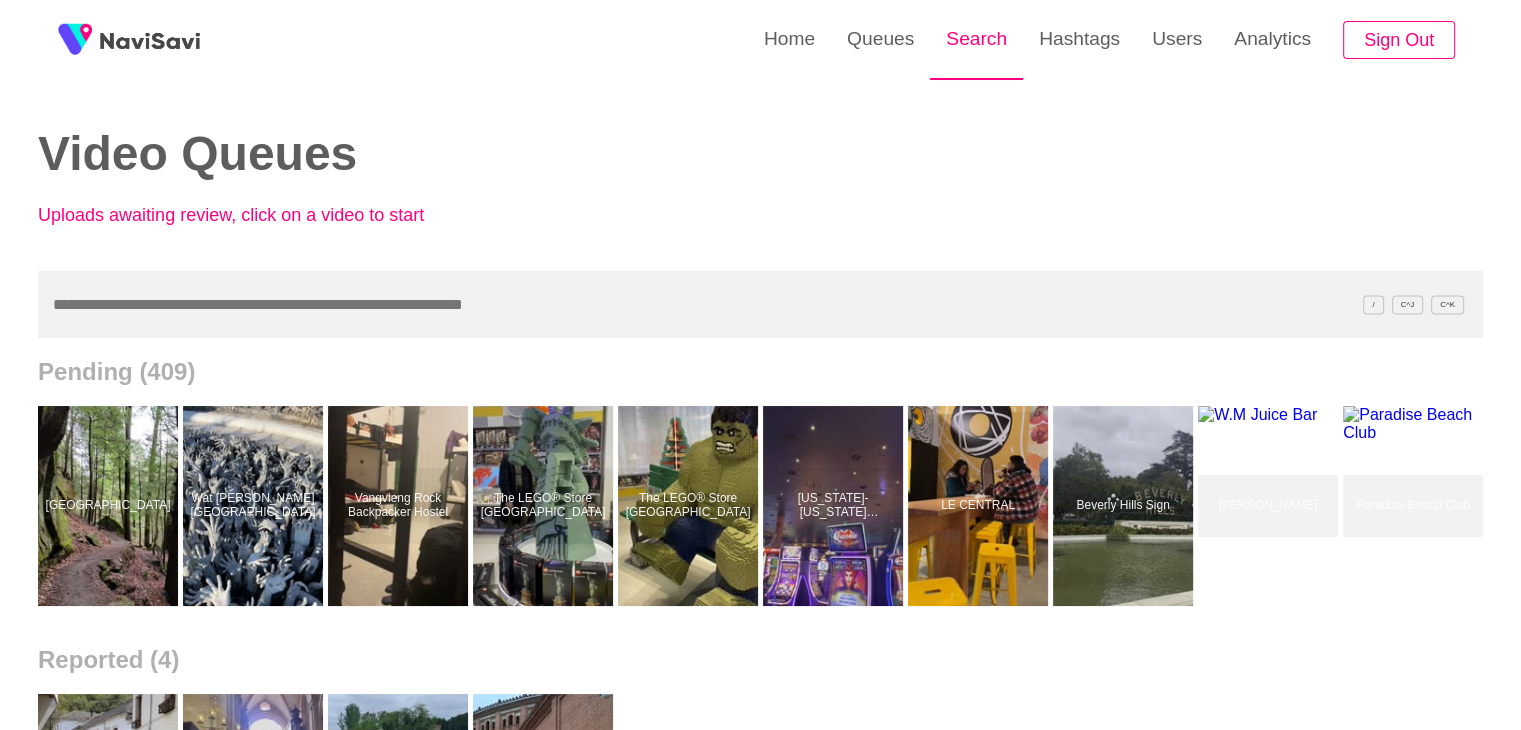 click on "Search" at bounding box center [976, 39] 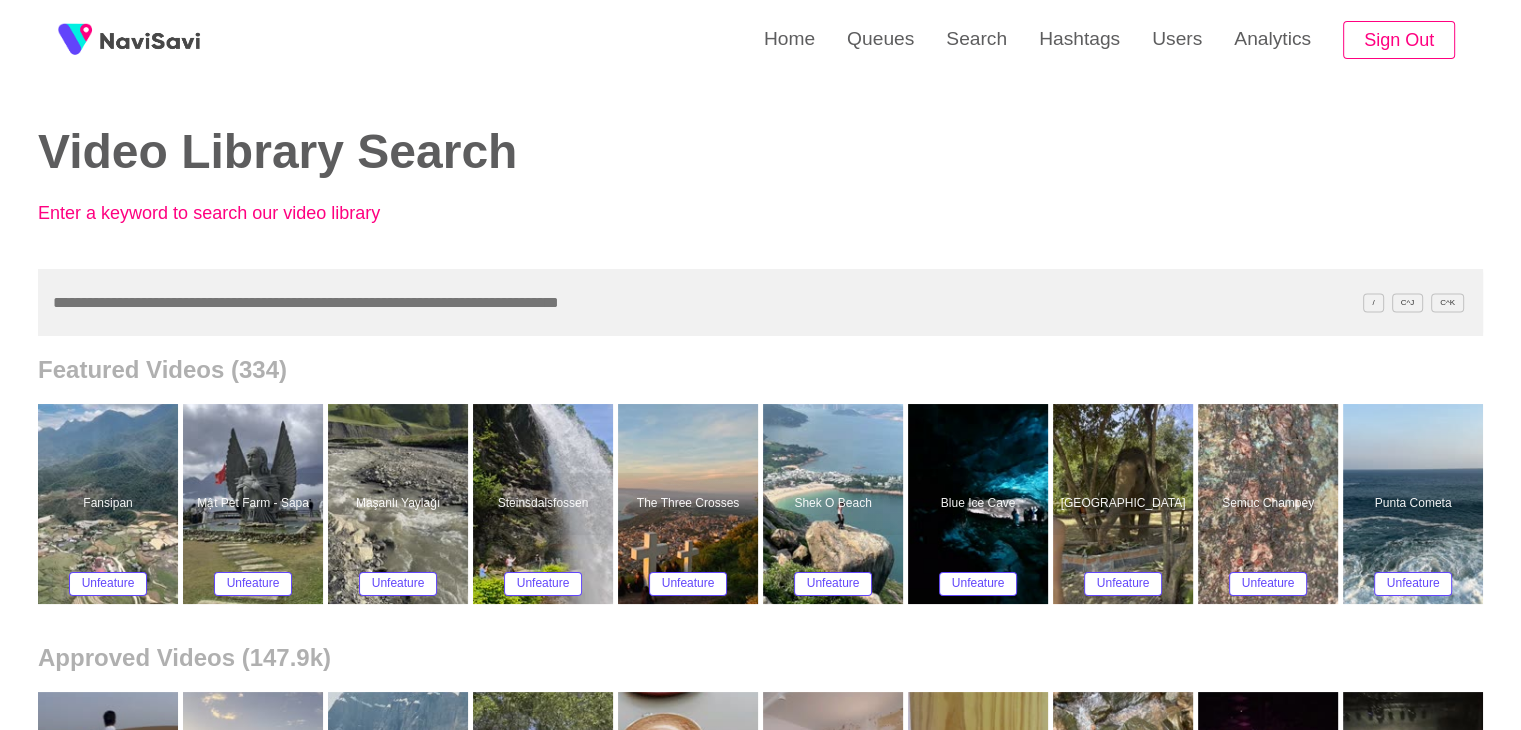 scroll, scrollTop: 0, scrollLeft: 0, axis: both 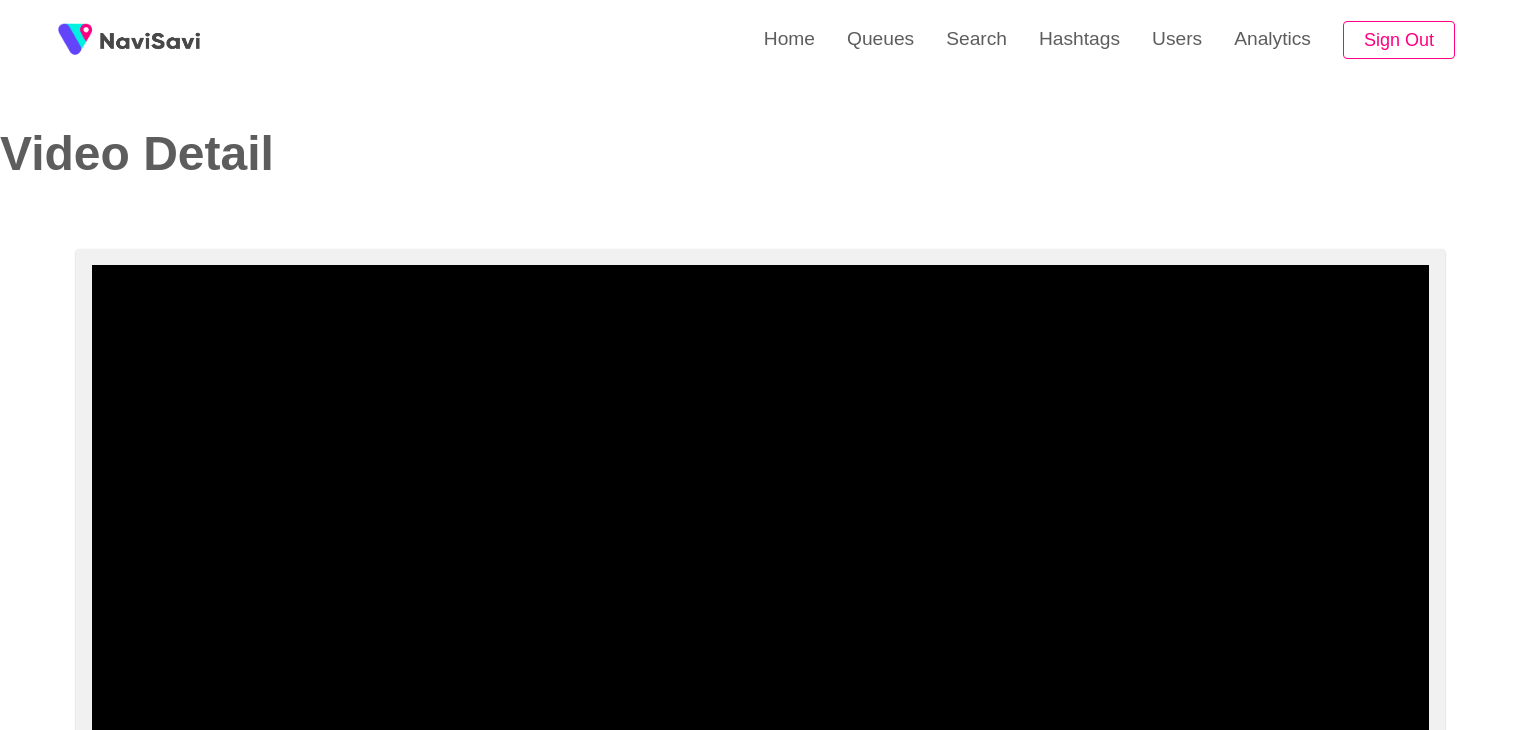 select on "**********" 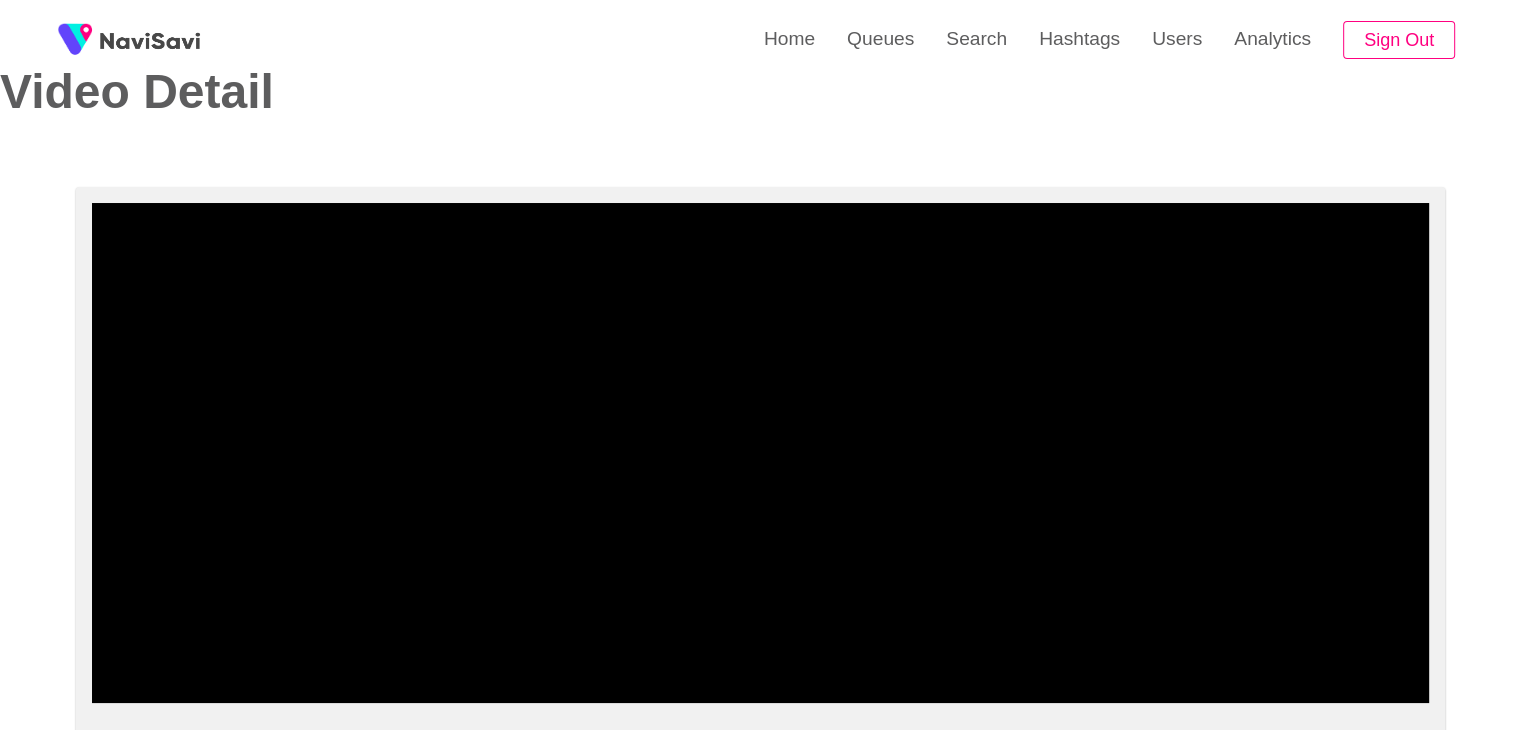scroll, scrollTop: 60, scrollLeft: 0, axis: vertical 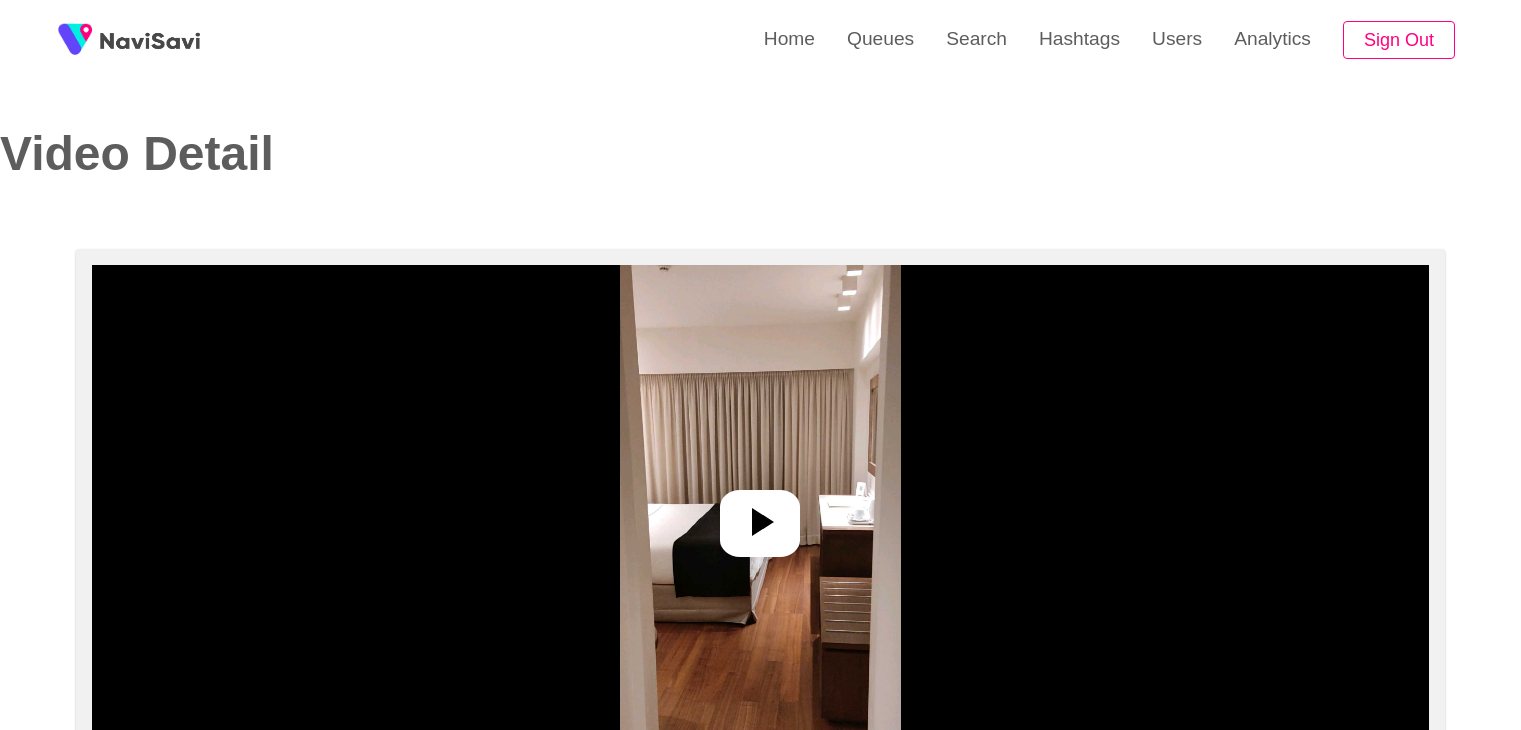 select on "**********" 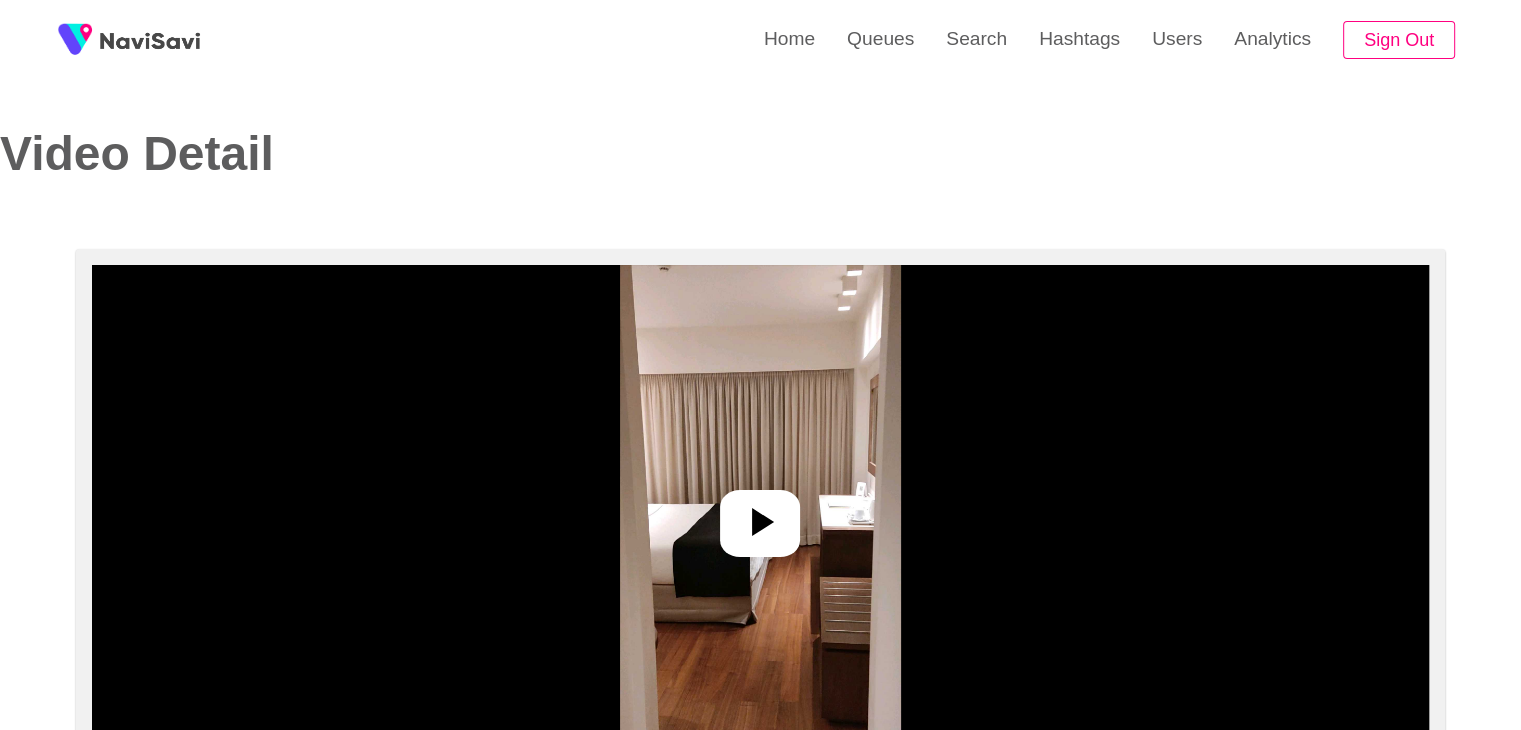 click at bounding box center (760, 515) 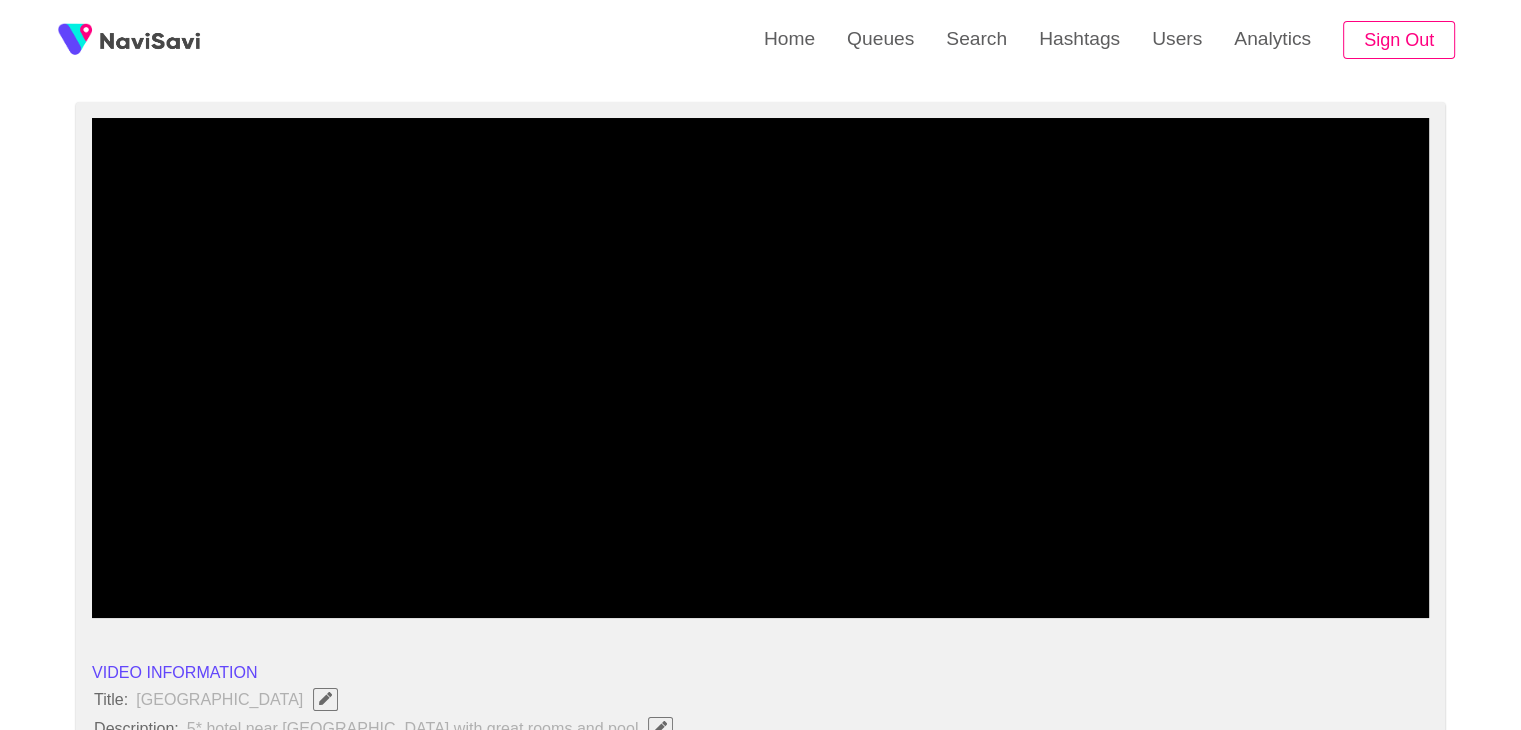 scroll, scrollTop: 140, scrollLeft: 0, axis: vertical 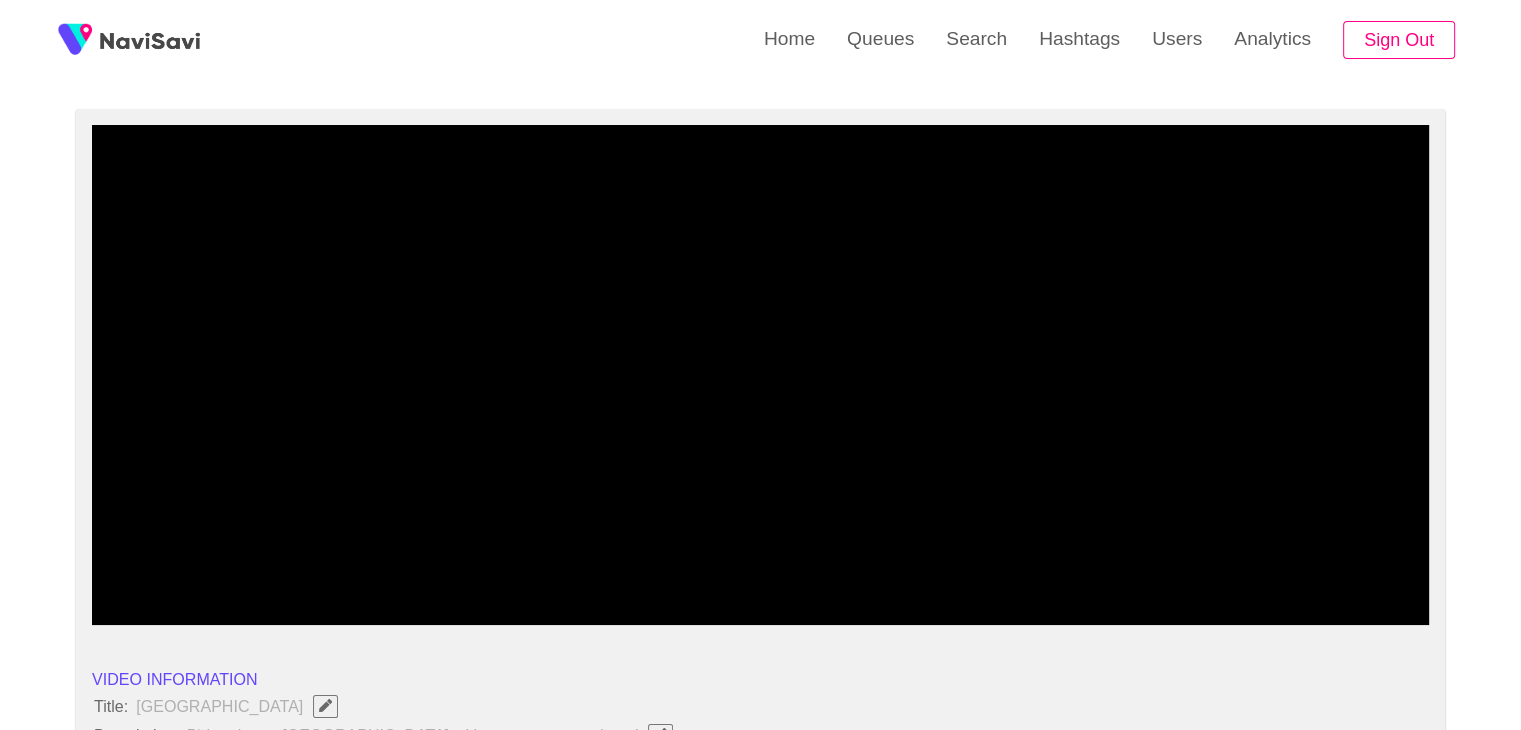 click at bounding box center [760, 375] 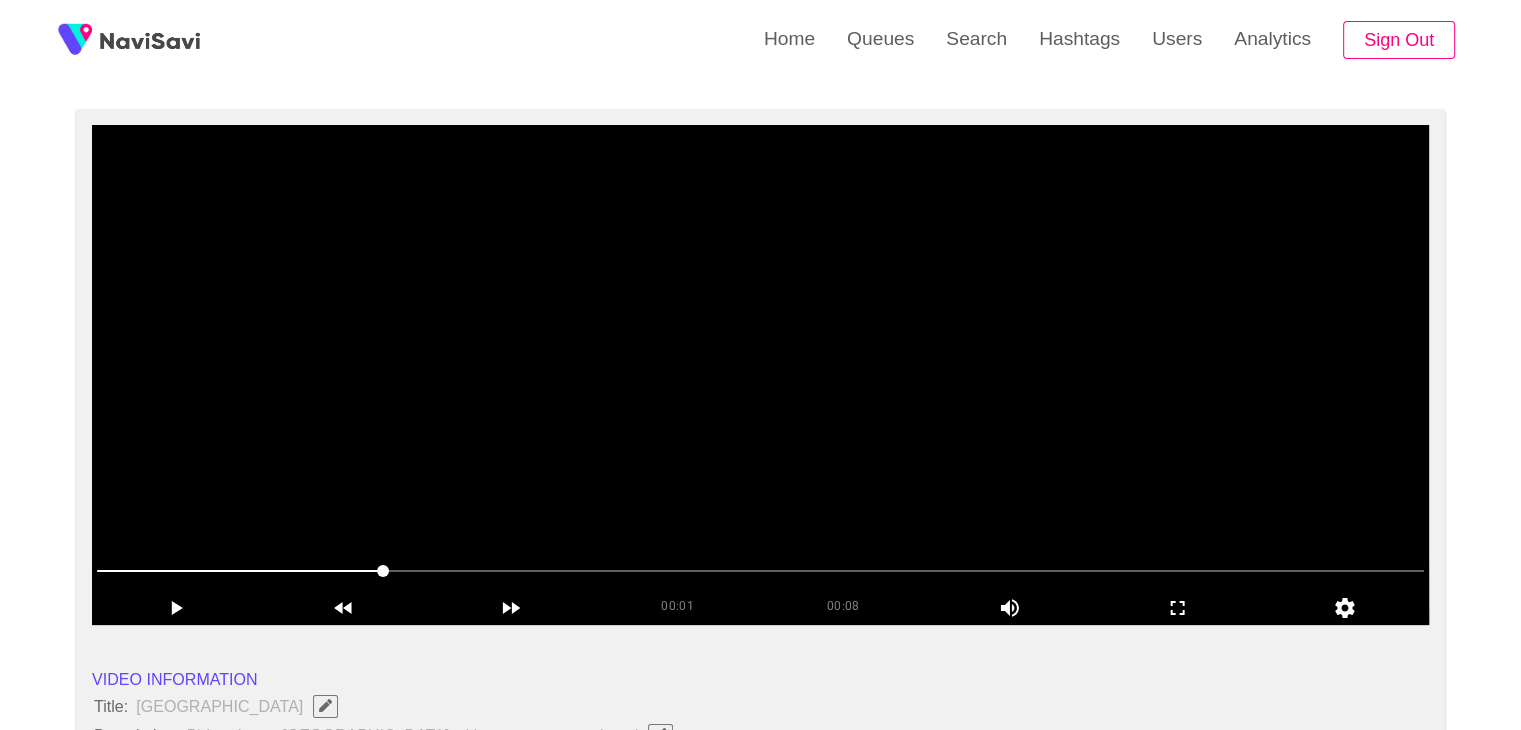 click at bounding box center (760, 375) 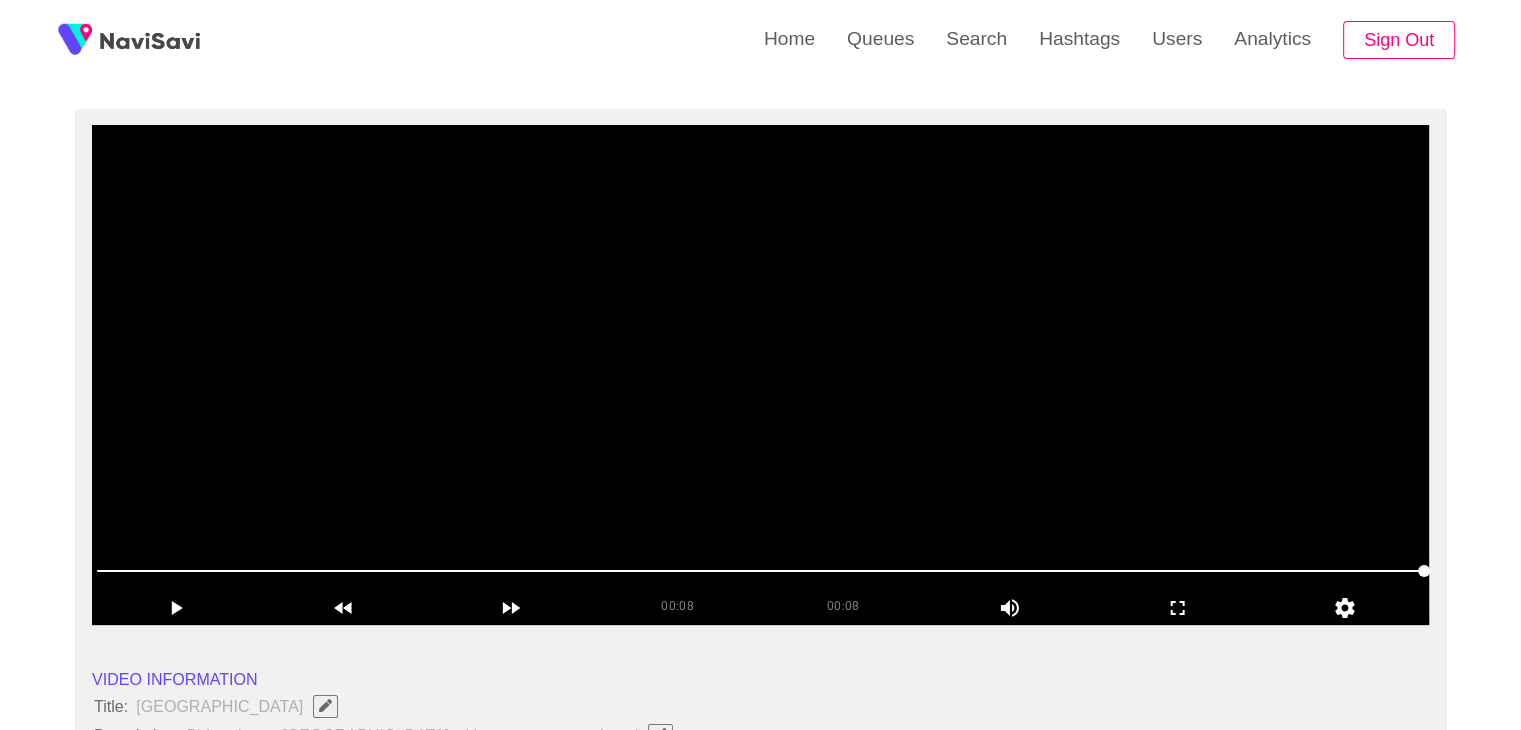 click at bounding box center [760, 375] 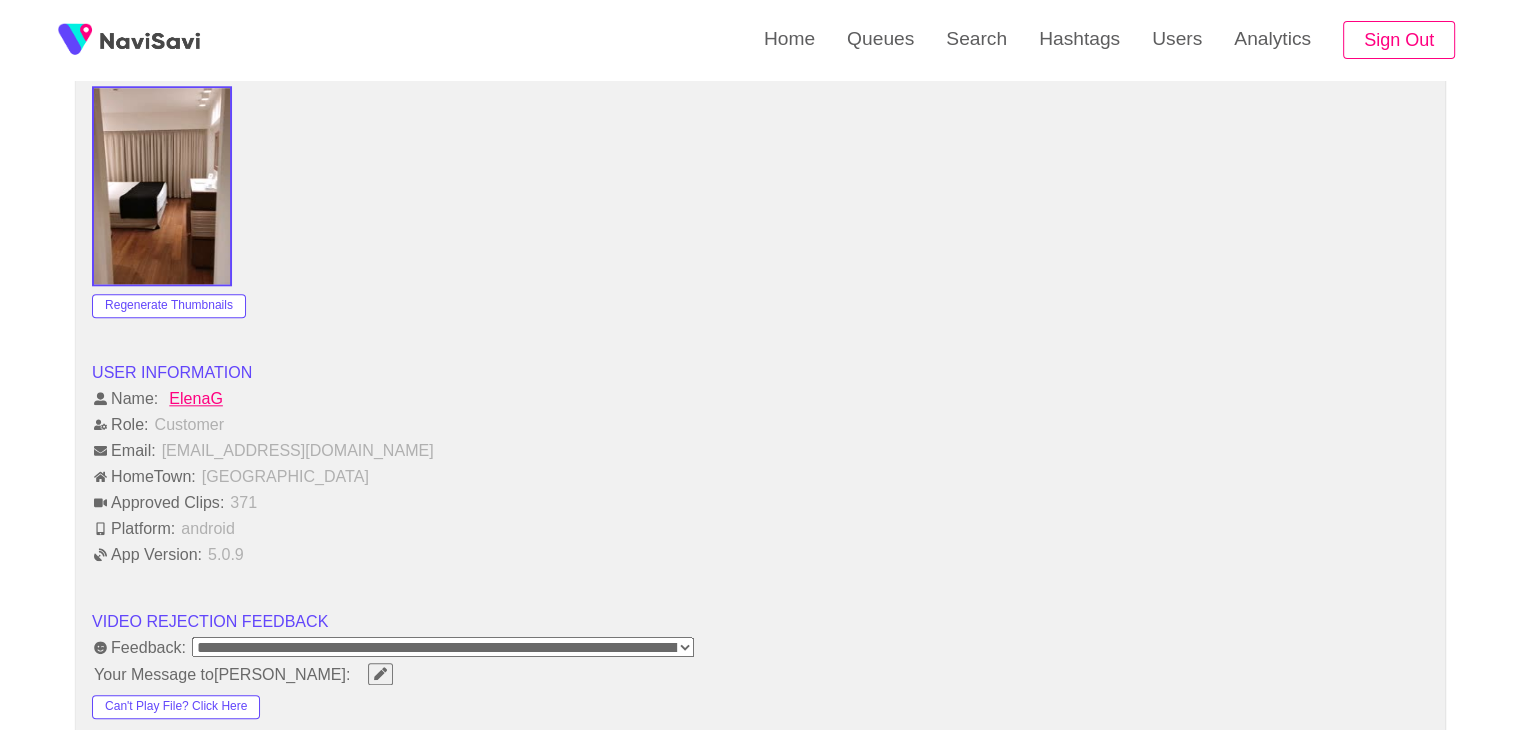 scroll, scrollTop: 2024, scrollLeft: 0, axis: vertical 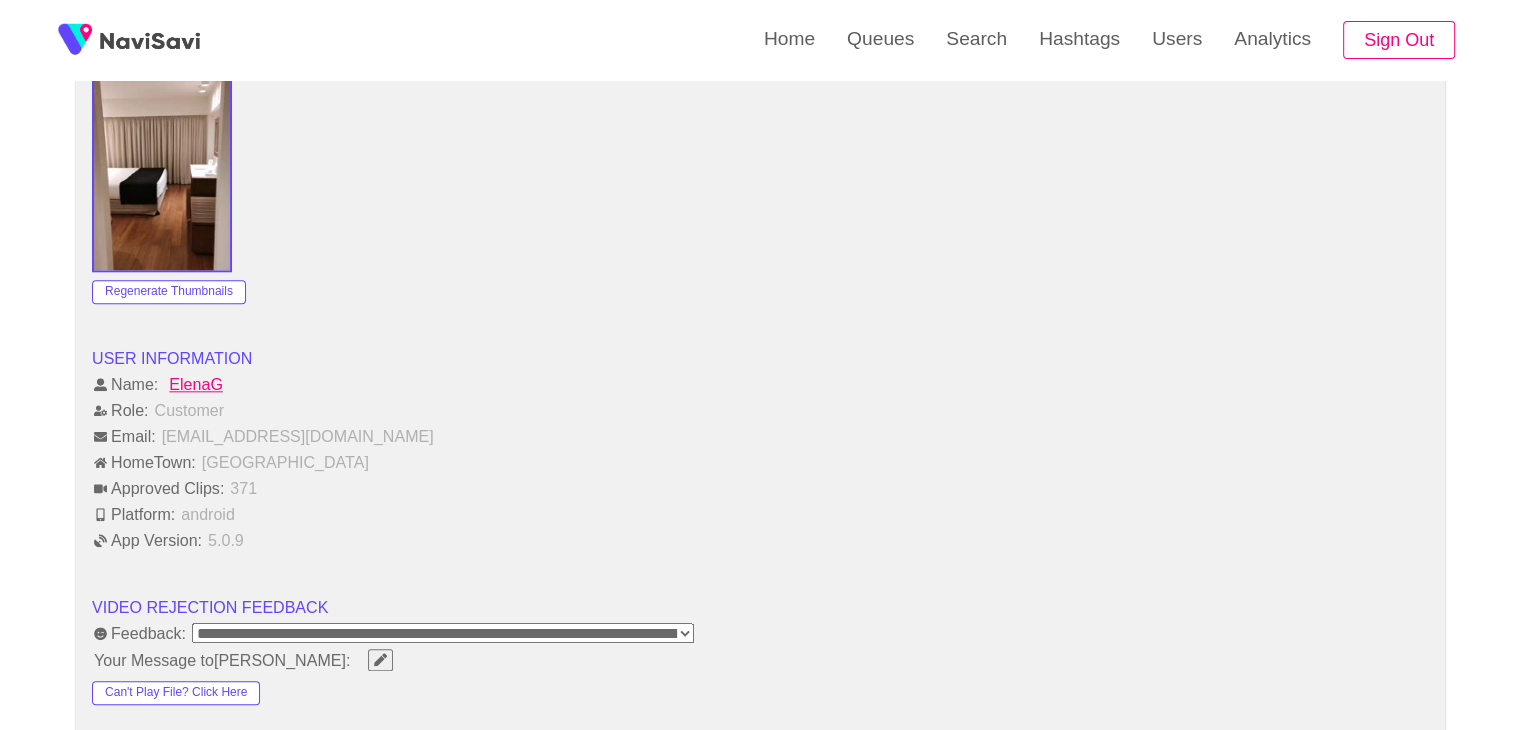 click on "**********" at bounding box center [443, 633] 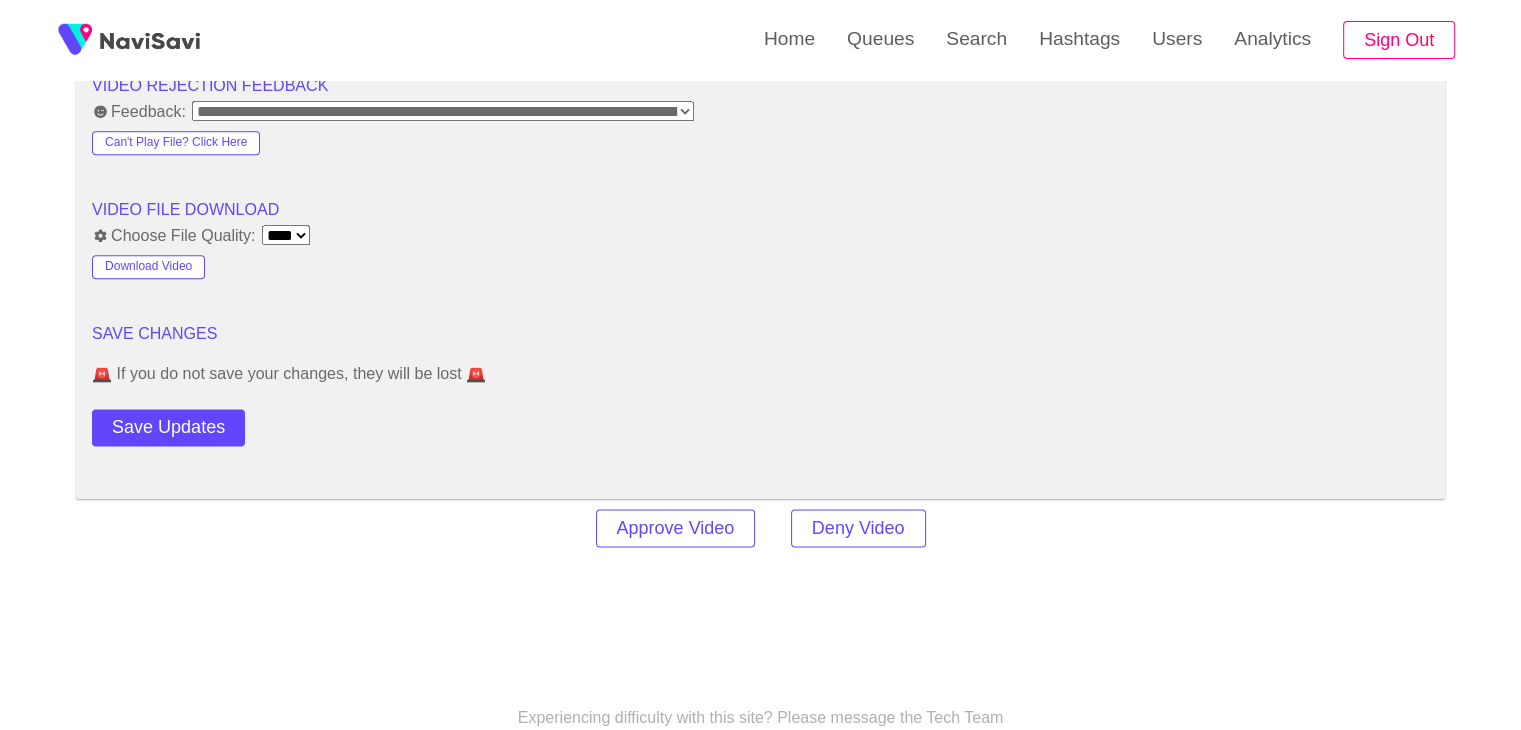 scroll, scrollTop: 2620, scrollLeft: 0, axis: vertical 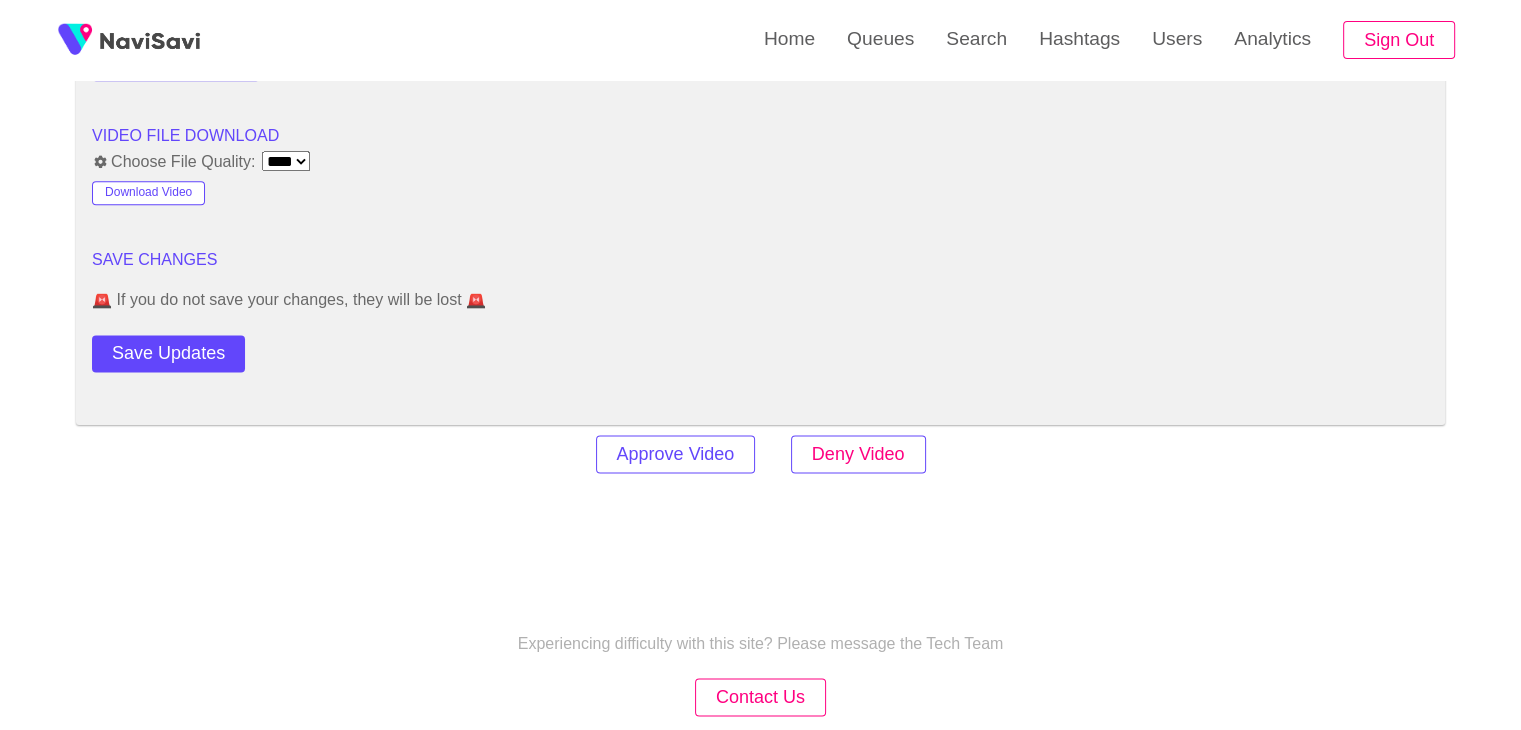 click on "Deny Video" at bounding box center (858, 454) 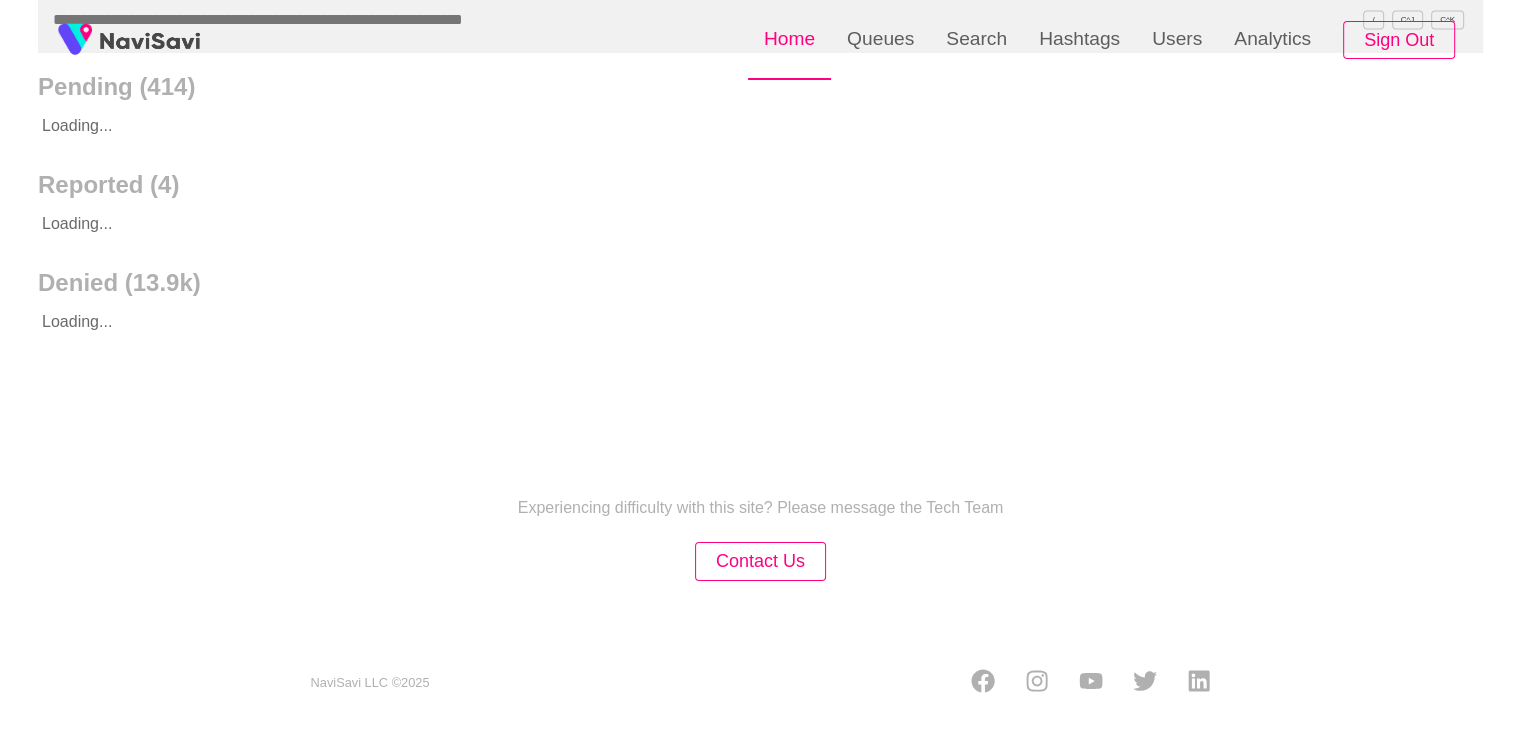 scroll, scrollTop: 0, scrollLeft: 0, axis: both 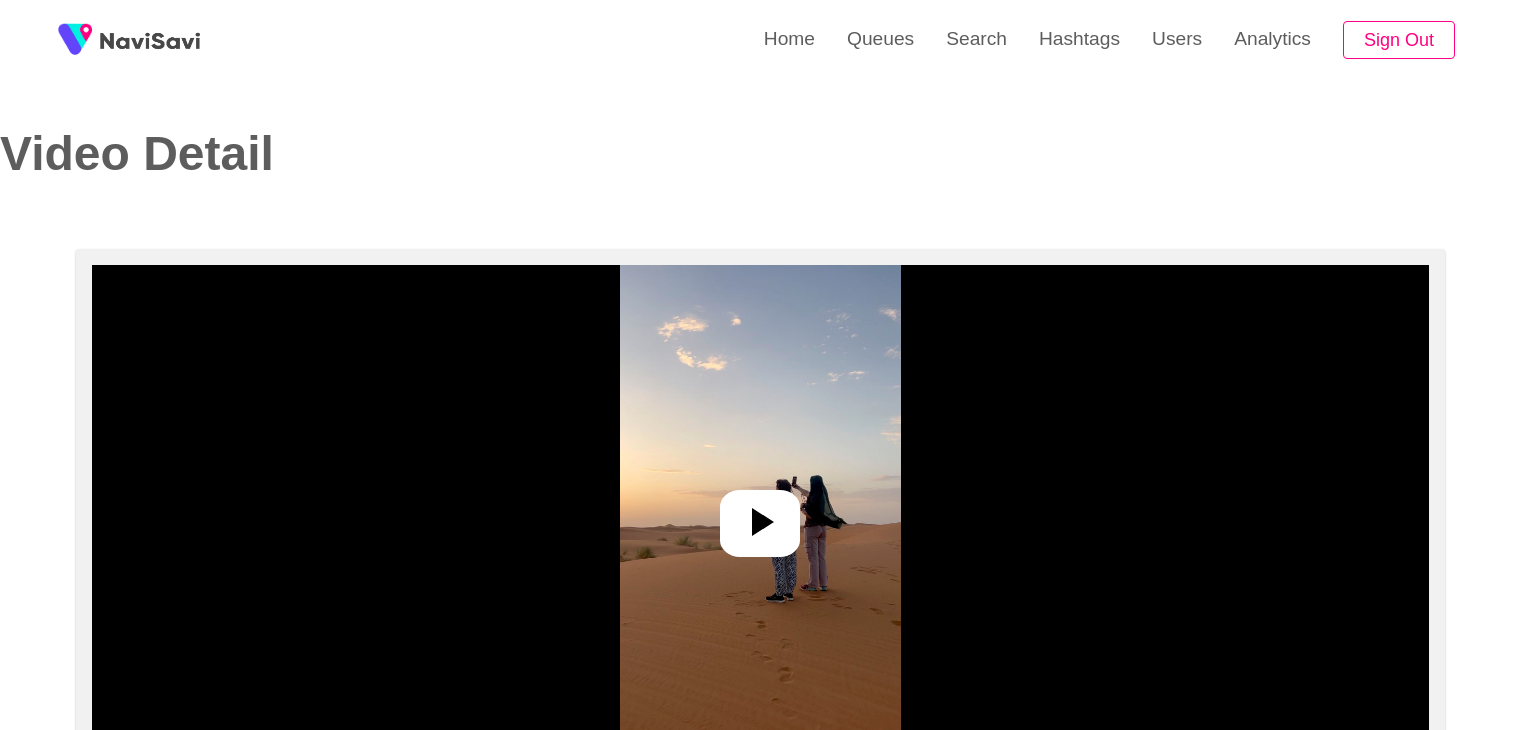 select on "**********" 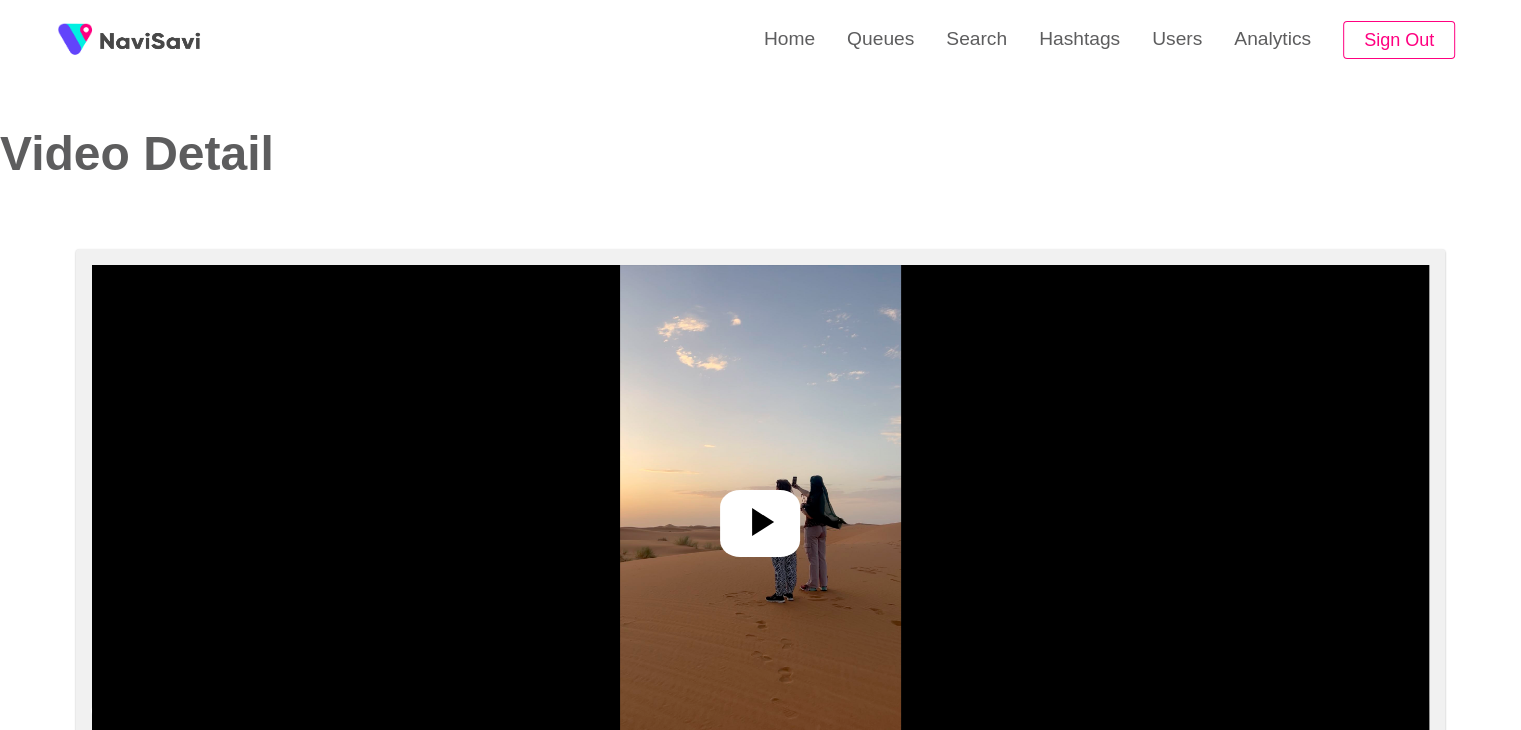 click at bounding box center (760, 515) 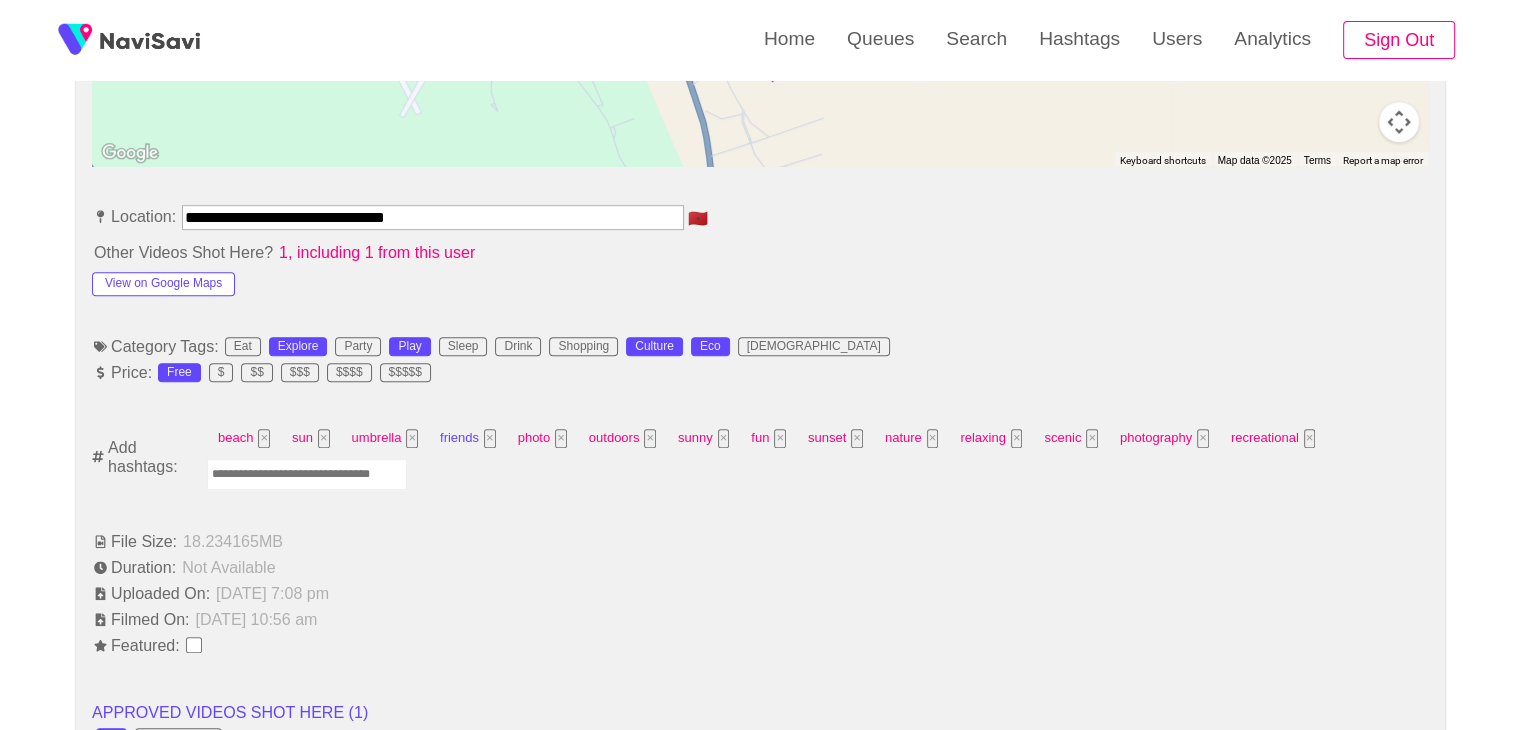 scroll, scrollTop: 1028, scrollLeft: 0, axis: vertical 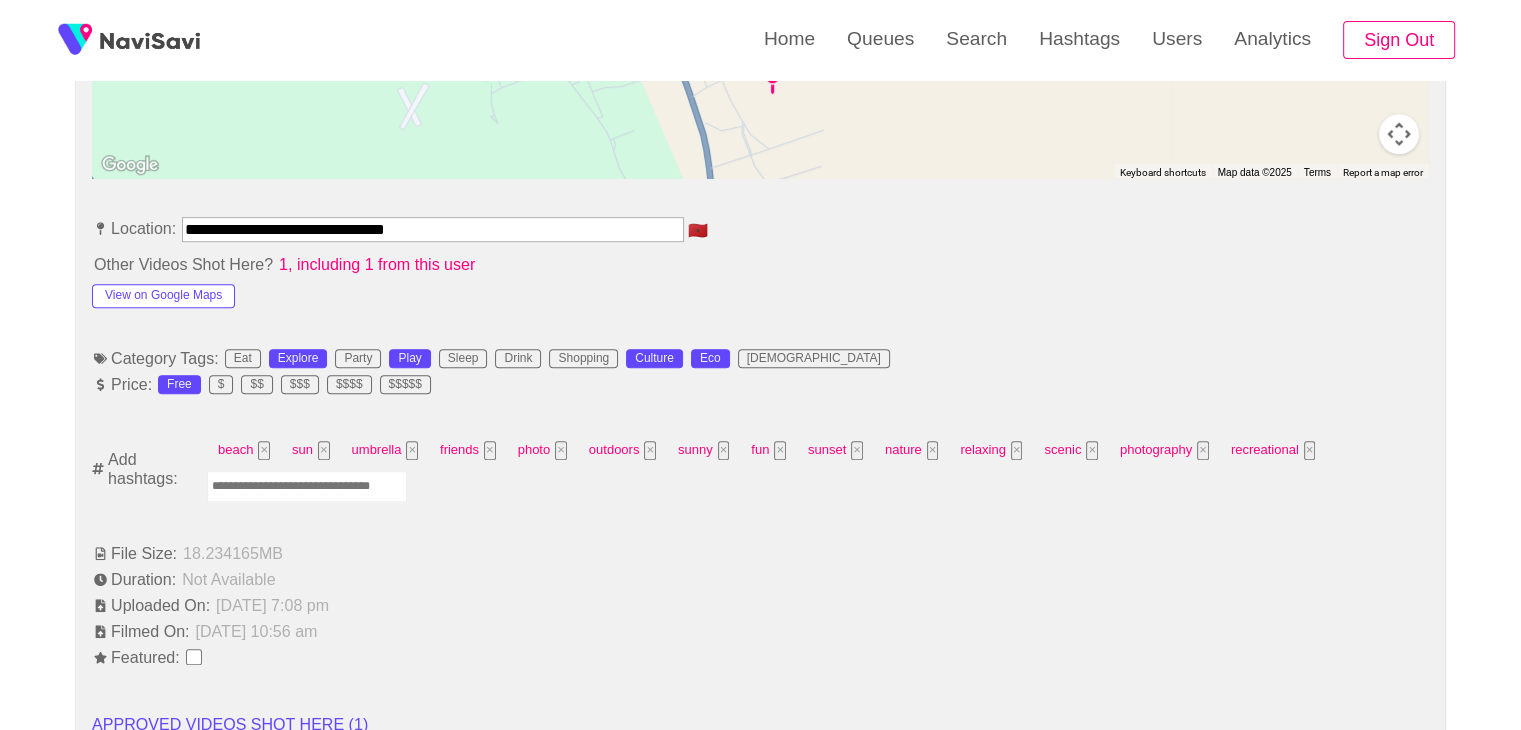 click at bounding box center (307, 486) 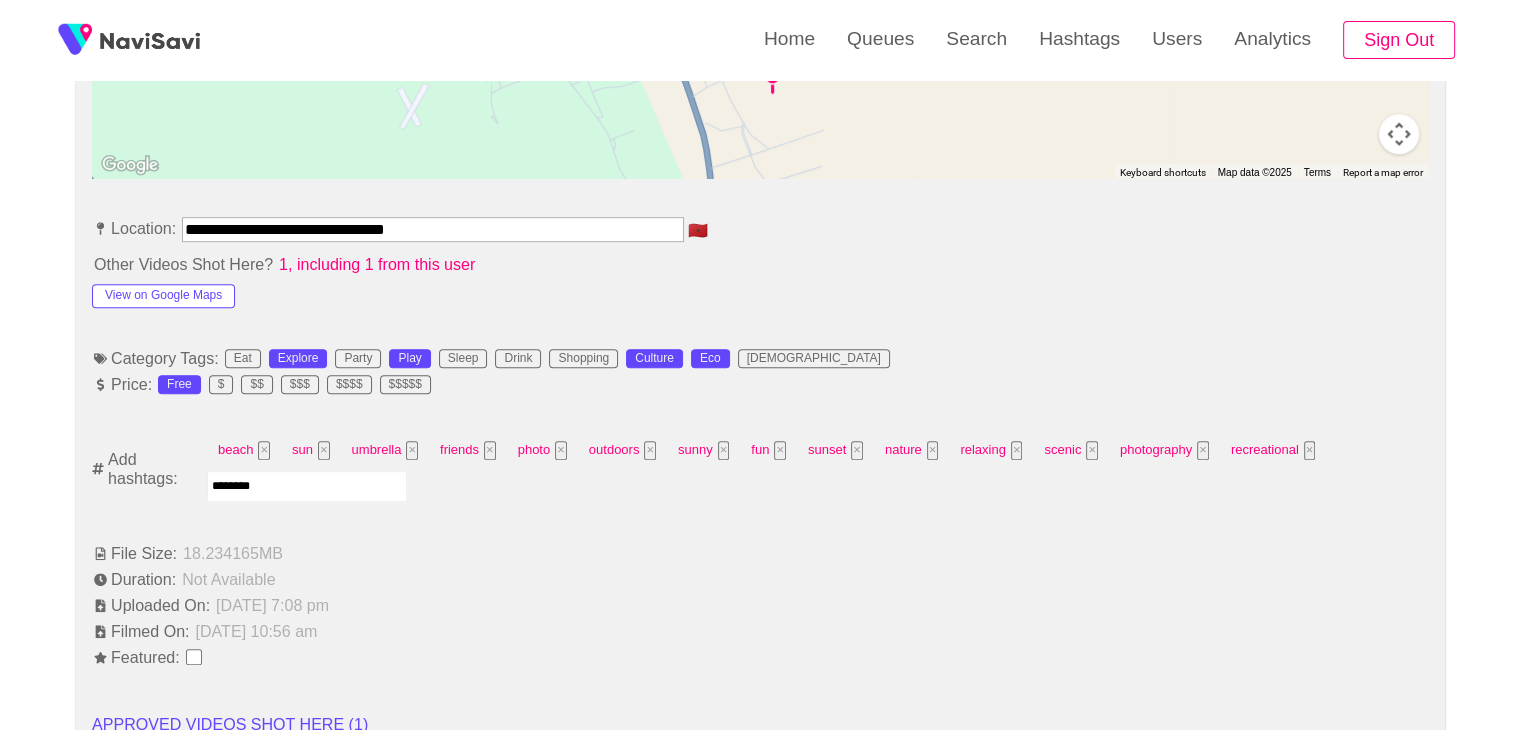 type on "*********" 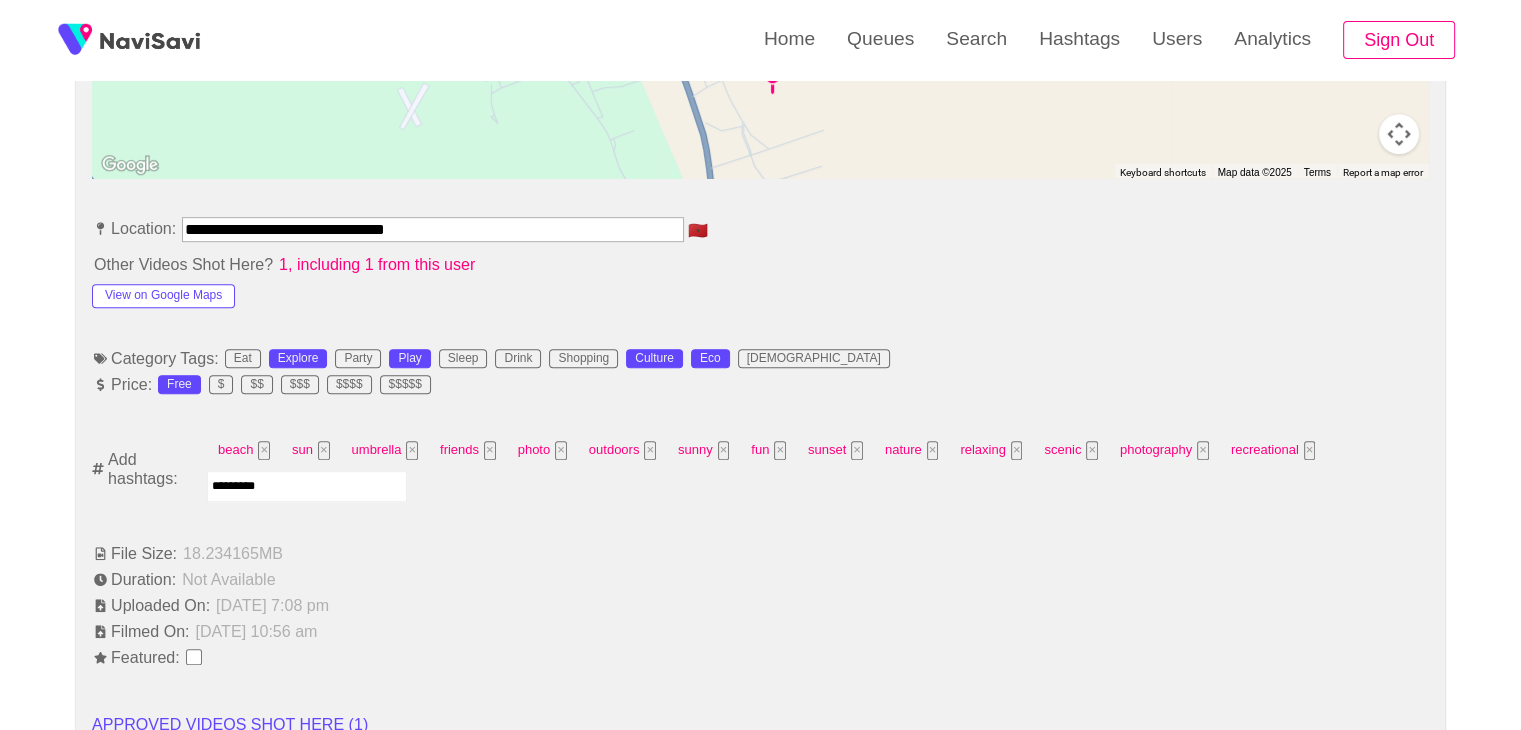 type 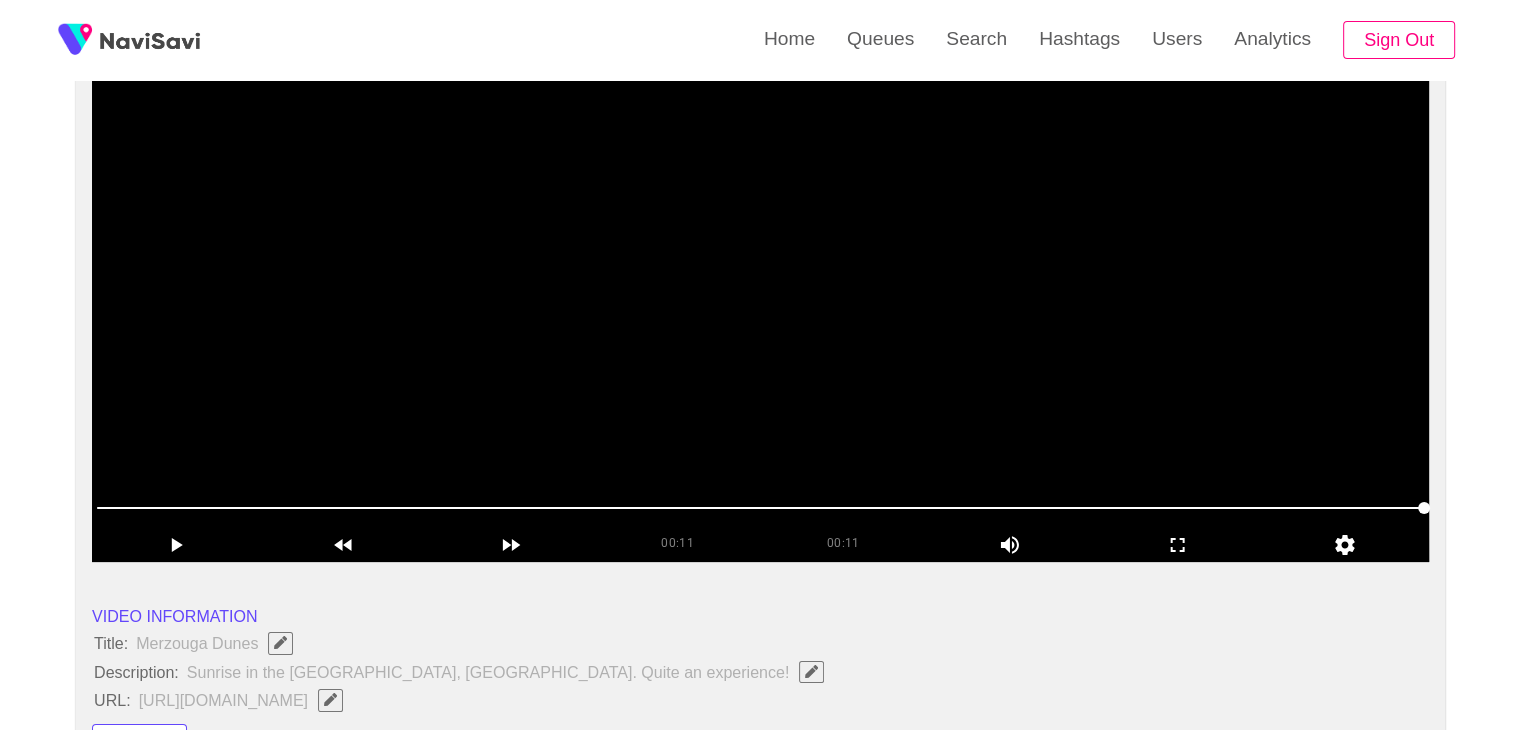 scroll, scrollTop: 200, scrollLeft: 0, axis: vertical 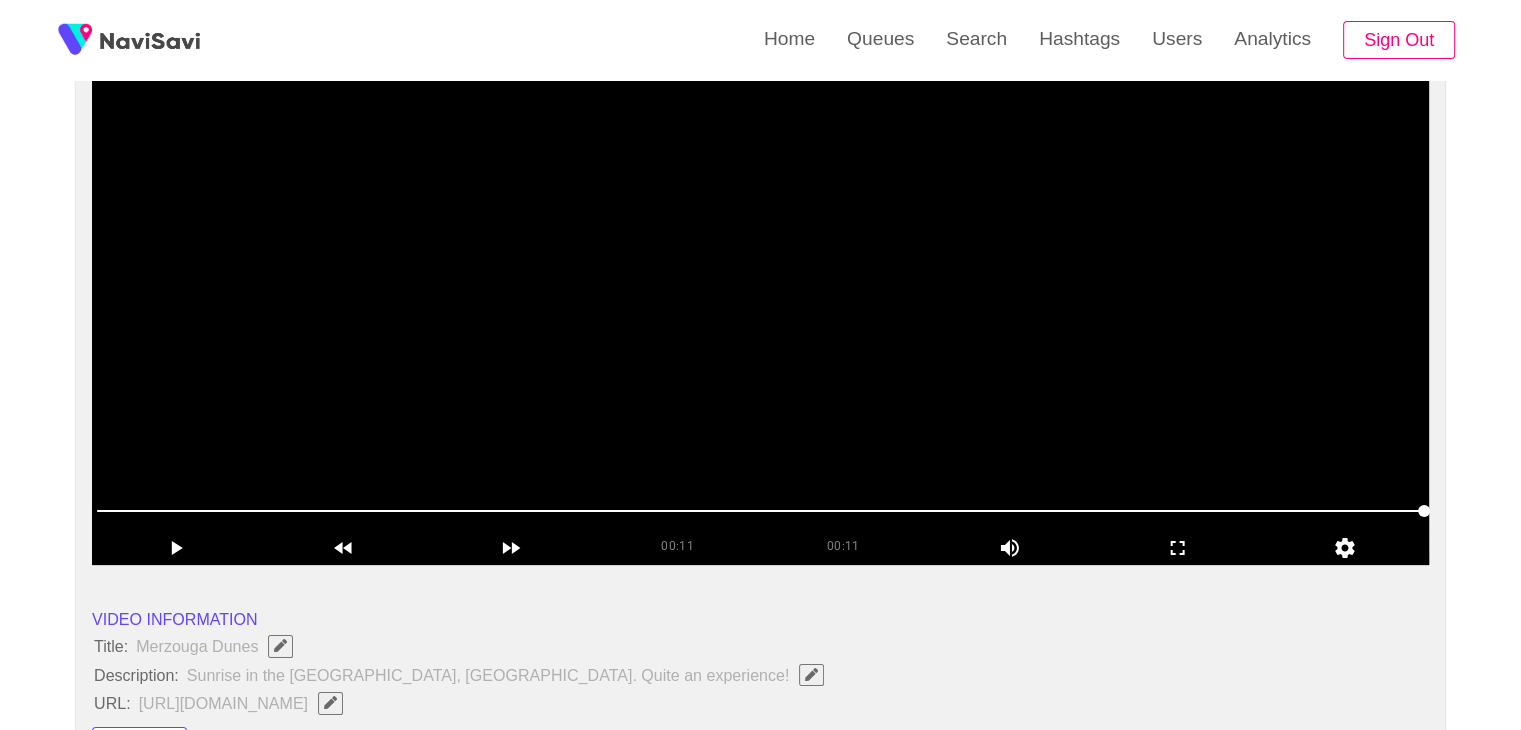 click at bounding box center (760, 315) 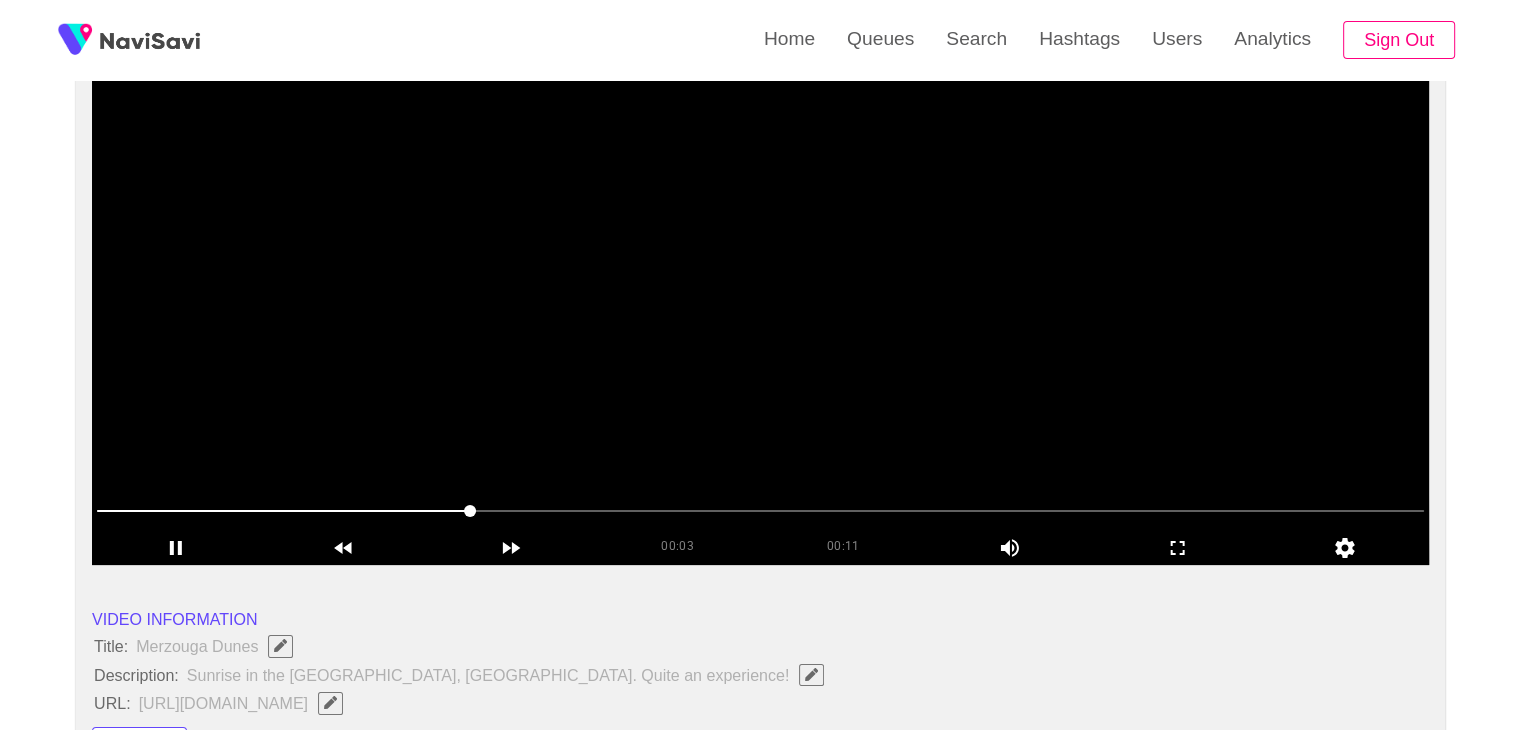 click at bounding box center [760, 315] 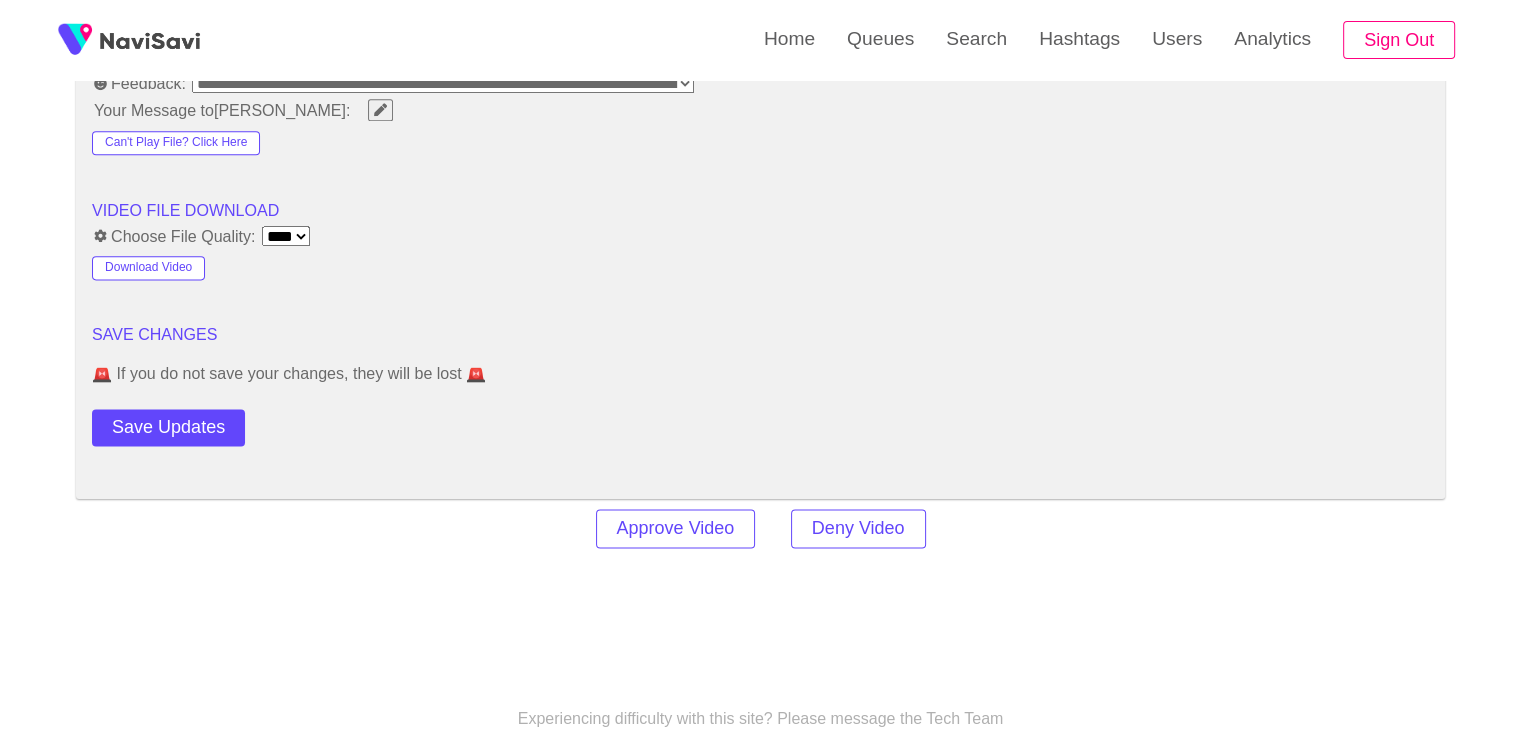 scroll, scrollTop: 2628, scrollLeft: 0, axis: vertical 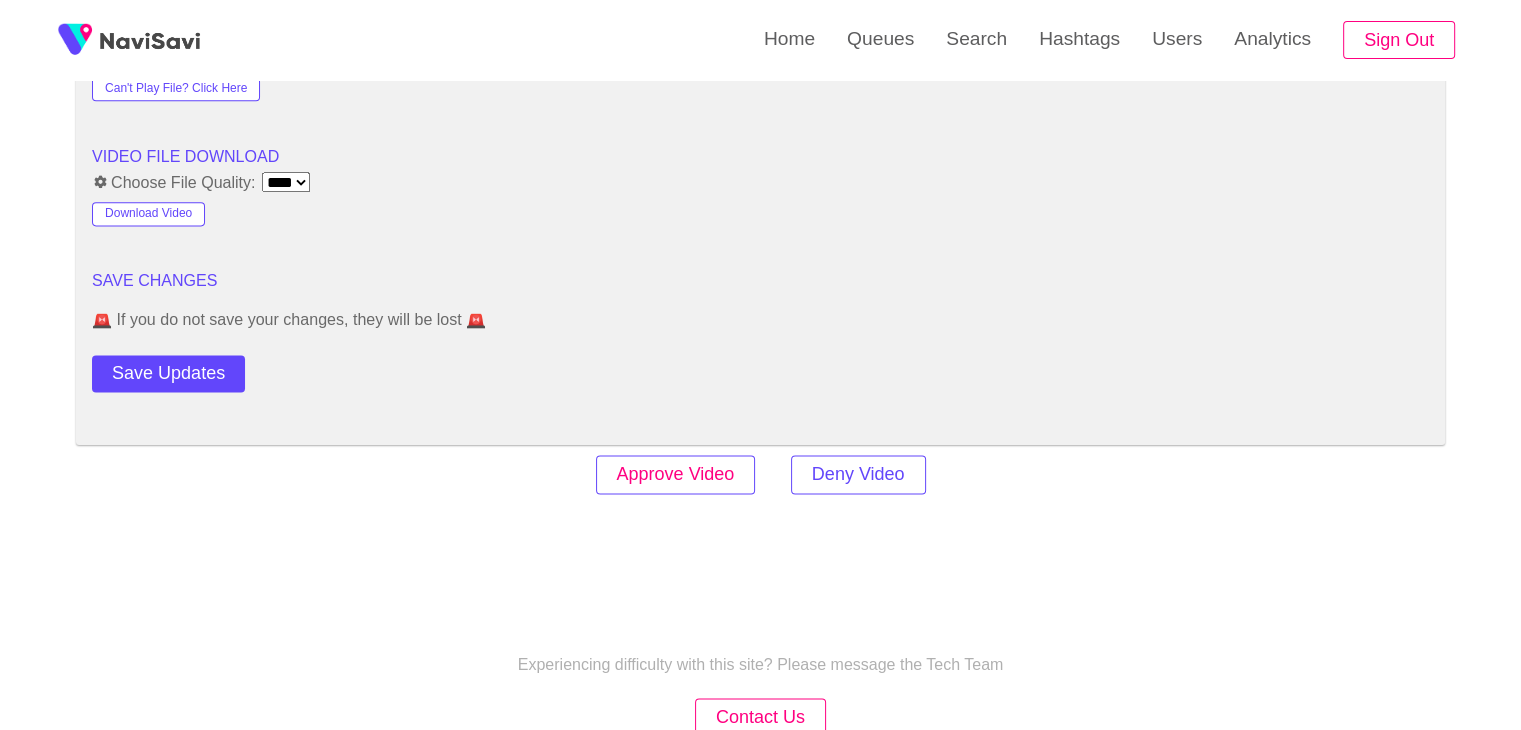 click on "Approve Video" at bounding box center [676, 474] 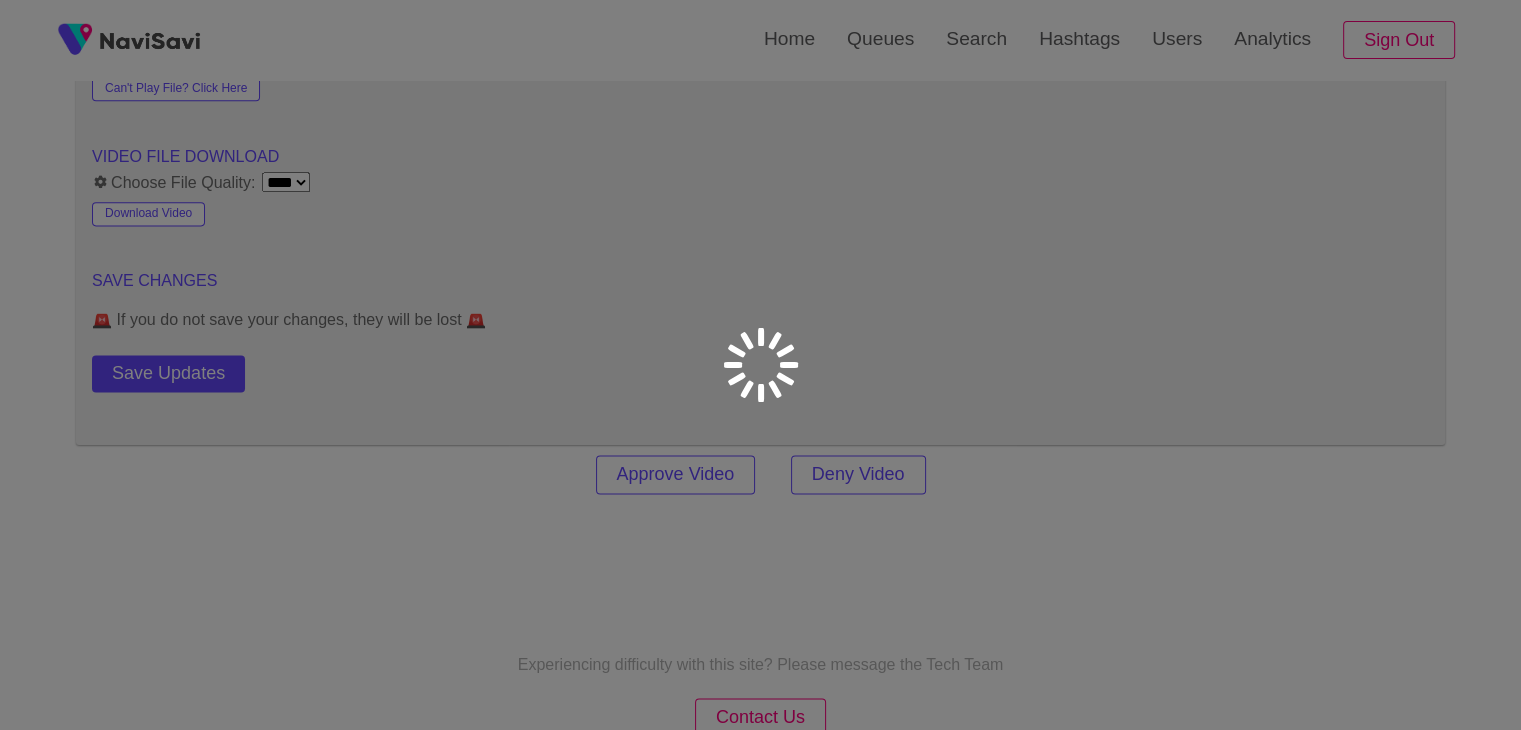 scroll, scrollTop: 0, scrollLeft: 0, axis: both 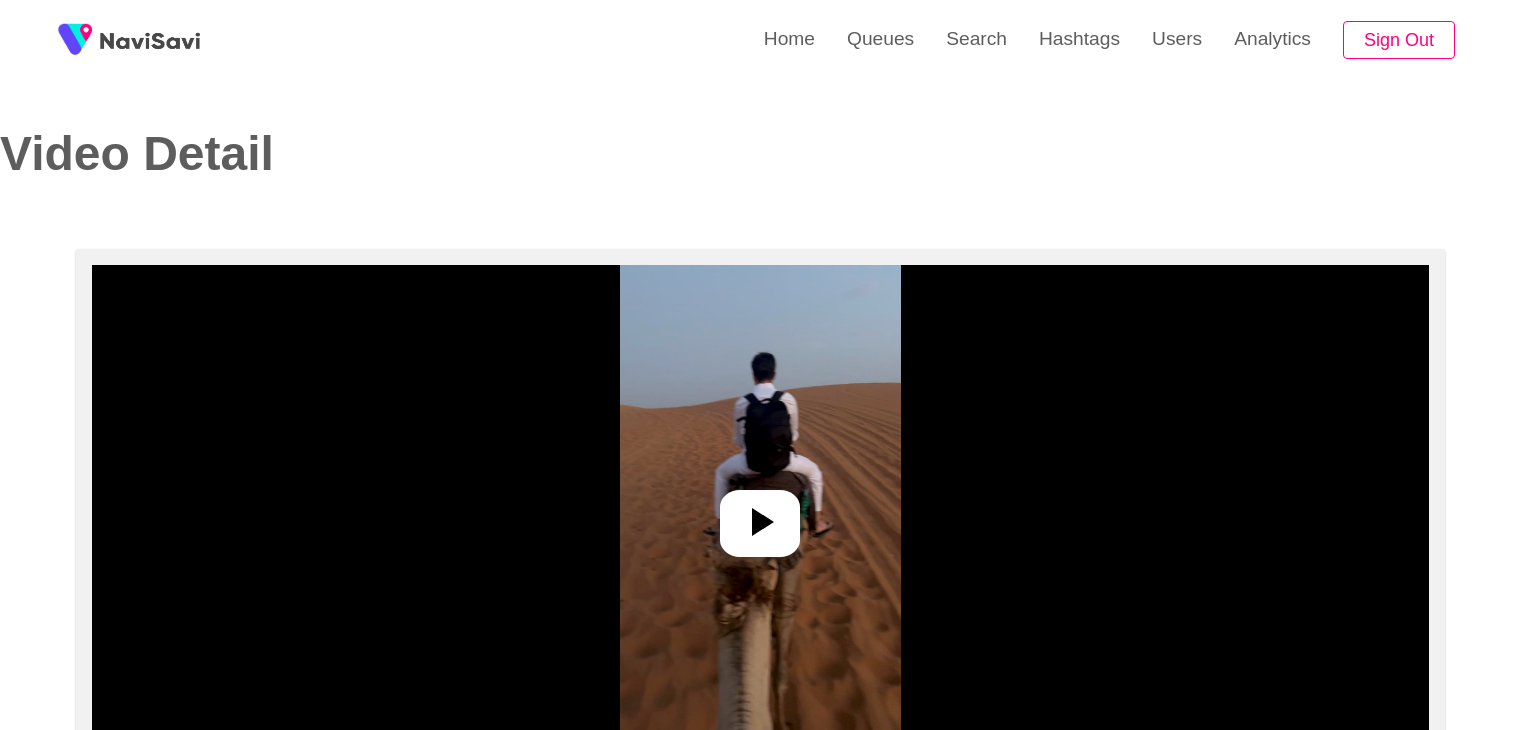 select on "**********" 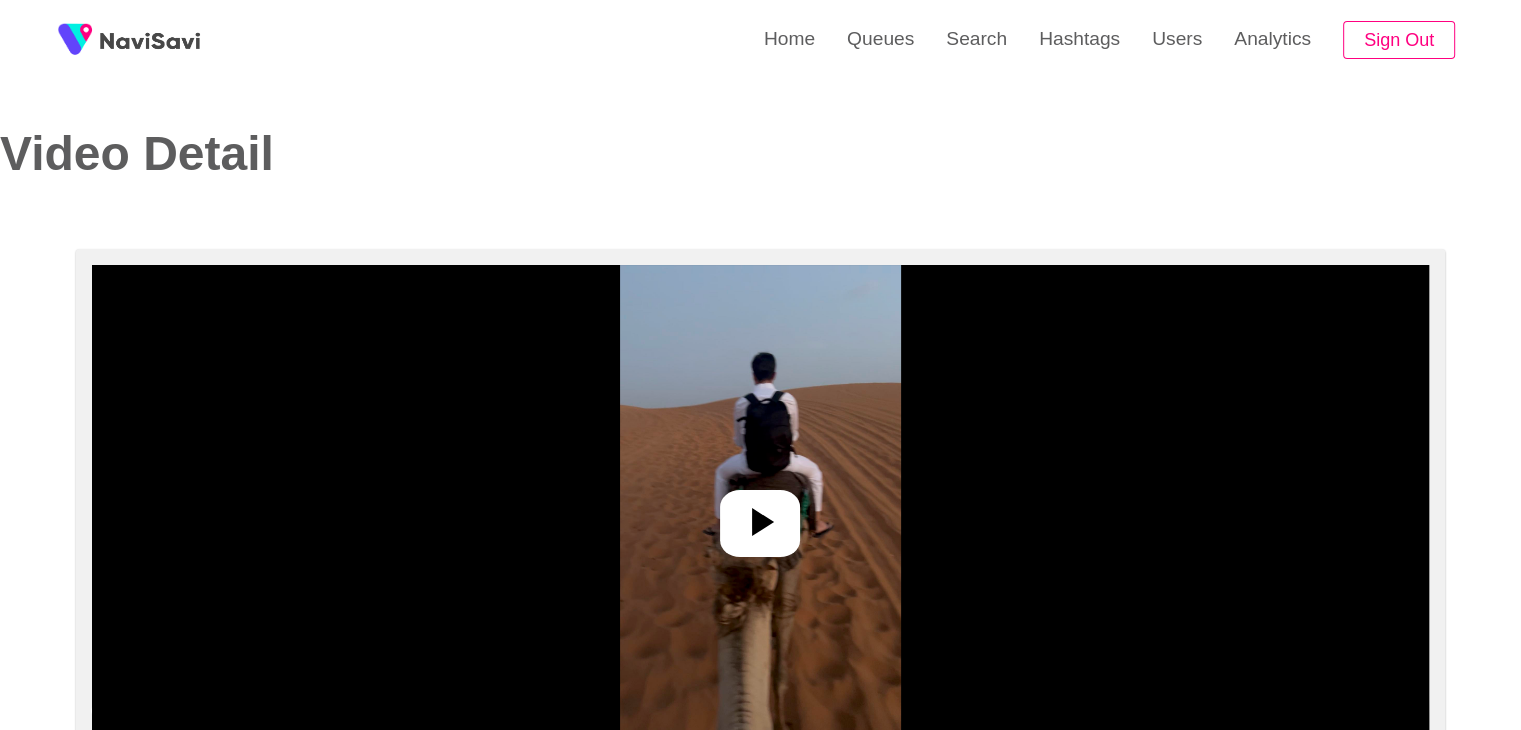 click at bounding box center (760, 515) 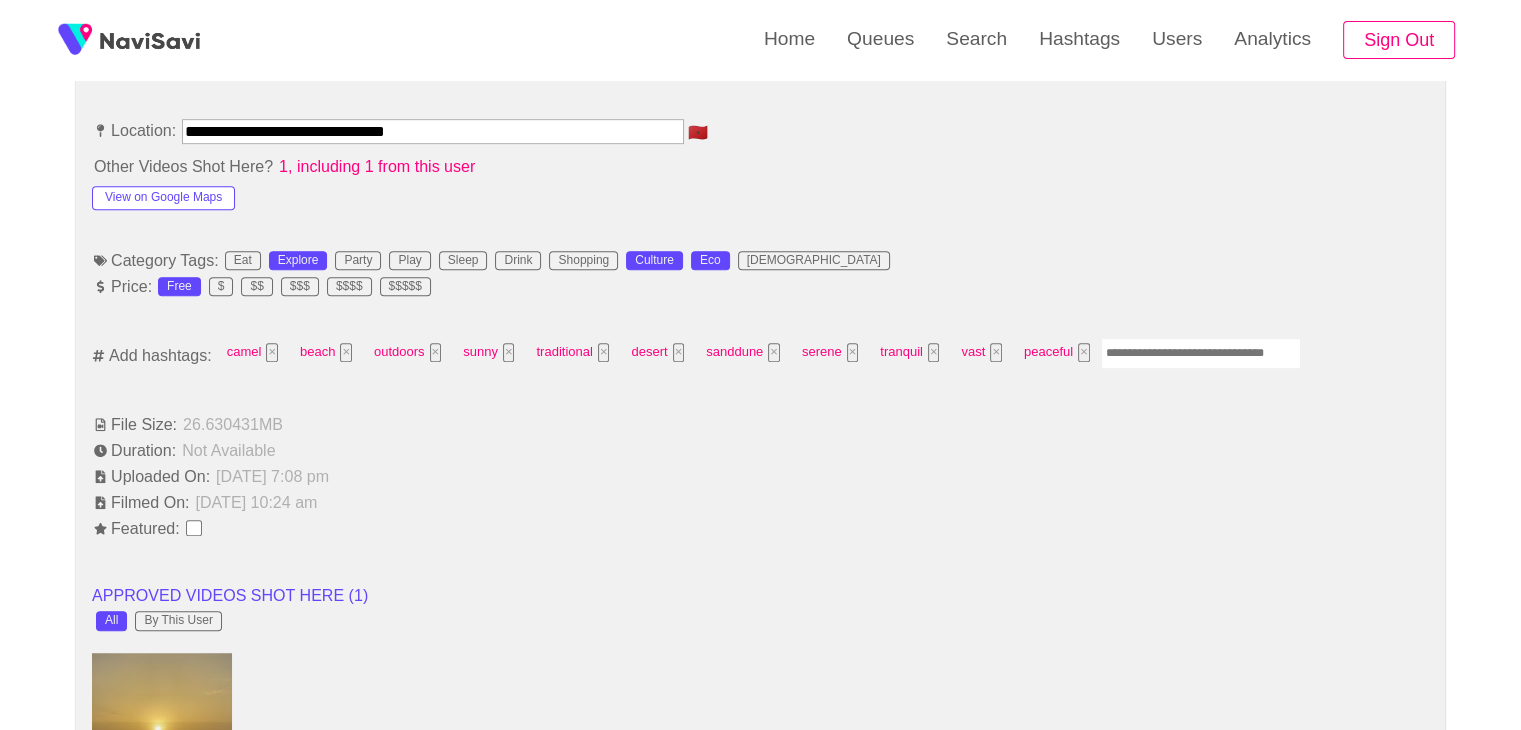 scroll, scrollTop: 1124, scrollLeft: 0, axis: vertical 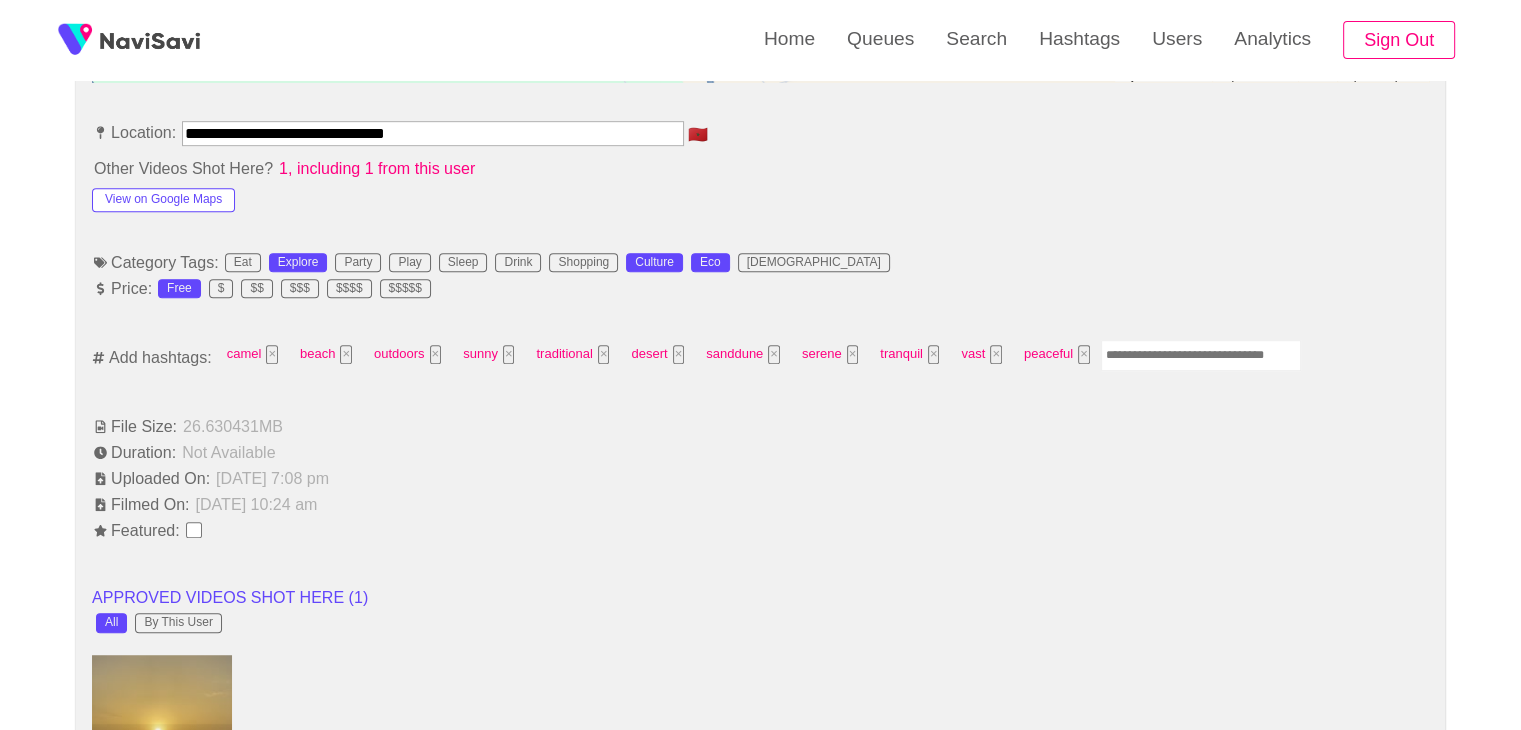 click at bounding box center [1201, 355] 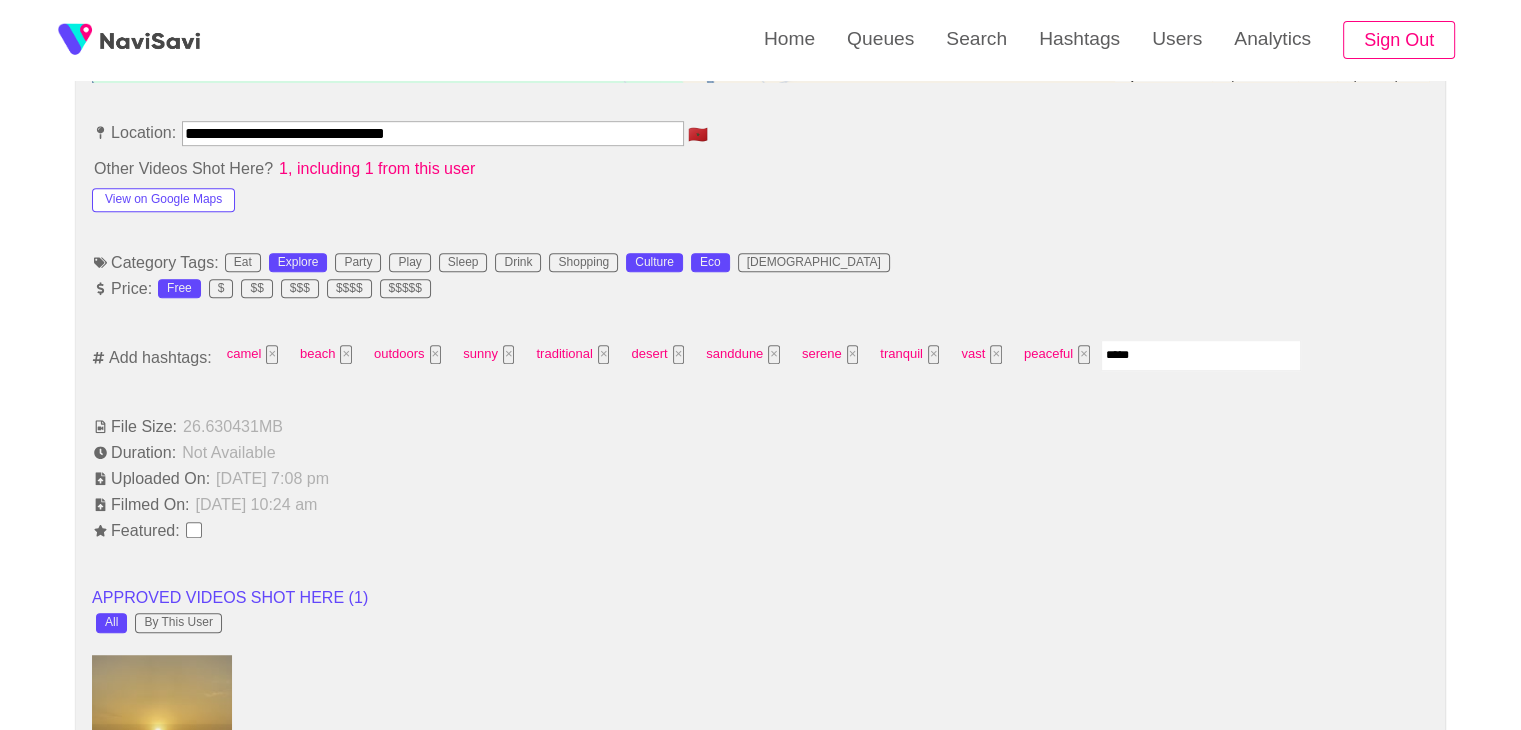 type on "******" 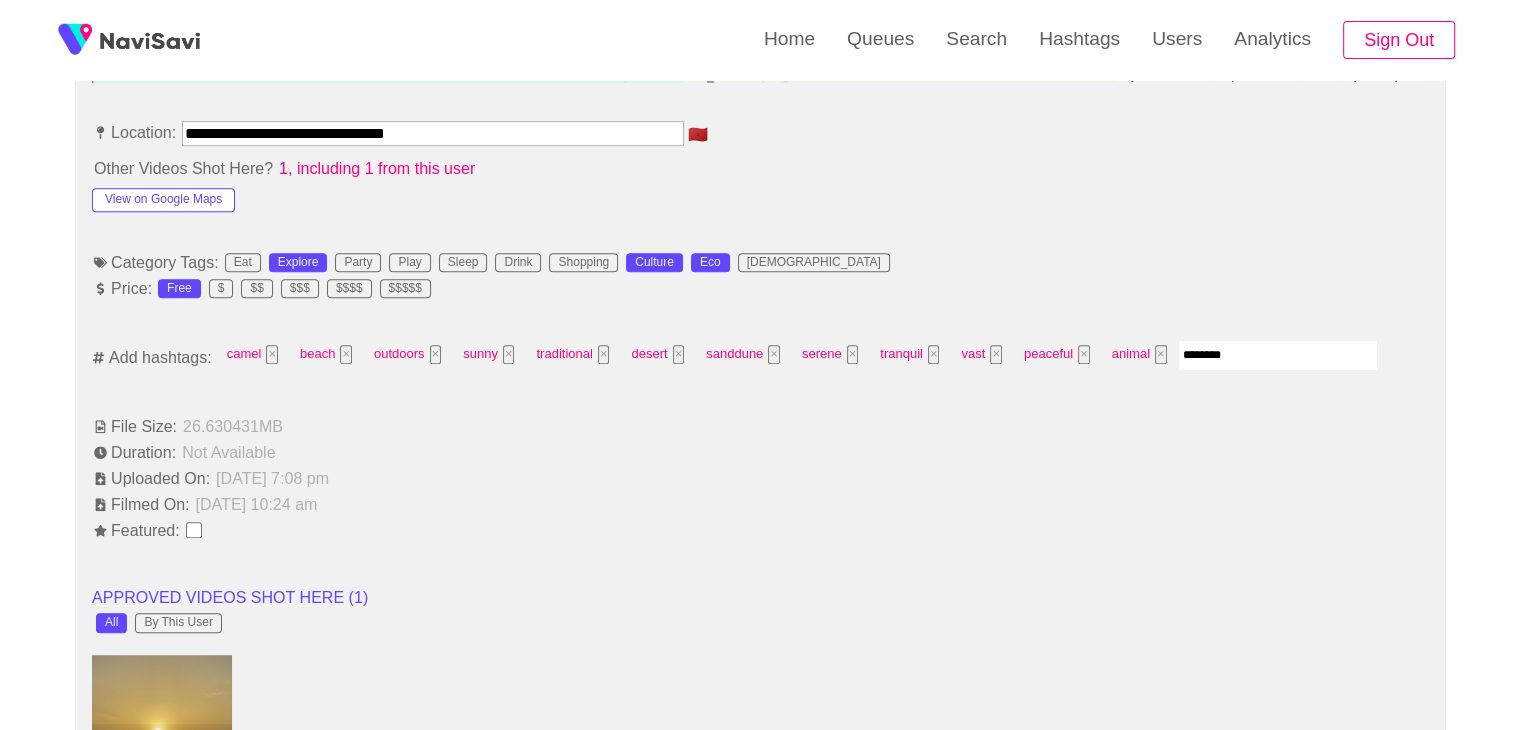 type on "*********" 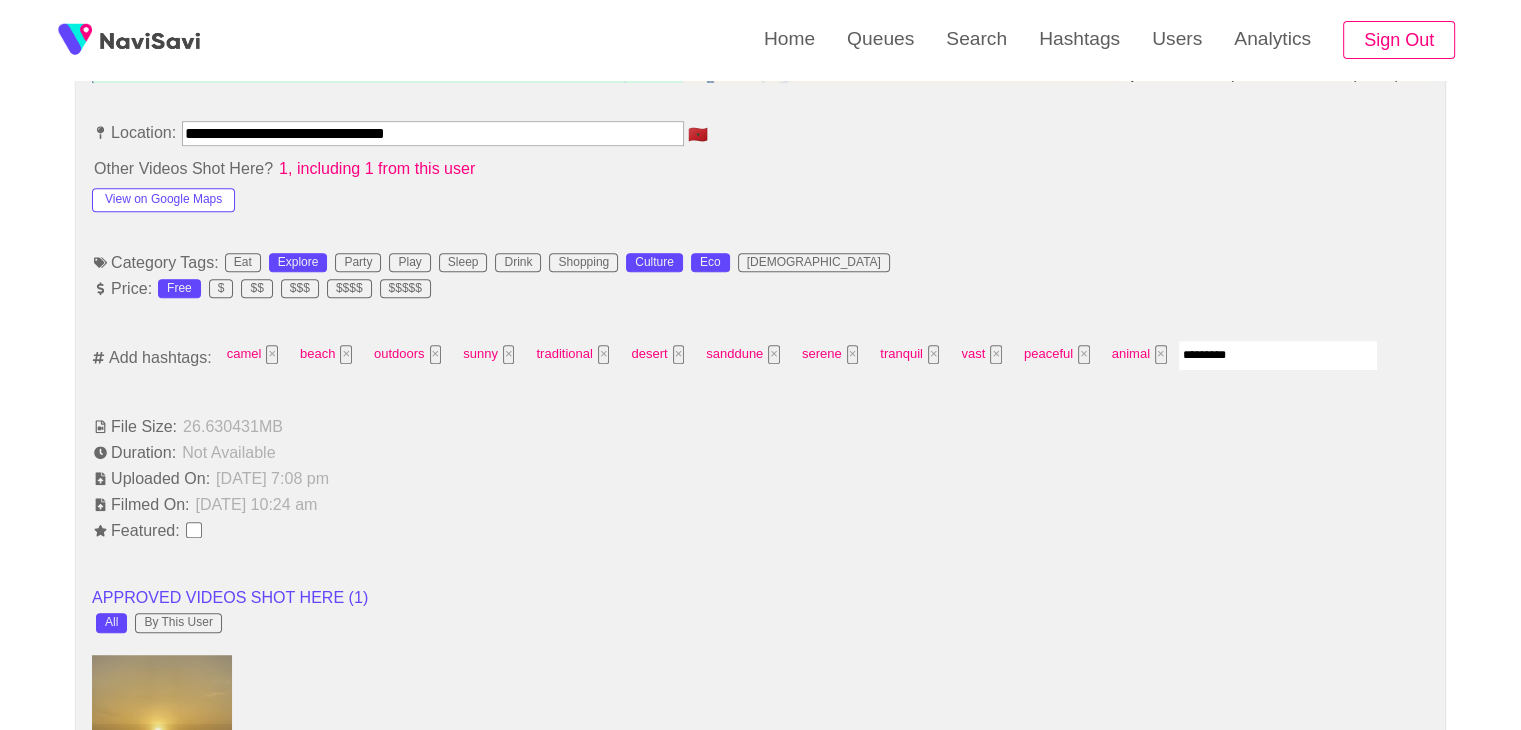 type 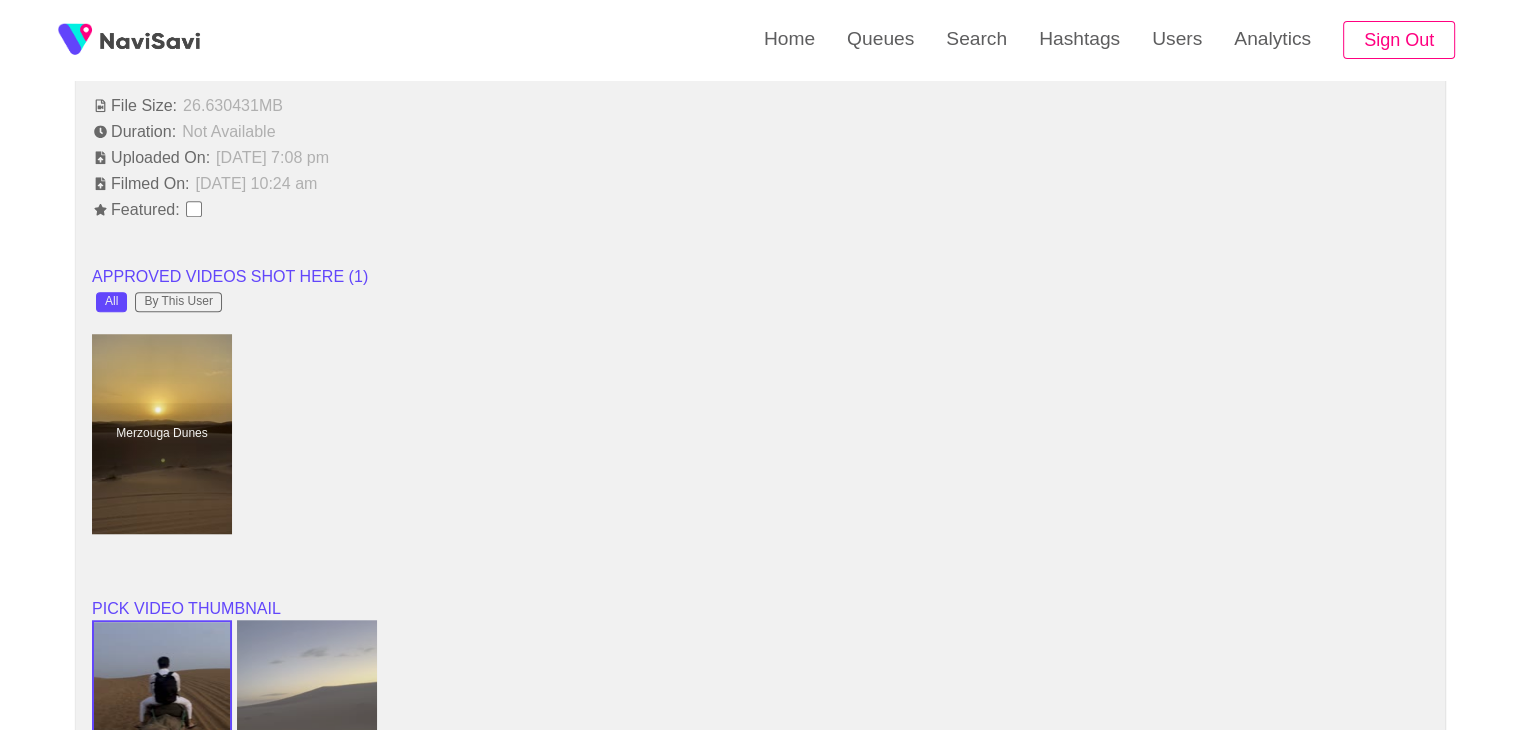 scroll, scrollTop: 1504, scrollLeft: 0, axis: vertical 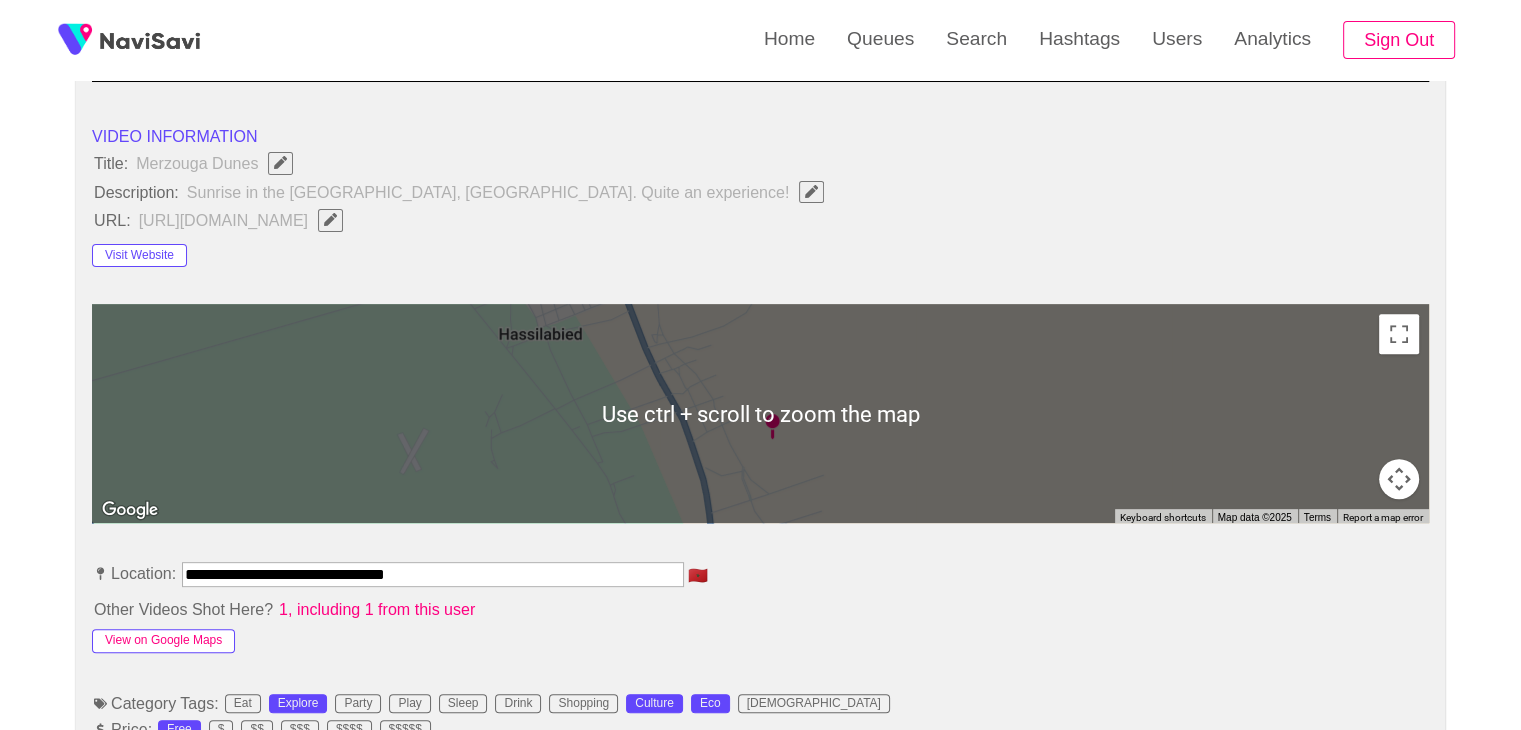 click on "View on Google Maps" at bounding box center [163, 641] 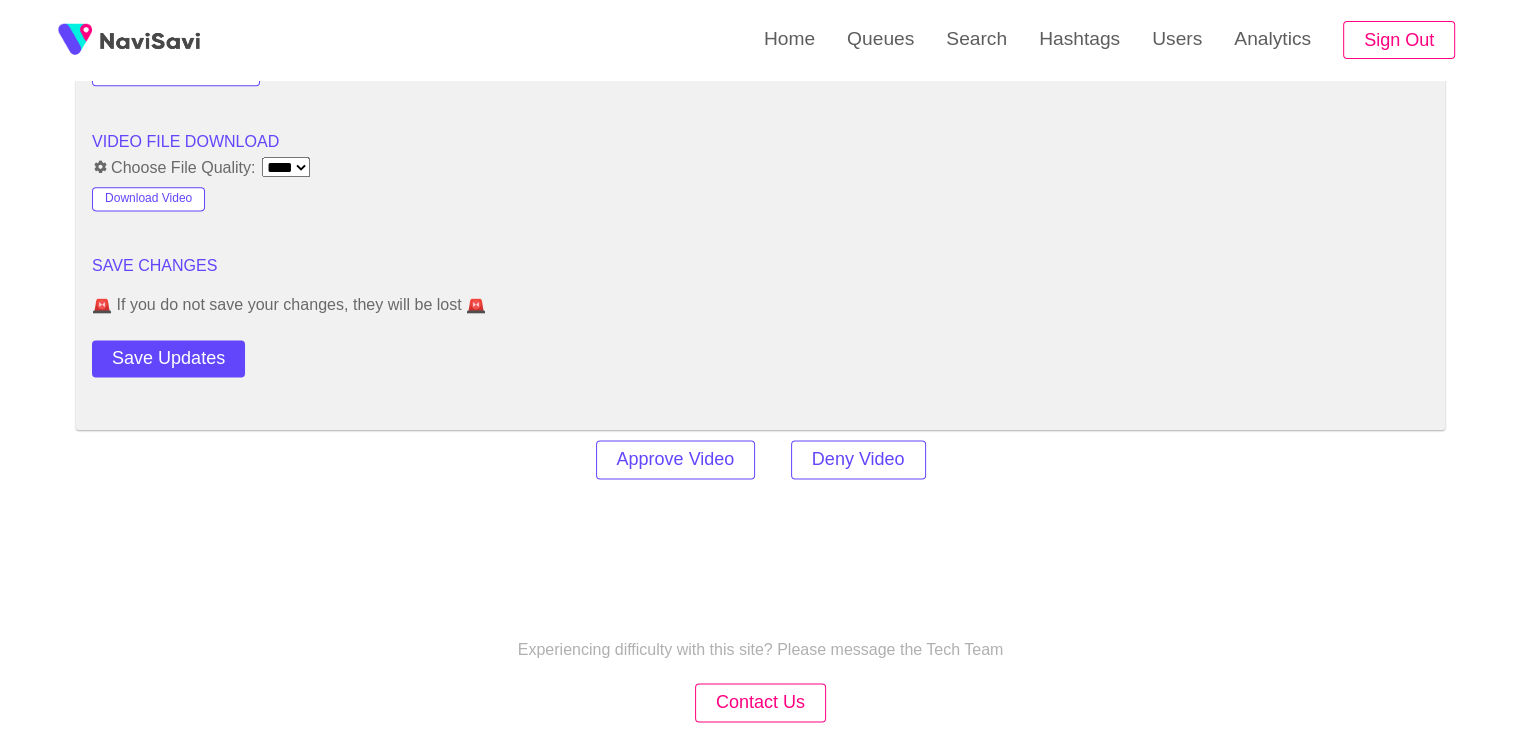 scroll, scrollTop: 2777, scrollLeft: 0, axis: vertical 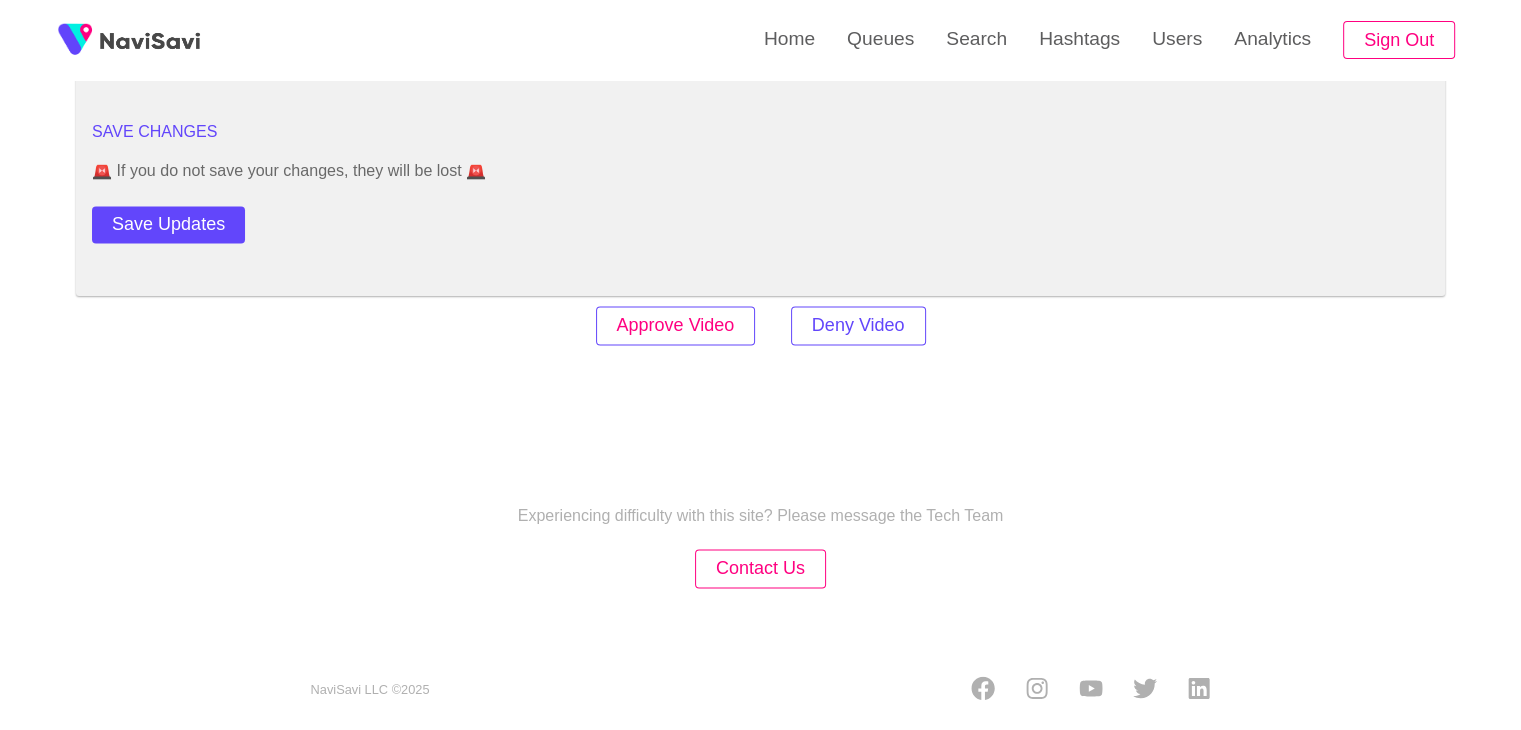 click on "Approve Video" at bounding box center [676, 325] 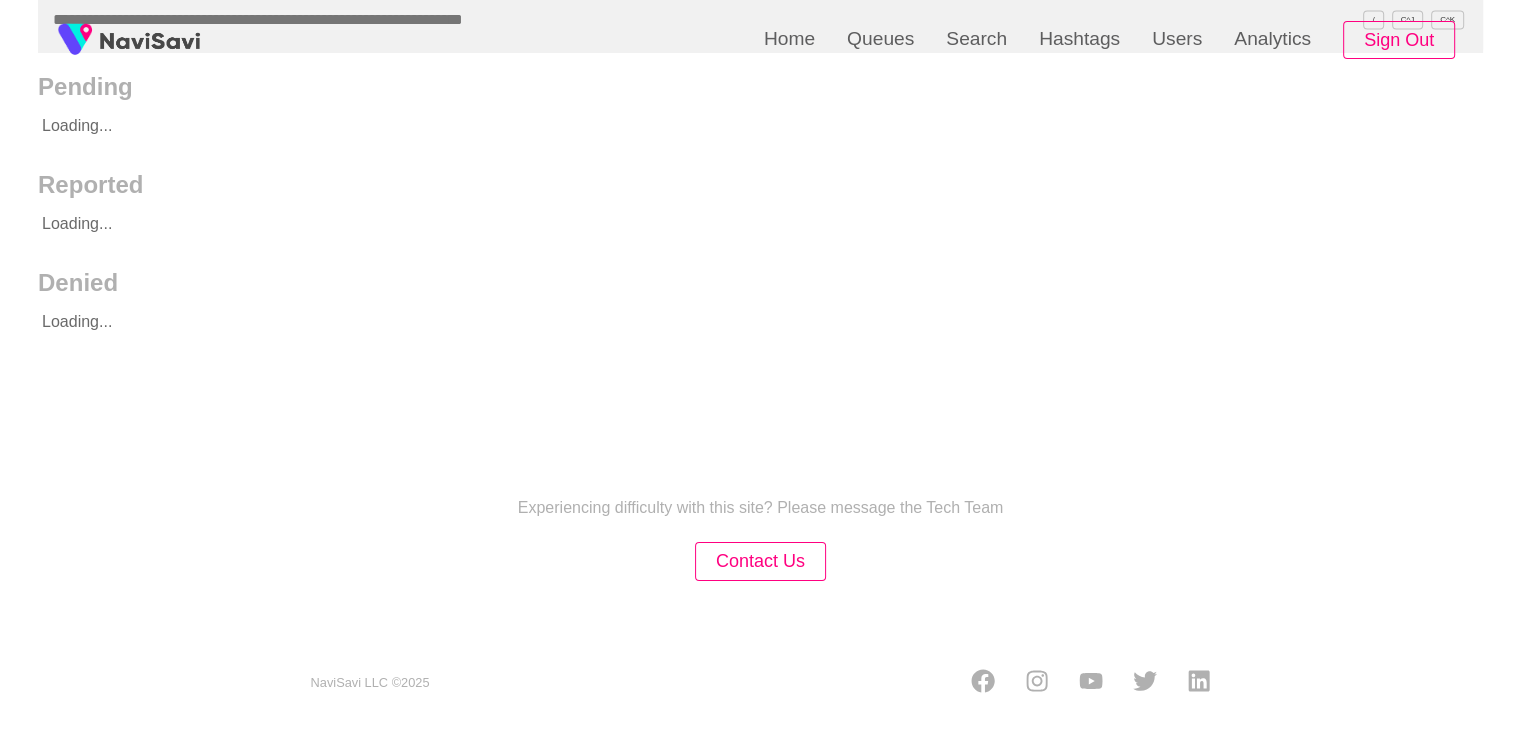 scroll, scrollTop: 0, scrollLeft: 0, axis: both 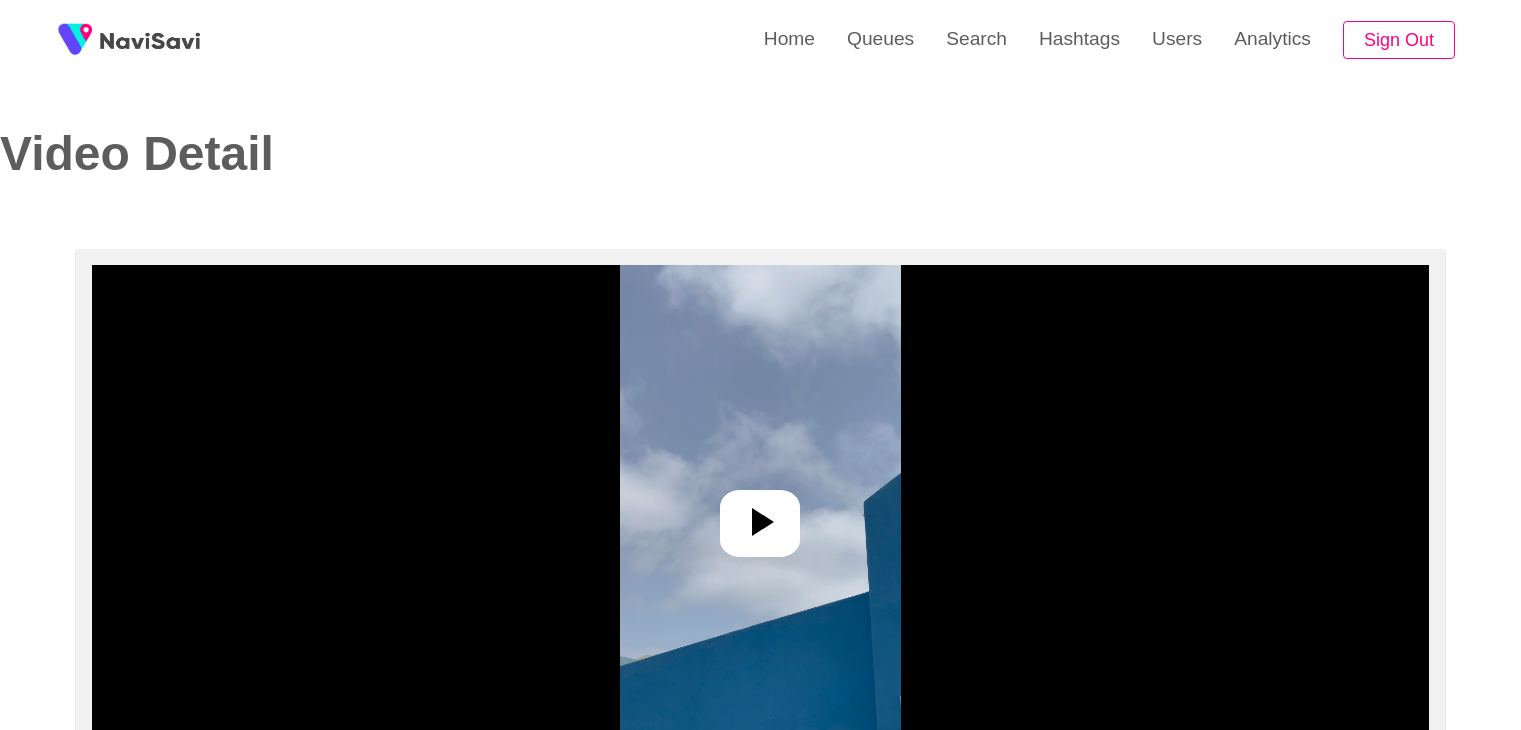 select on "**********" 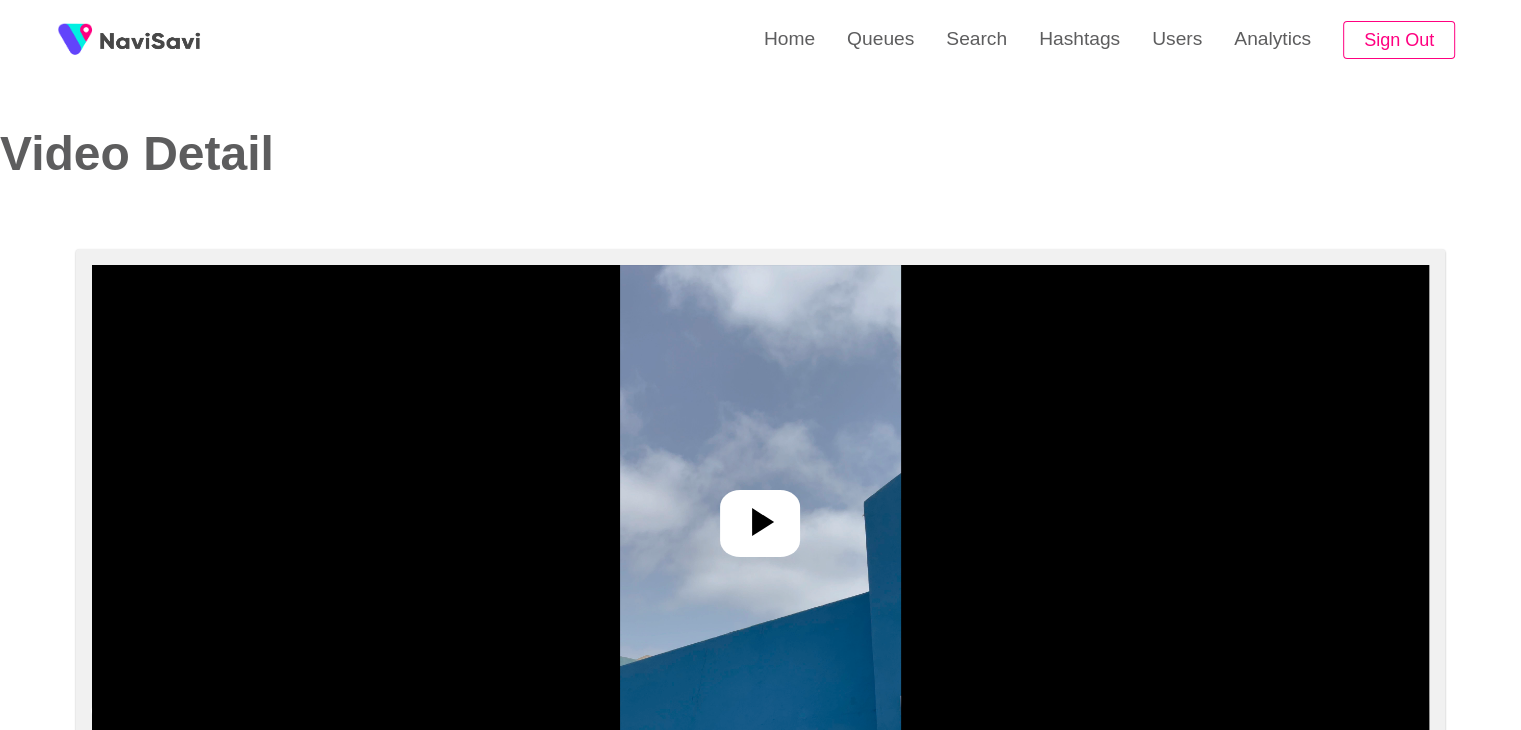 click at bounding box center (760, 515) 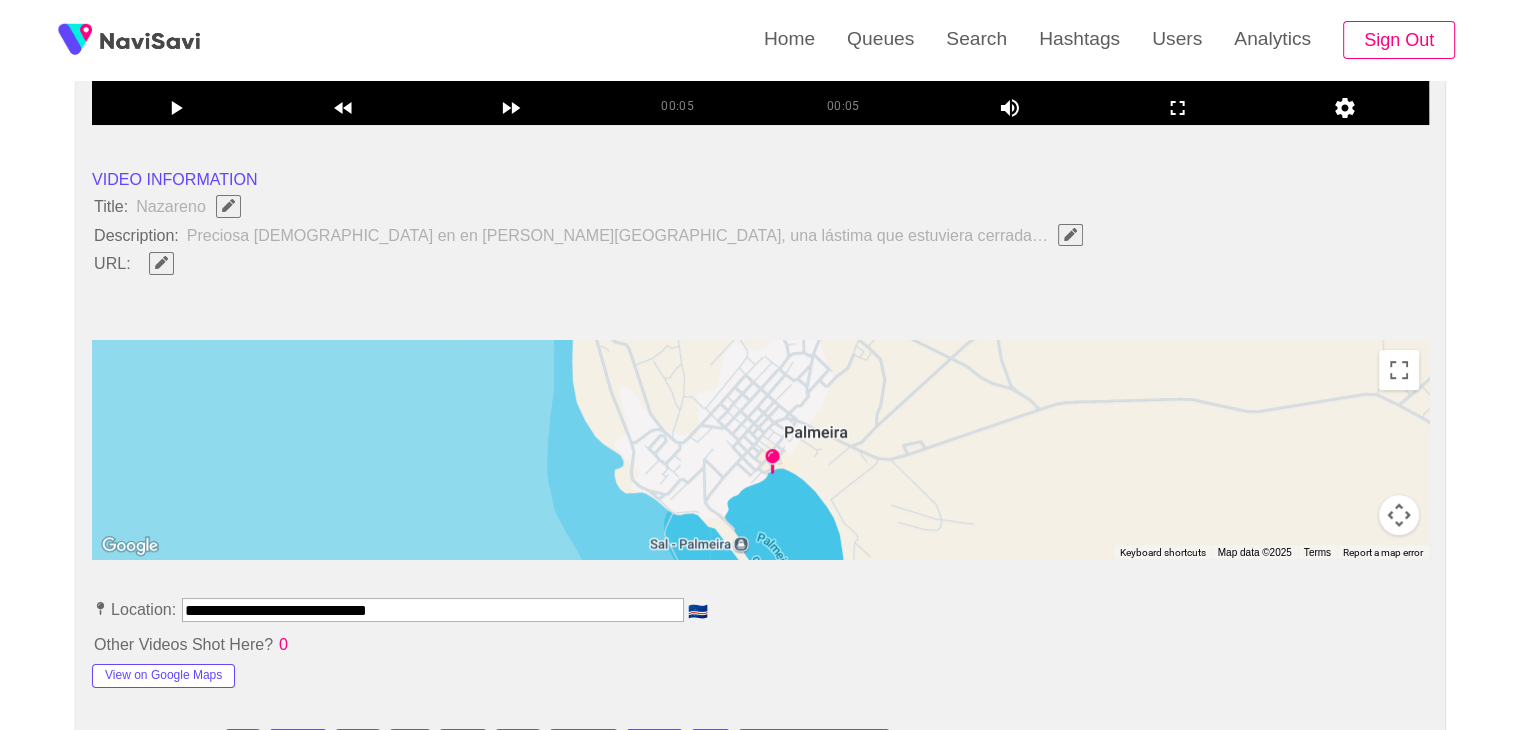 scroll, scrollTop: 666, scrollLeft: 0, axis: vertical 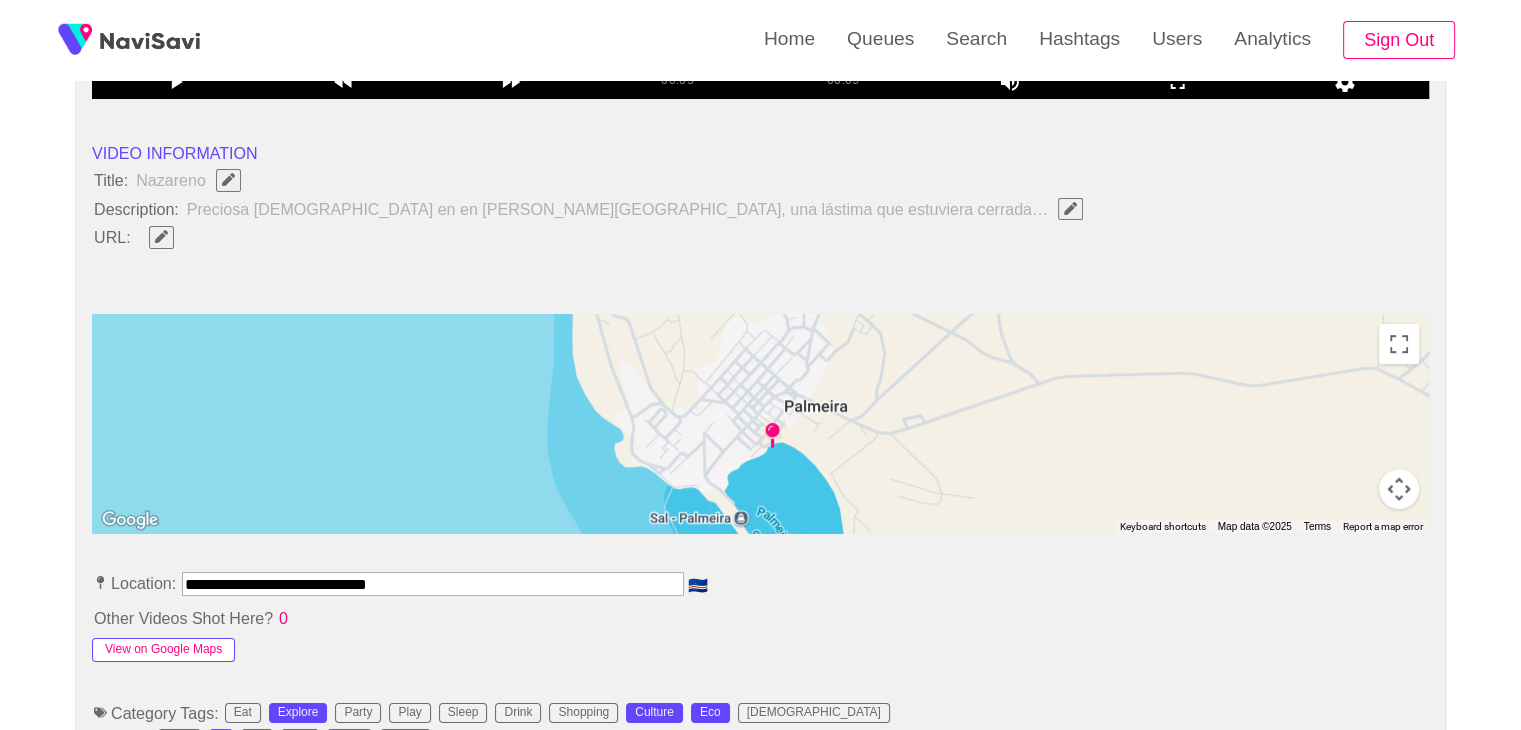 click on "View on Google Maps" at bounding box center (163, 650) 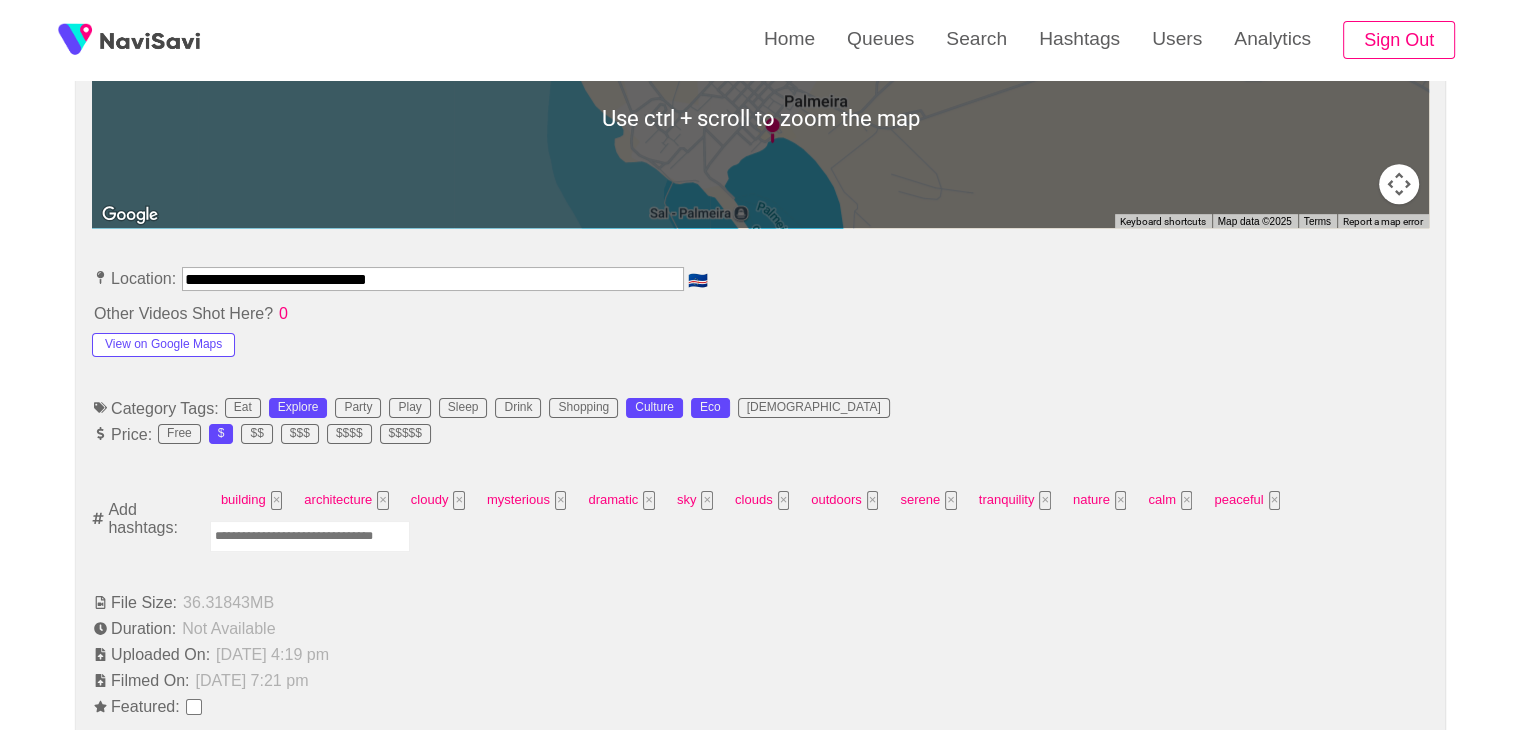 scroll, scrollTop: 972, scrollLeft: 0, axis: vertical 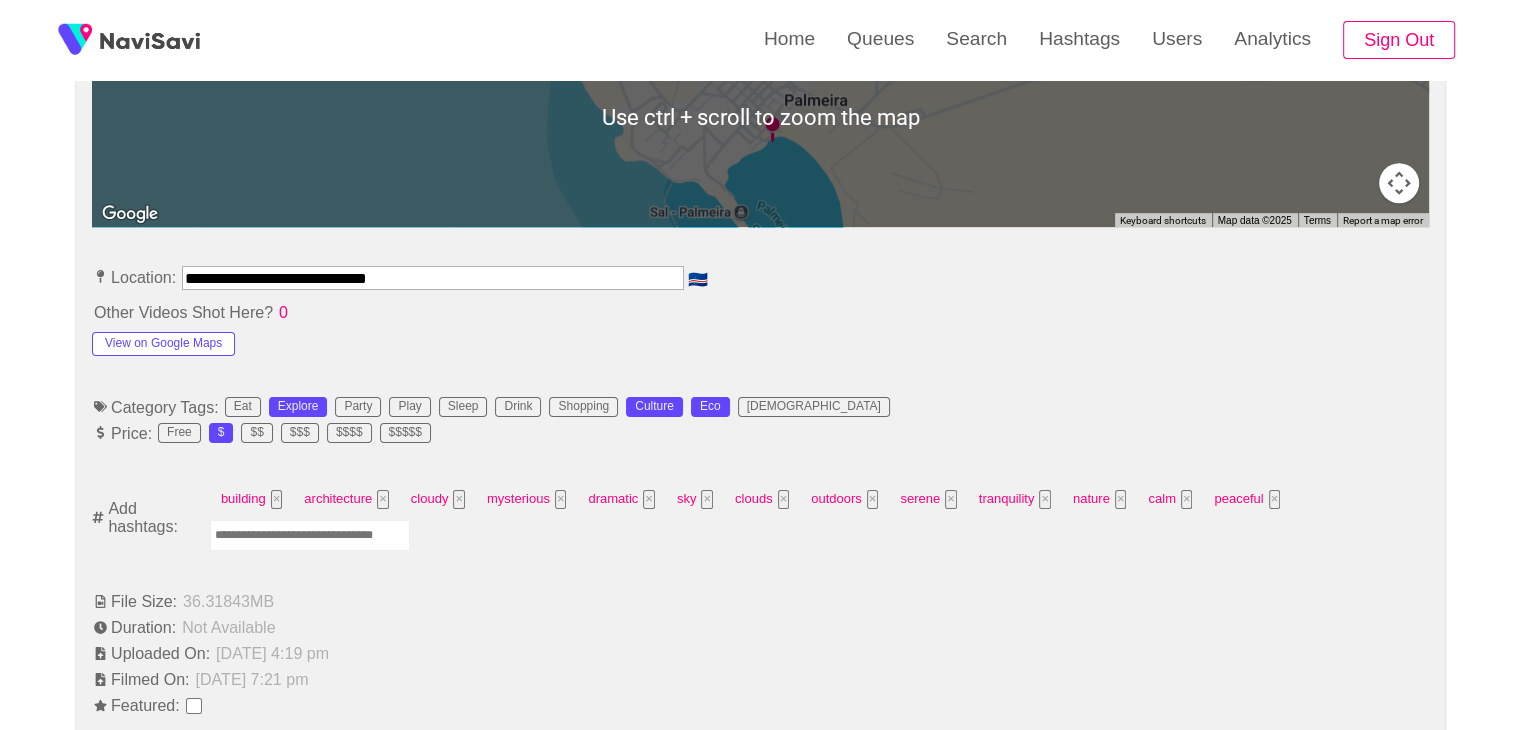 click at bounding box center [310, 535] 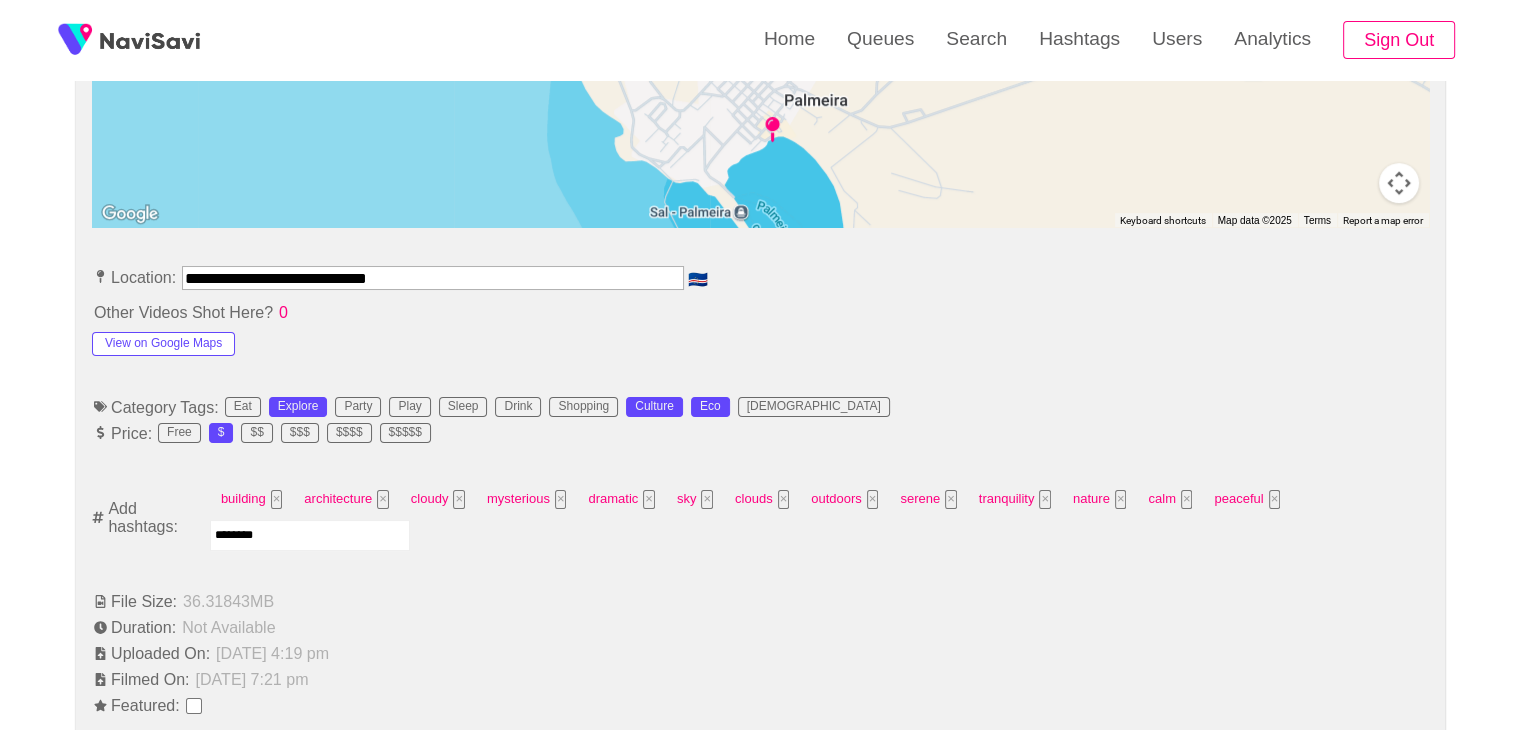 type on "*********" 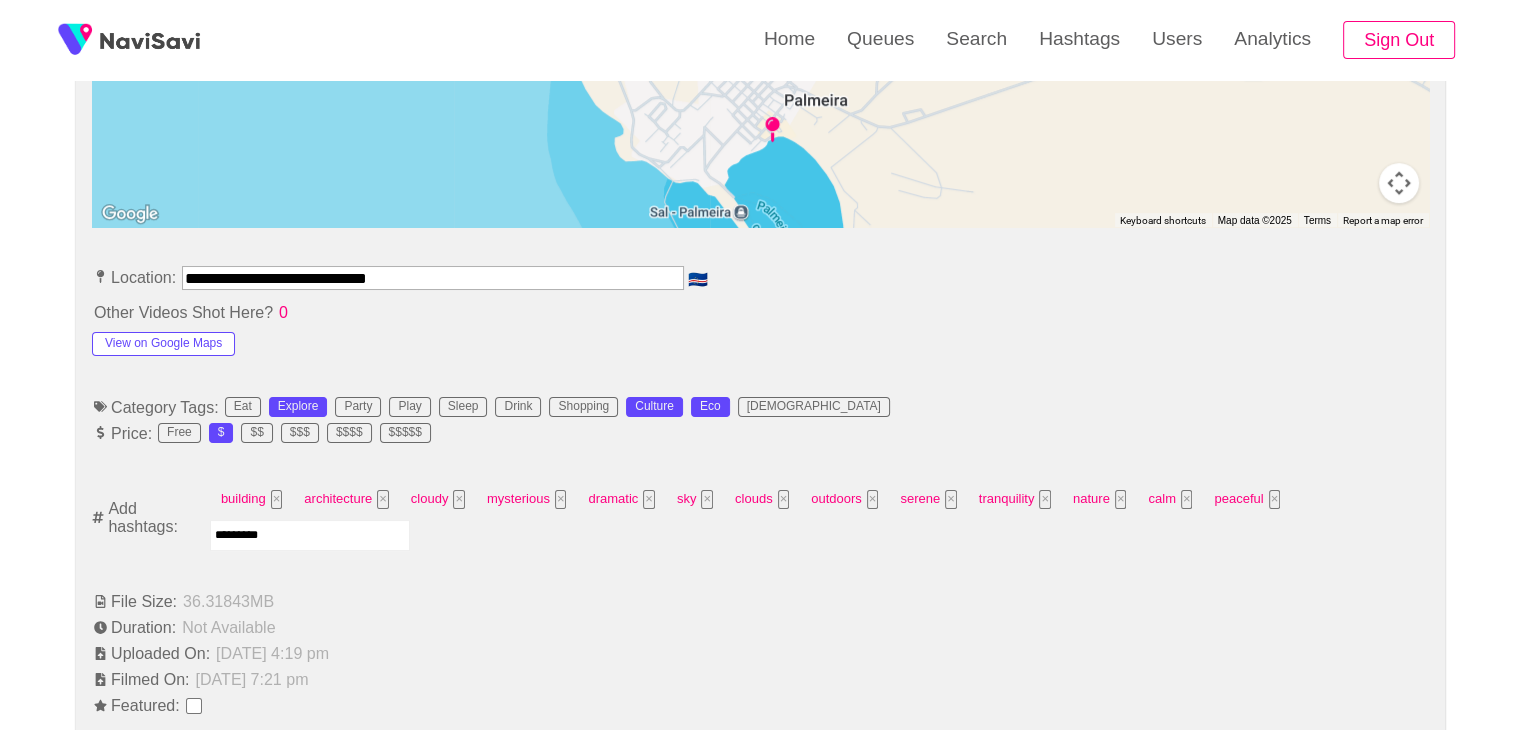 type 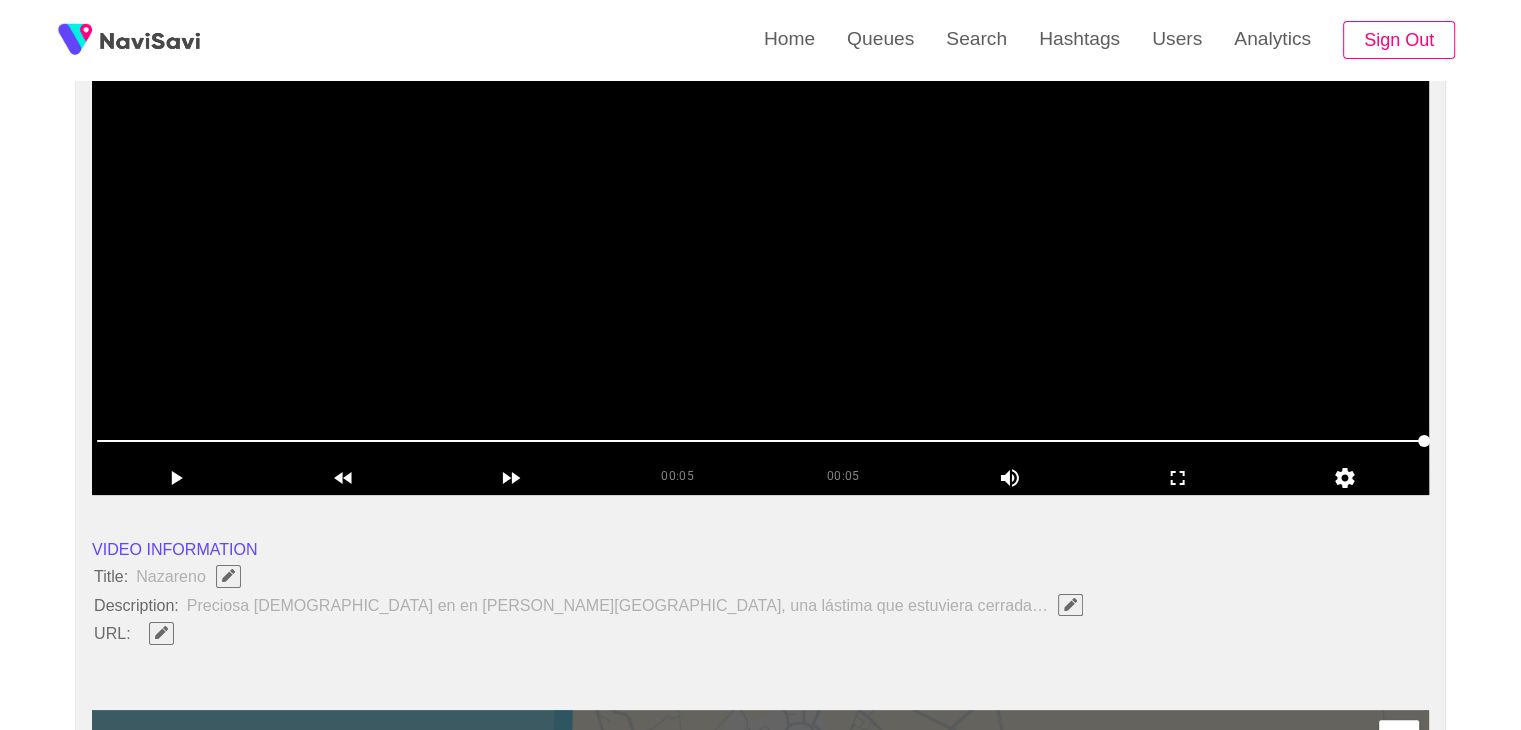 scroll, scrollTop: 268, scrollLeft: 0, axis: vertical 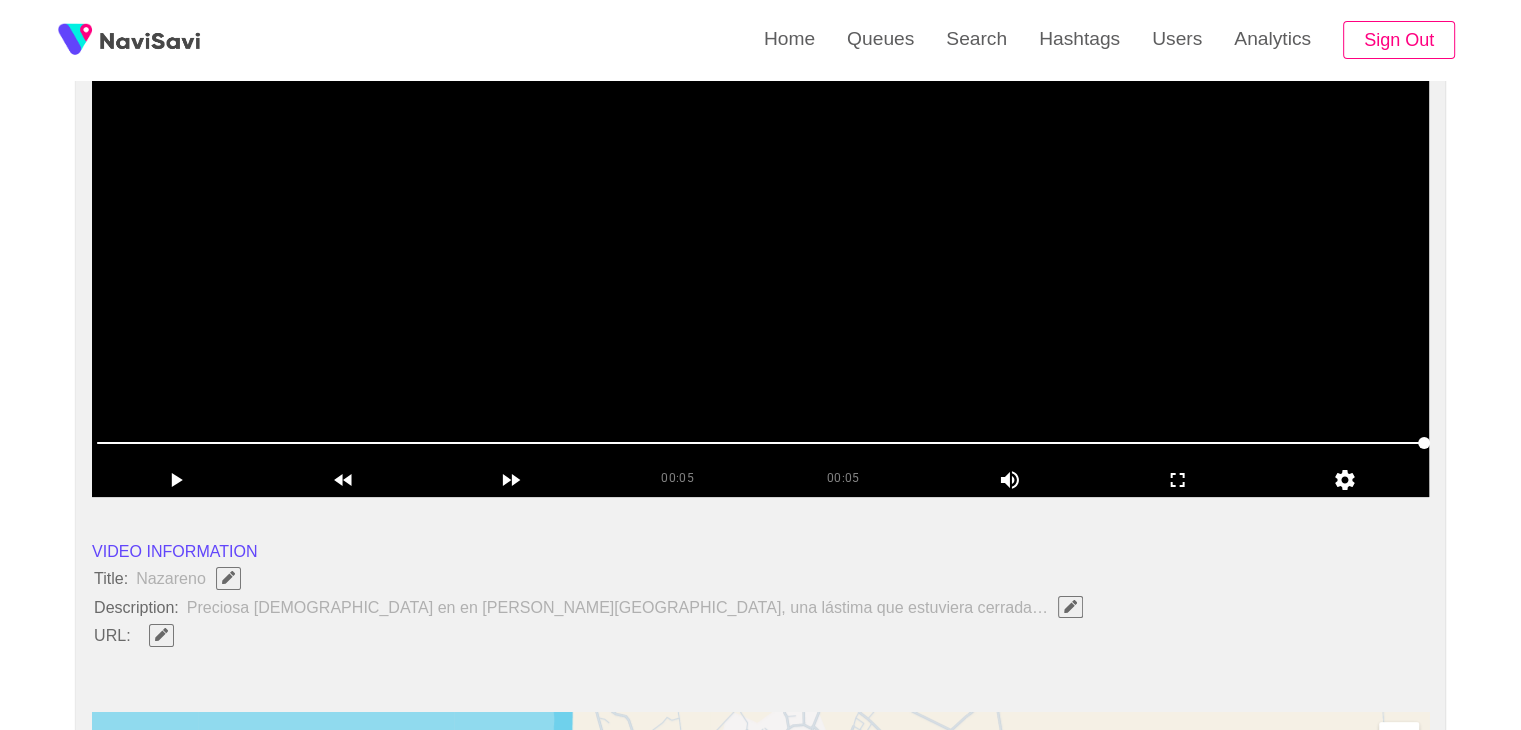 click at bounding box center [760, 247] 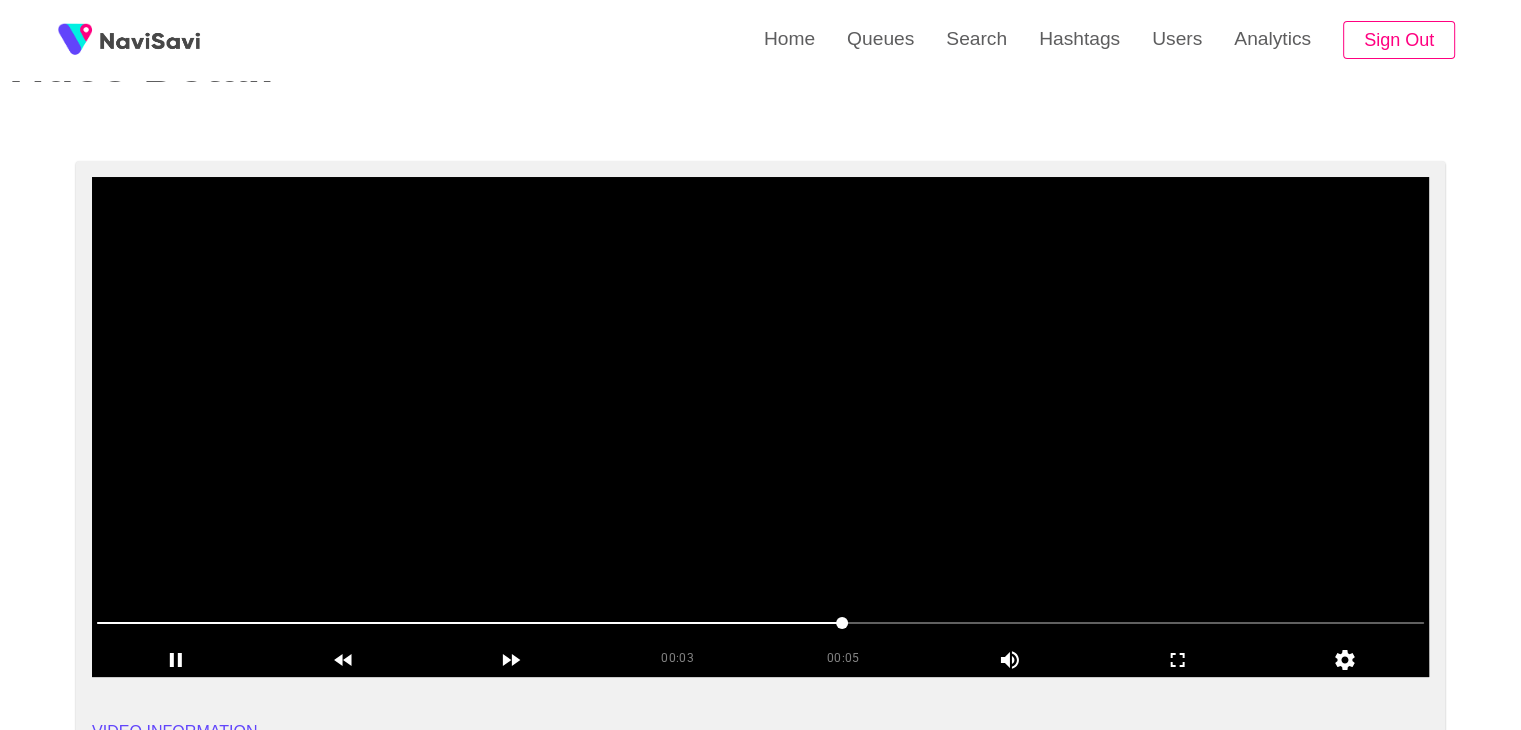 scroll, scrollTop: 87, scrollLeft: 0, axis: vertical 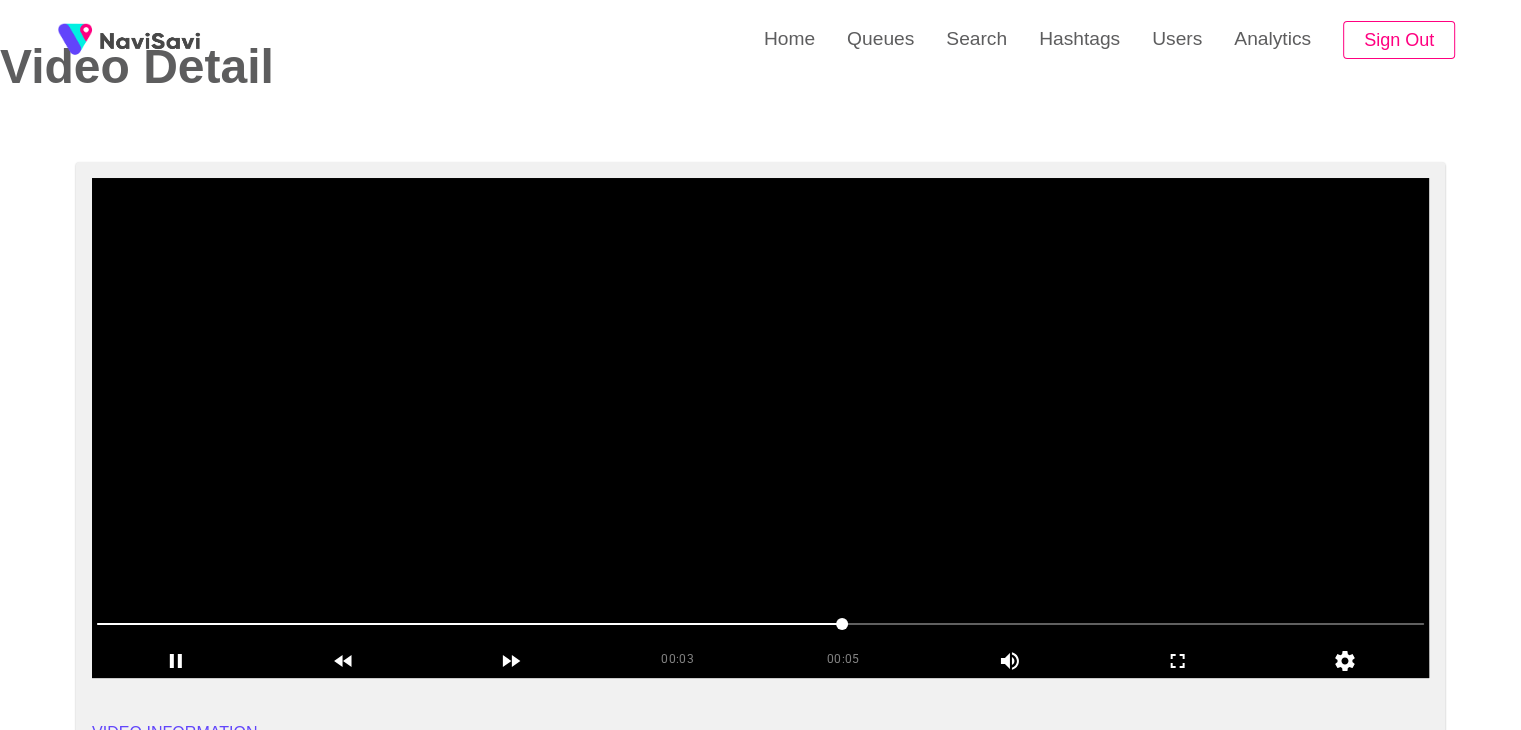 click at bounding box center [760, 428] 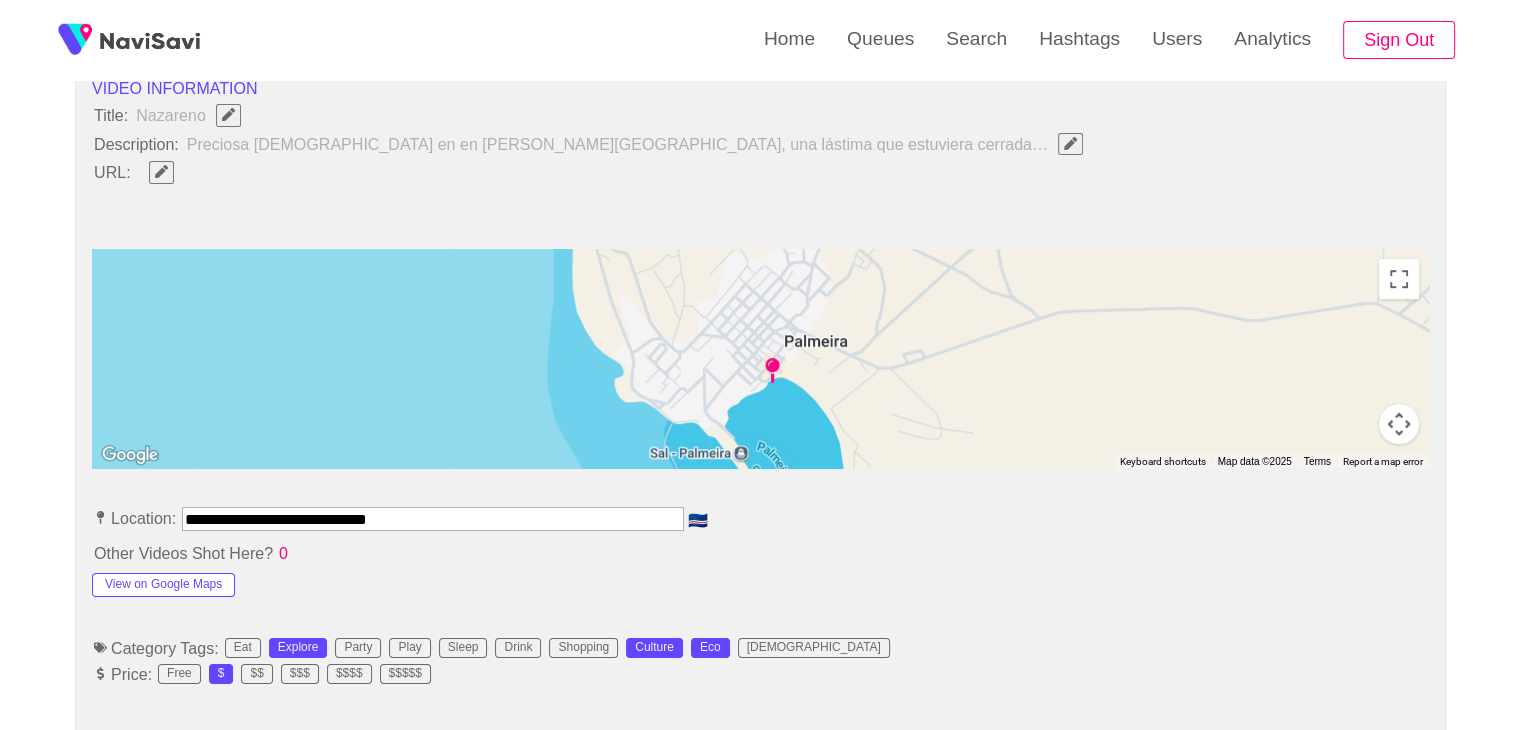 scroll, scrollTop: 751, scrollLeft: 0, axis: vertical 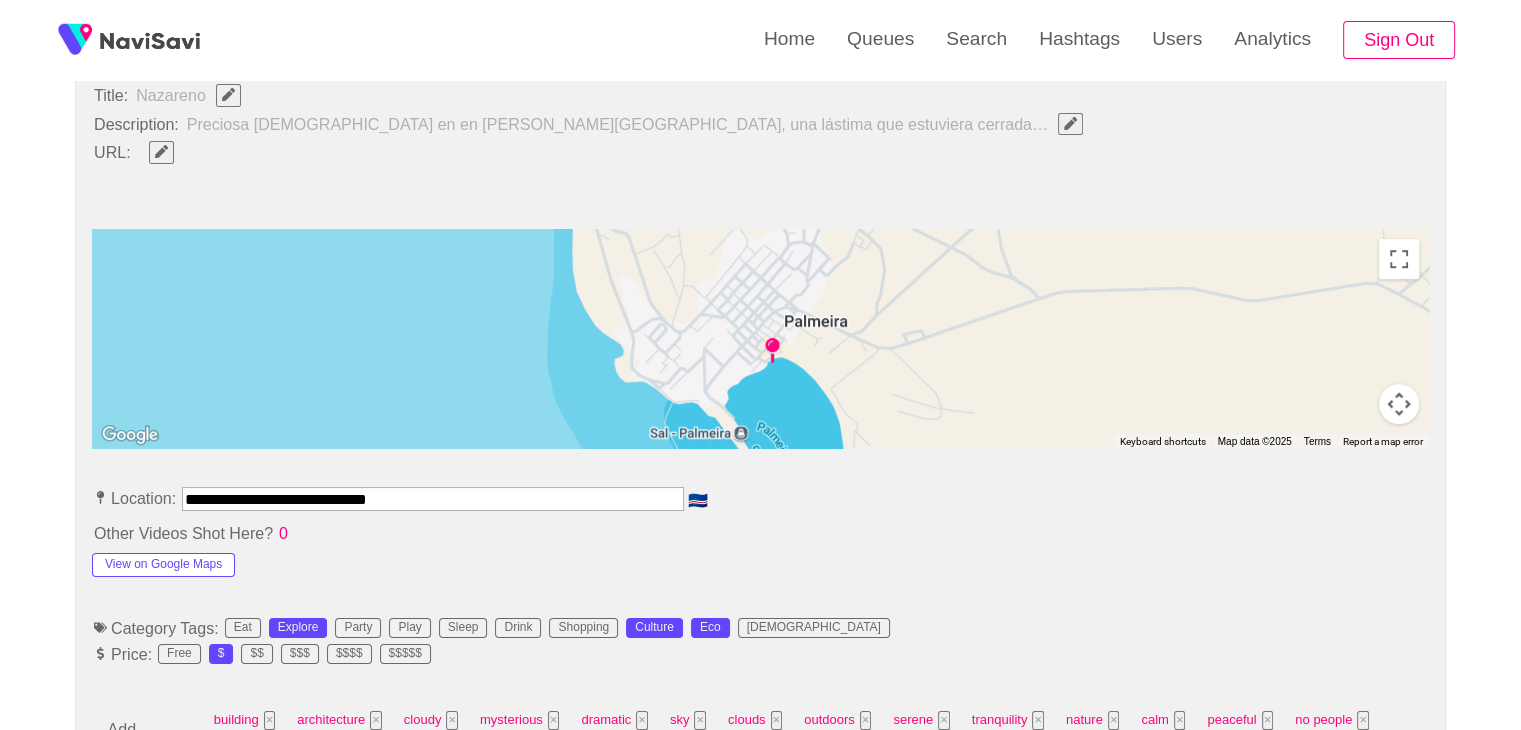 click on "**********" at bounding box center [433, 499] 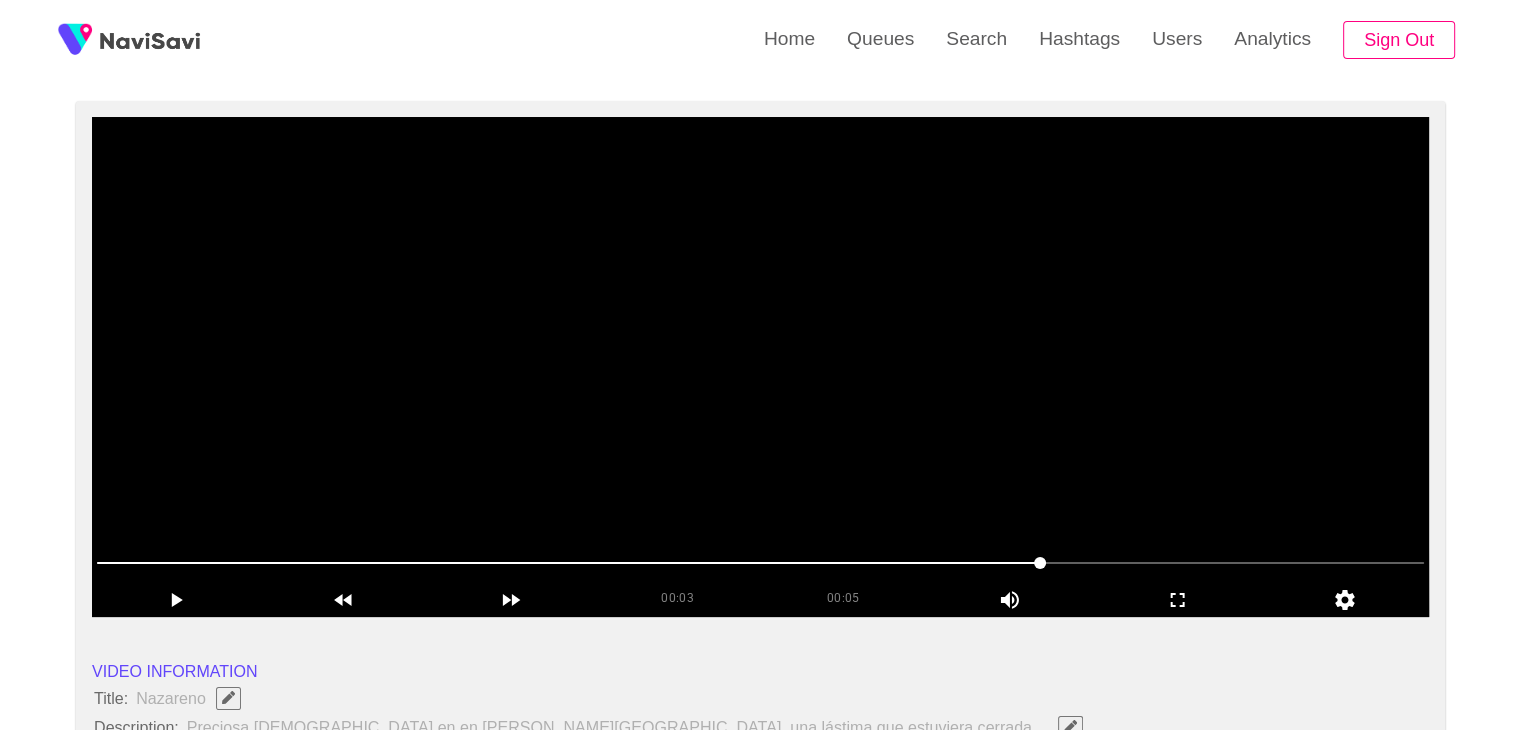 scroll, scrollTop: 146, scrollLeft: 0, axis: vertical 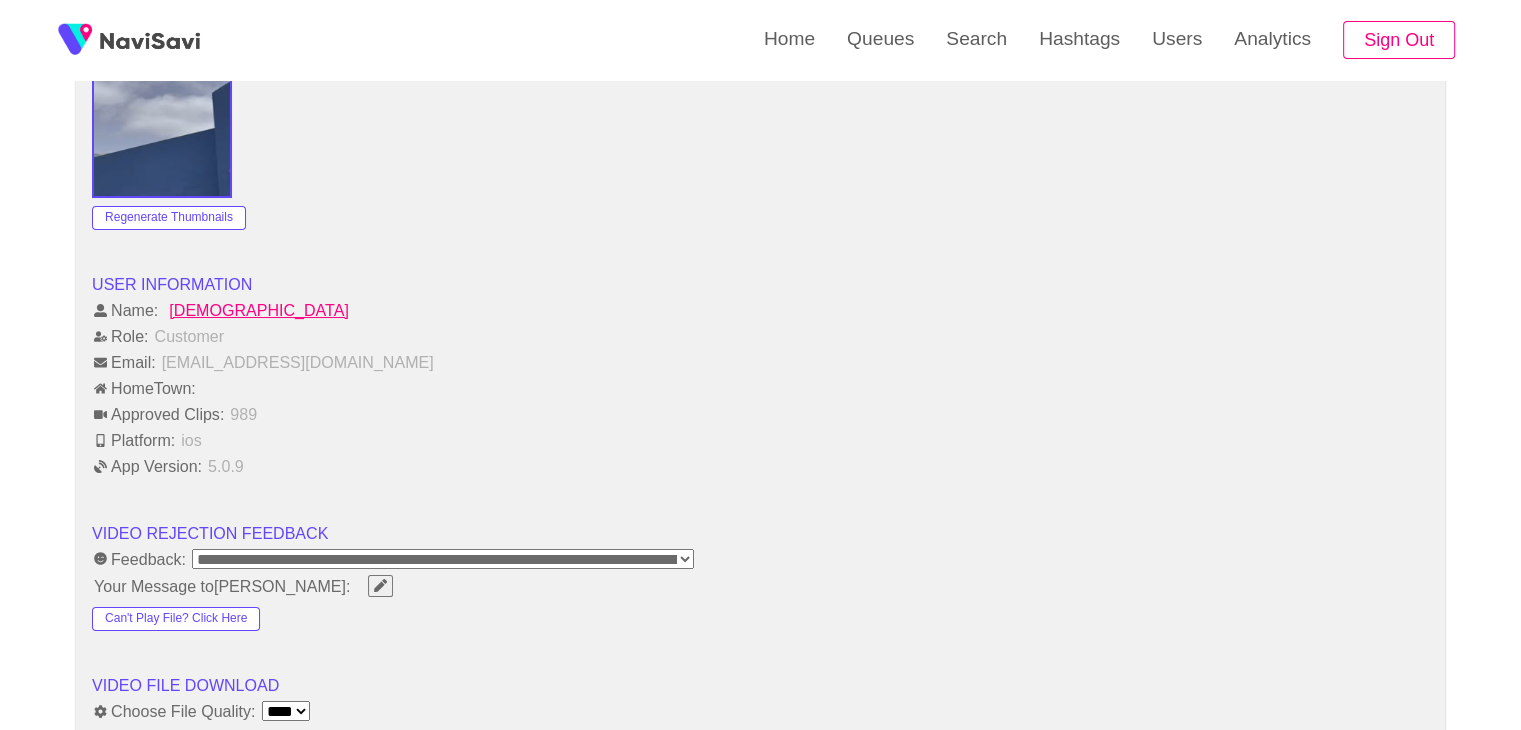 click on "**********" at bounding box center [443, 559] 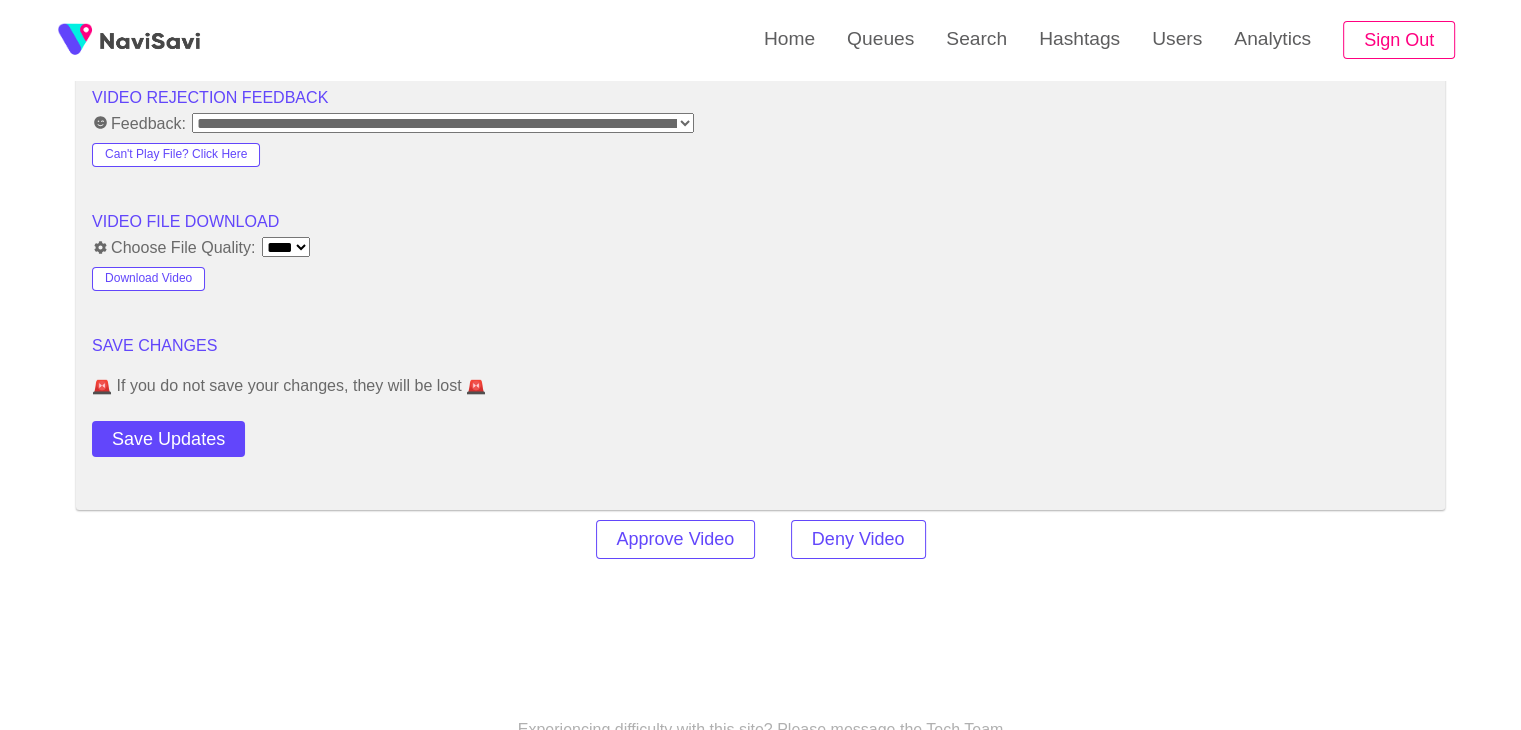 scroll, scrollTop: 2218, scrollLeft: 0, axis: vertical 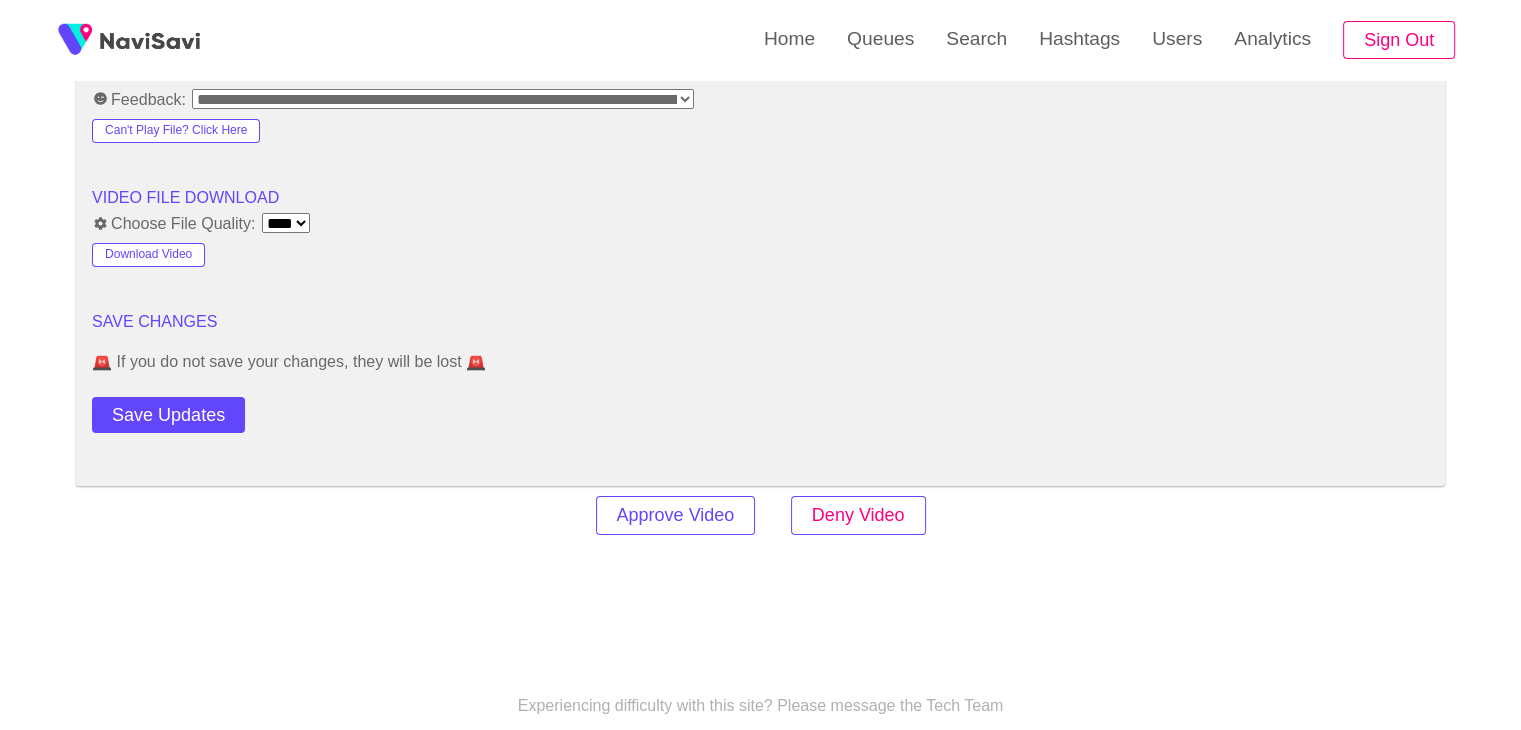 click on "Deny Video" at bounding box center (858, 515) 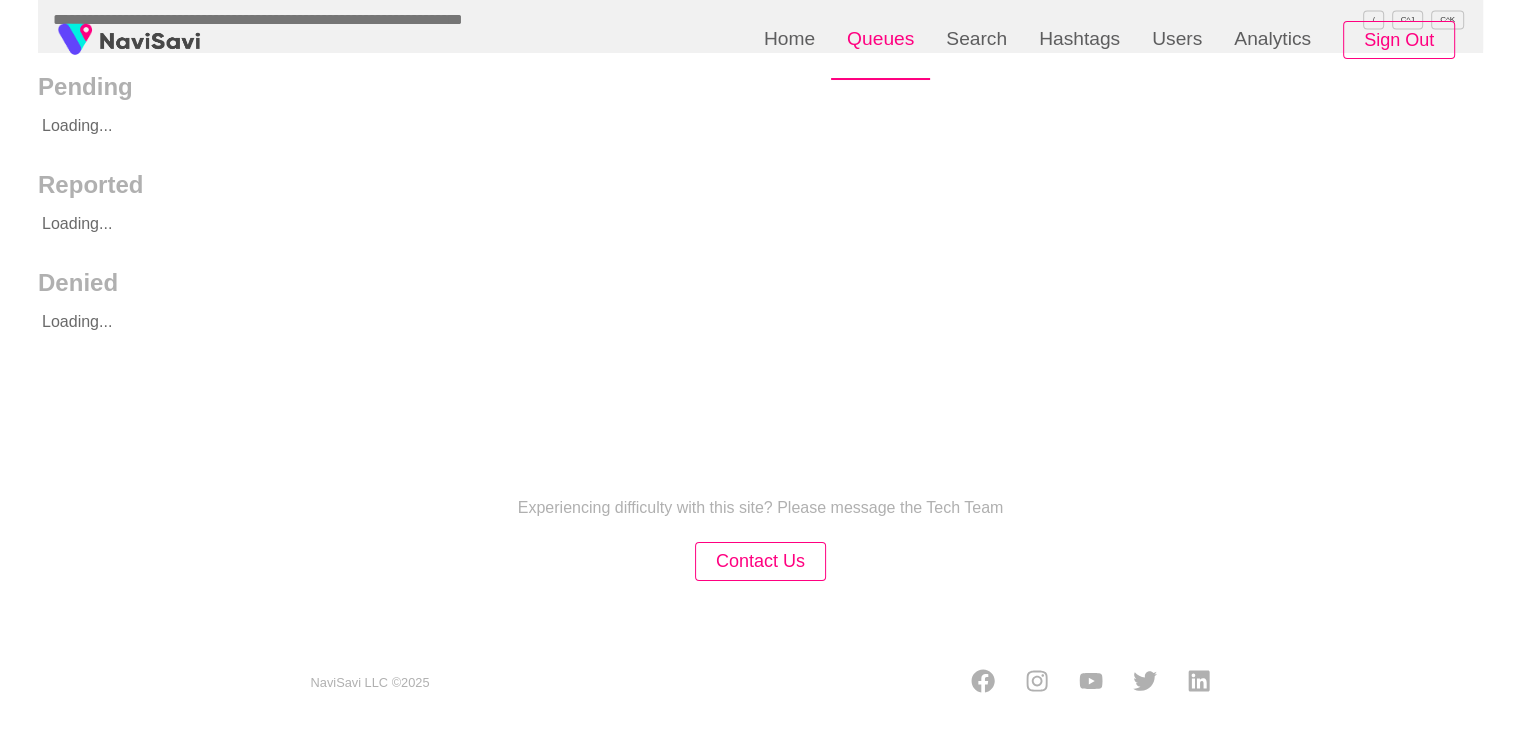 scroll, scrollTop: 0, scrollLeft: 0, axis: both 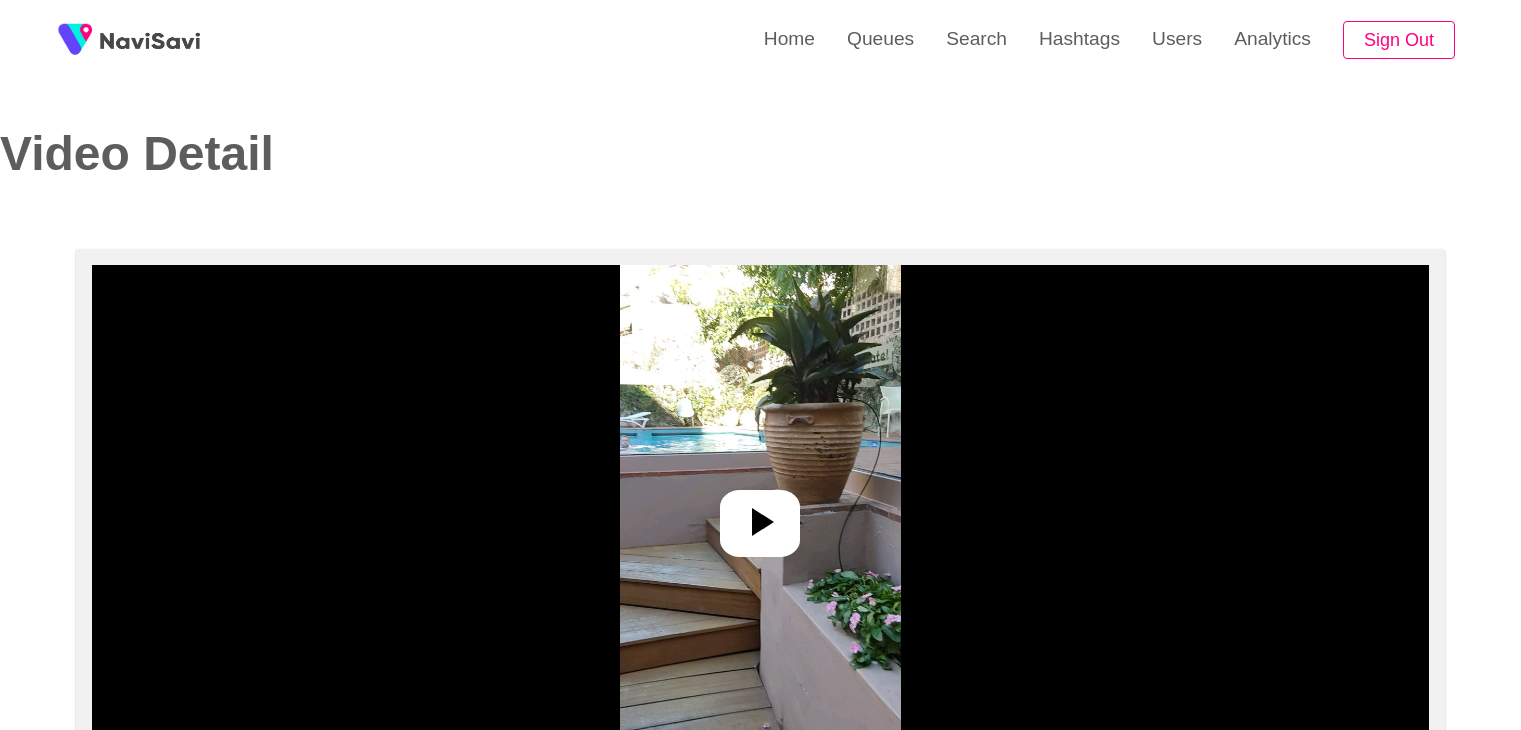 select on "**********" 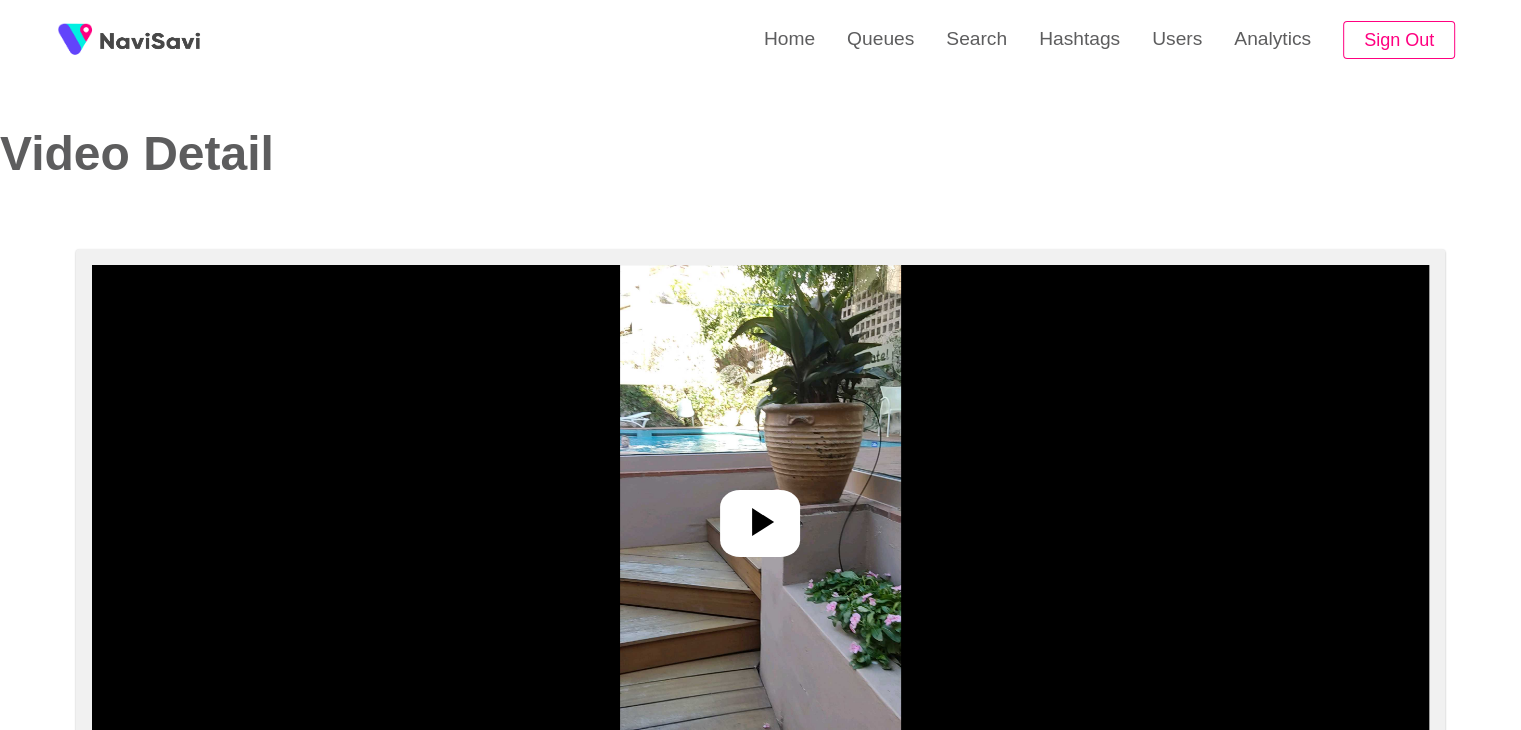 click at bounding box center (760, 515) 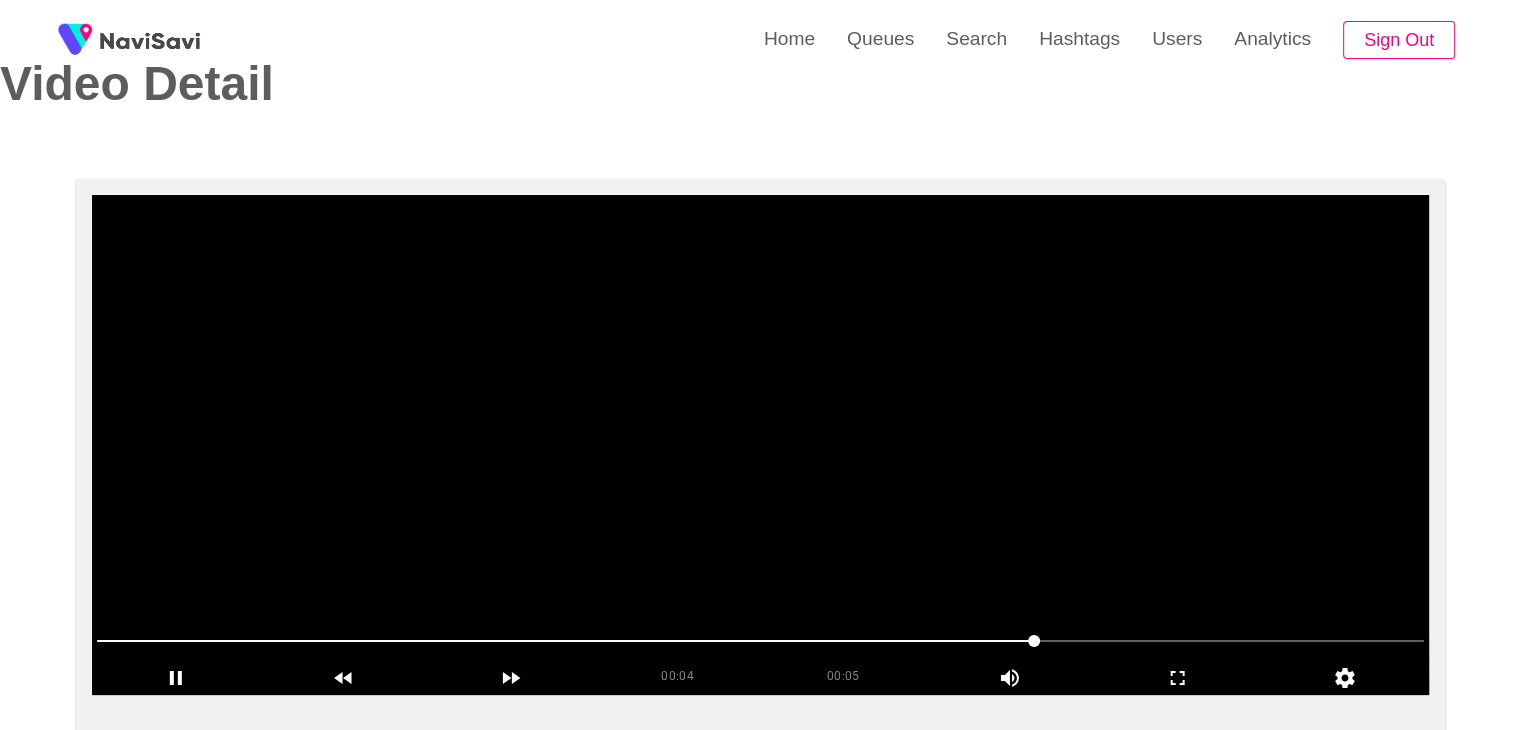 scroll, scrollTop: 71, scrollLeft: 0, axis: vertical 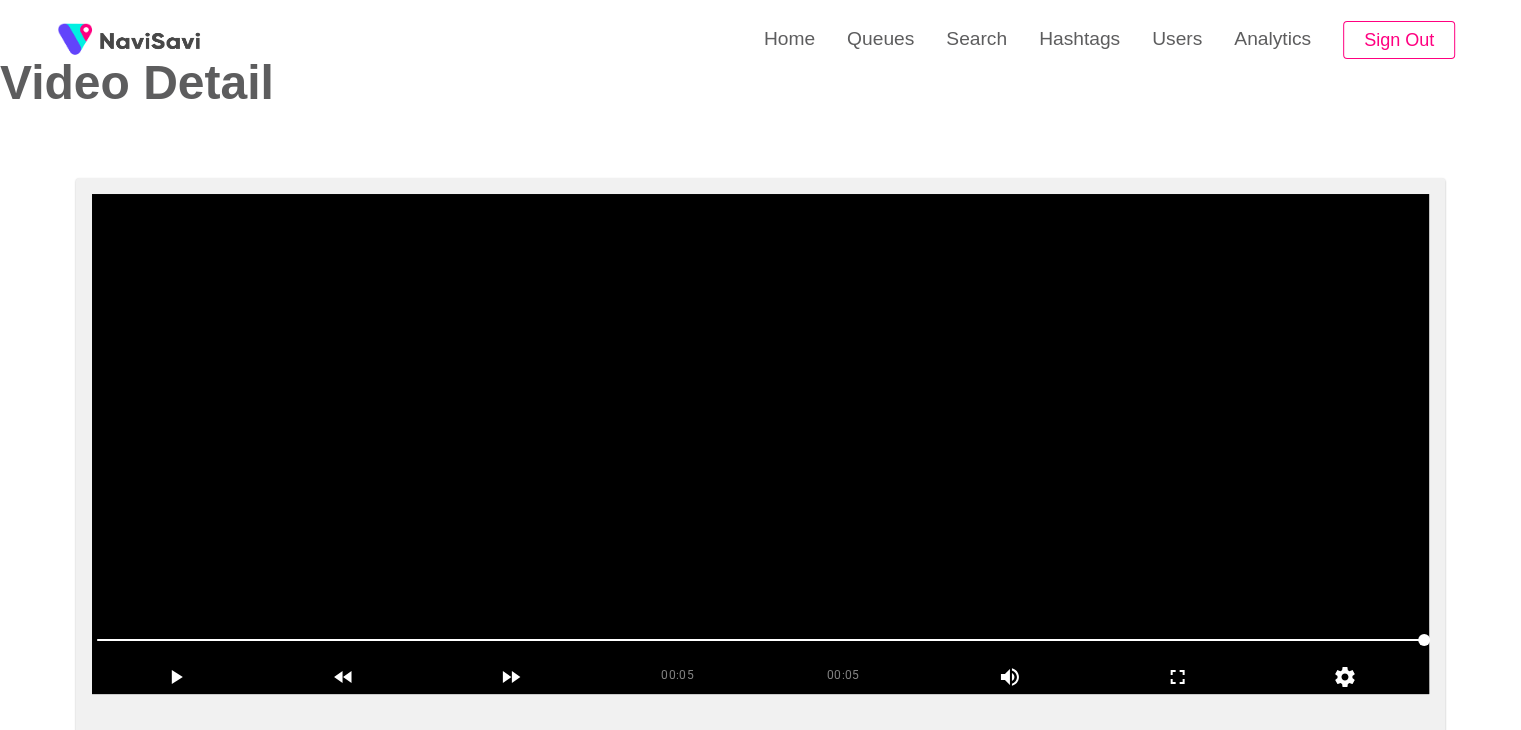 click at bounding box center (760, 444) 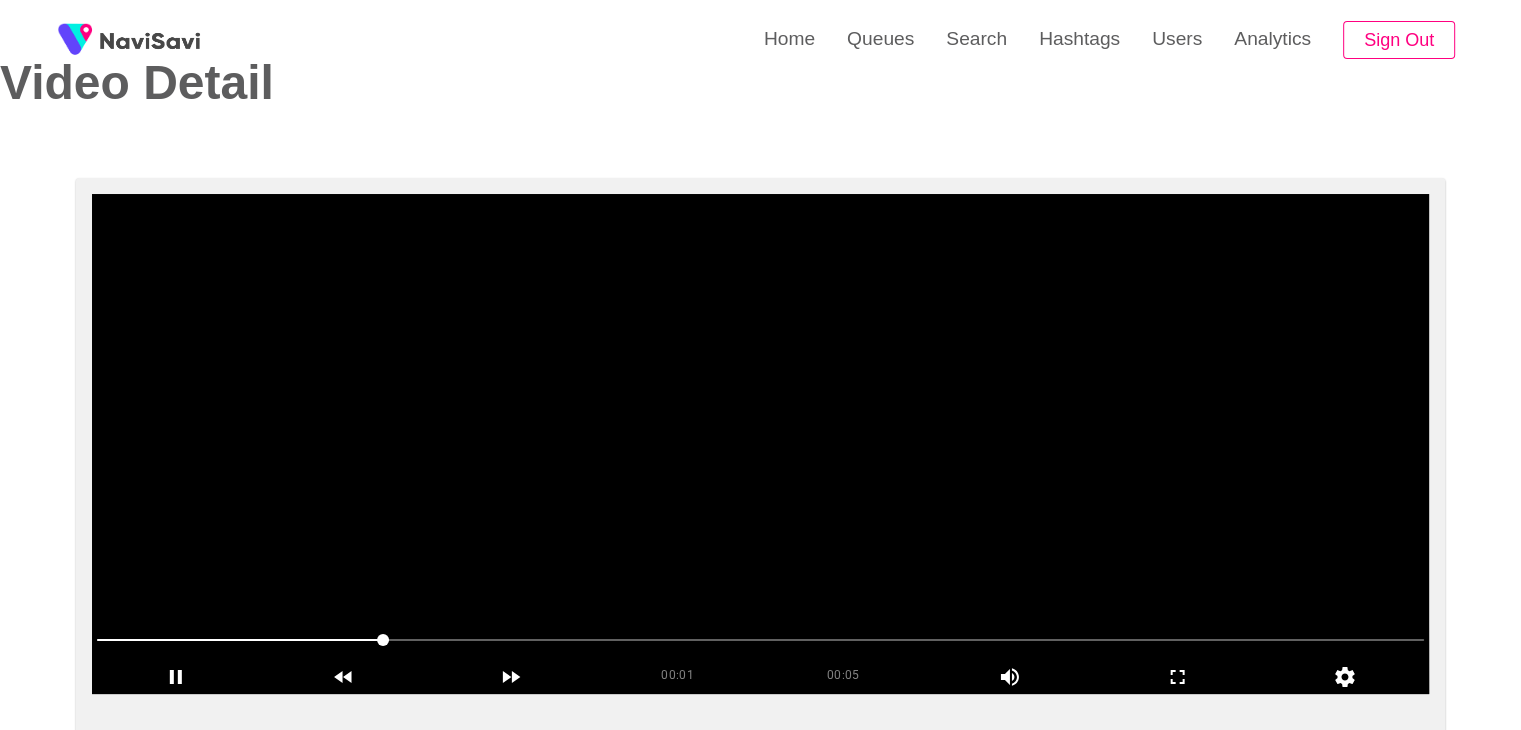 click at bounding box center [760, 444] 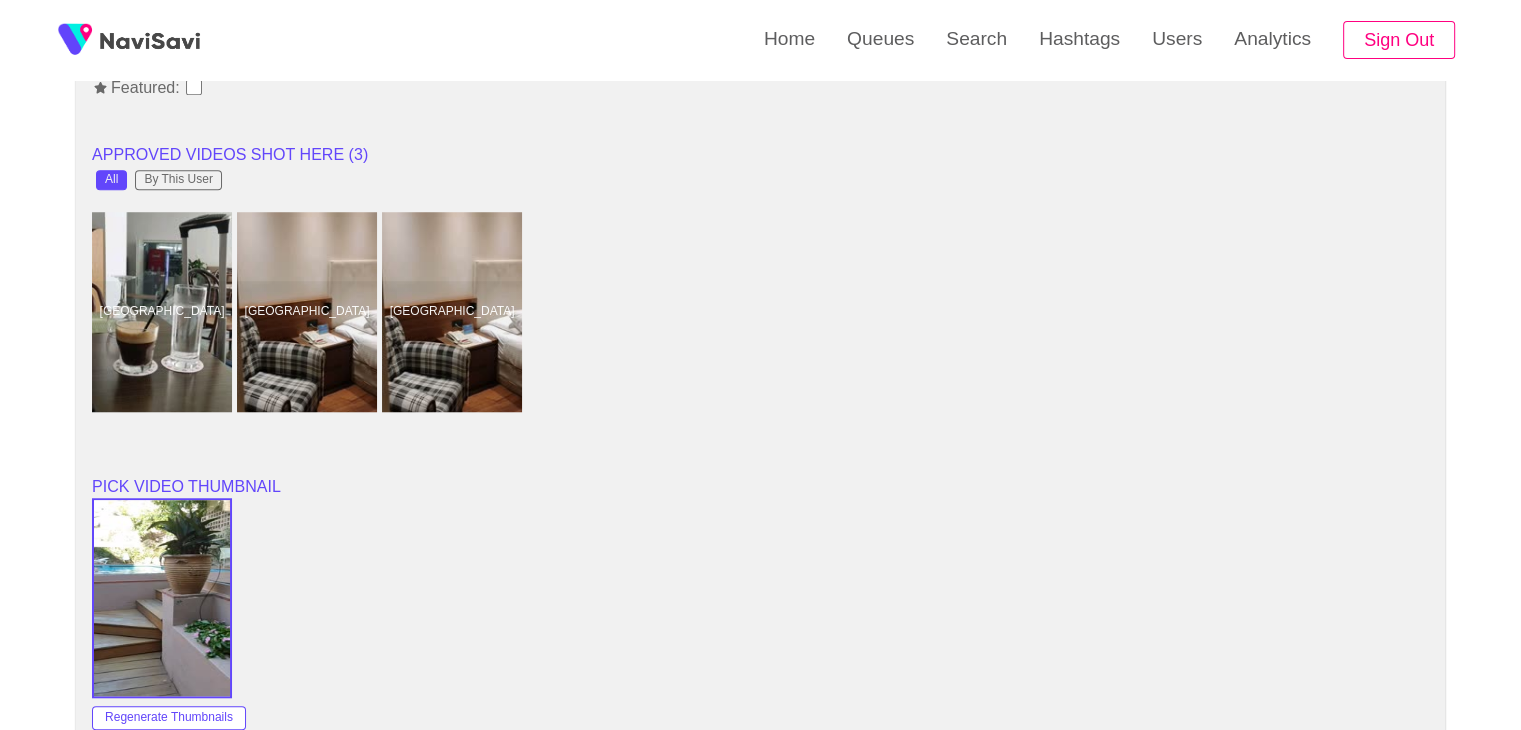 scroll, scrollTop: 1484, scrollLeft: 0, axis: vertical 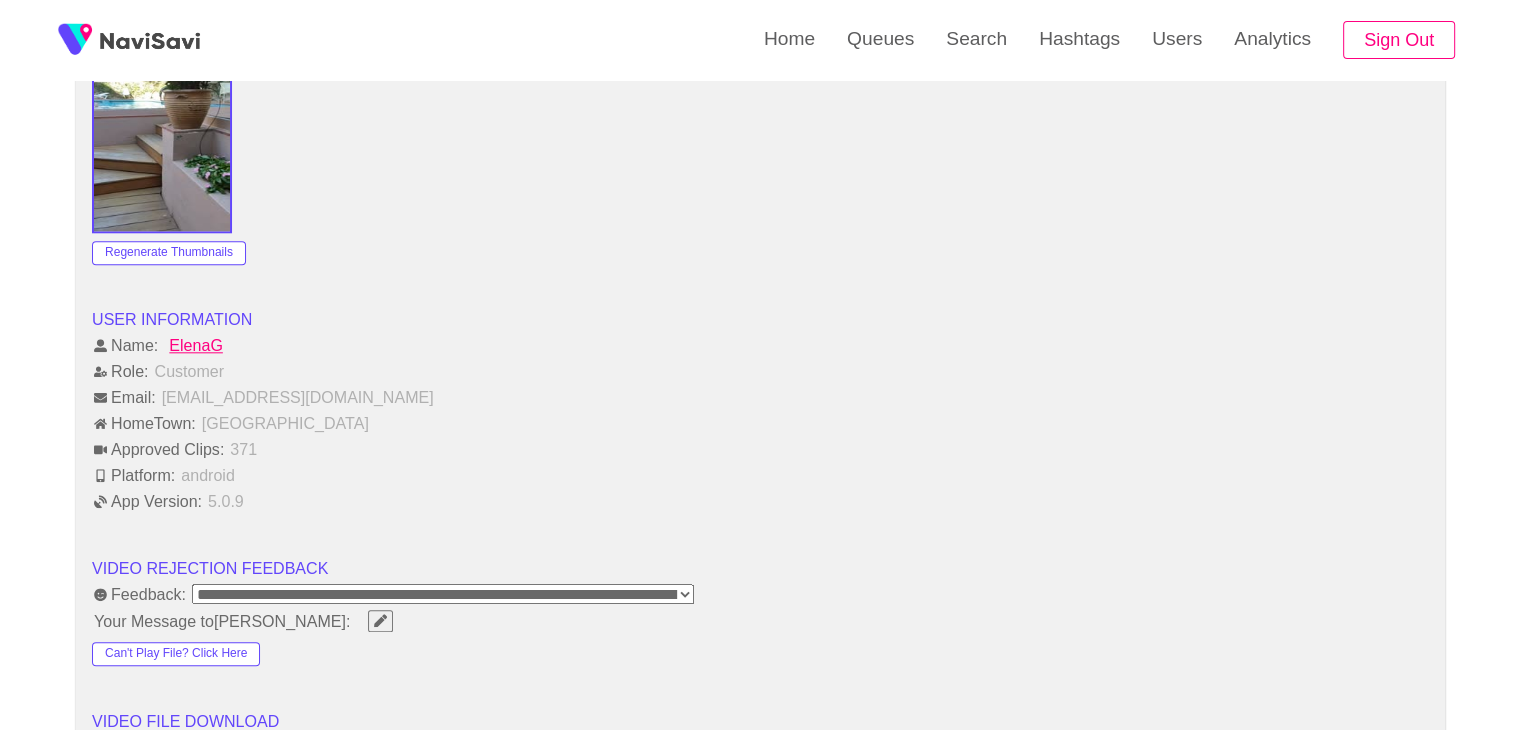 click on "**********" at bounding box center [443, 594] 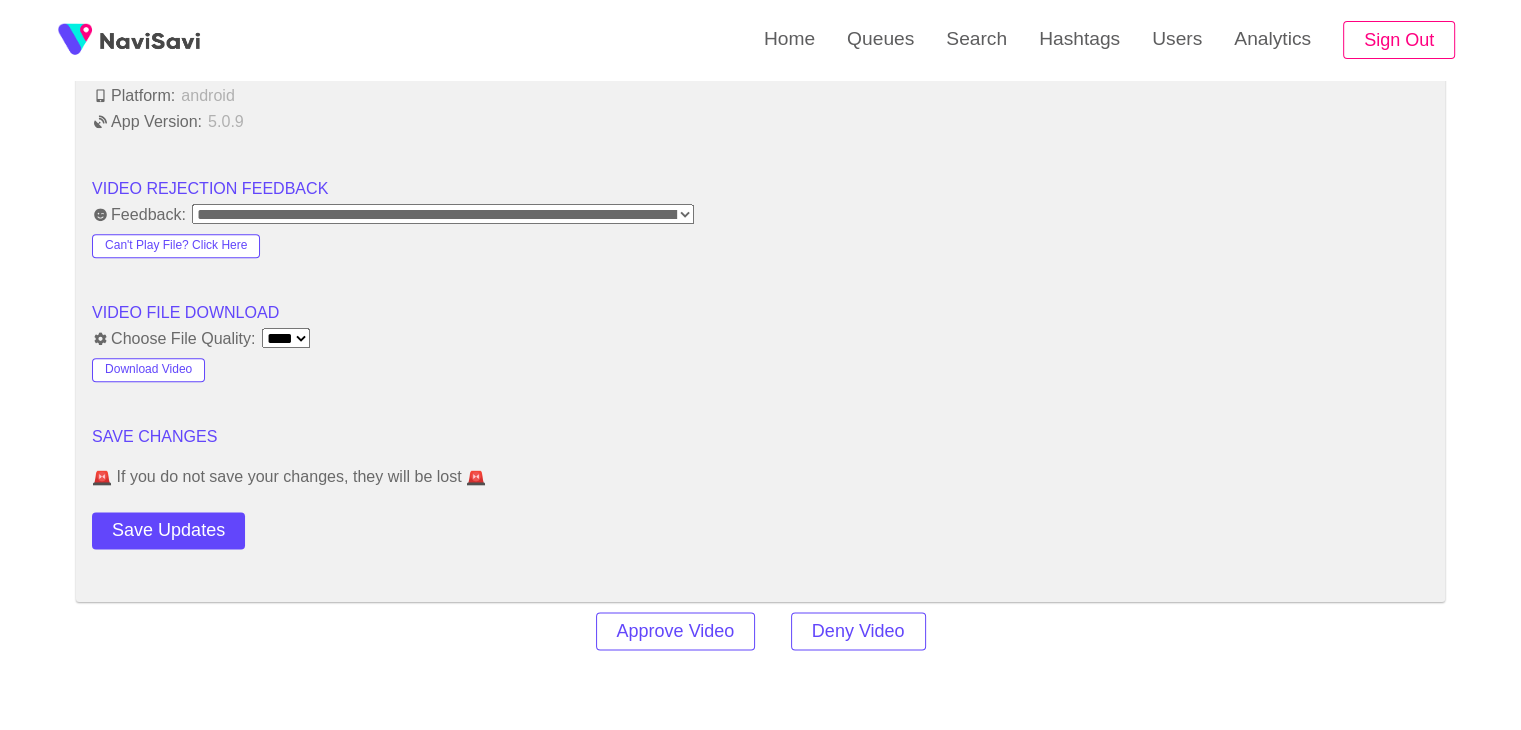 scroll, scrollTop: 2443, scrollLeft: 0, axis: vertical 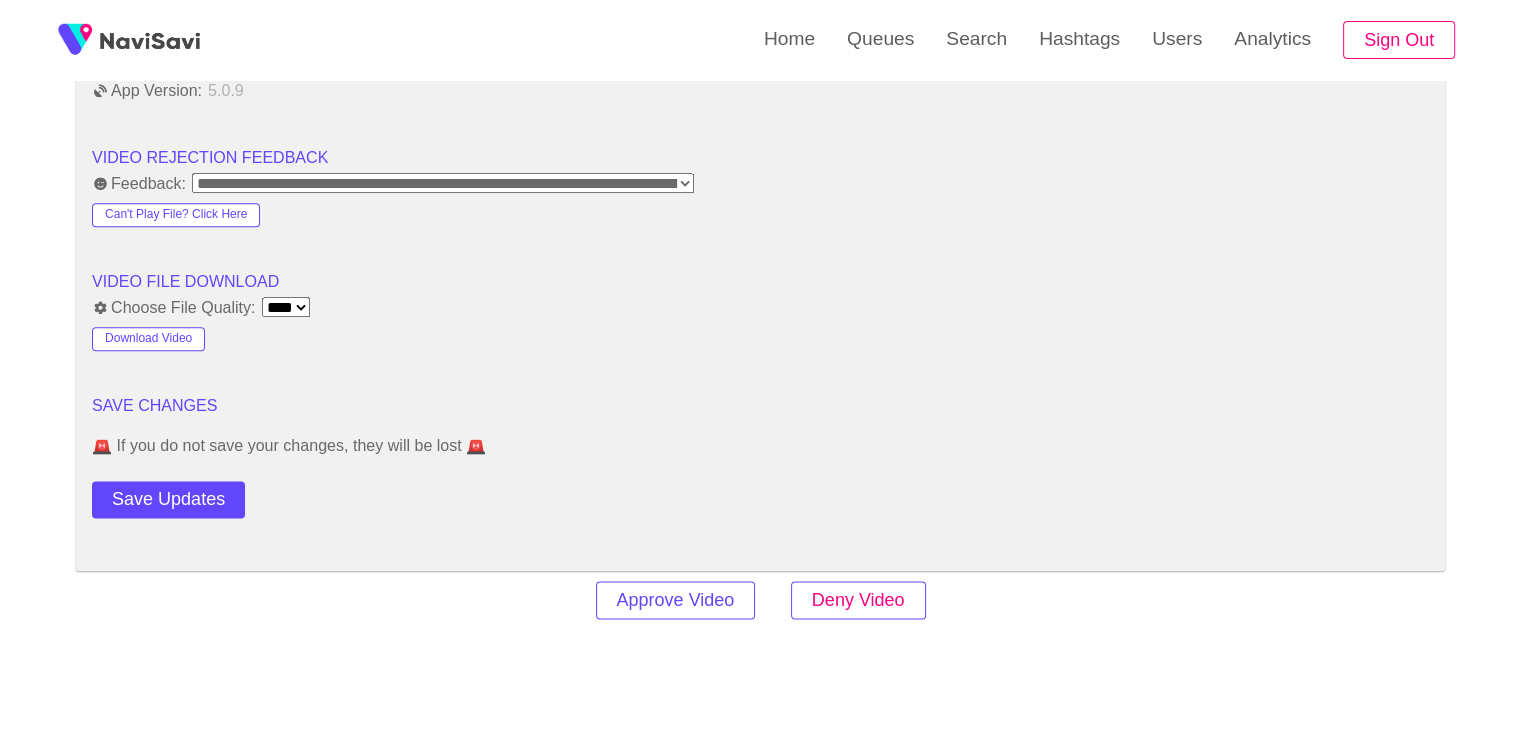 click on "Deny Video" at bounding box center [858, 600] 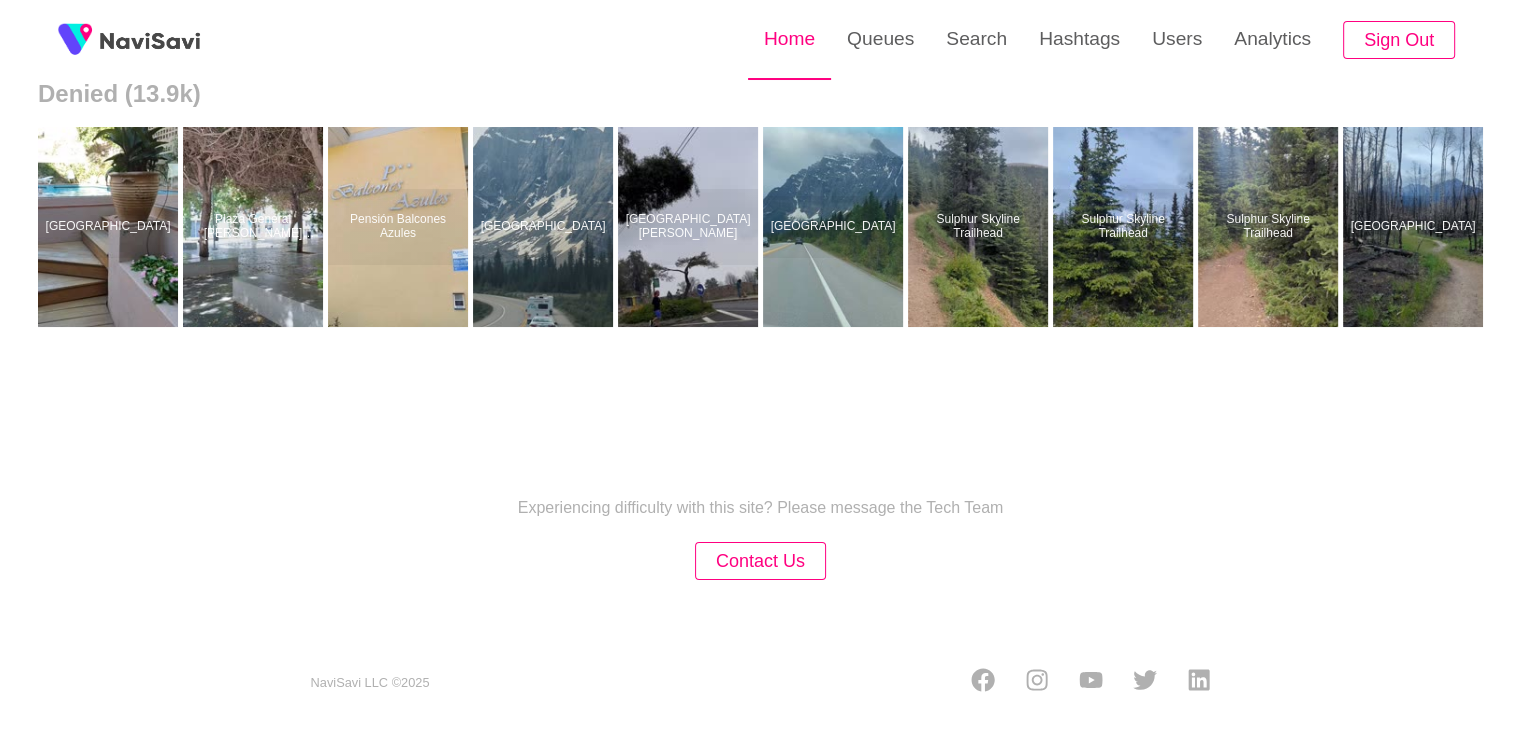 scroll, scrollTop: 0, scrollLeft: 0, axis: both 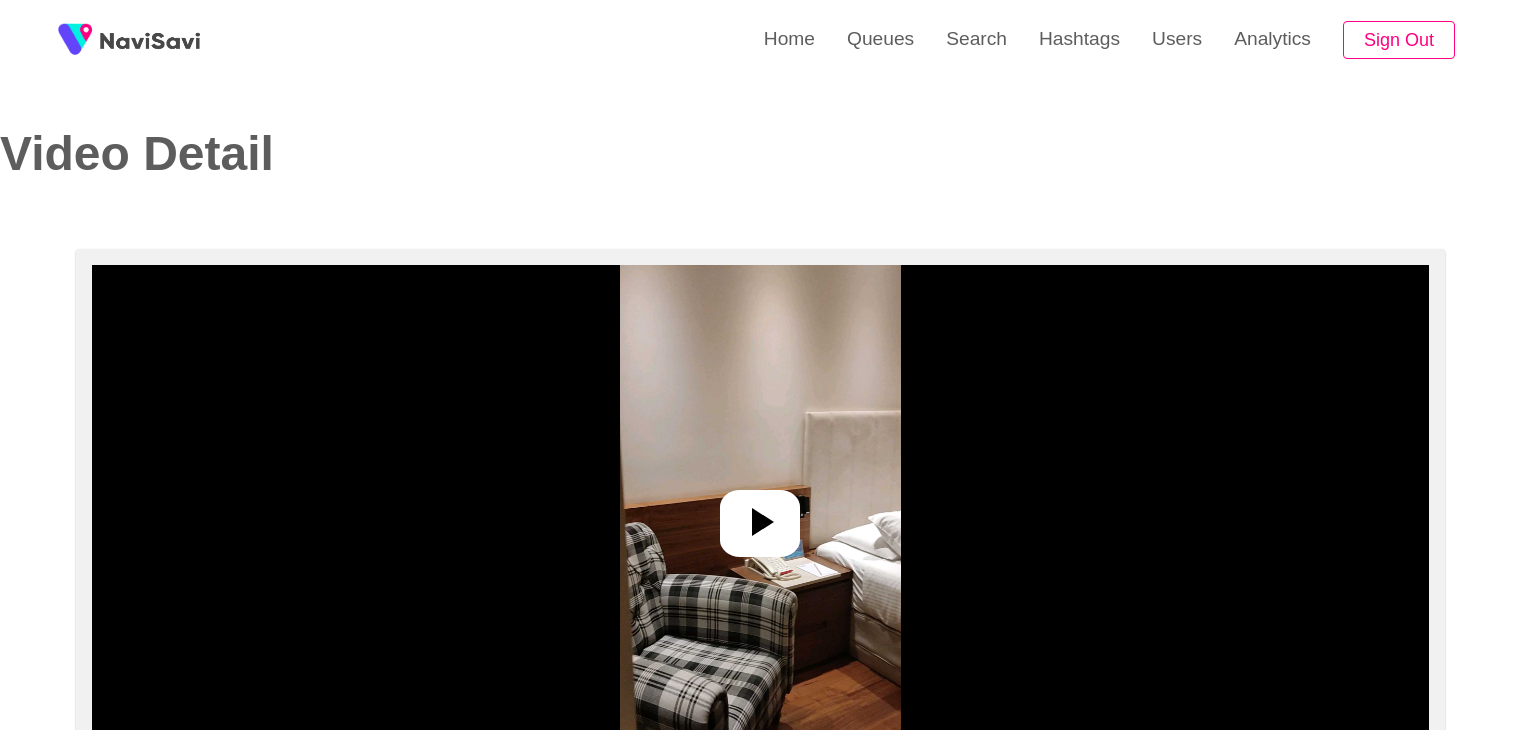 select on "**********" 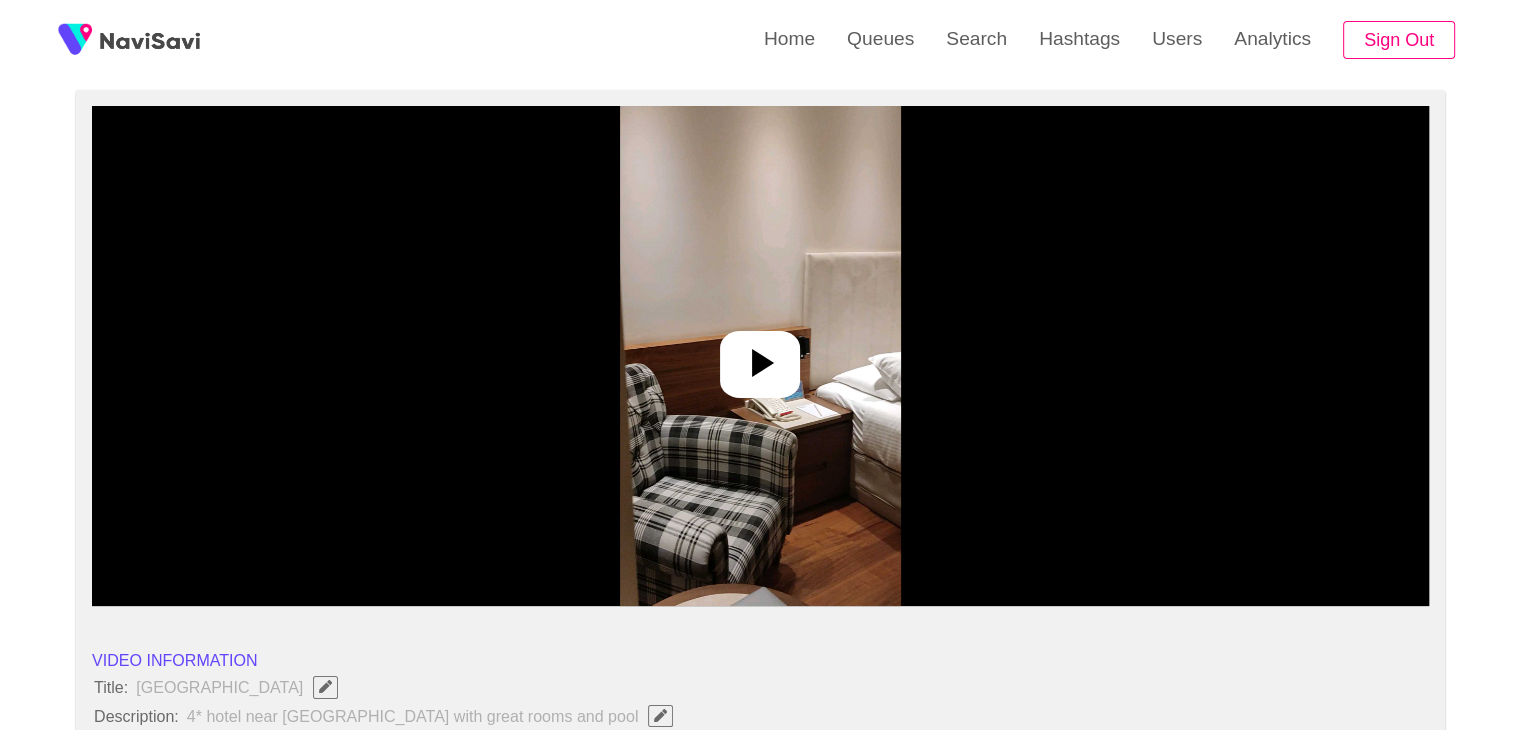 scroll, scrollTop: 0, scrollLeft: 0, axis: both 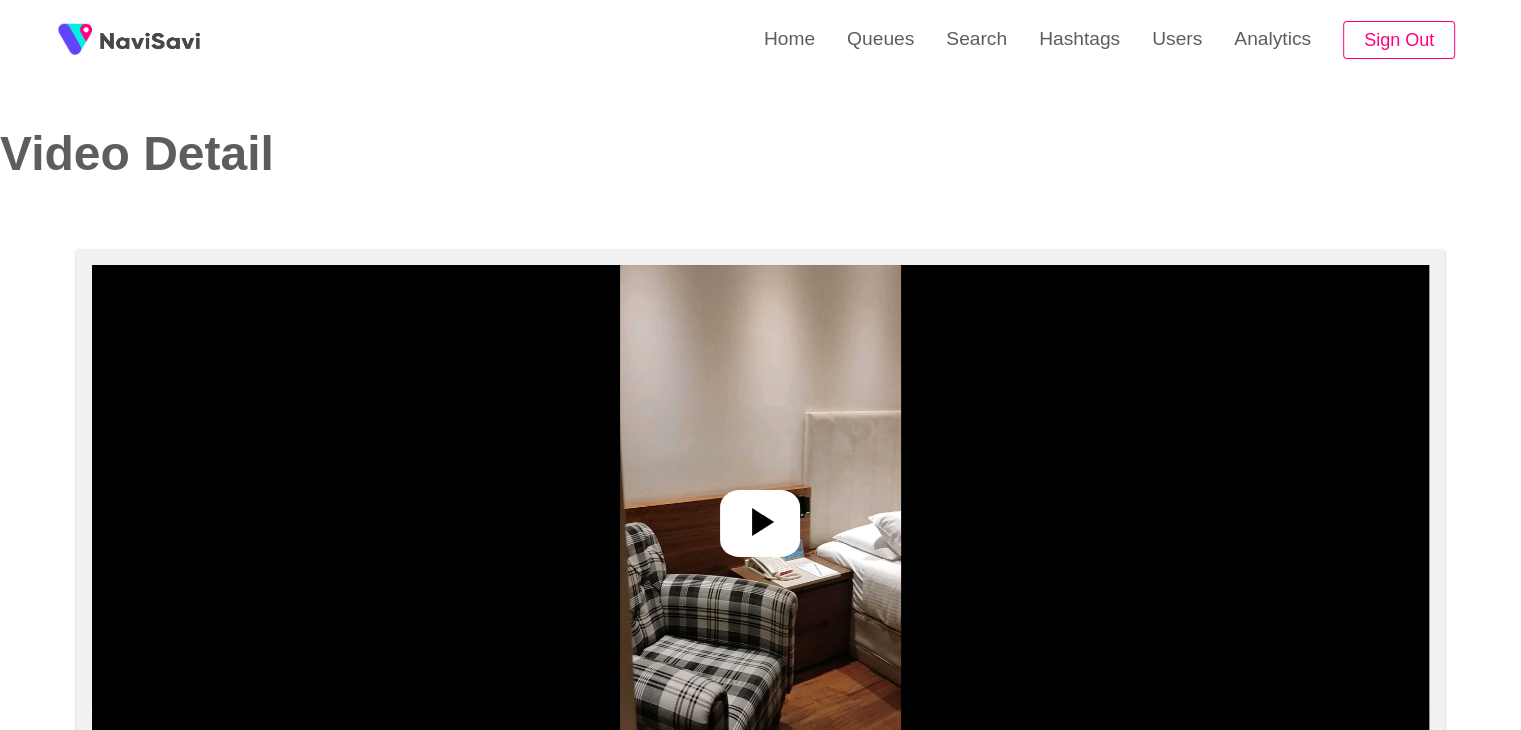 click at bounding box center [760, 515] 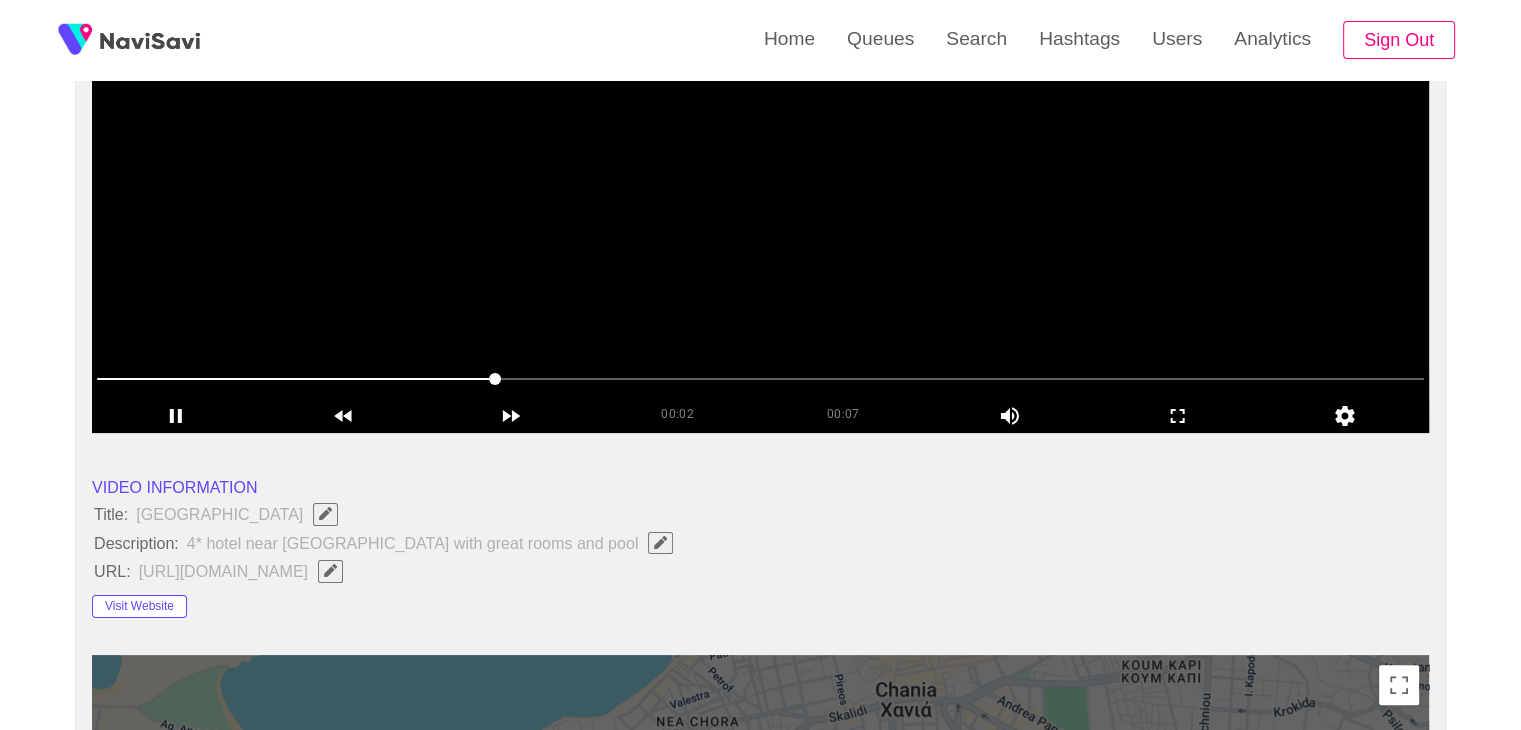 scroll, scrollTop: 108, scrollLeft: 0, axis: vertical 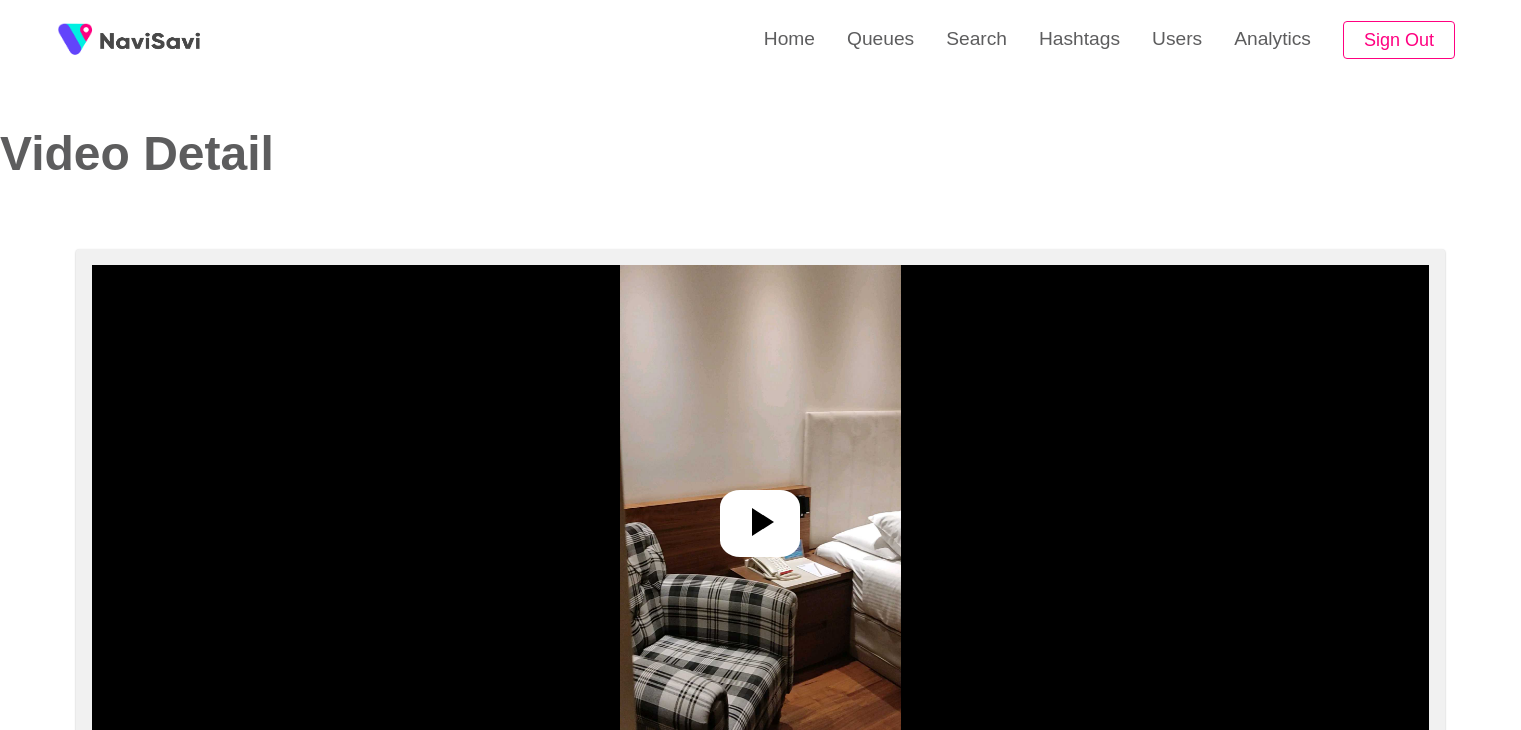 select on "**********" 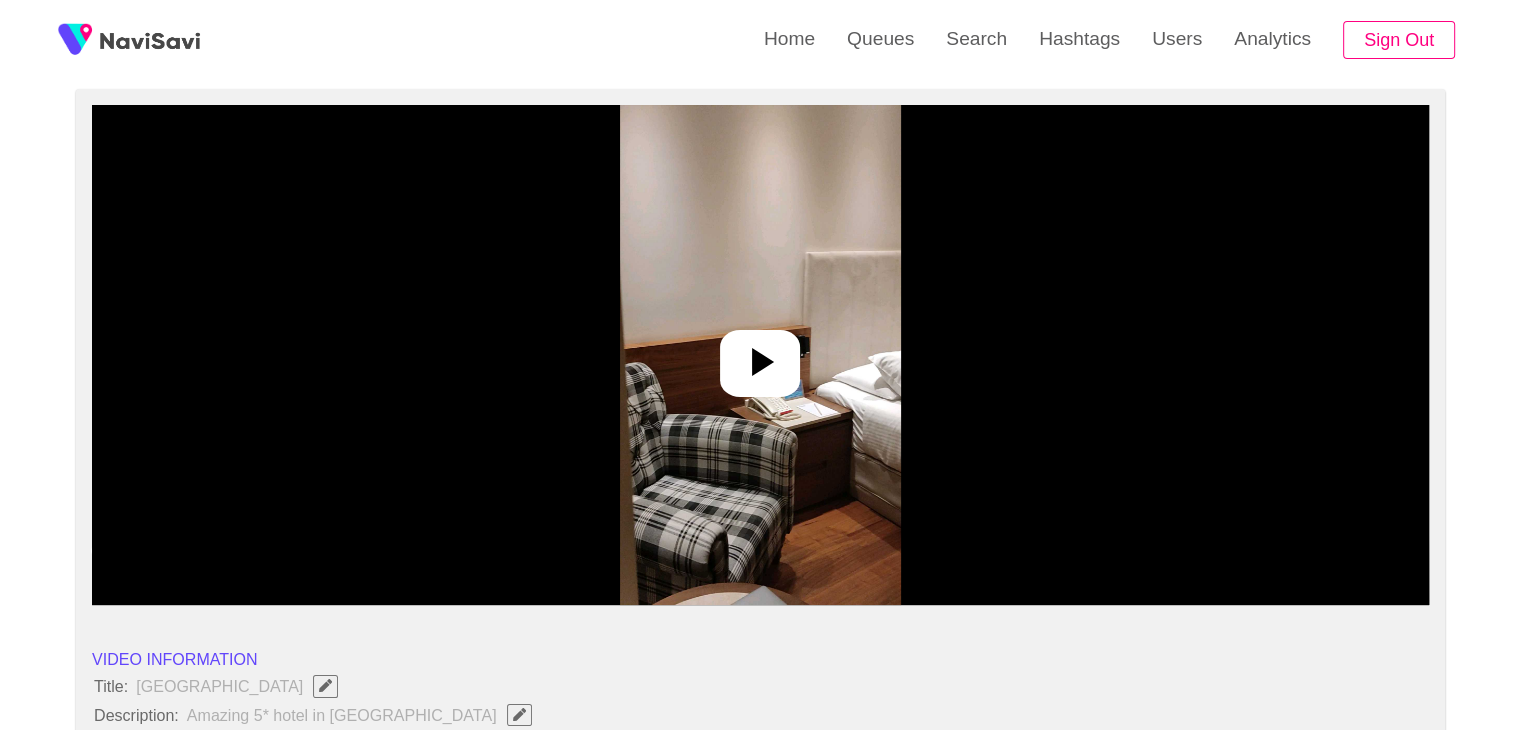 scroll, scrollTop: 158, scrollLeft: 0, axis: vertical 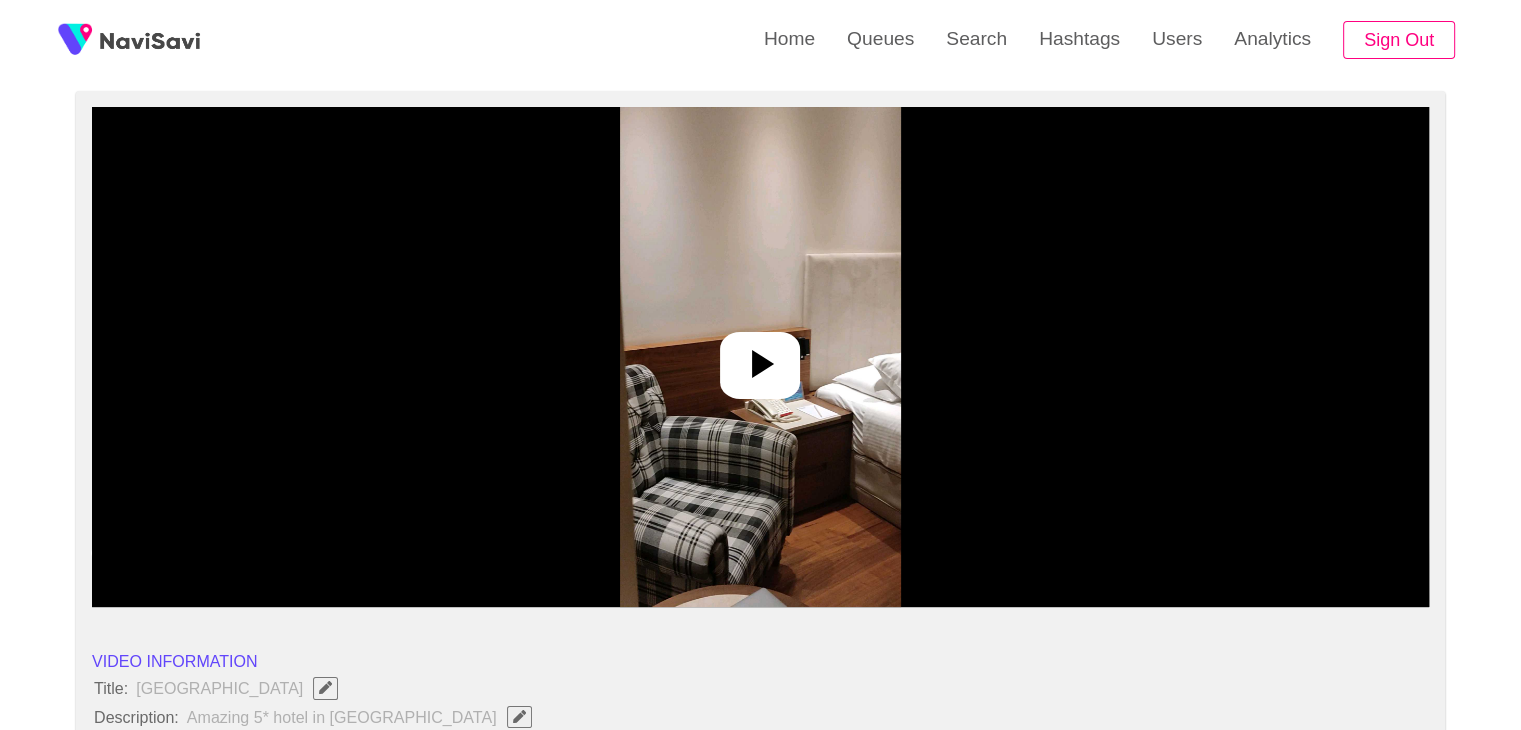 click 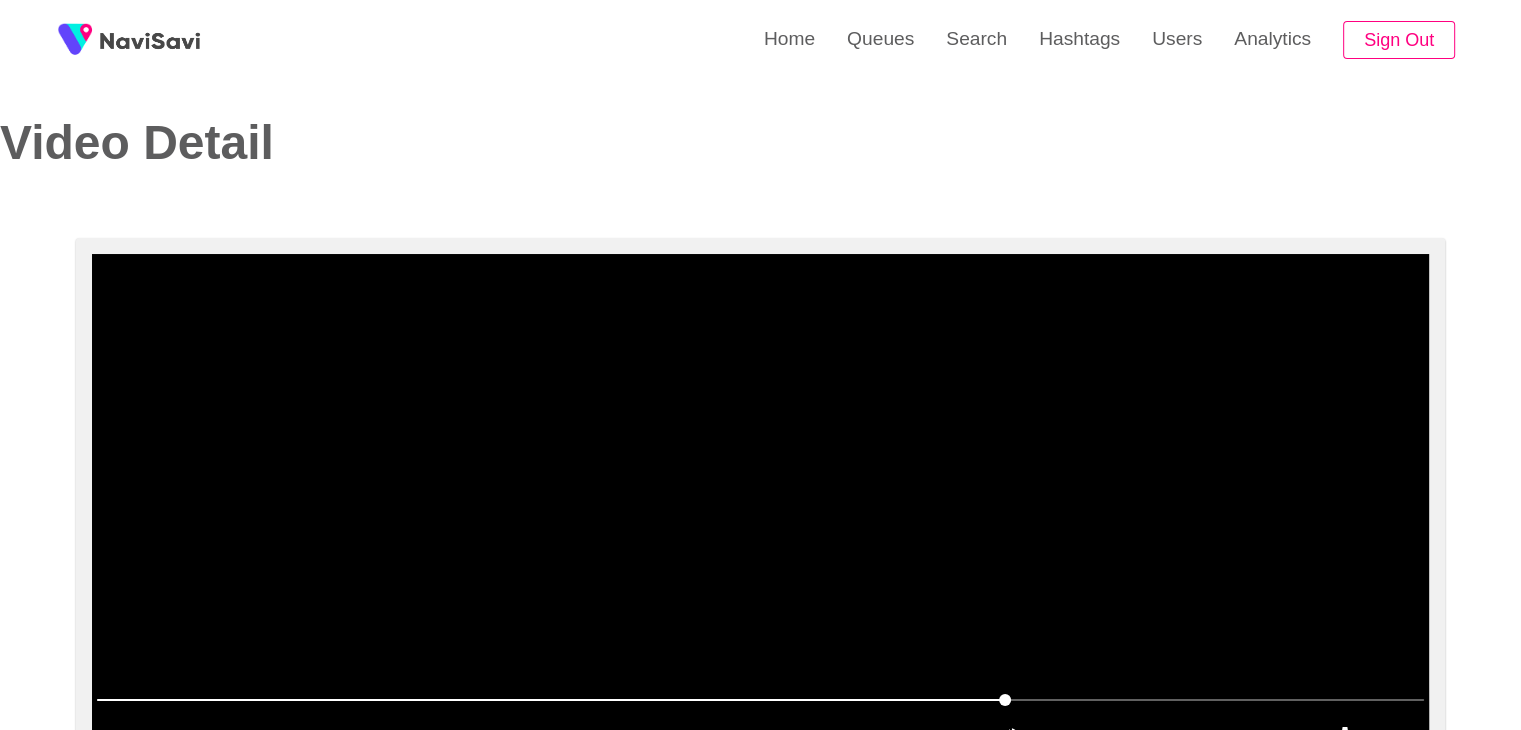 scroll, scrollTop: 12, scrollLeft: 0, axis: vertical 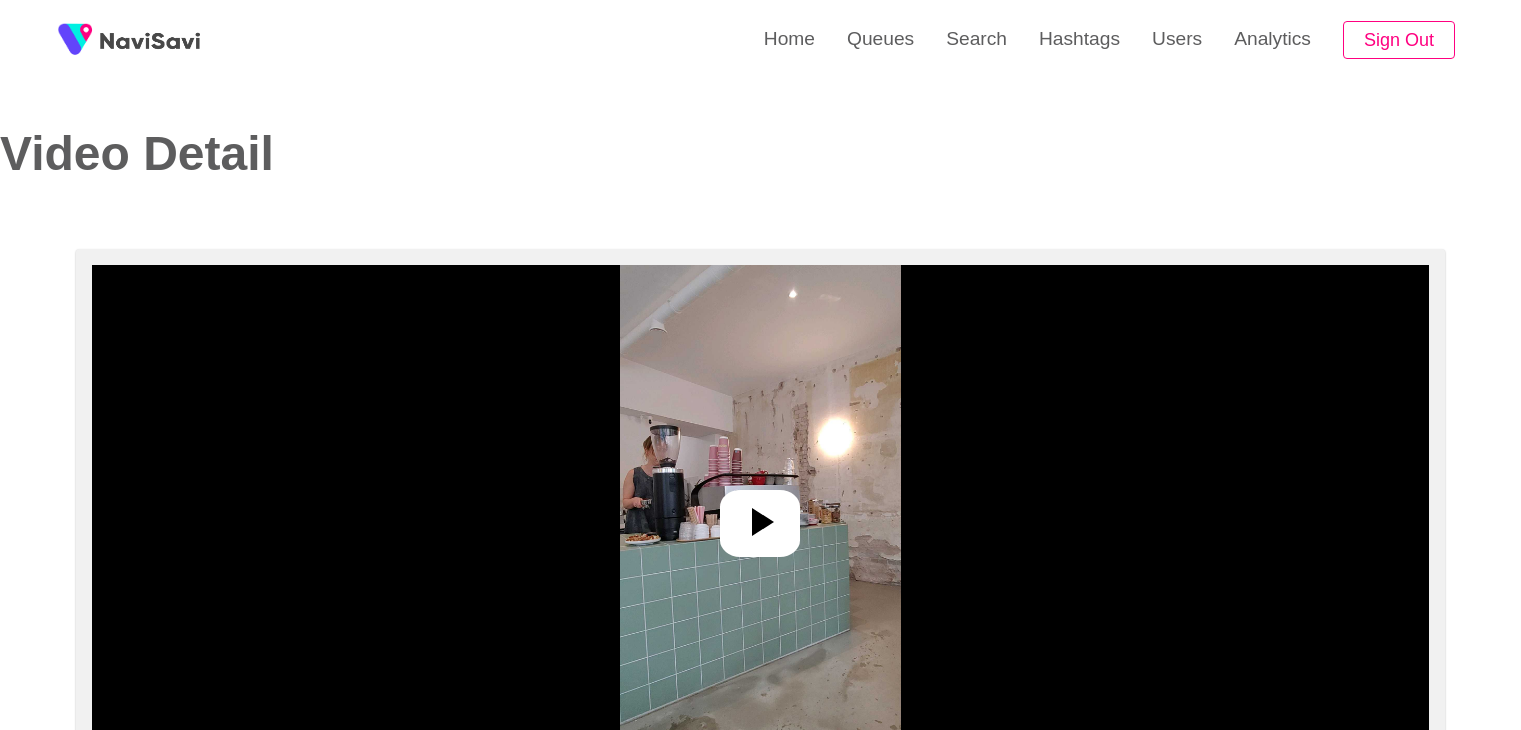 select on "**********" 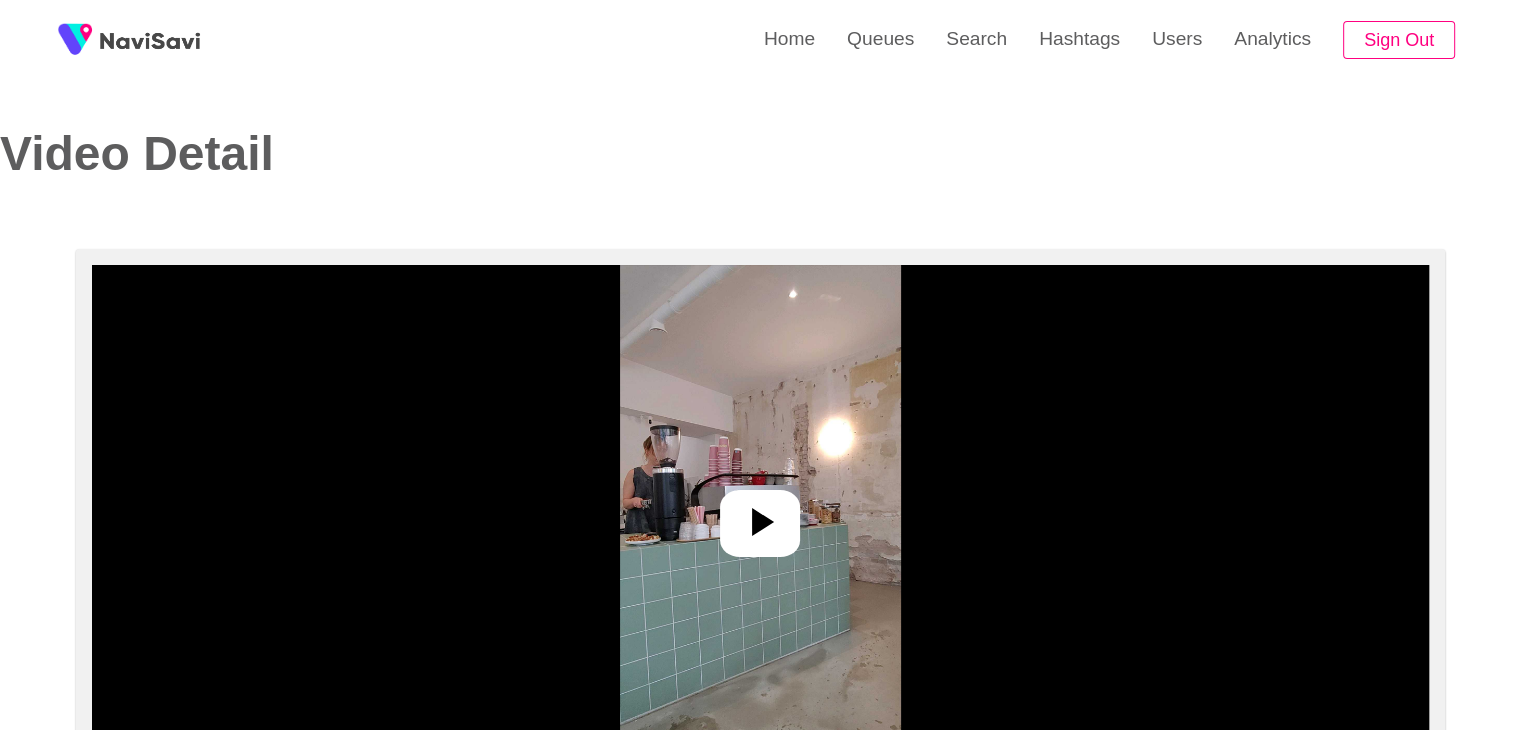 click at bounding box center (760, 515) 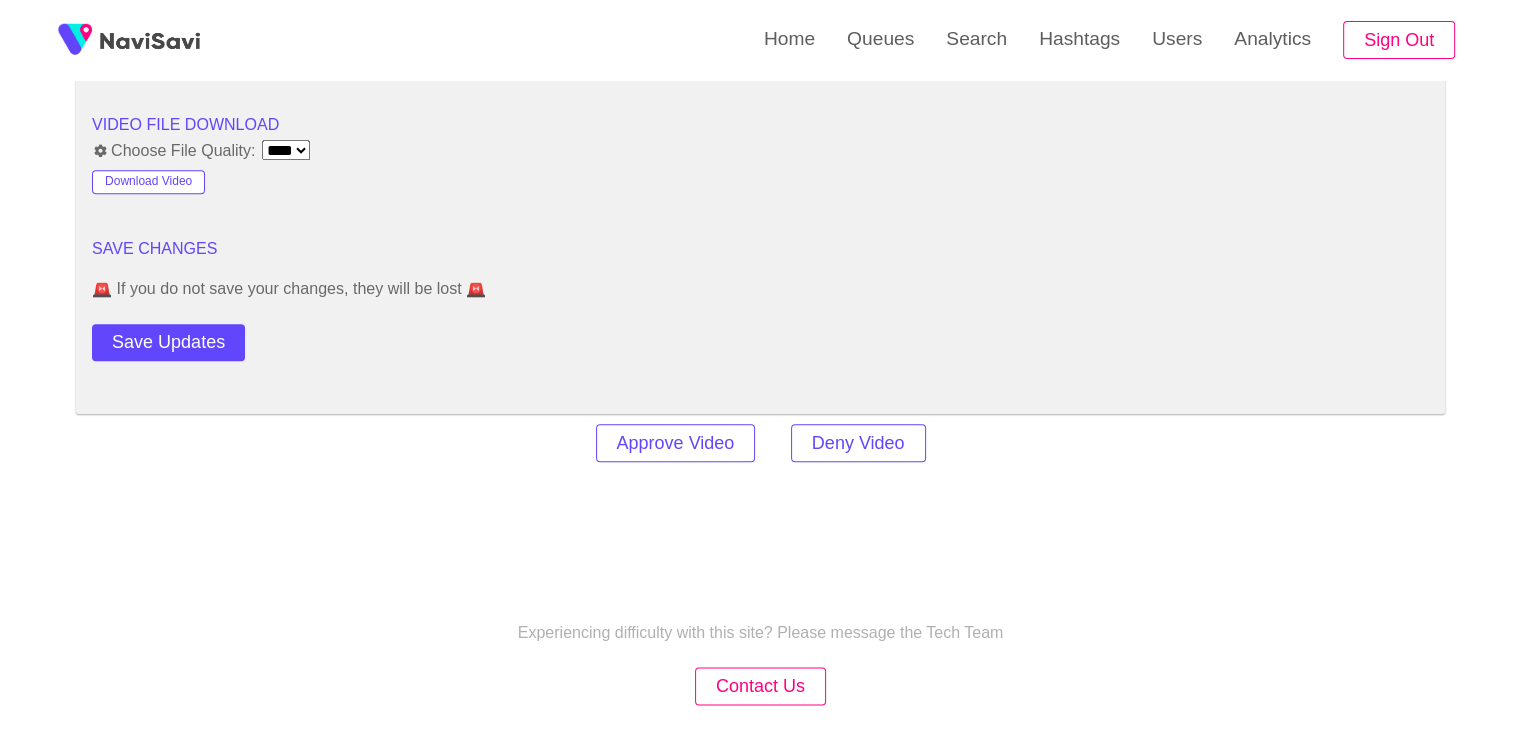 scroll, scrollTop: 2336, scrollLeft: 0, axis: vertical 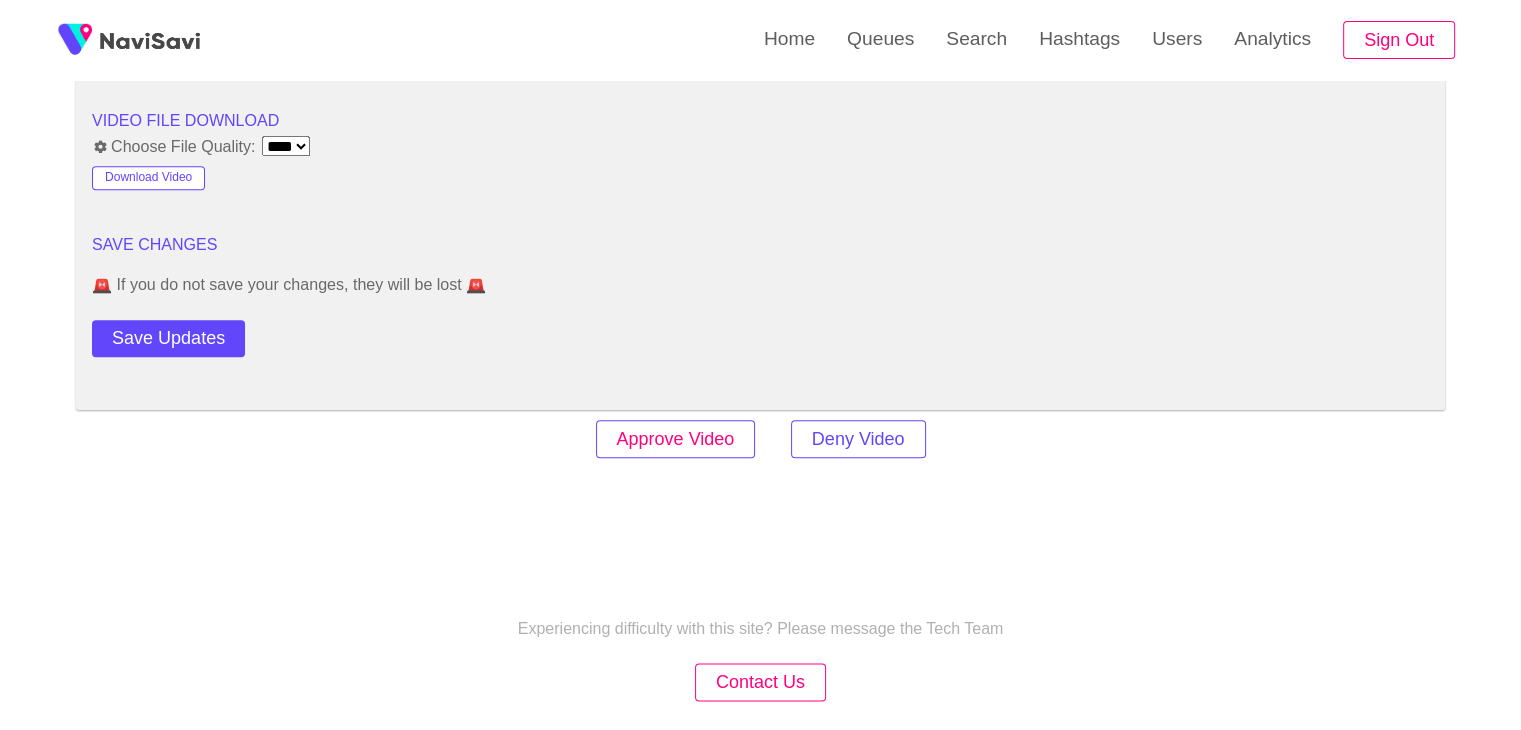 click on "Approve Video" at bounding box center (676, 439) 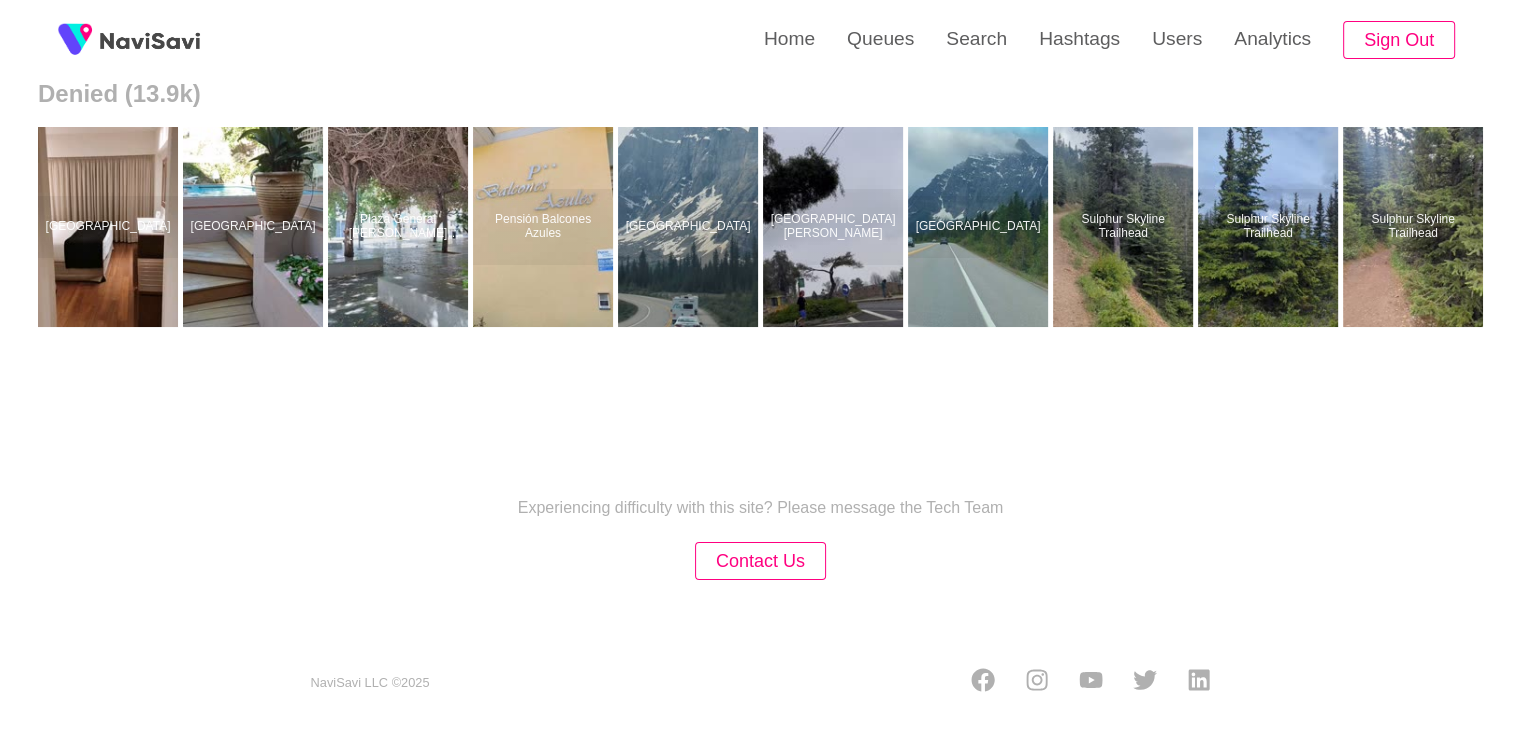scroll, scrollTop: 0, scrollLeft: 0, axis: both 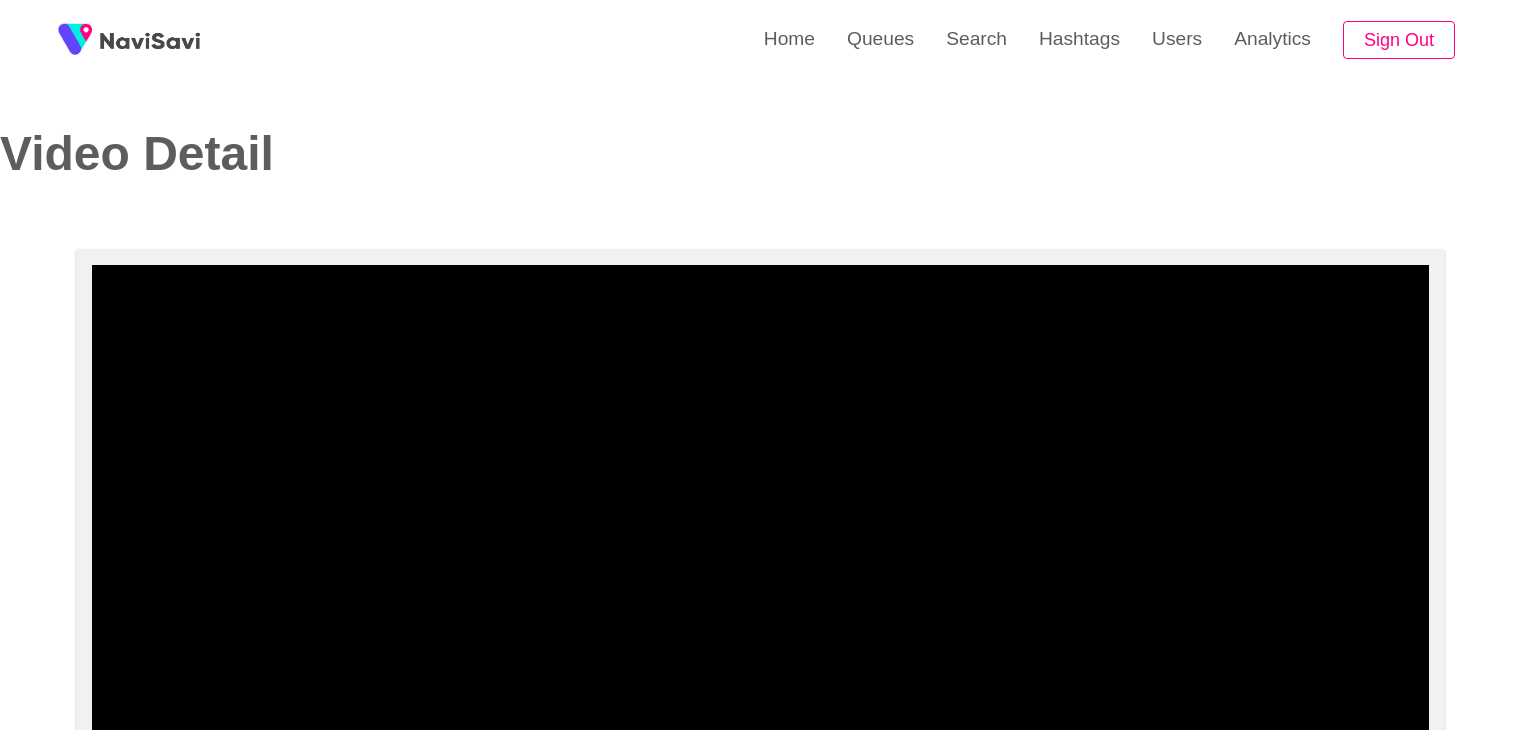 select on "**********" 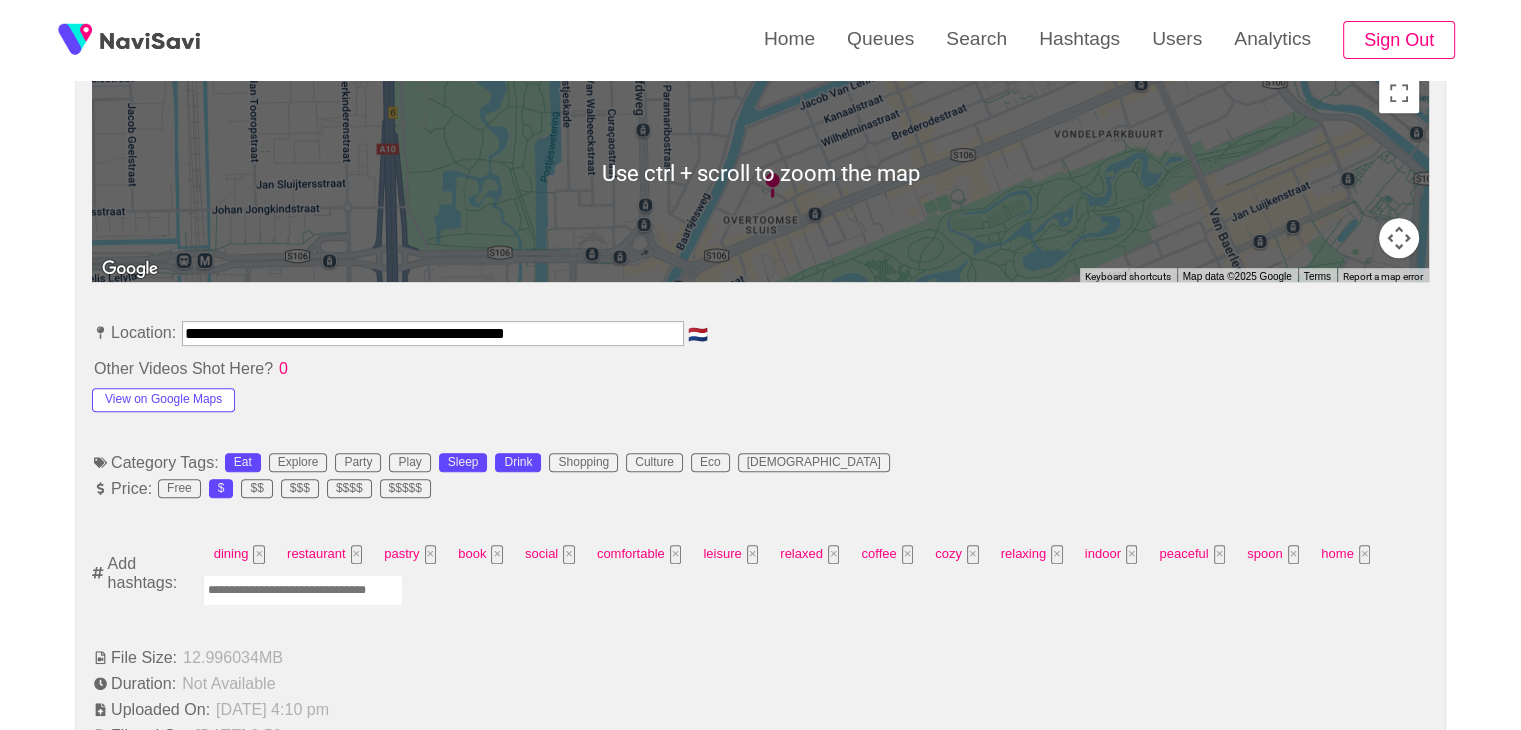 scroll, scrollTop: 928, scrollLeft: 0, axis: vertical 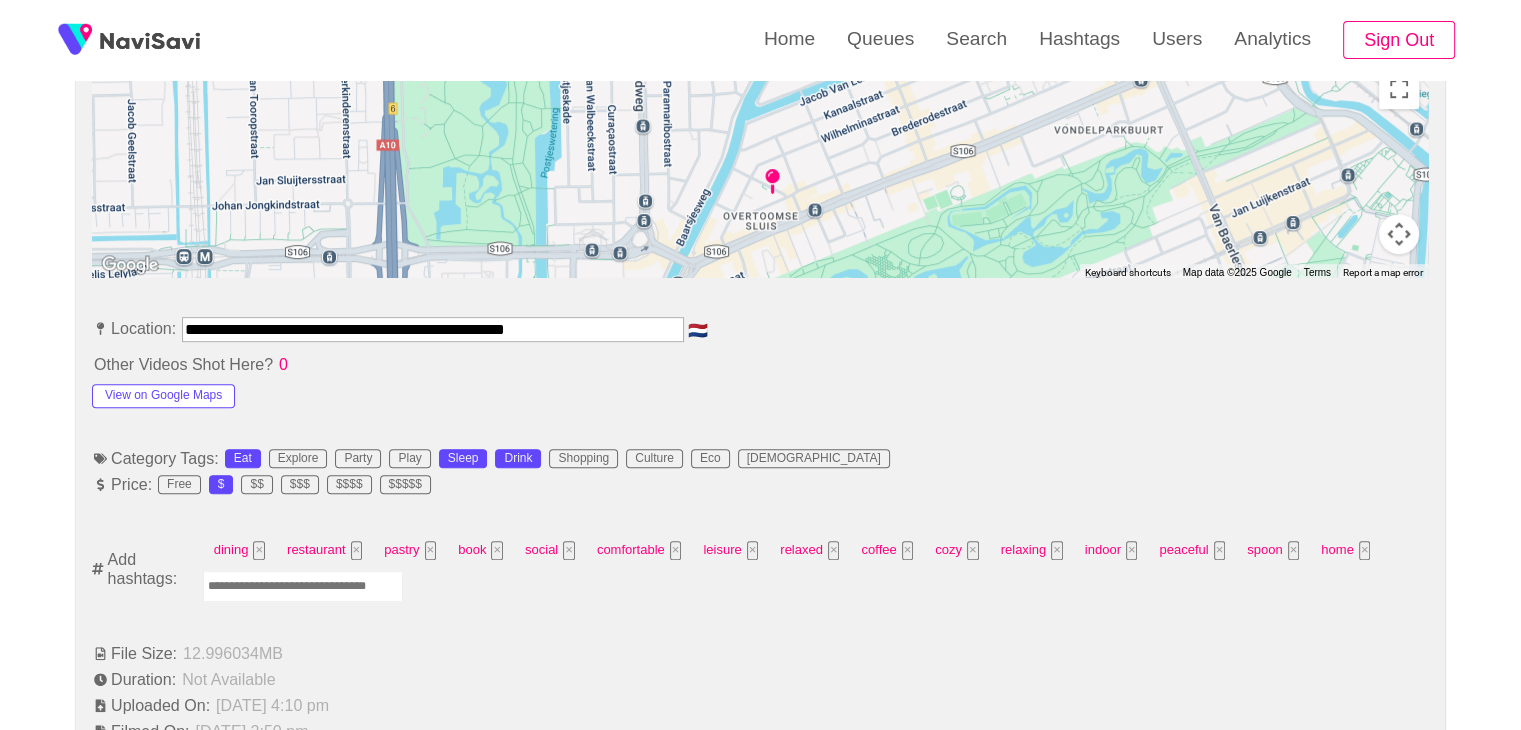 click at bounding box center [303, 586] 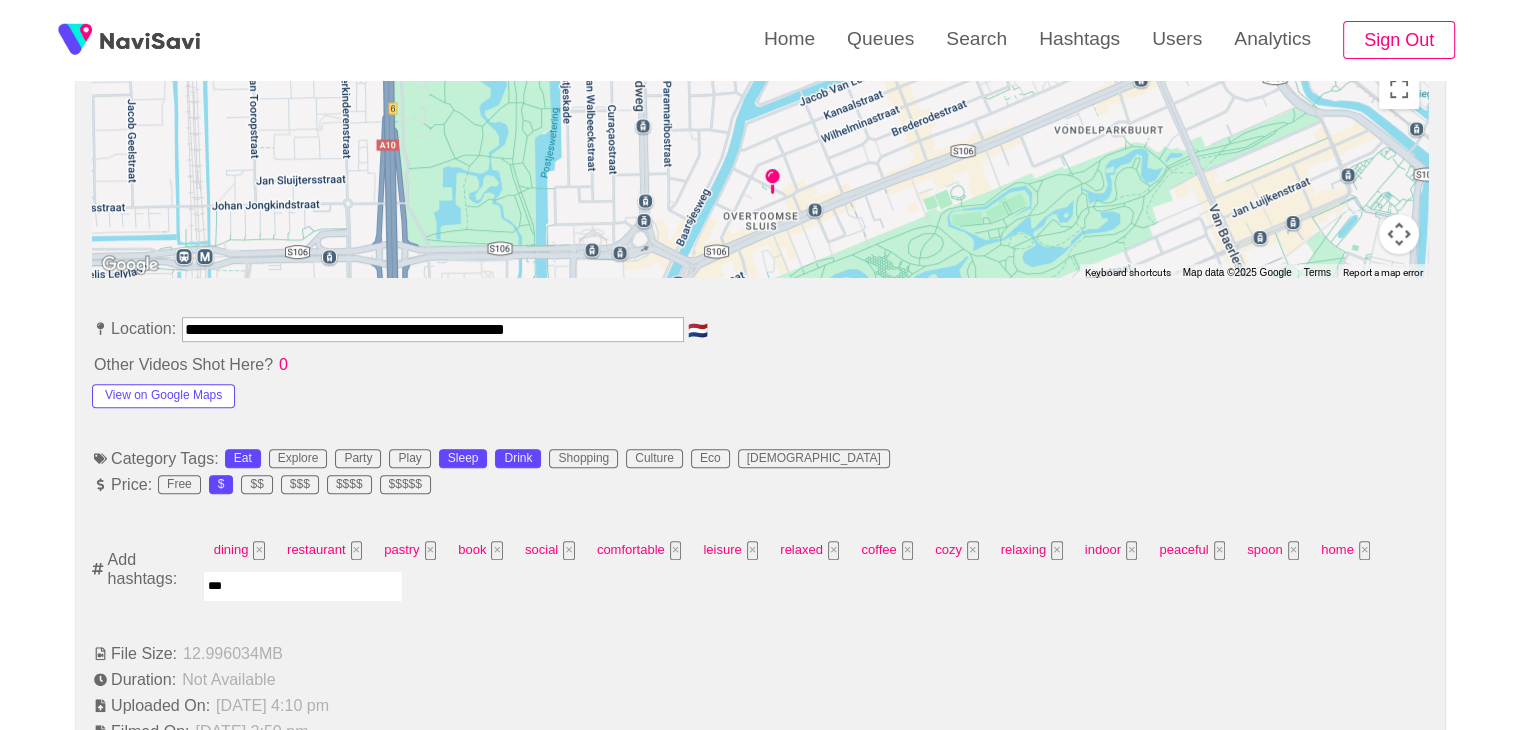 type on "****" 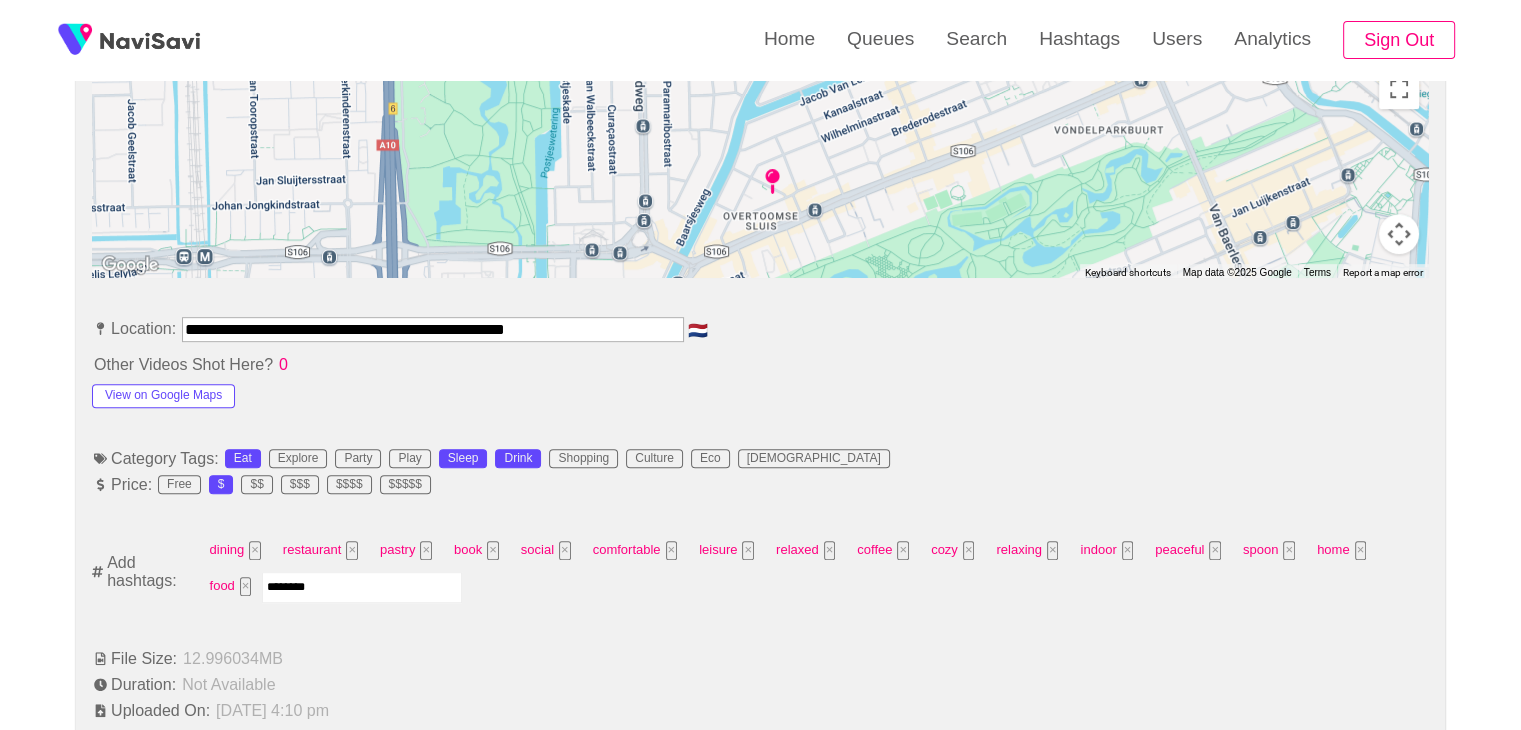 type on "*********" 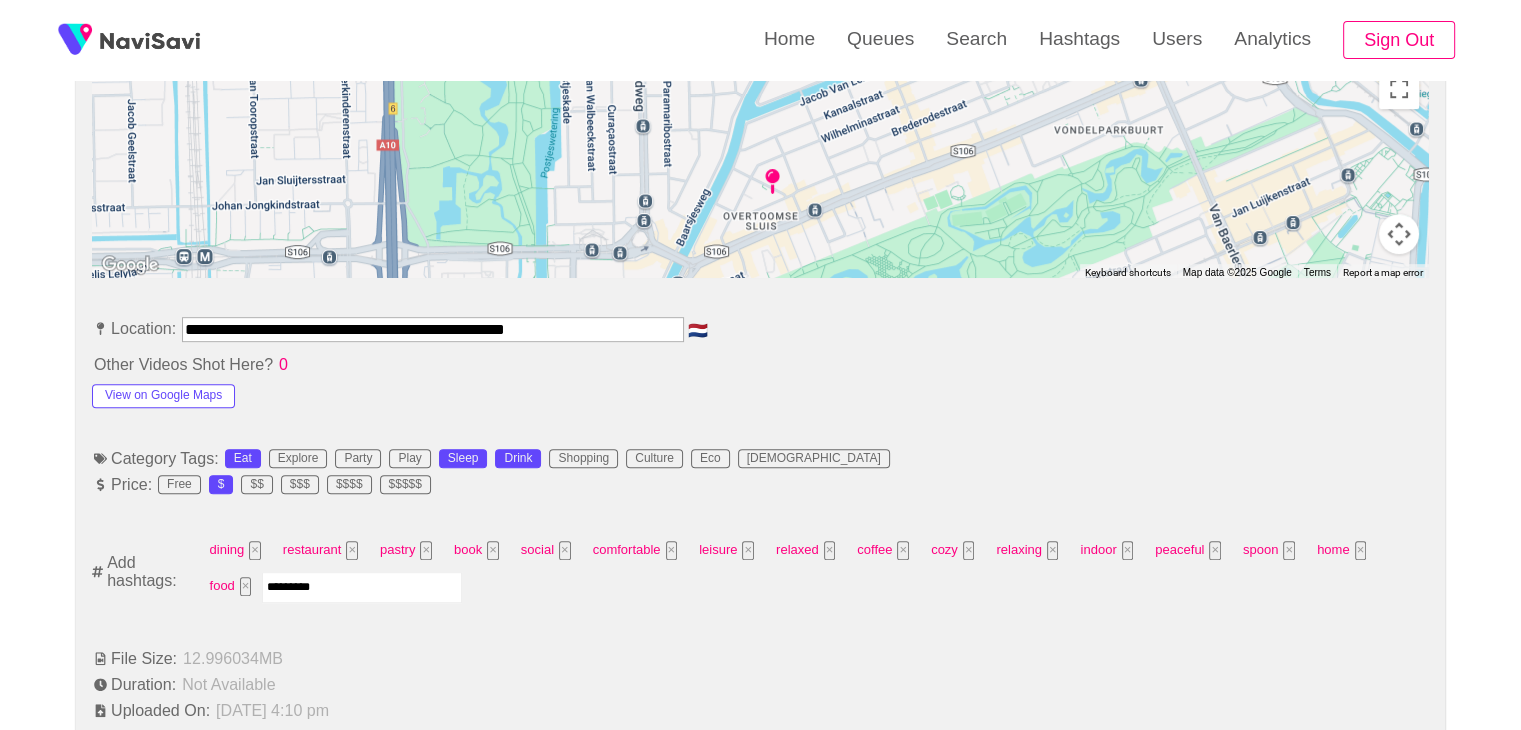 type 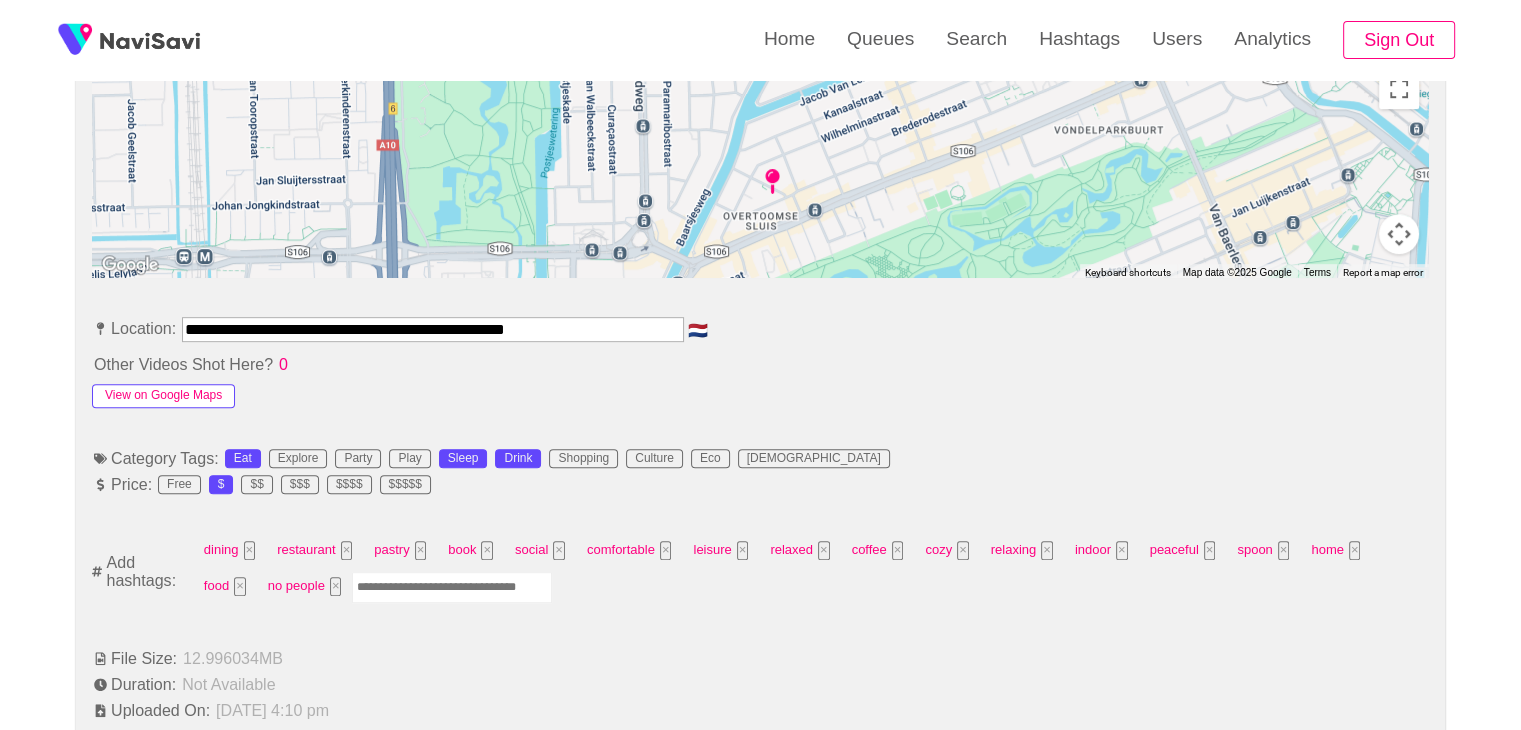 click on "View on Google Maps" at bounding box center [163, 396] 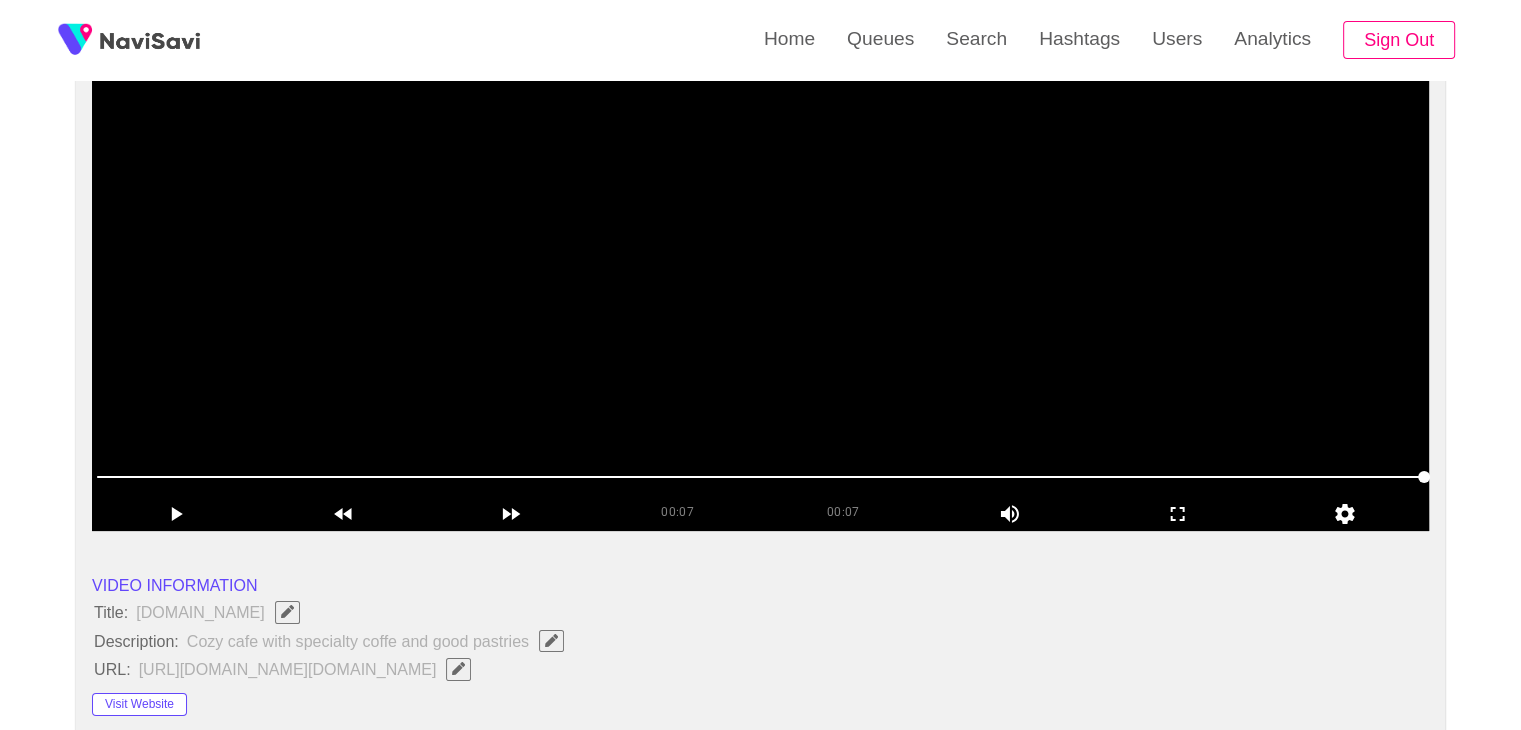 scroll, scrollTop: 188, scrollLeft: 0, axis: vertical 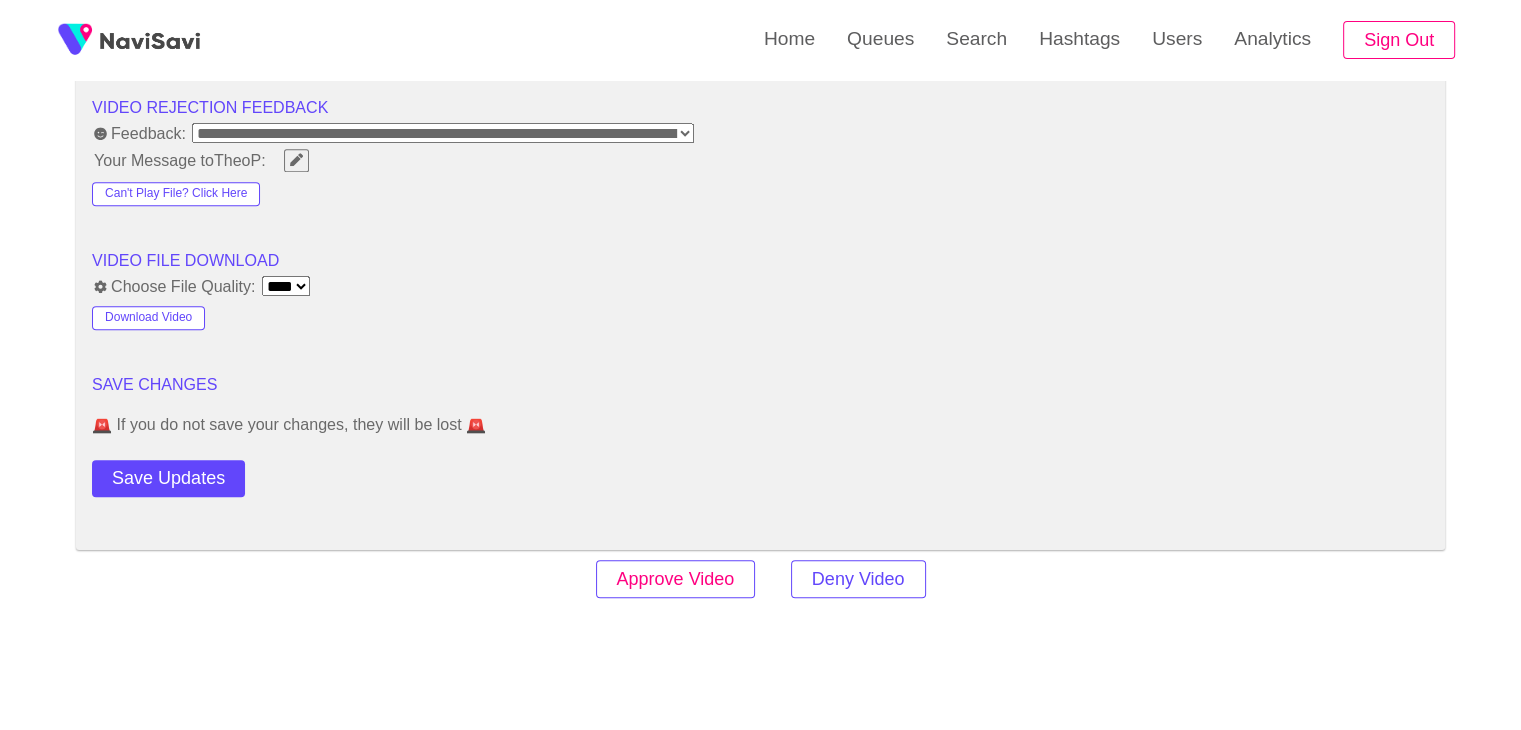 drag, startPoint x: 696, startPoint y: 542, endPoint x: 696, endPoint y: 561, distance: 19 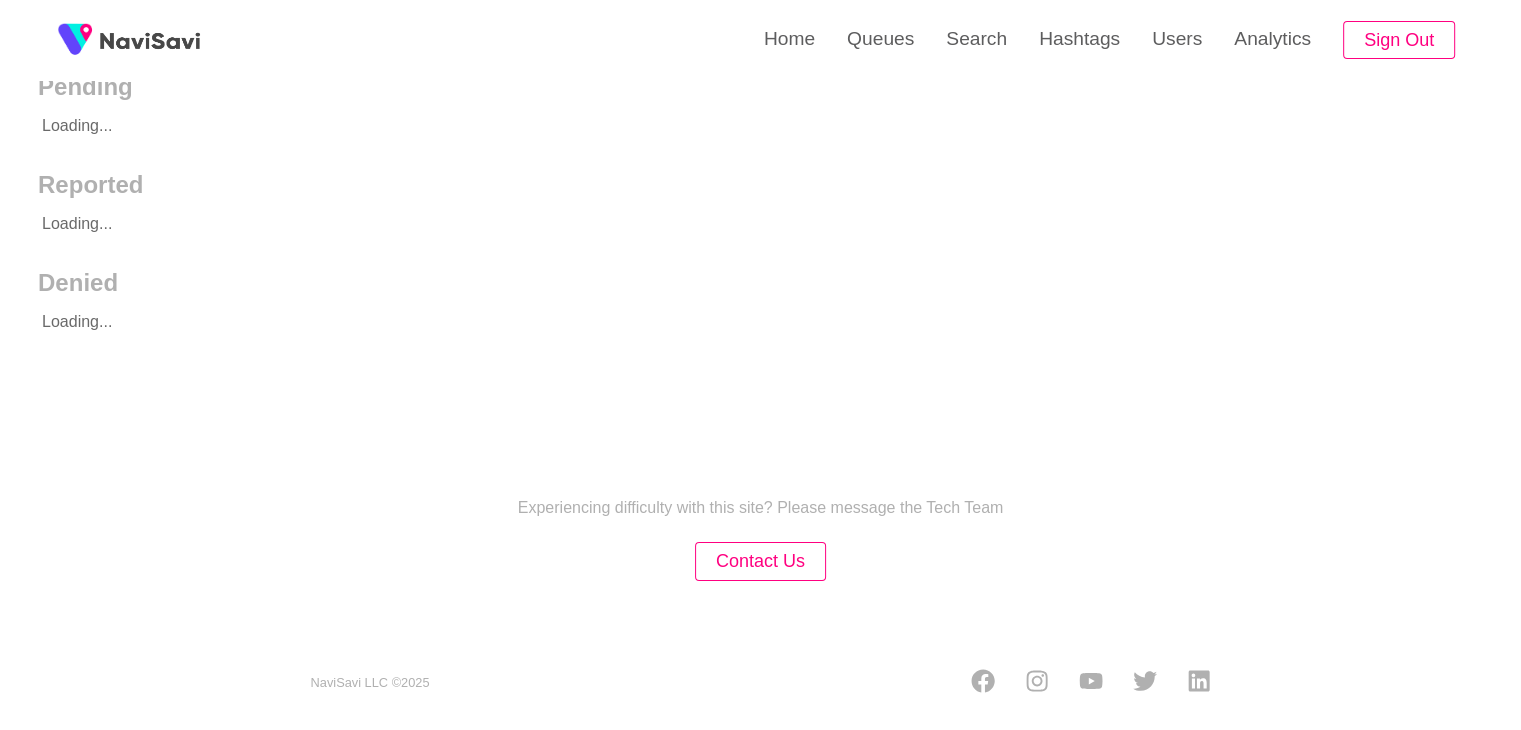 scroll, scrollTop: 0, scrollLeft: 0, axis: both 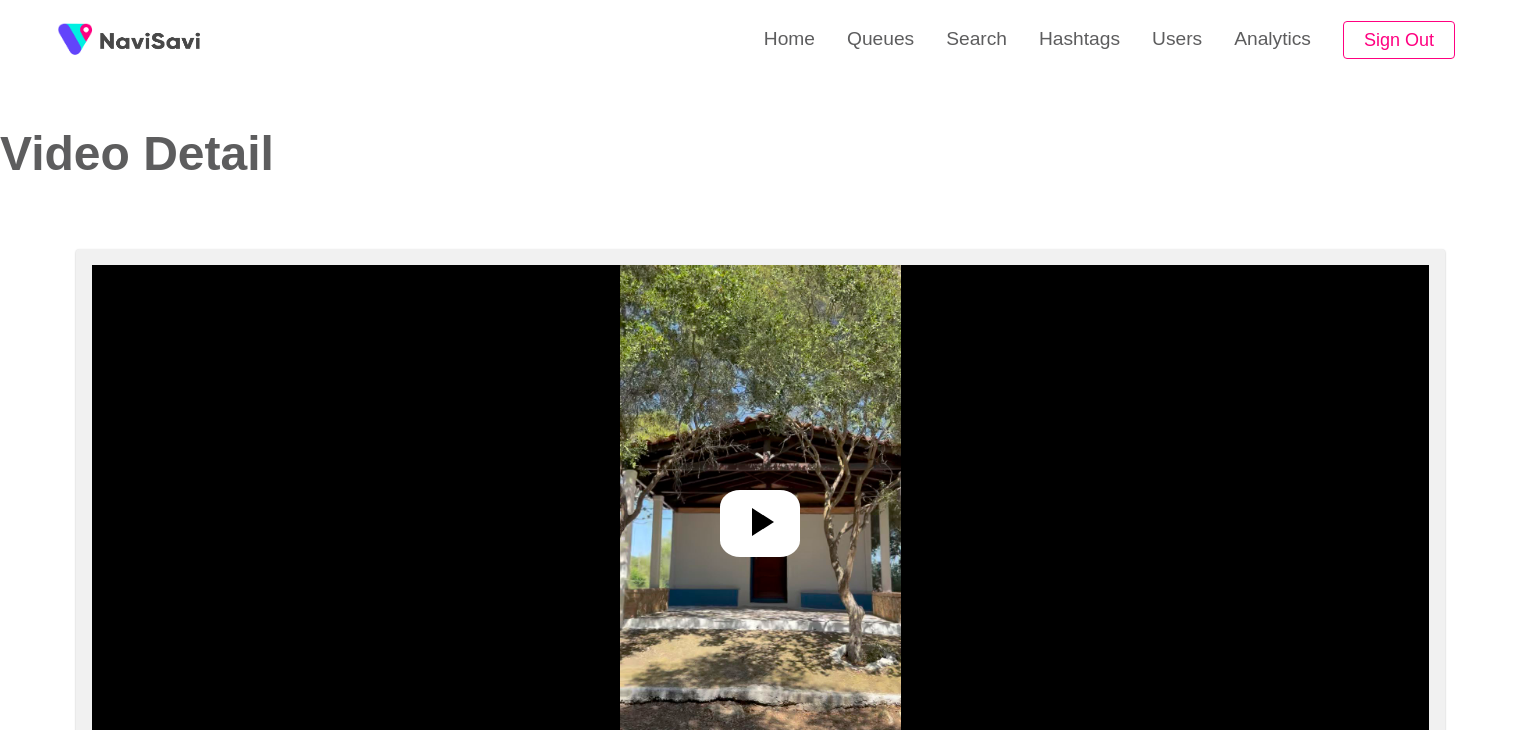 select on "**********" 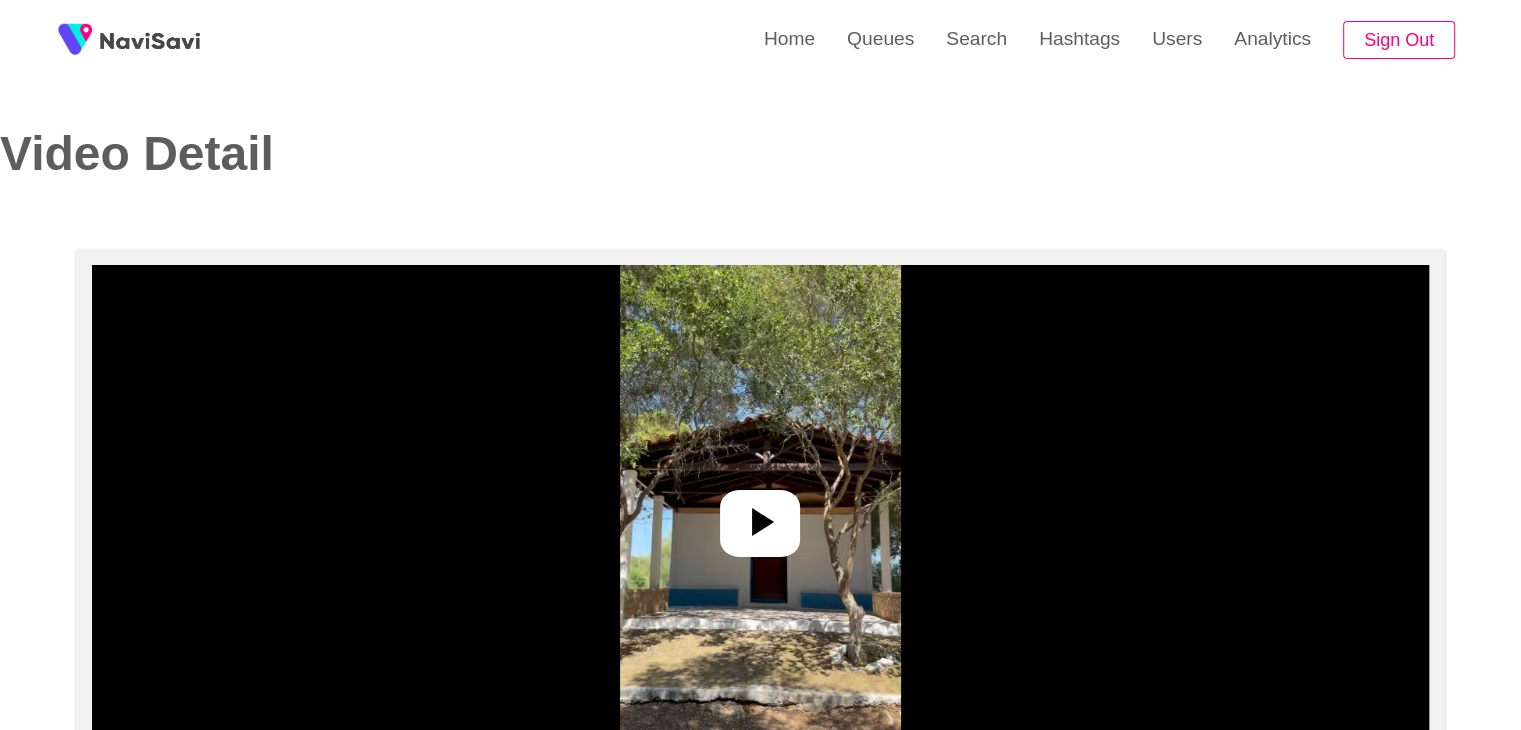 click at bounding box center (760, 515) 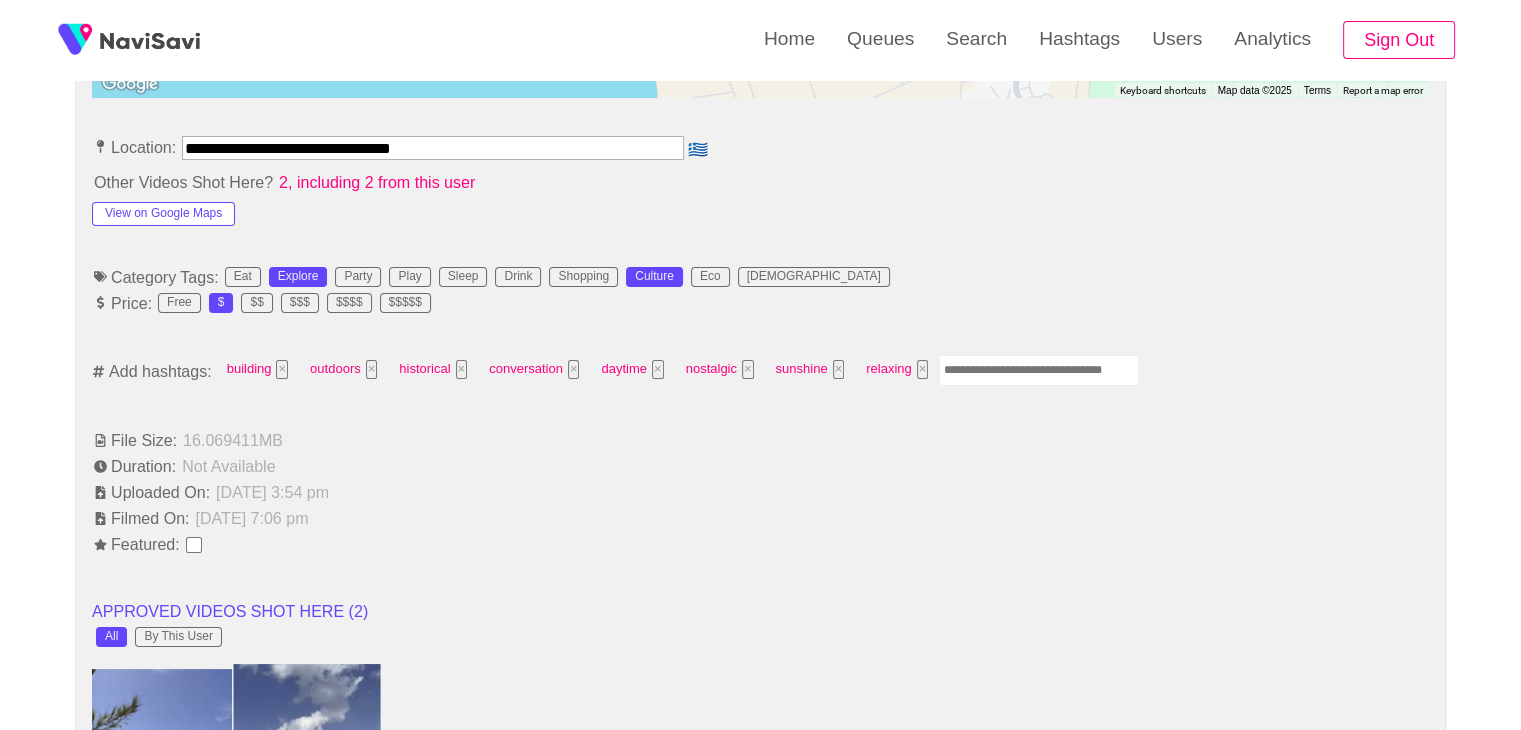 scroll, scrollTop: 1040, scrollLeft: 0, axis: vertical 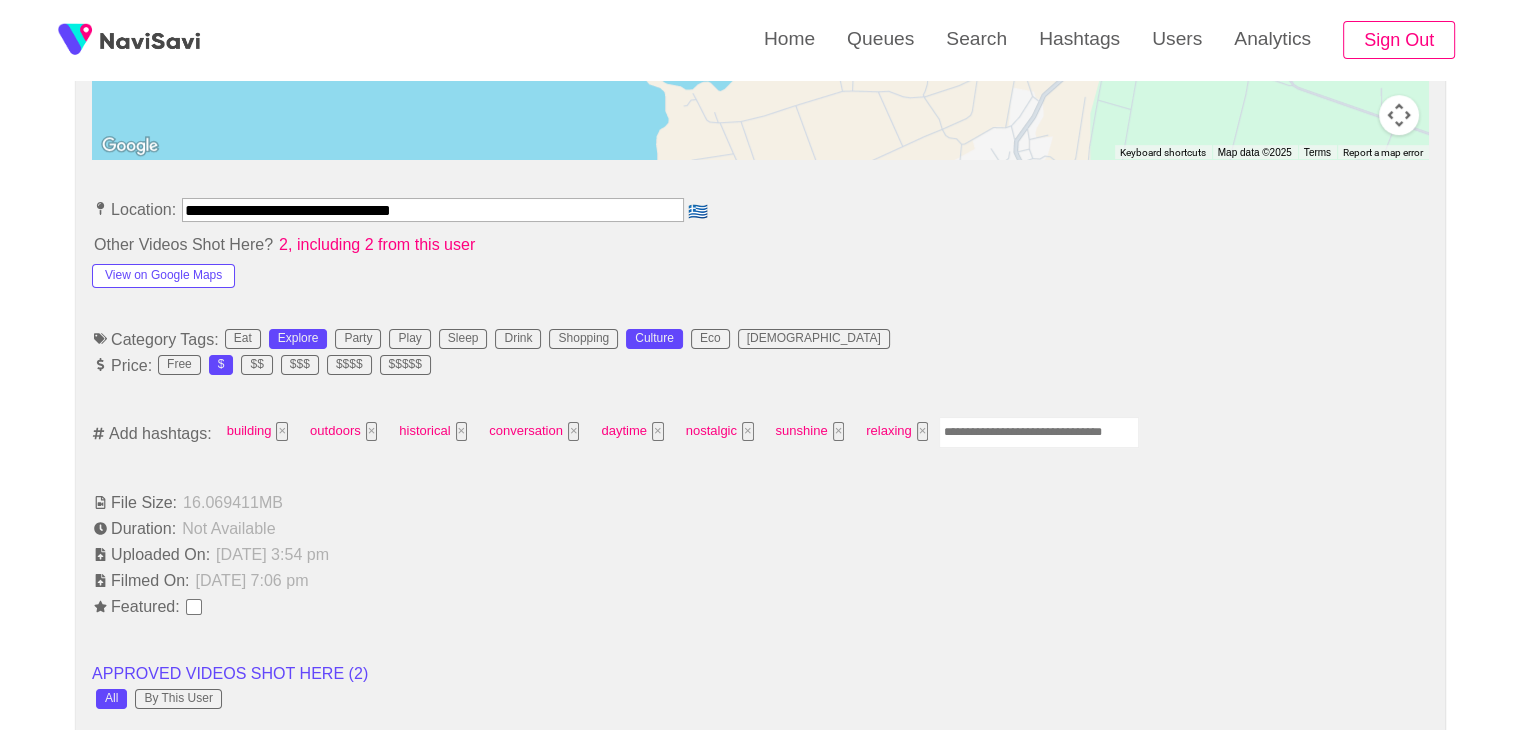 click at bounding box center (1039, 432) 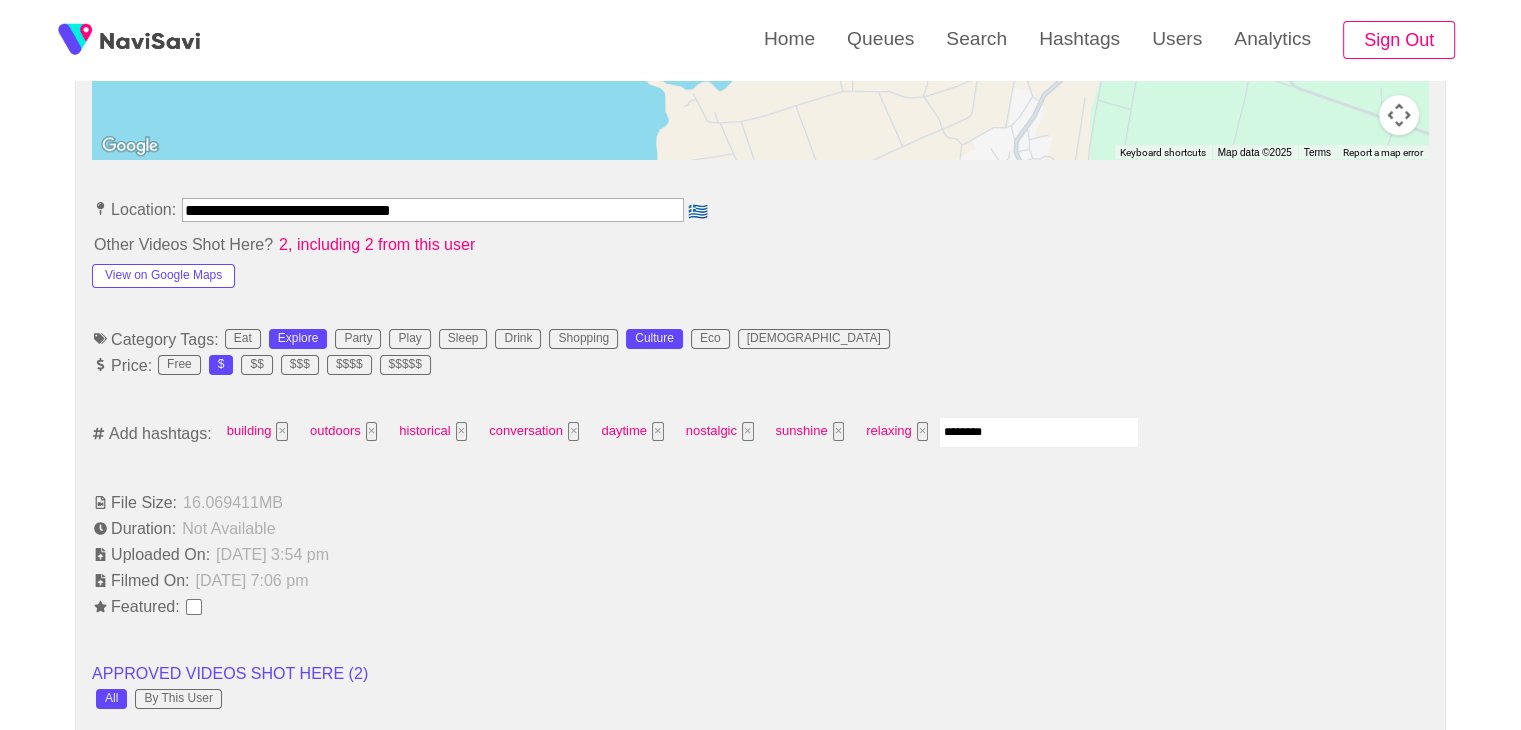 type on "*********" 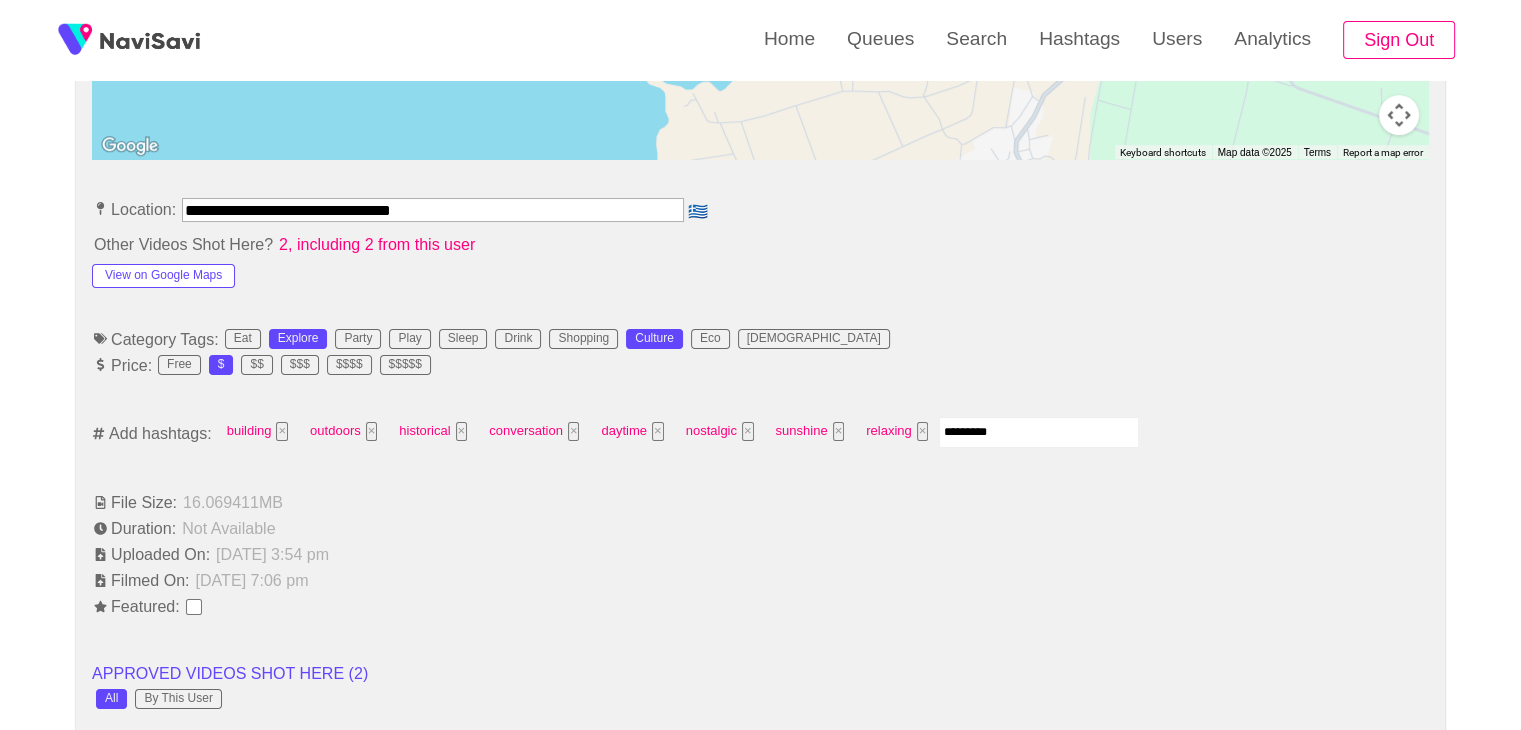 type 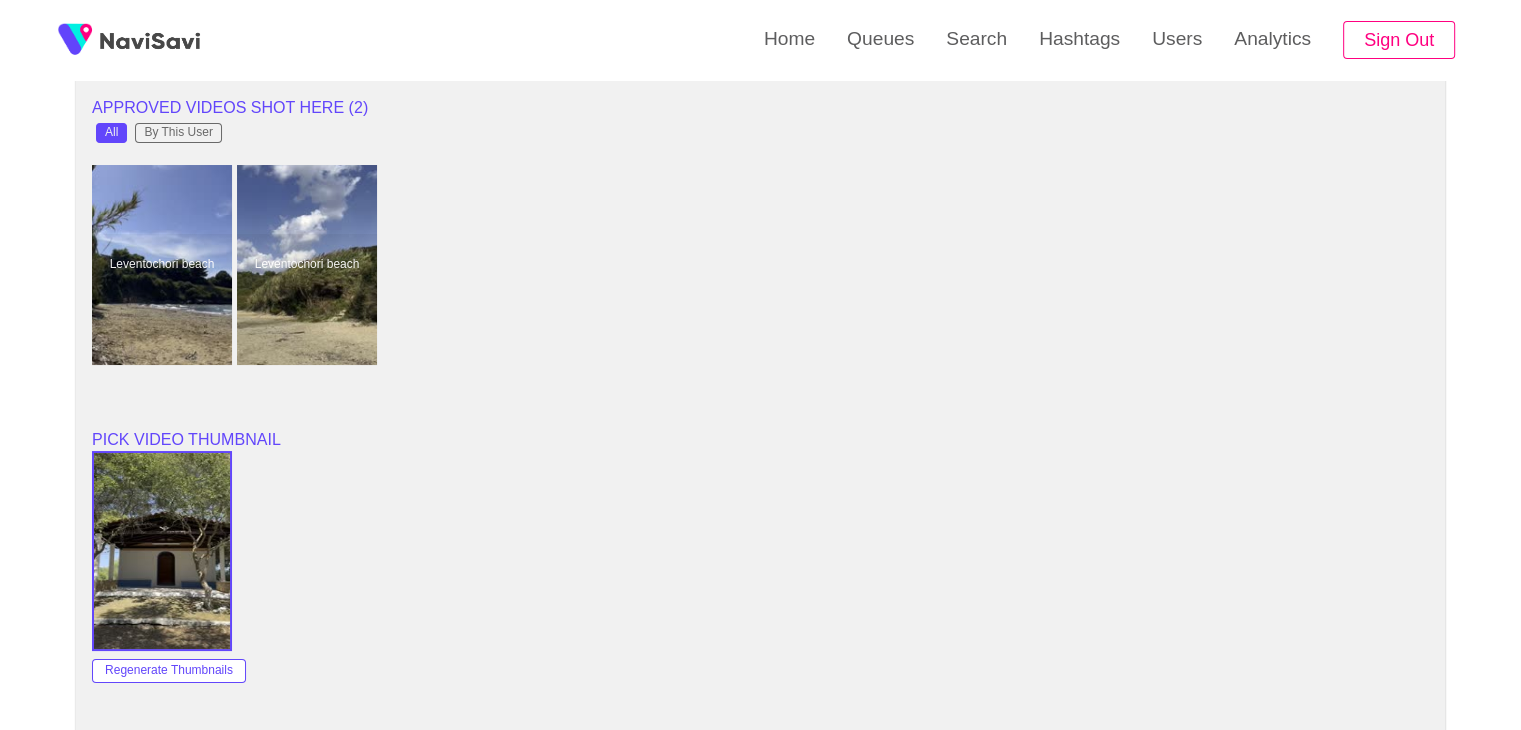 scroll, scrollTop: 1599, scrollLeft: 0, axis: vertical 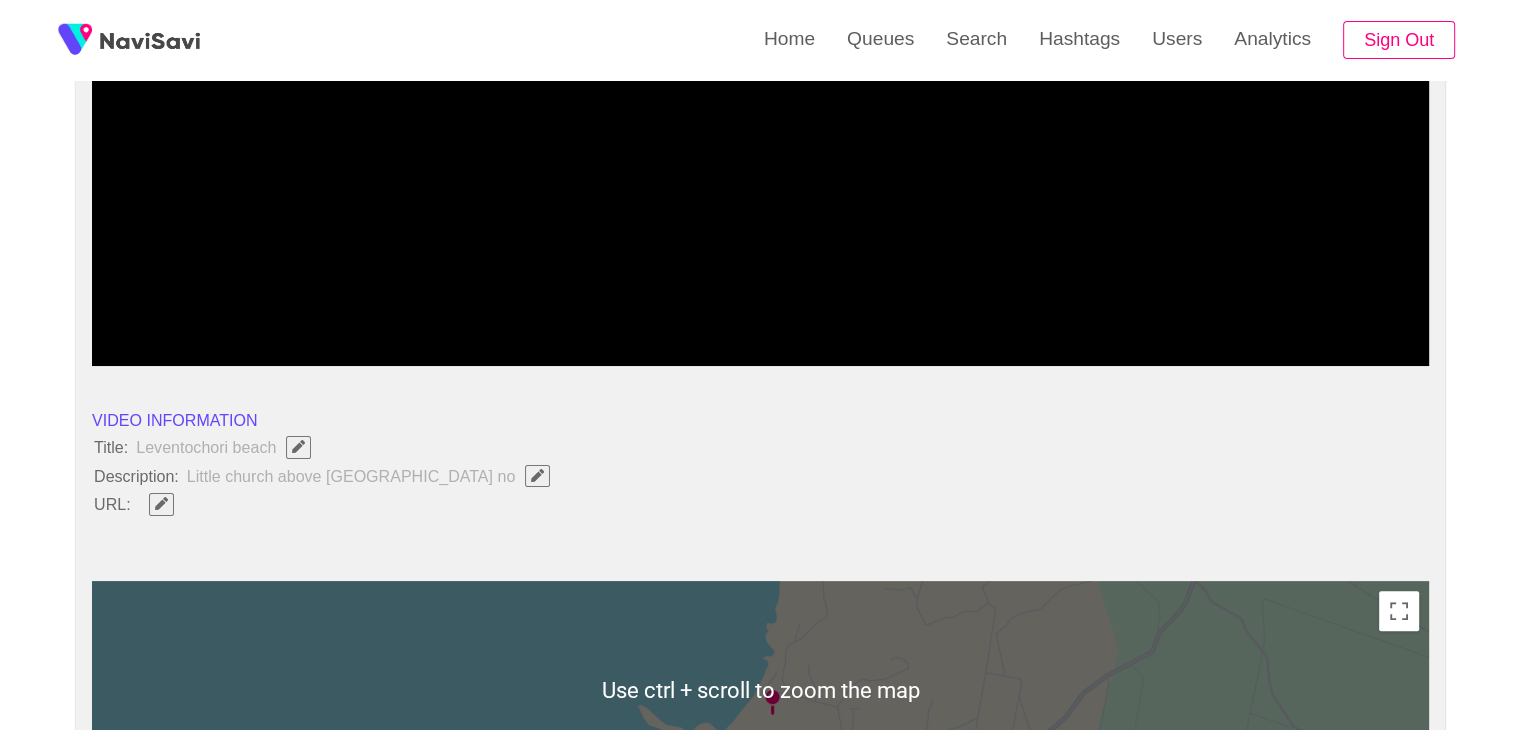 type 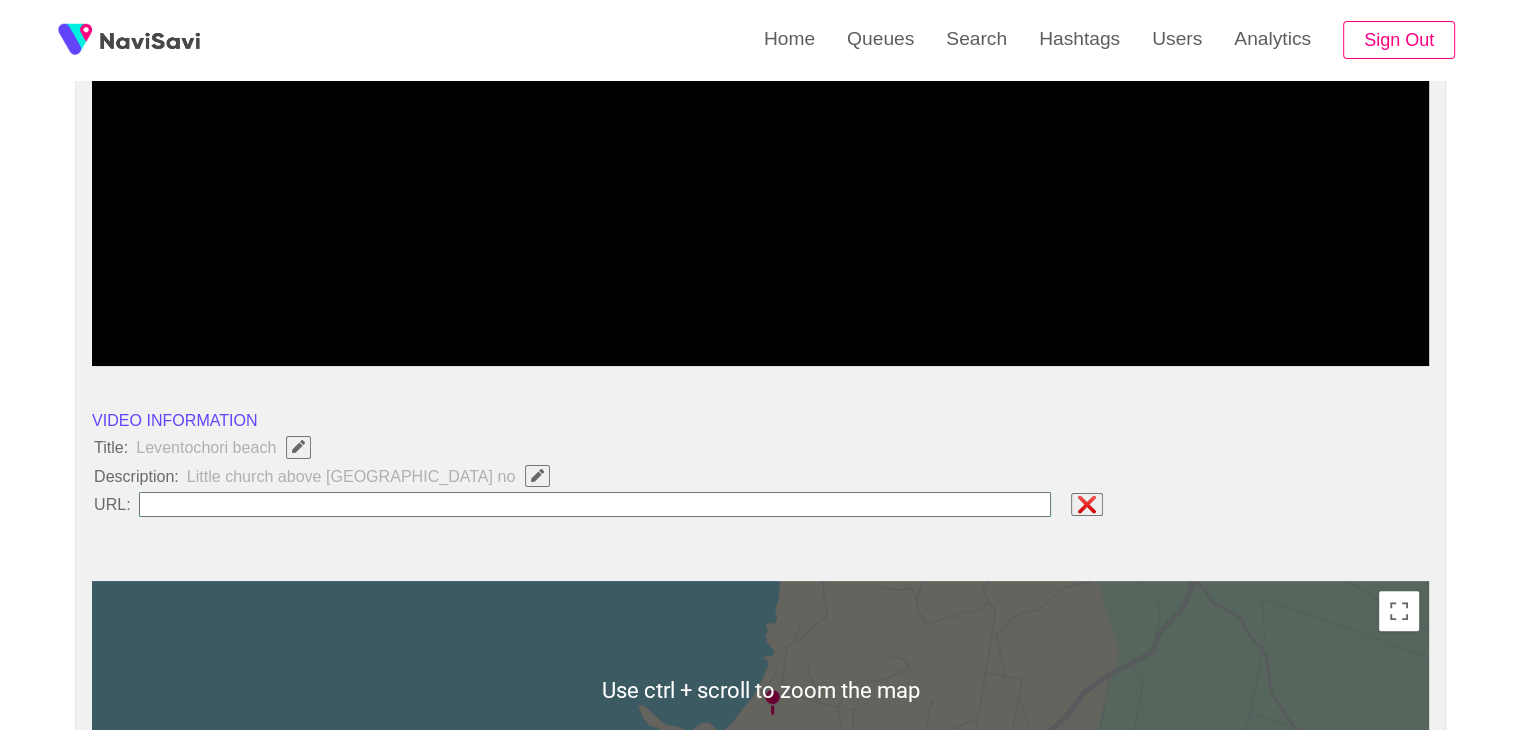type on "**********" 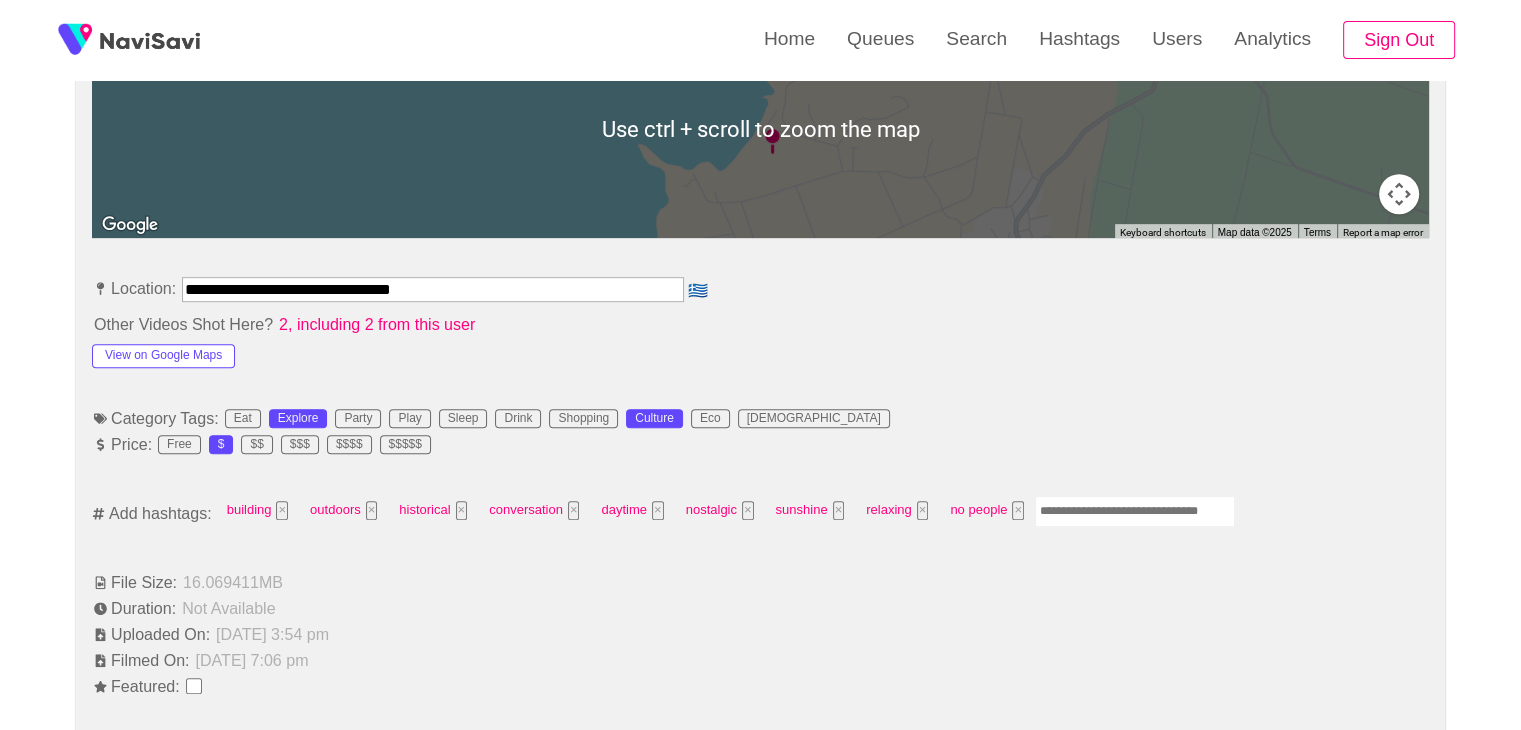 scroll, scrollTop: 958, scrollLeft: 0, axis: vertical 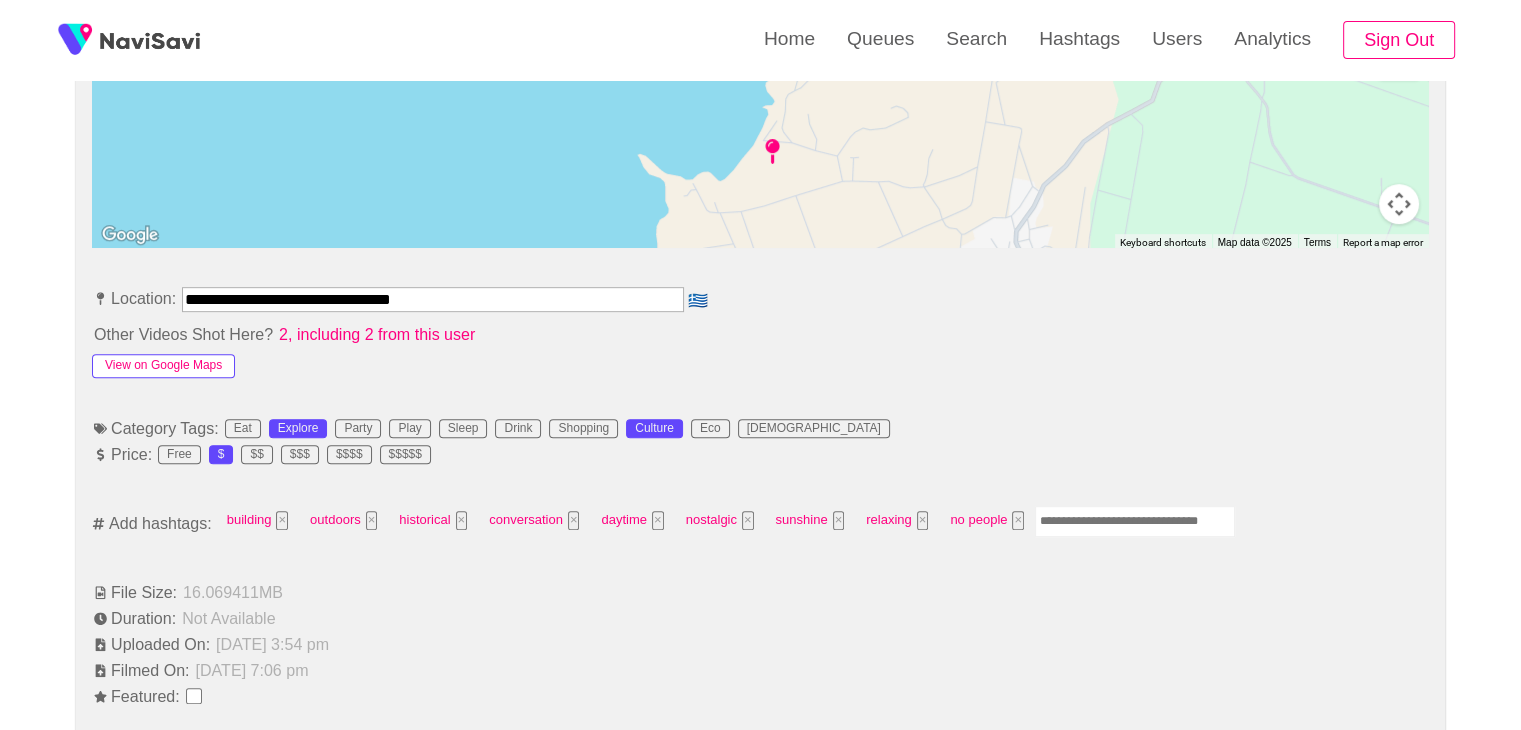 click on "View on Google Maps" at bounding box center [163, 366] 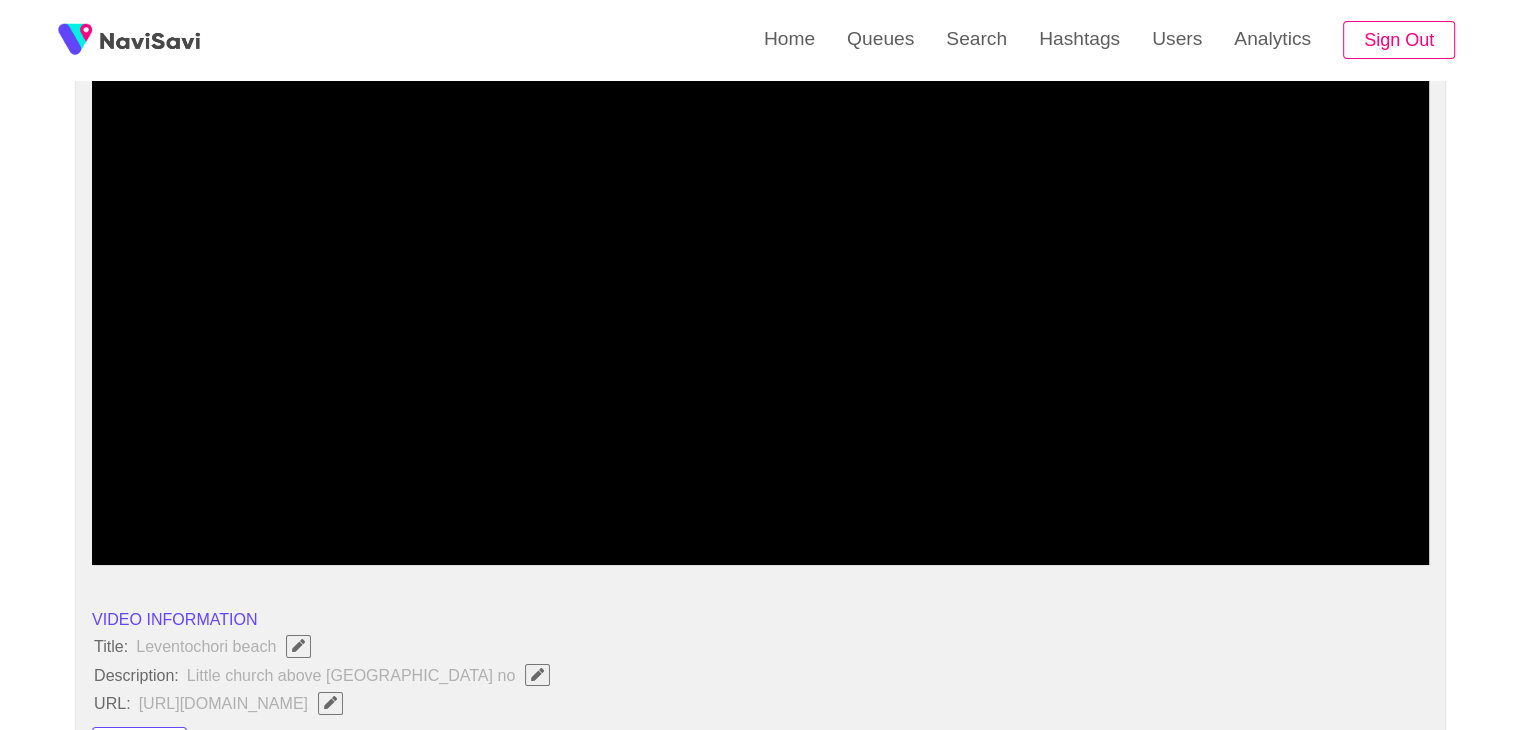 scroll, scrollTop: 202, scrollLeft: 0, axis: vertical 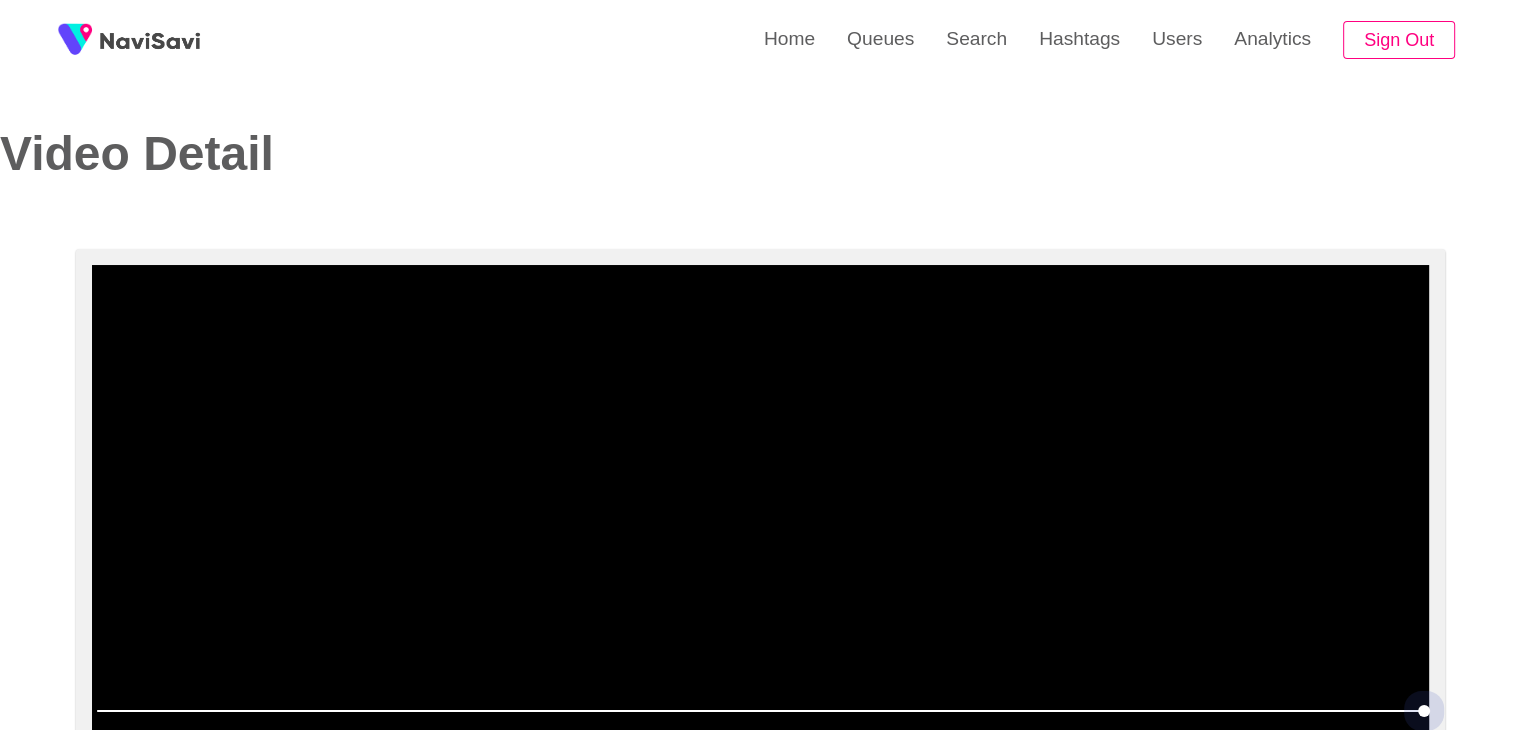 click at bounding box center (760, 711) 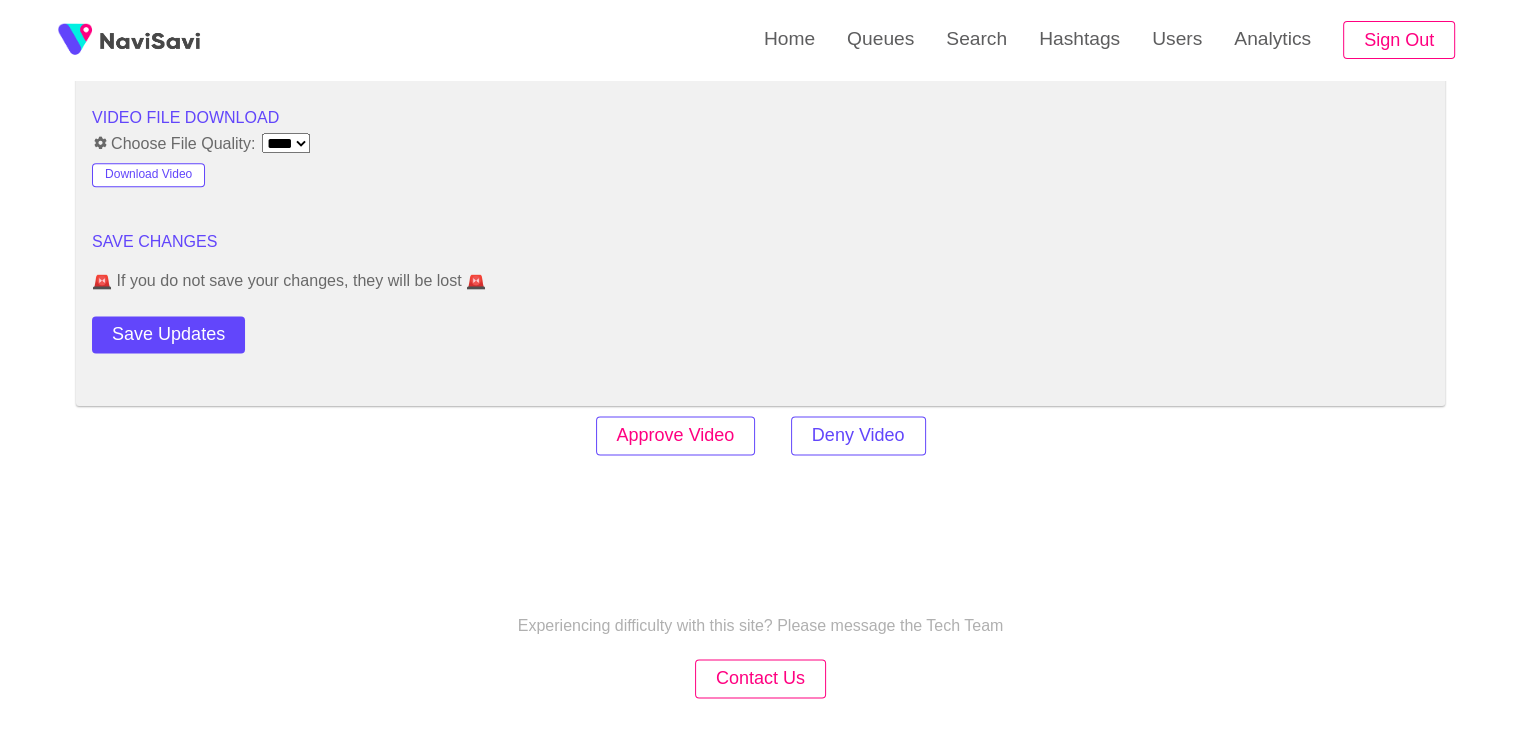 click on "Approve Video" at bounding box center (676, 435) 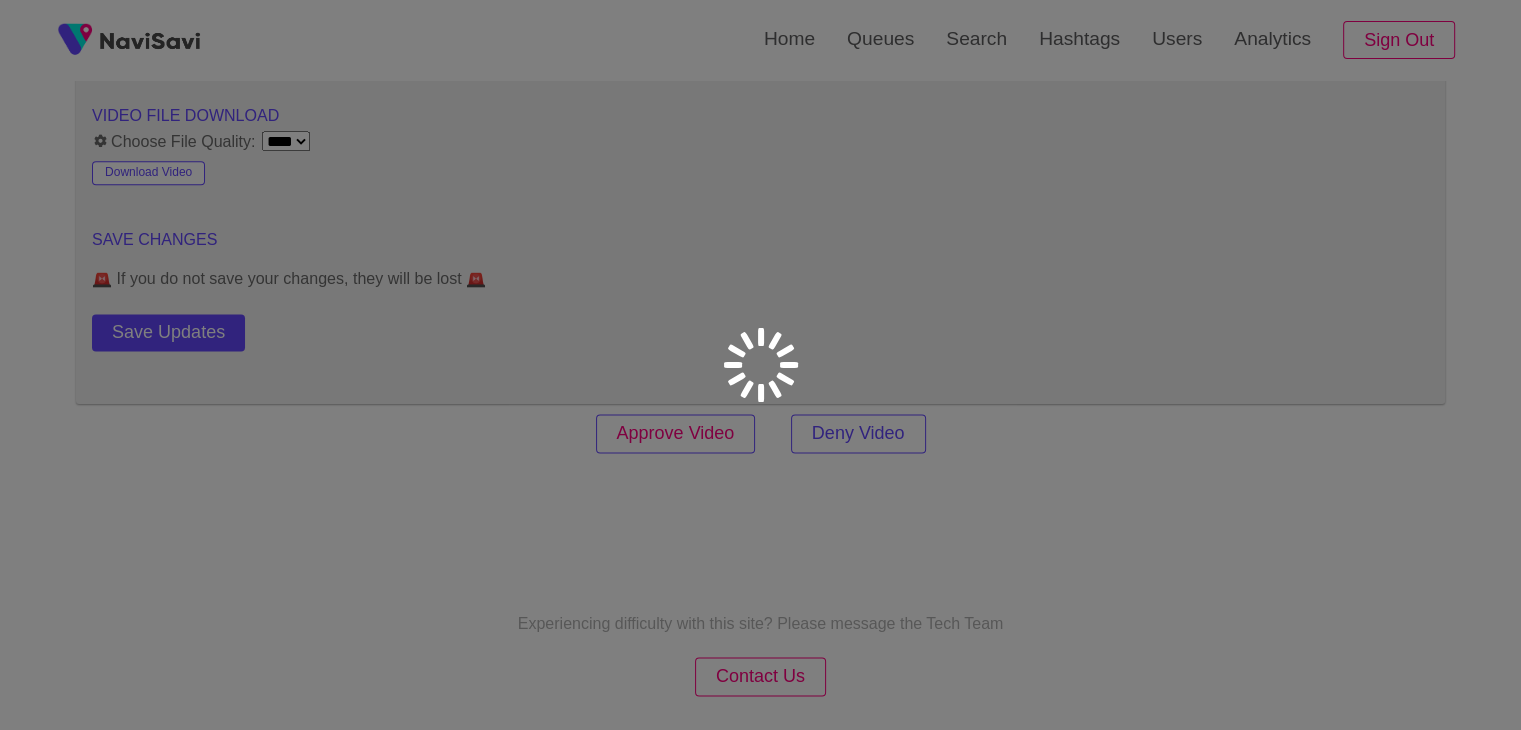 scroll, scrollTop: 2639, scrollLeft: 0, axis: vertical 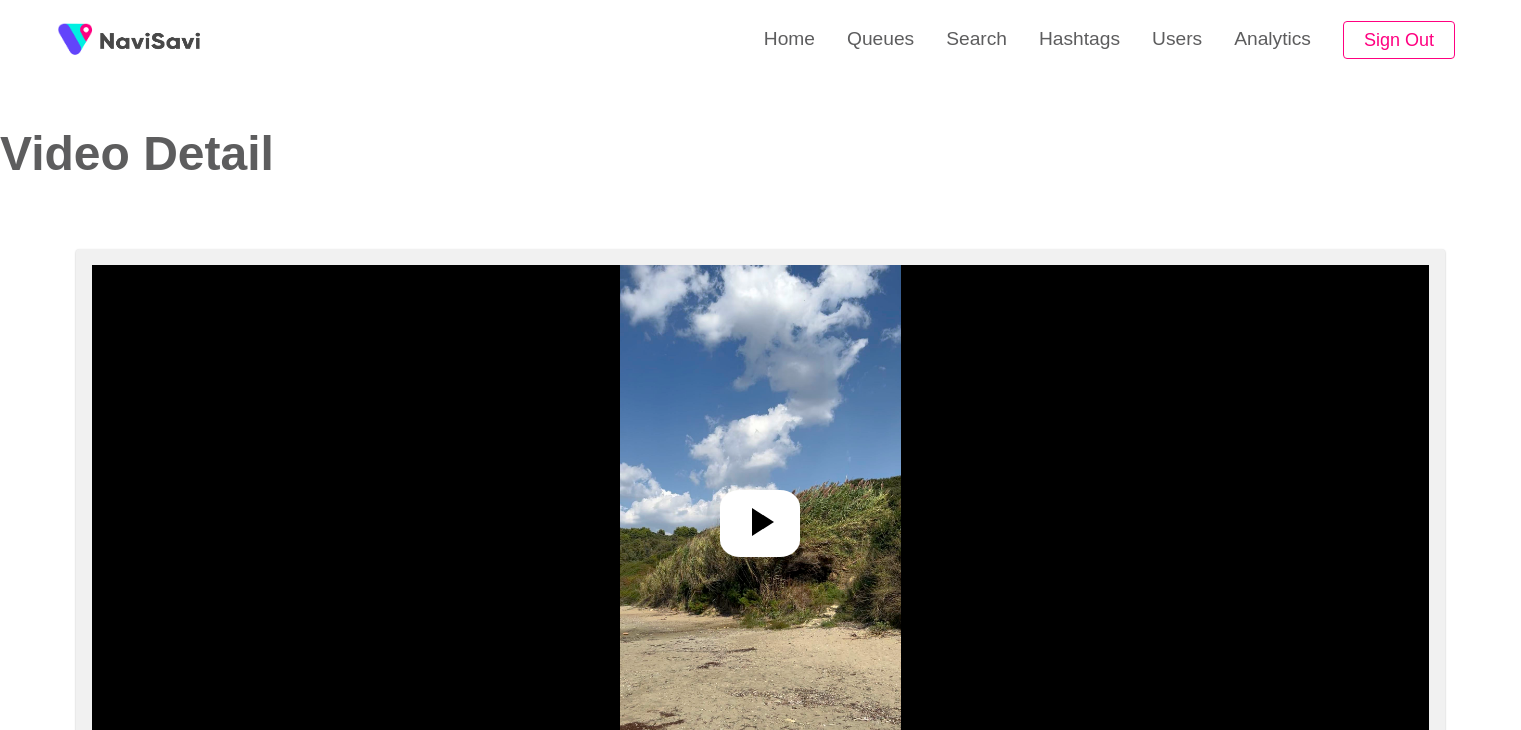 select on "**********" 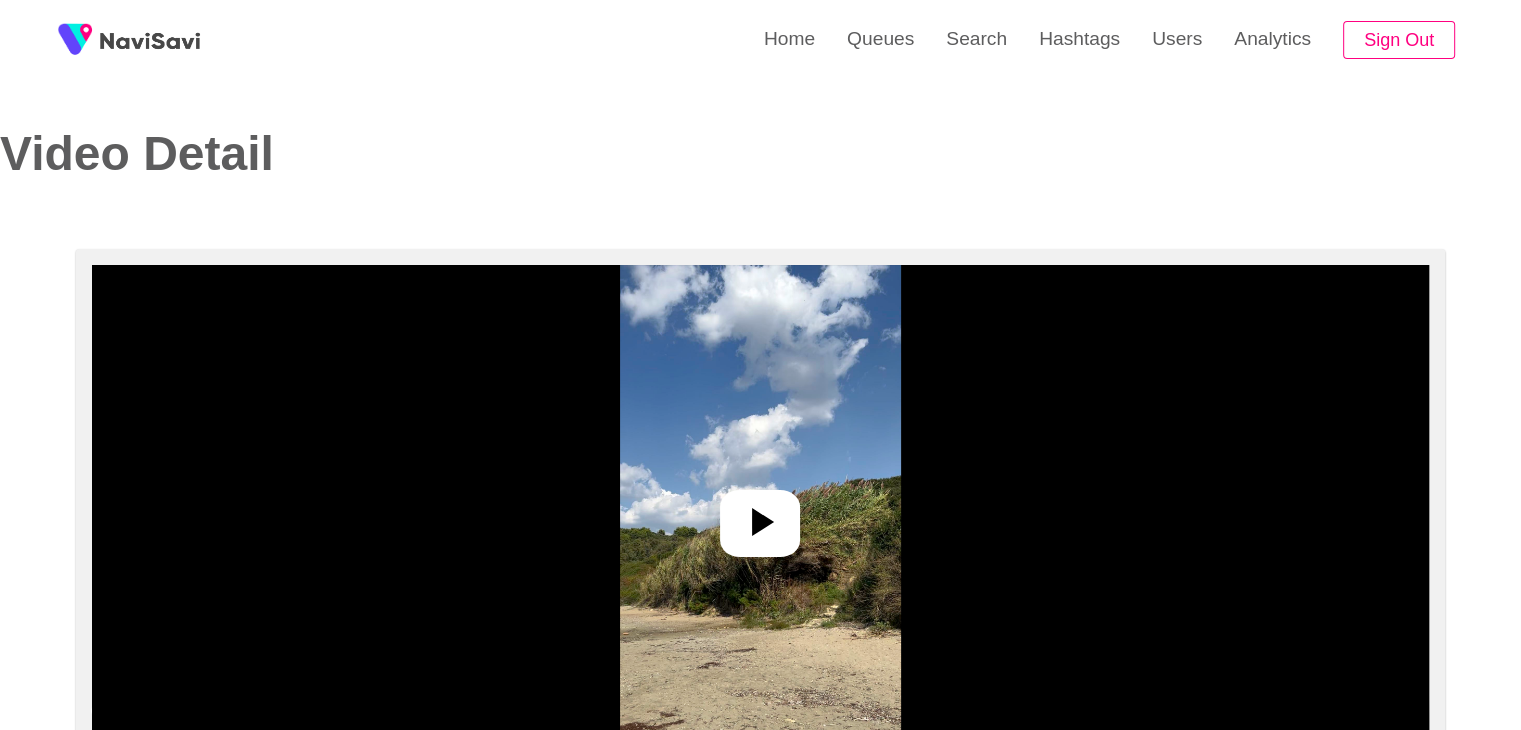 click at bounding box center (760, 515) 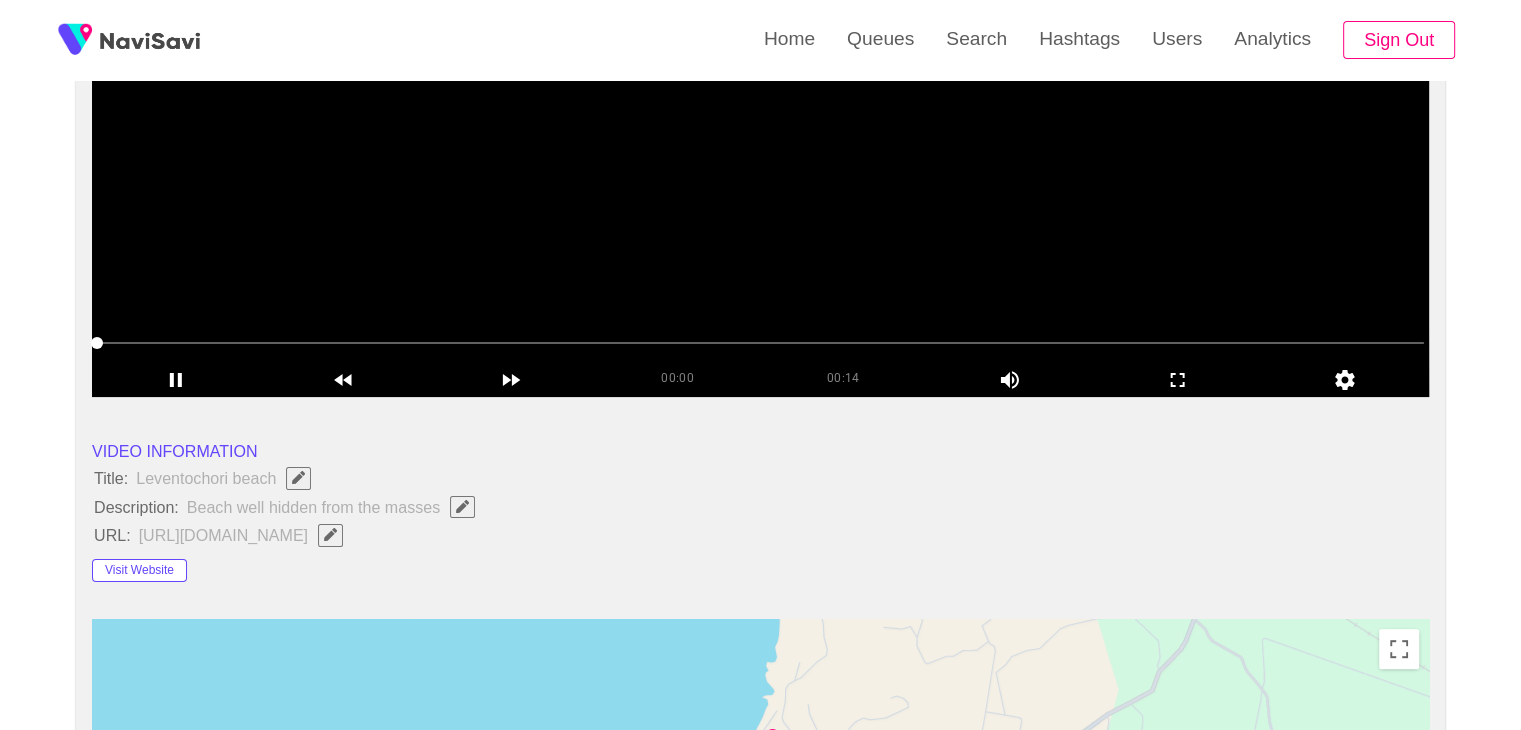 scroll, scrollTop: 462, scrollLeft: 0, axis: vertical 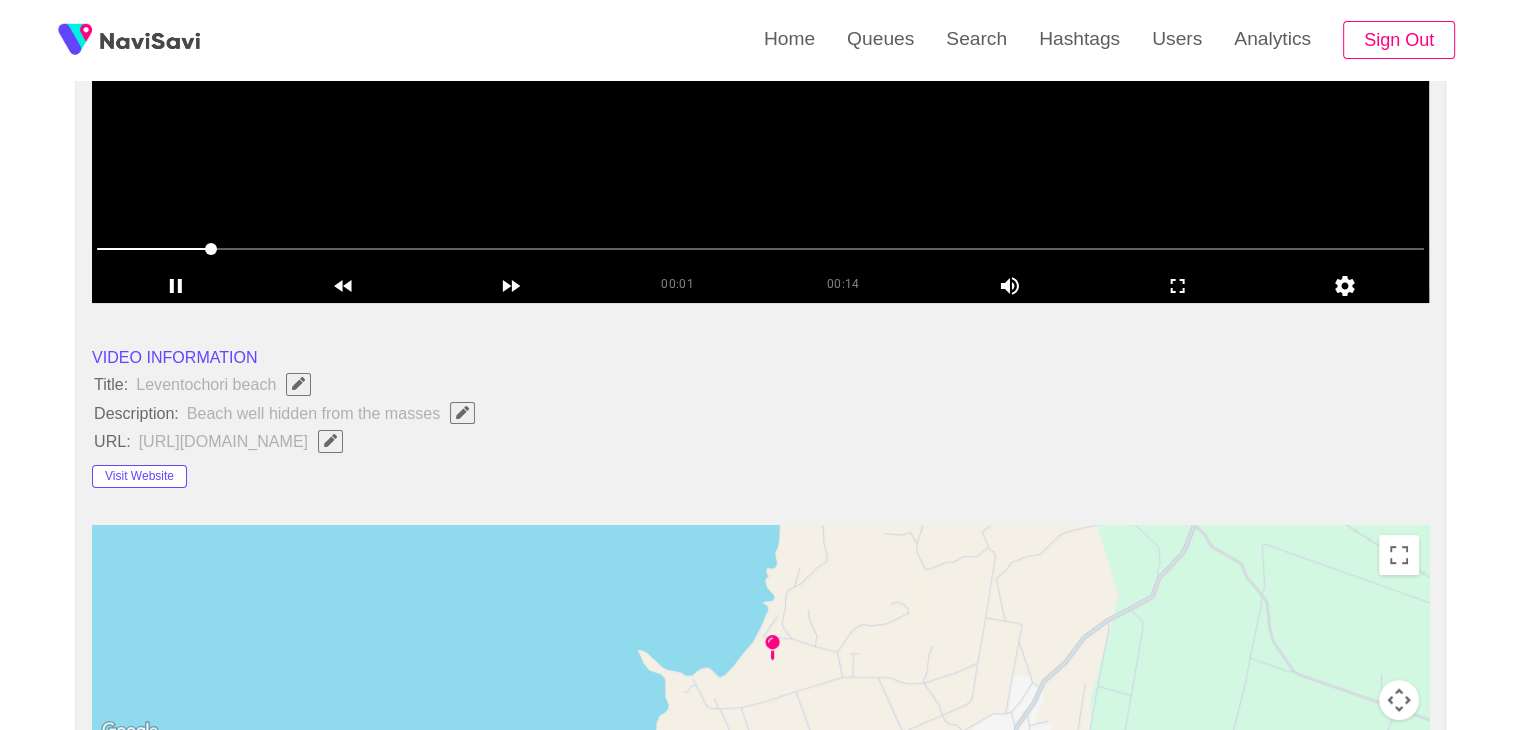 click at bounding box center [330, 441] 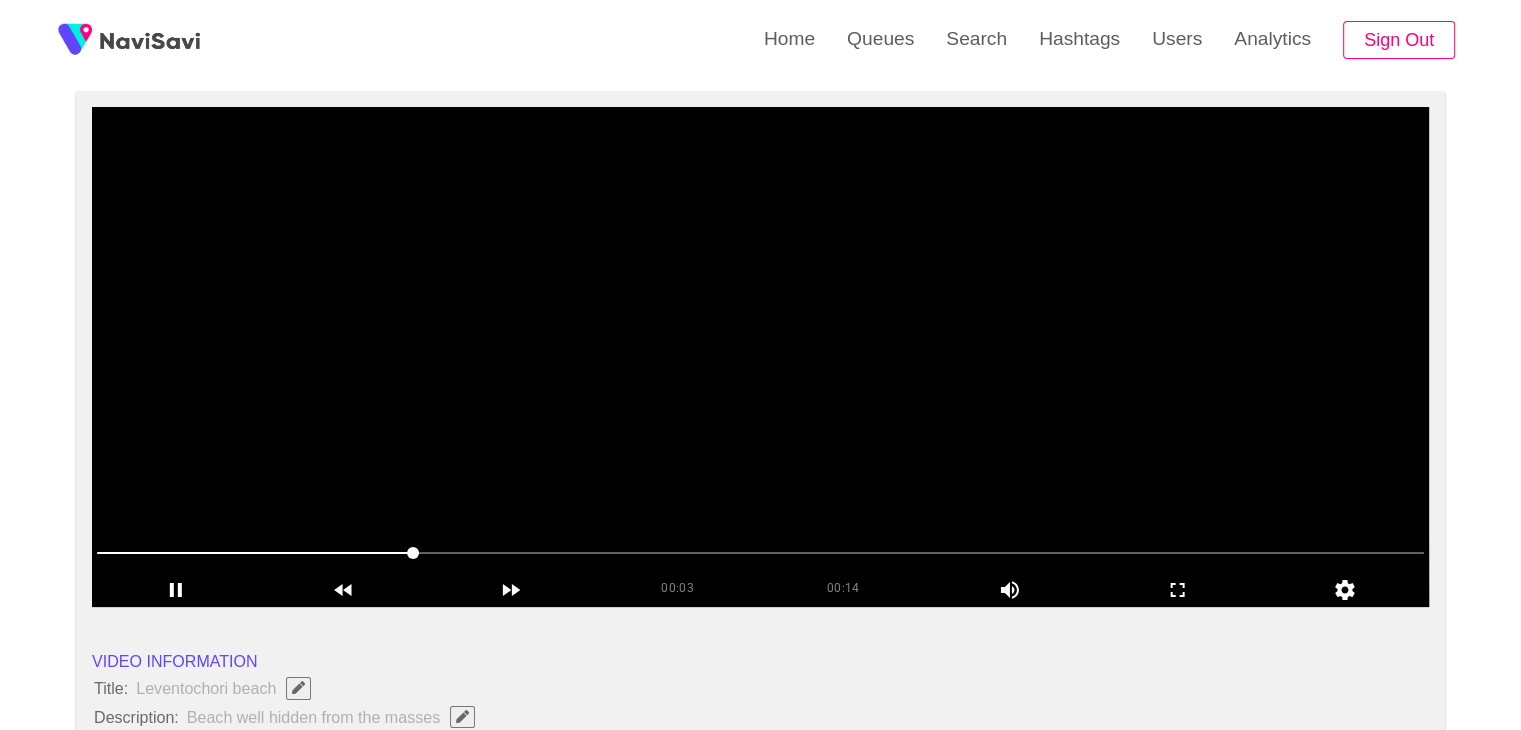 scroll, scrollTop: 155, scrollLeft: 0, axis: vertical 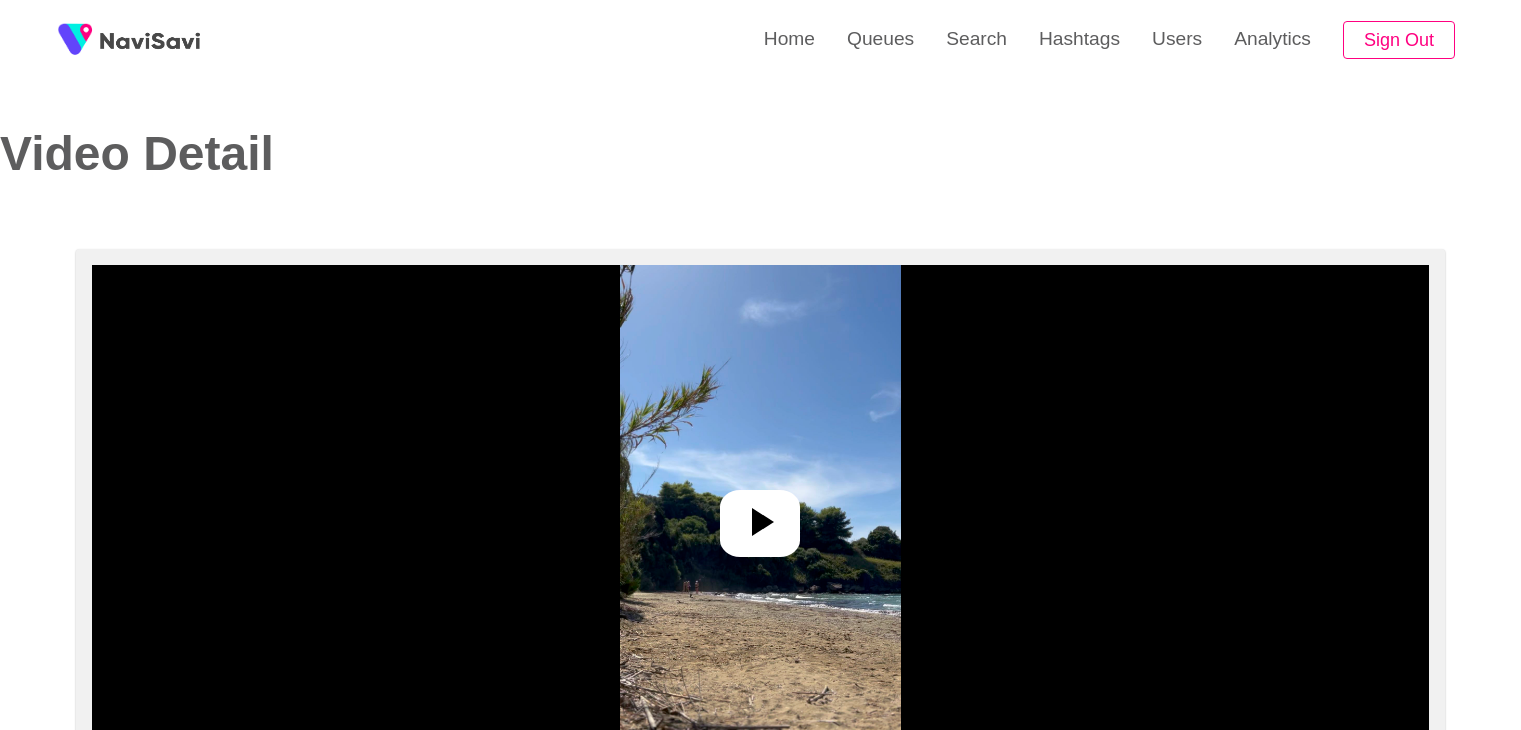 select on "**********" 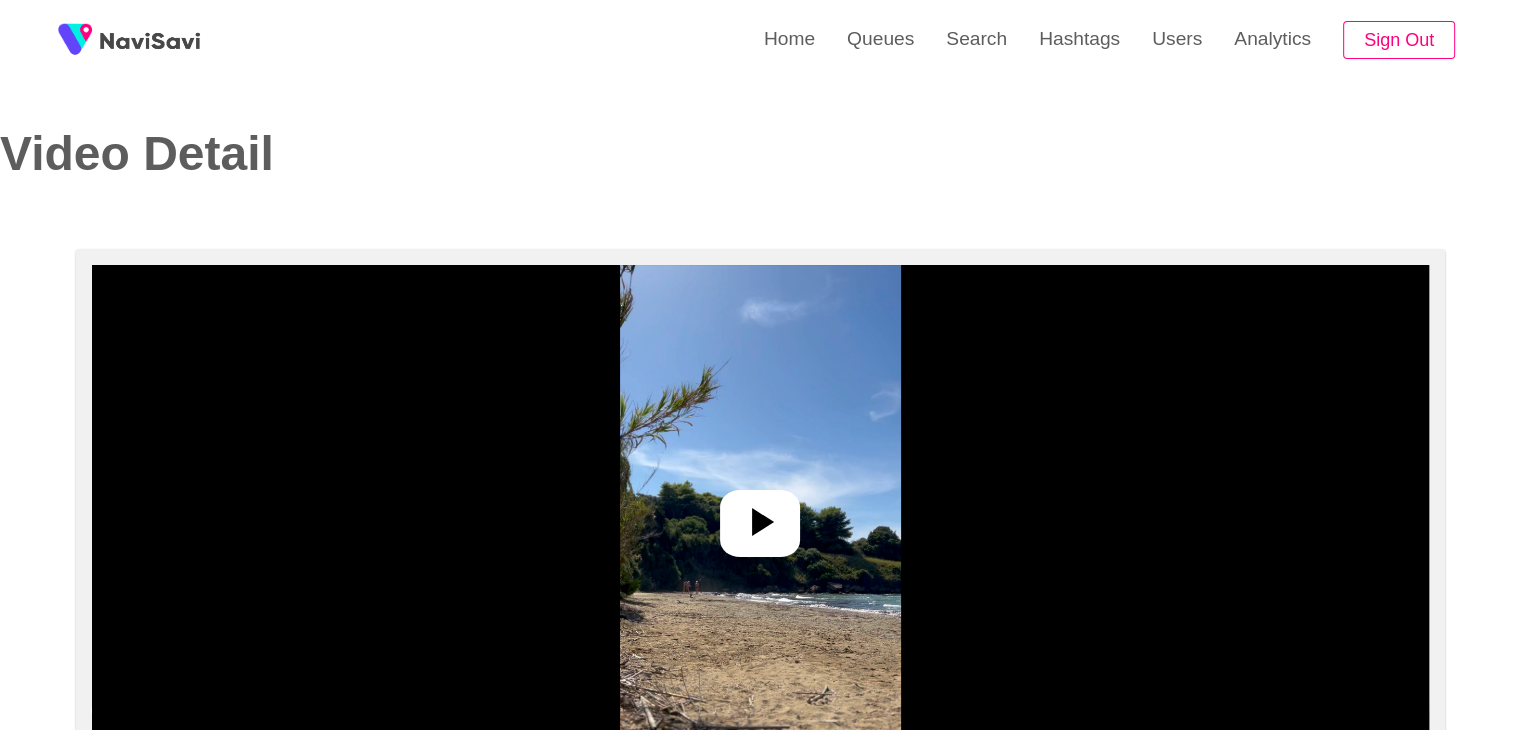 click at bounding box center [760, 515] 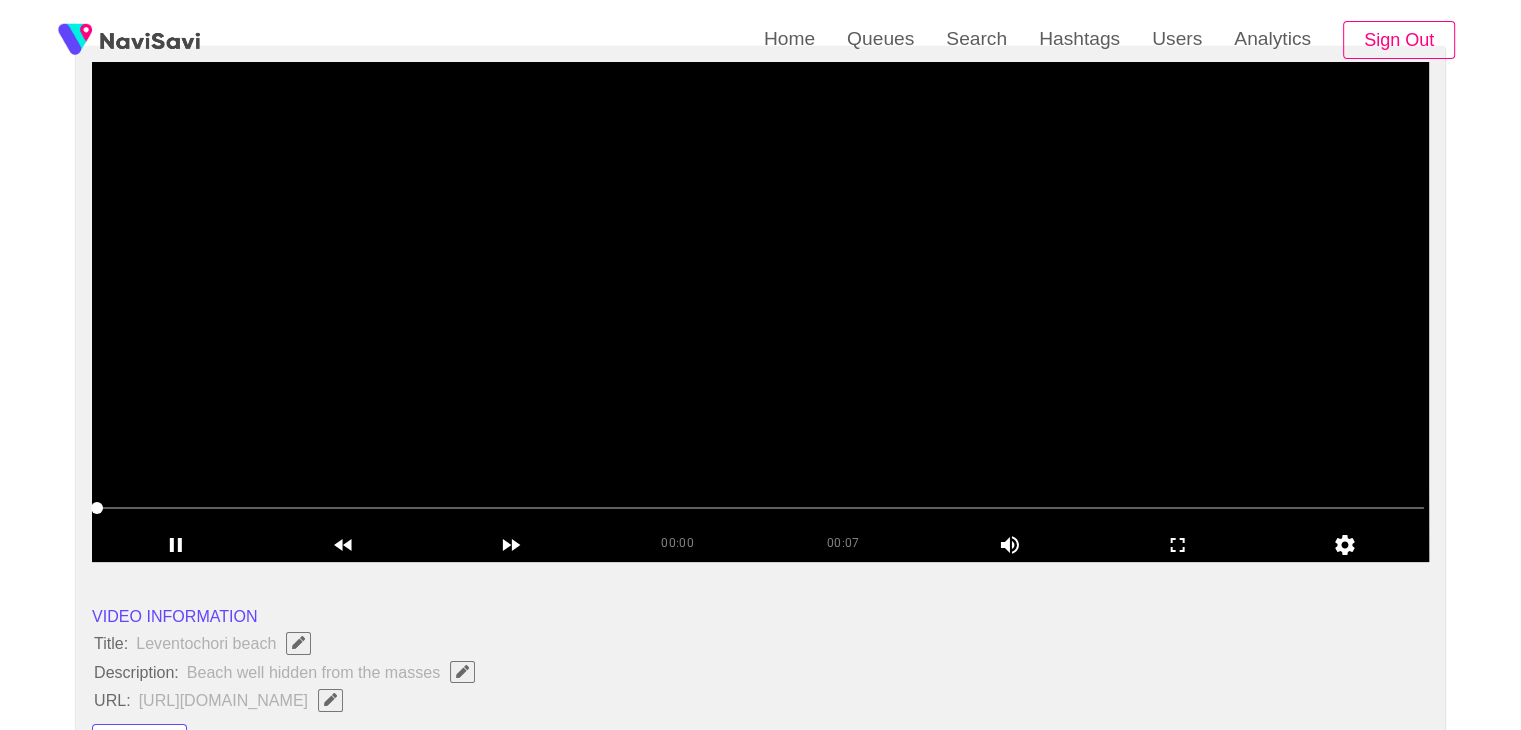 scroll, scrollTop: 228, scrollLeft: 0, axis: vertical 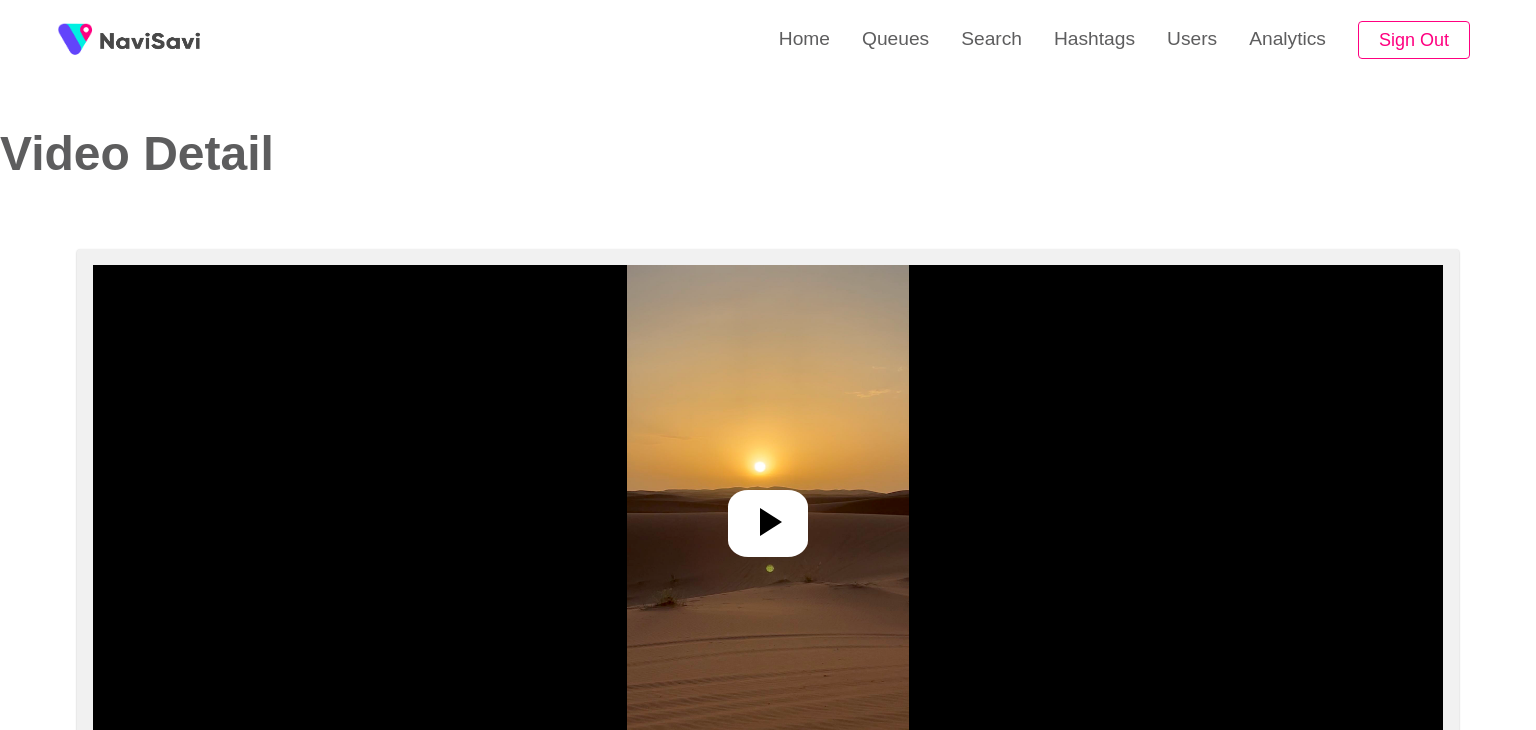 select on "**********" 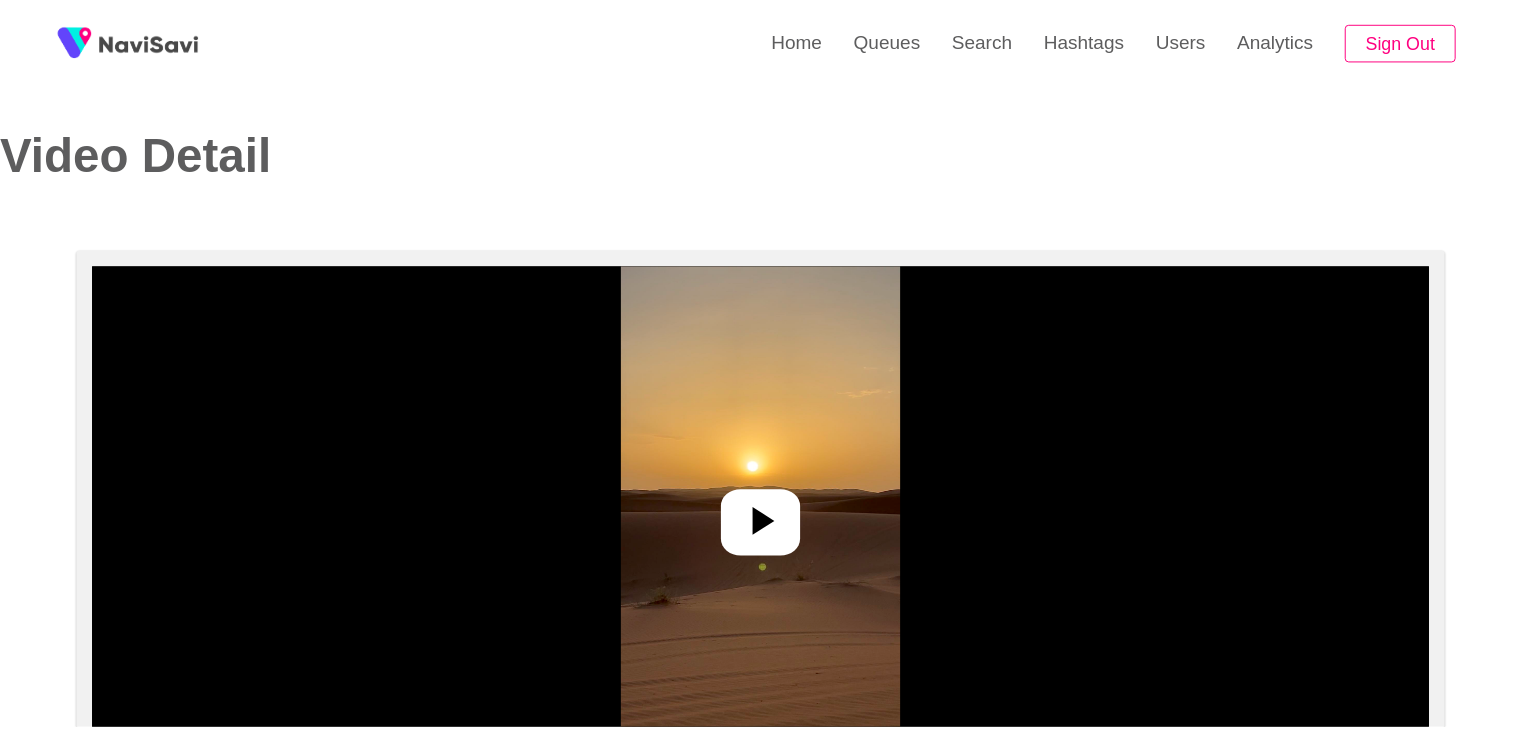 scroll, scrollTop: 0, scrollLeft: 0, axis: both 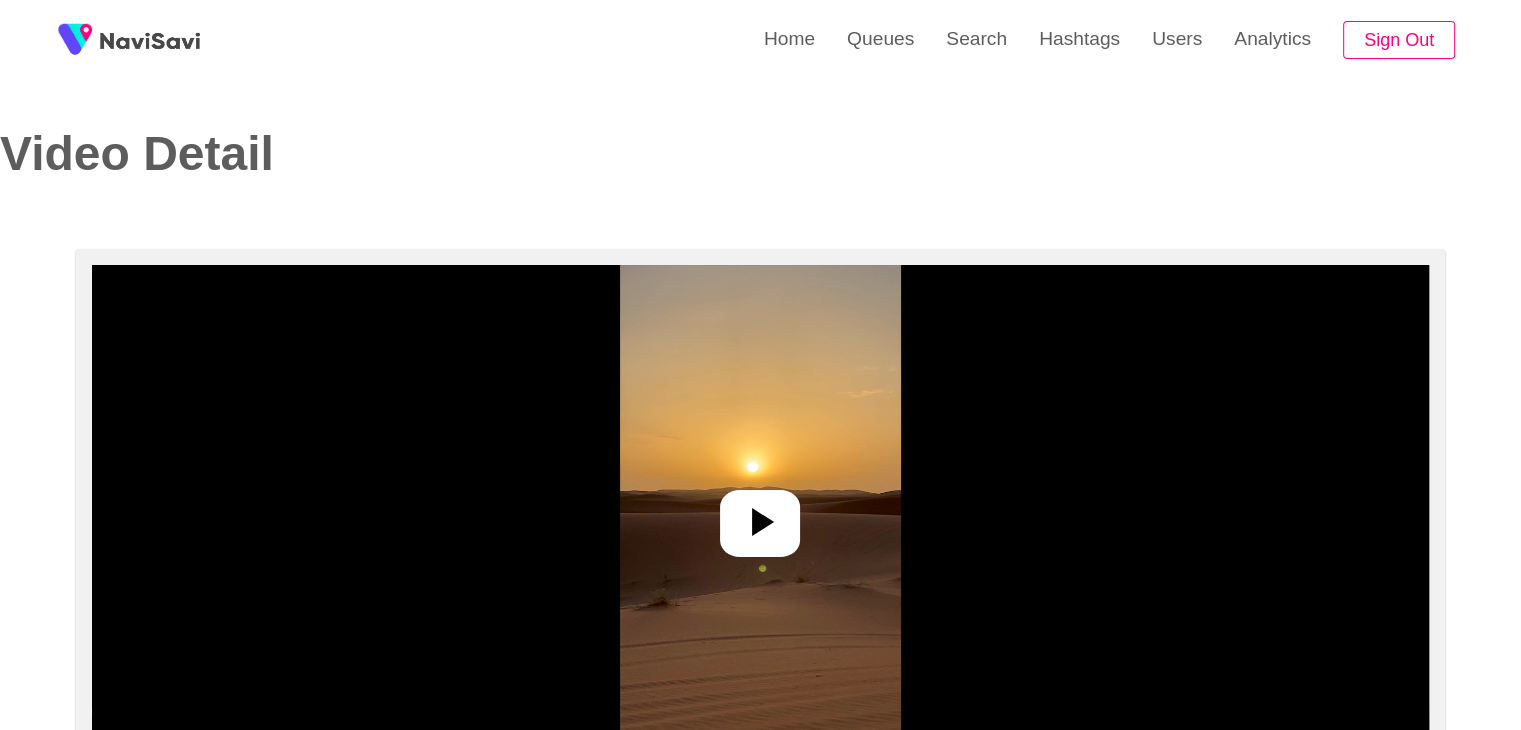 click at bounding box center (760, 515) 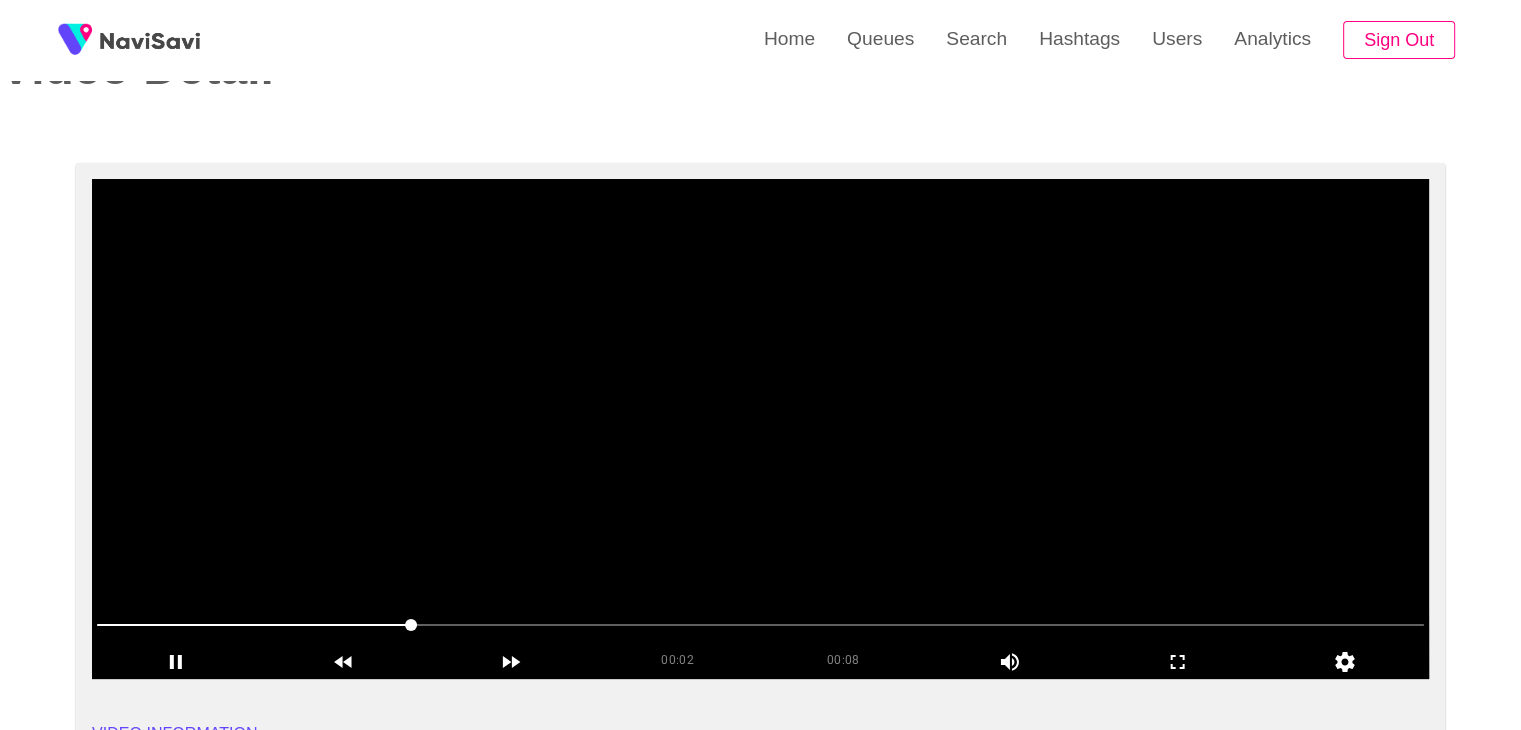 scroll, scrollTop: 0, scrollLeft: 0, axis: both 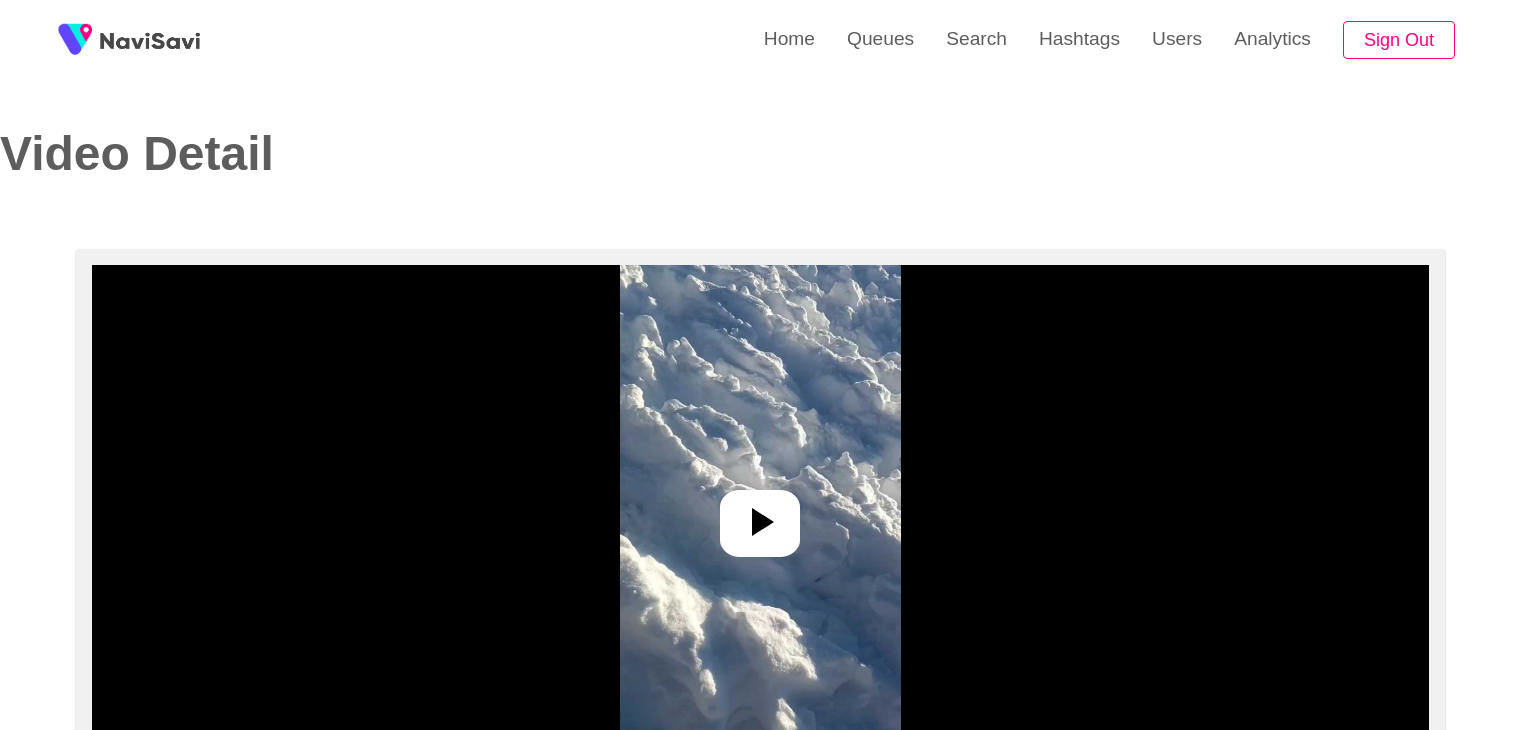 select on "**********" 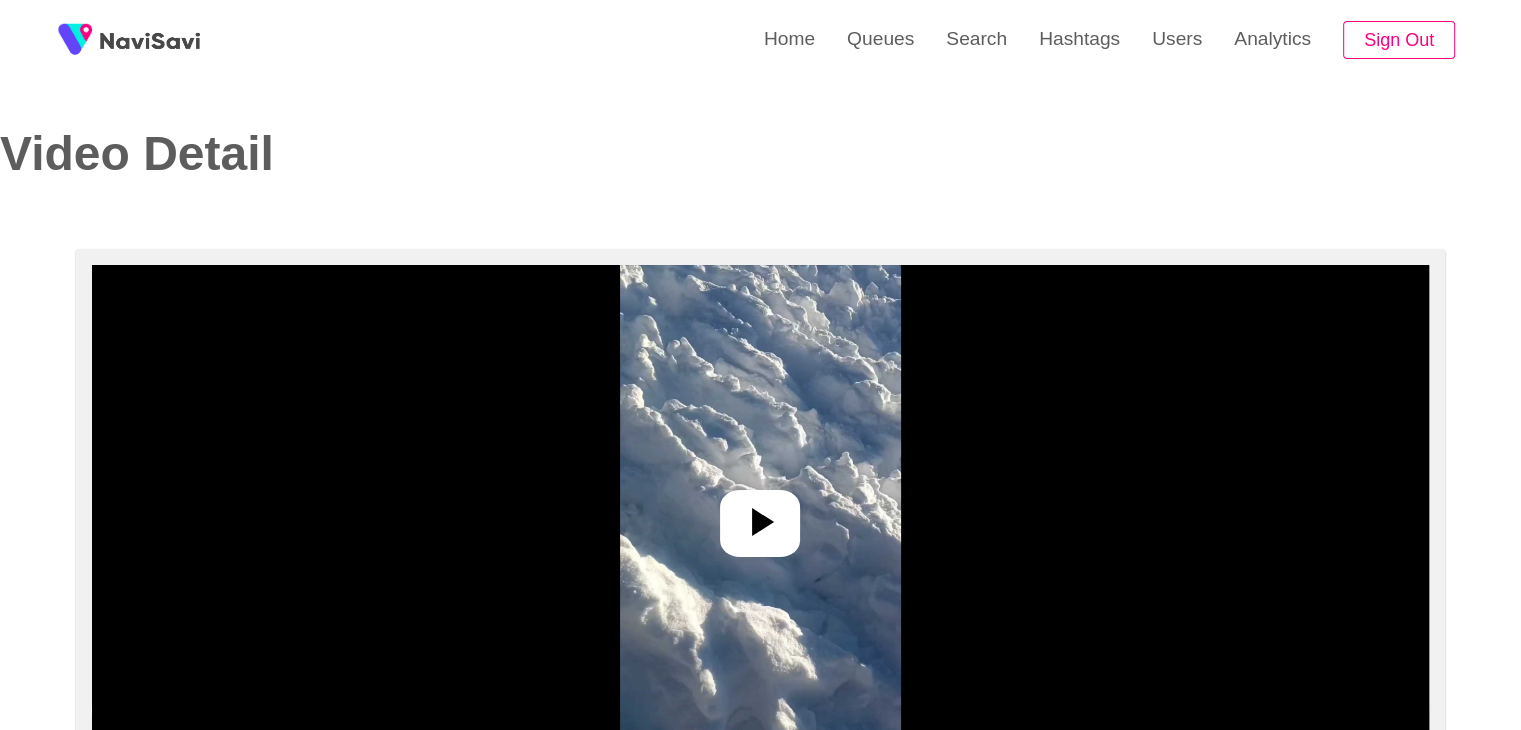 click at bounding box center (760, 515) 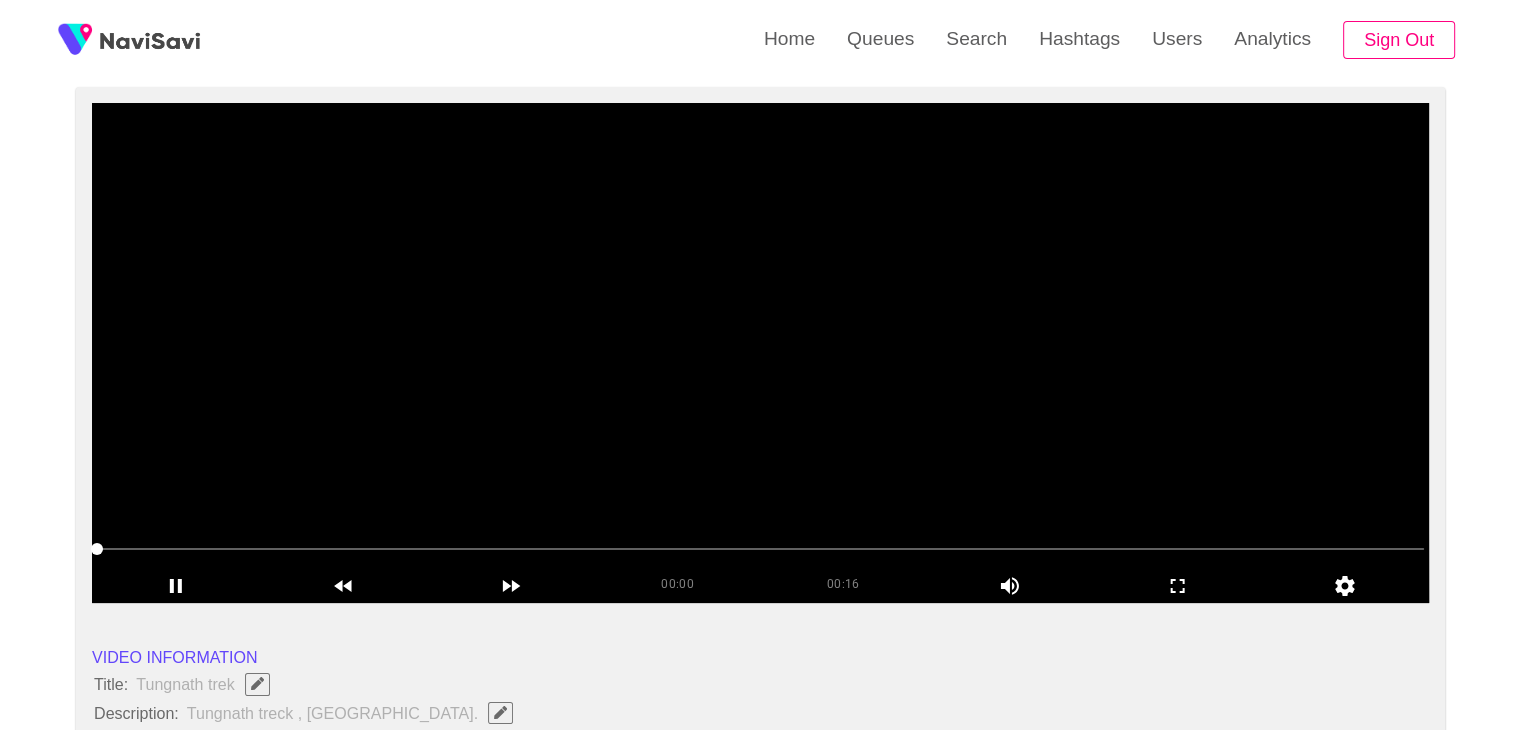 scroll, scrollTop: 163, scrollLeft: 0, axis: vertical 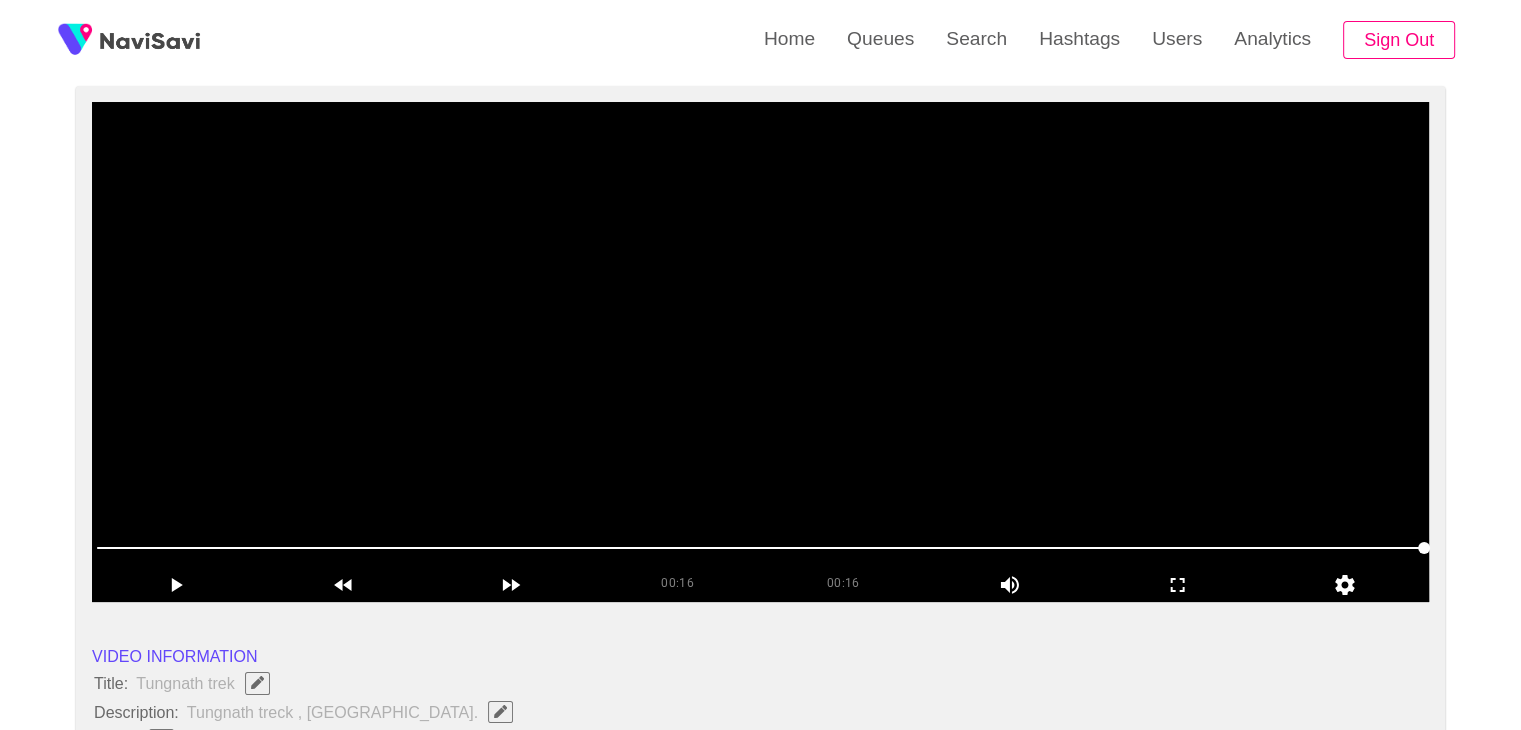 click at bounding box center [760, 352] 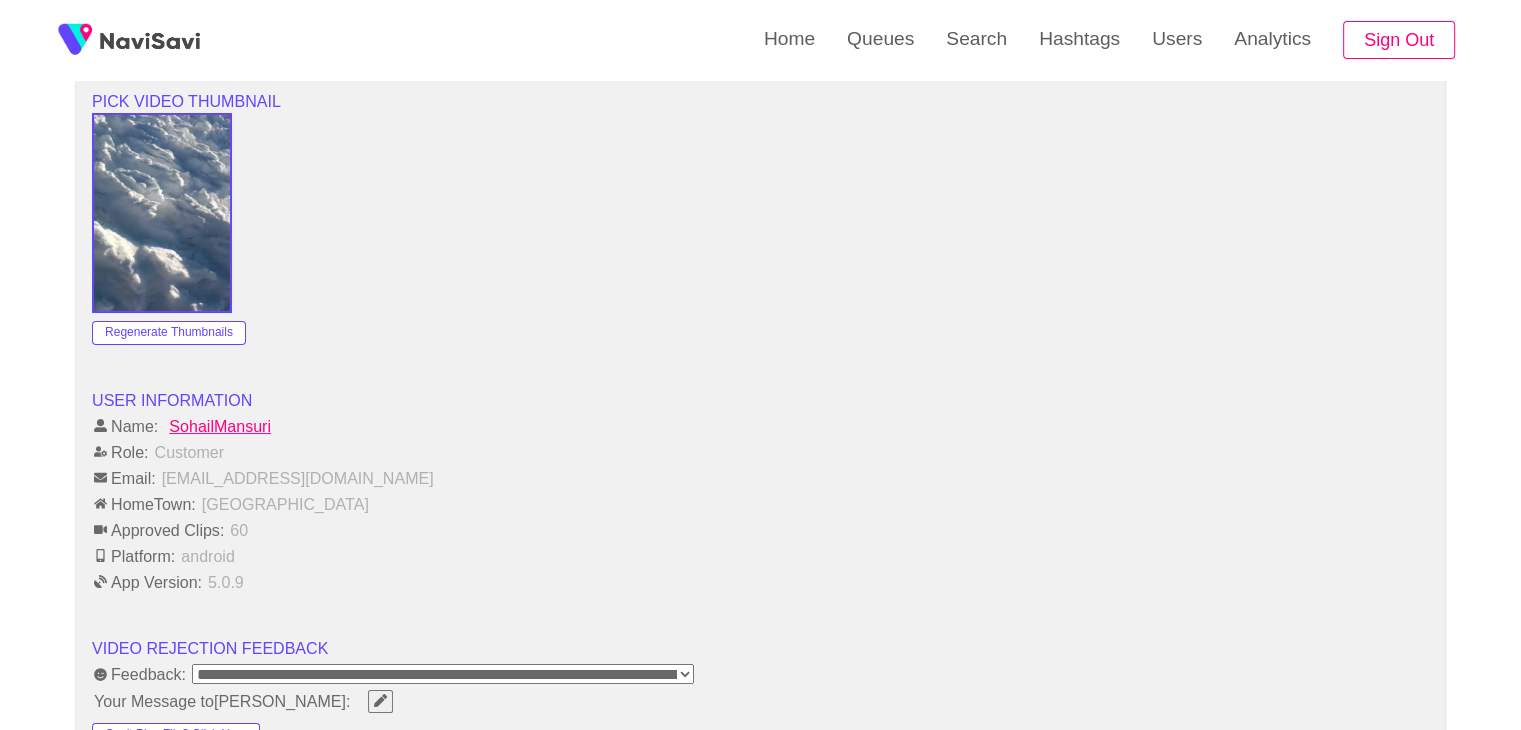 scroll, scrollTop: 1990, scrollLeft: 0, axis: vertical 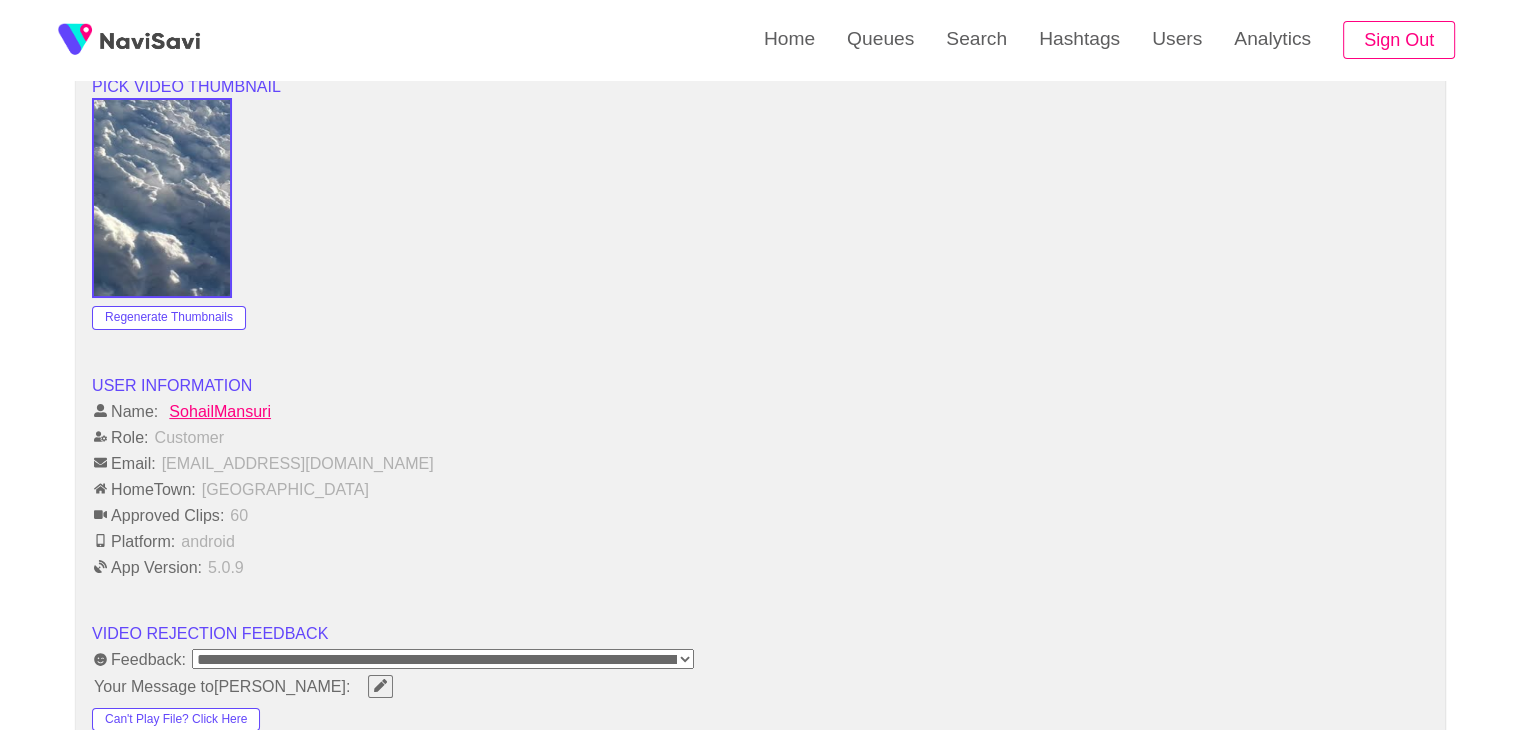 click on "**********" at bounding box center (443, 659) 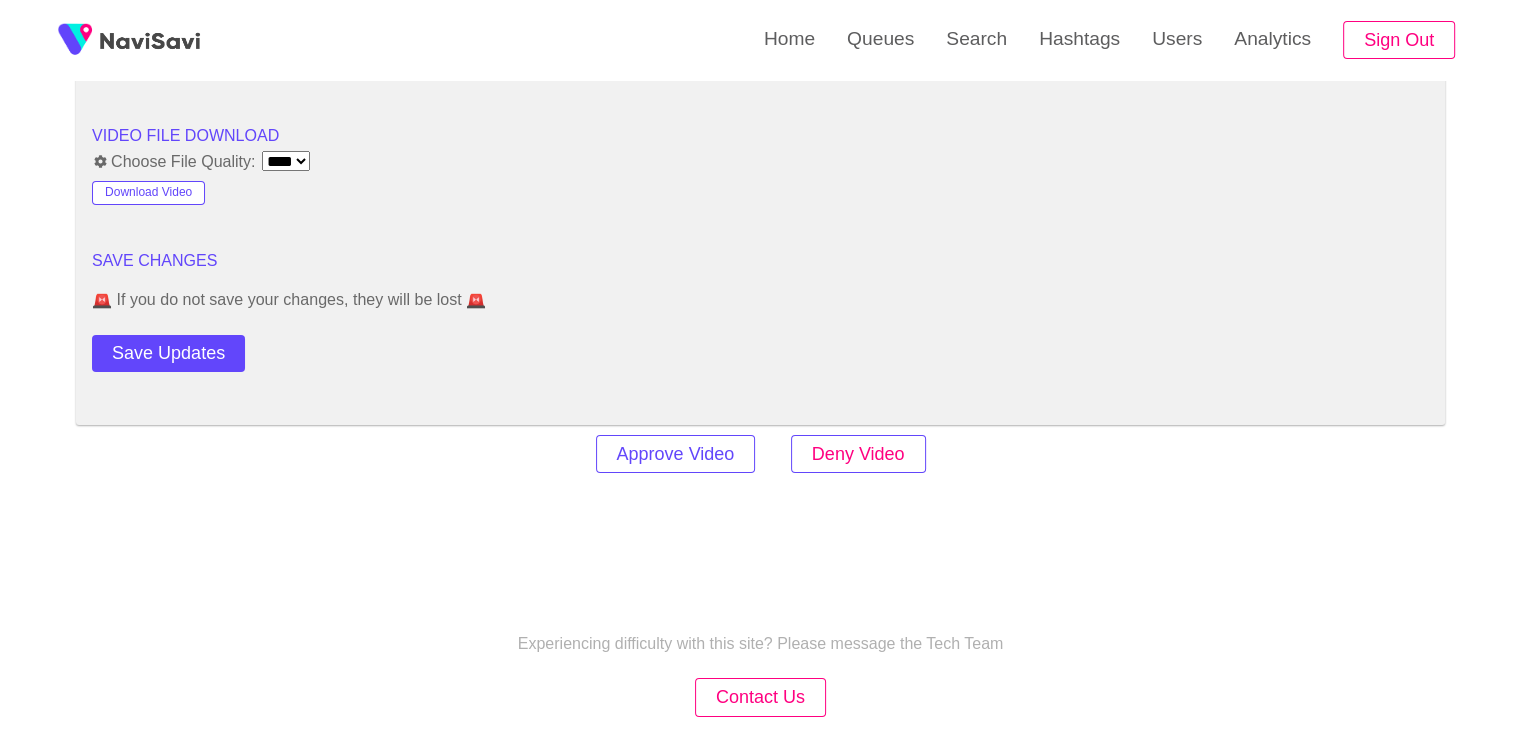 scroll, scrollTop: 2676, scrollLeft: 0, axis: vertical 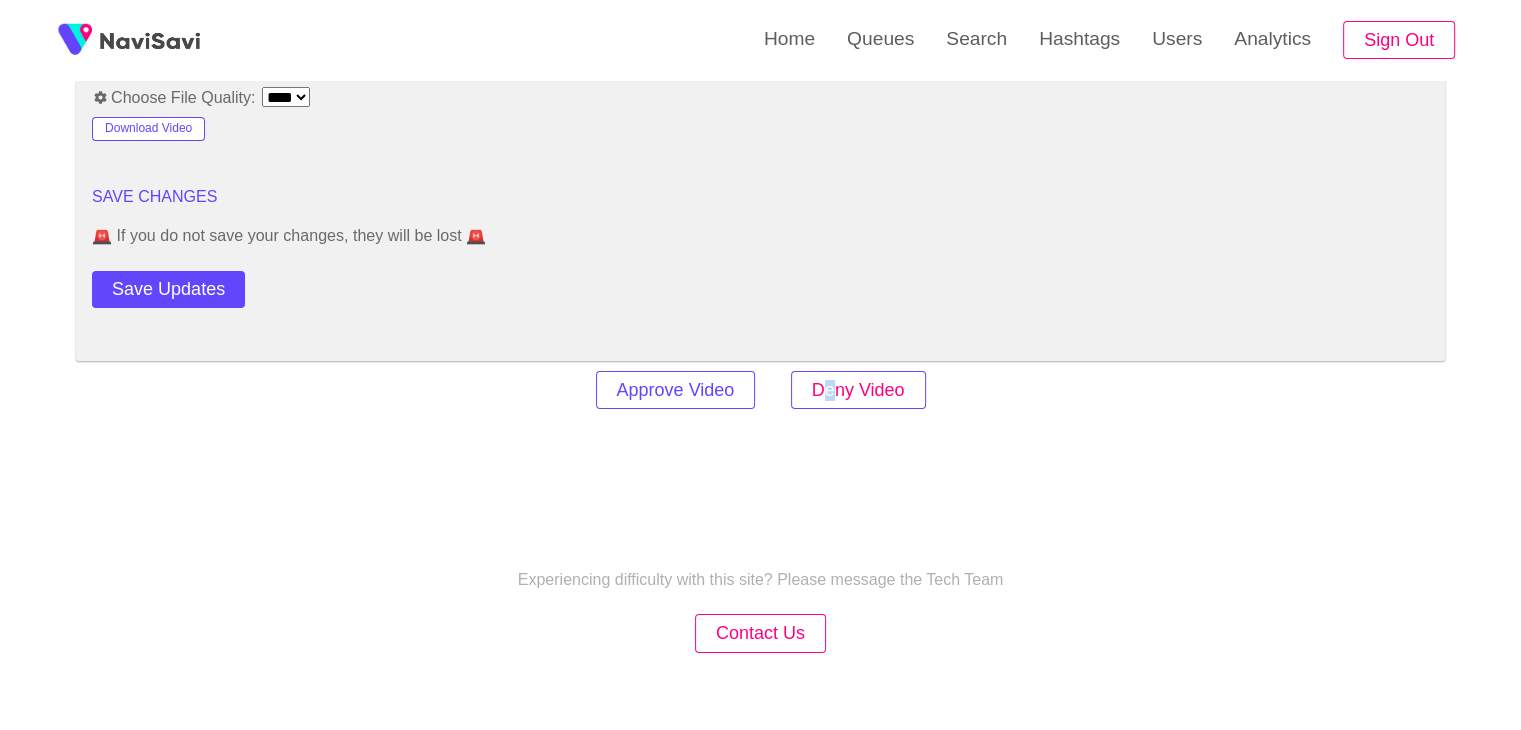 drag, startPoint x: 826, startPoint y: 363, endPoint x: 834, endPoint y: 383, distance: 21.540659 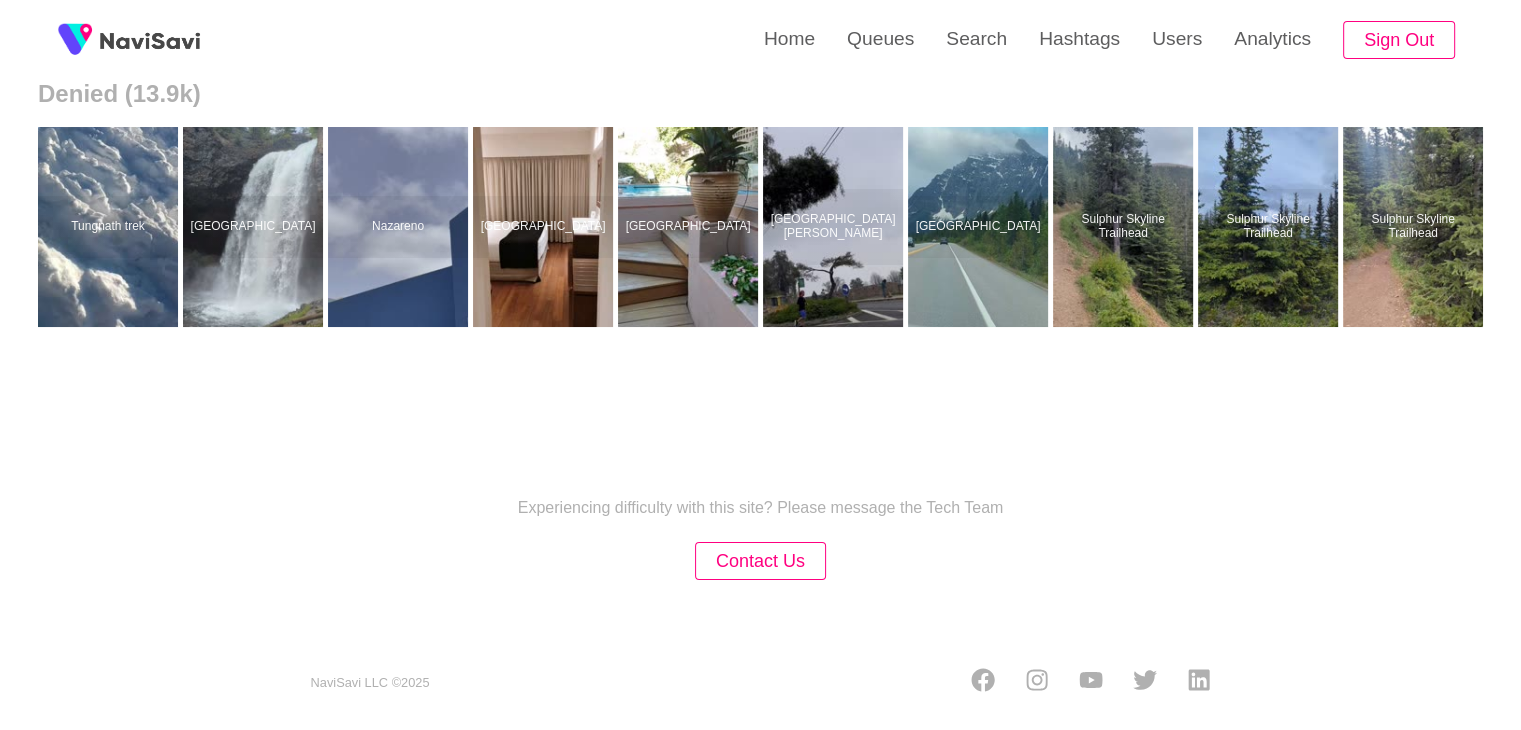 scroll, scrollTop: 0, scrollLeft: 0, axis: both 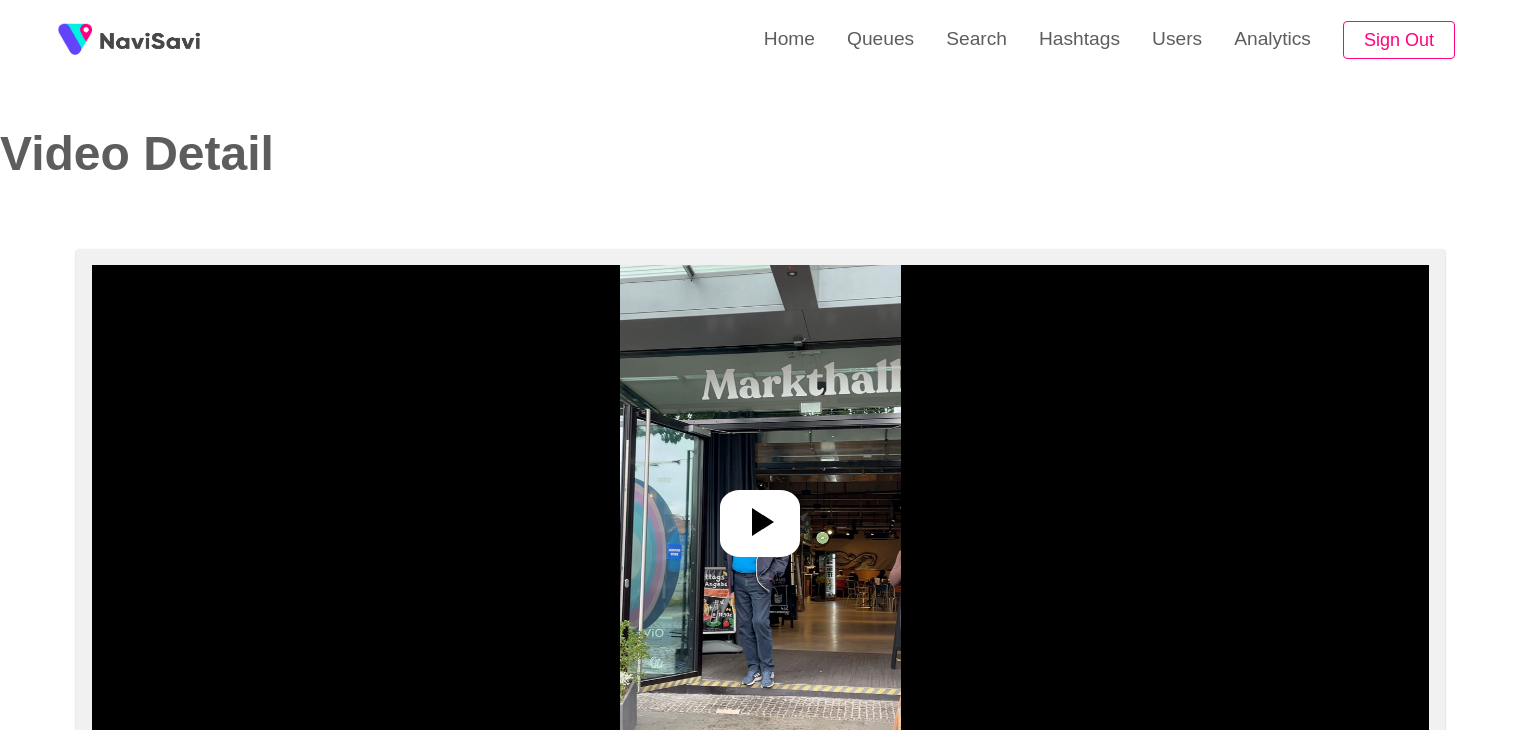 select on "**********" 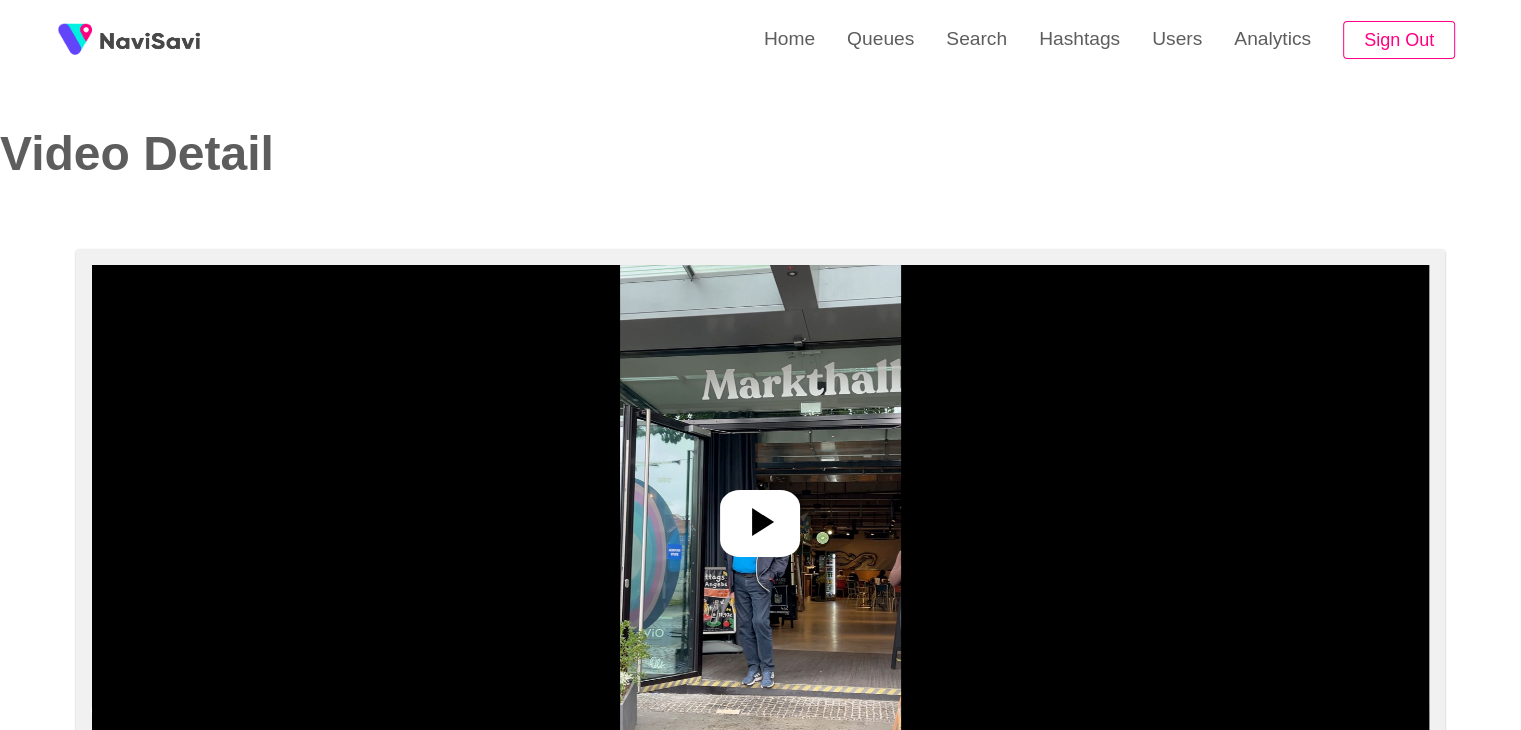 click at bounding box center [760, 515] 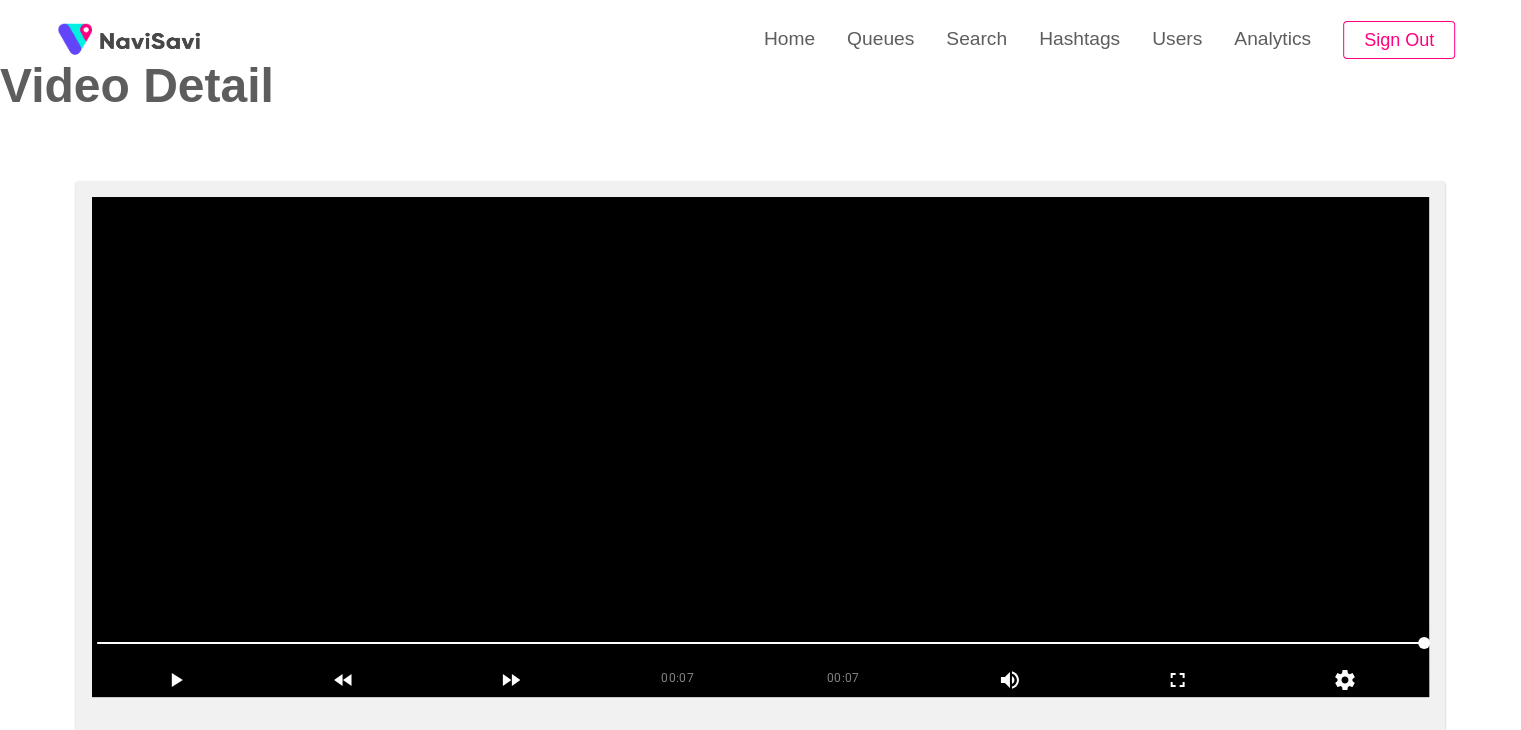 scroll, scrollTop: 67, scrollLeft: 0, axis: vertical 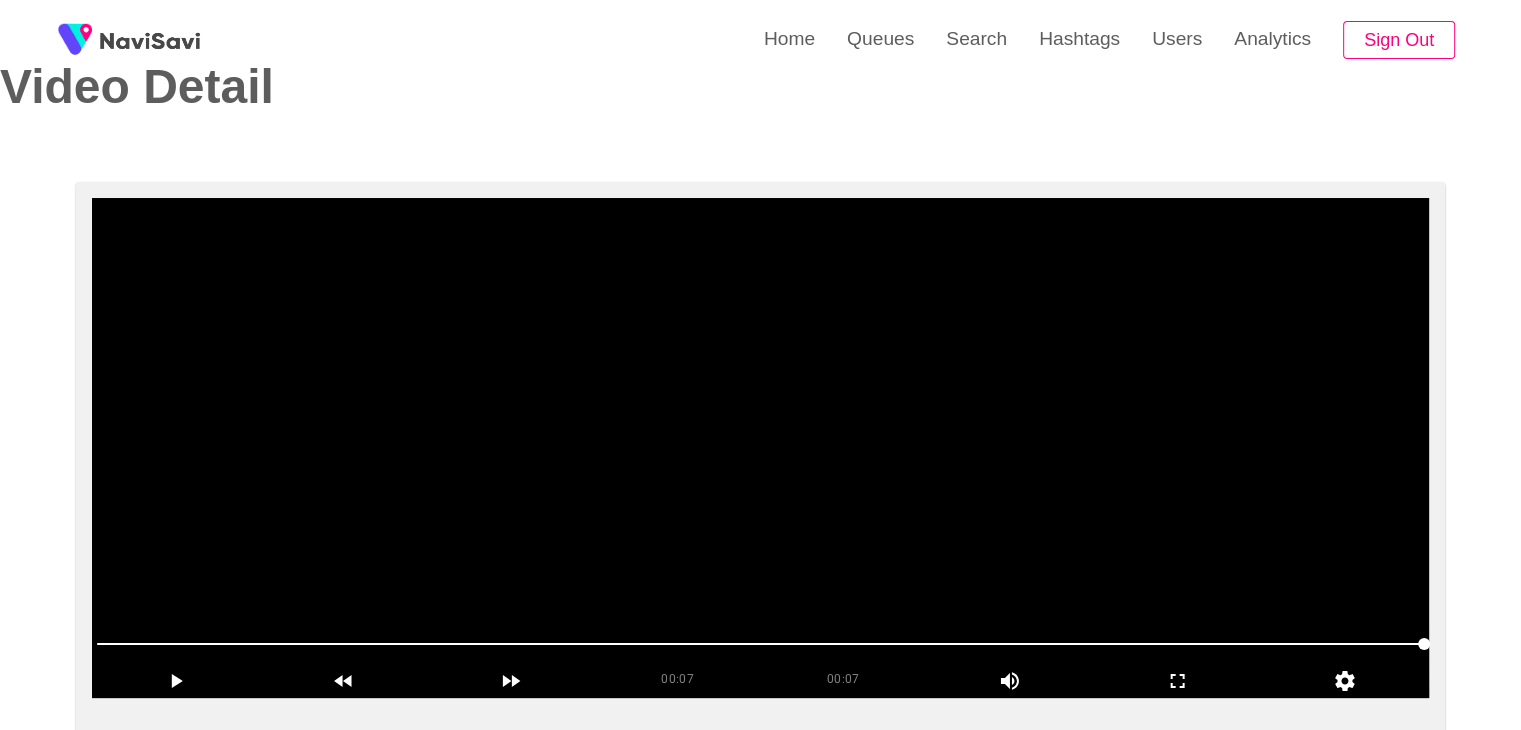 click at bounding box center [760, 448] 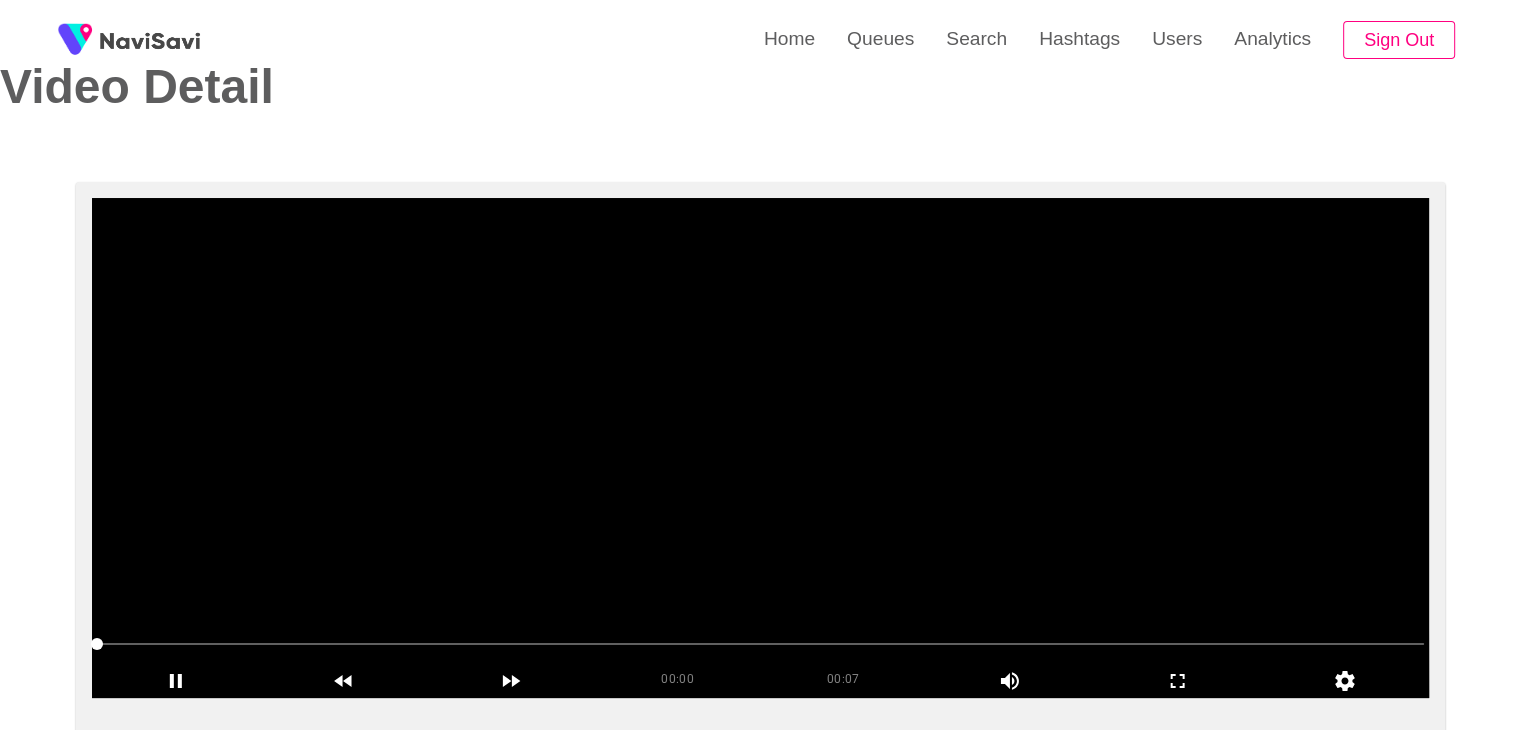click at bounding box center [760, 448] 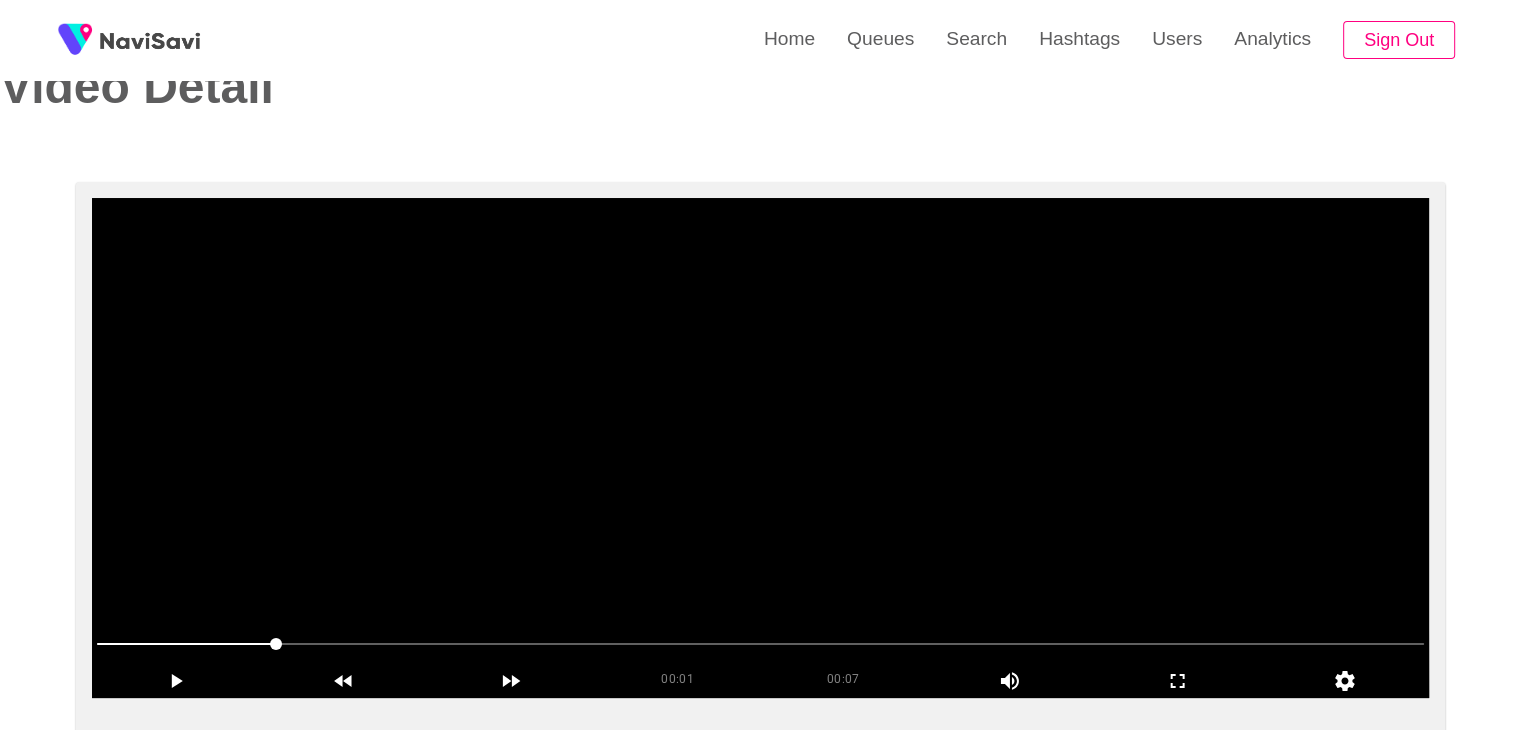 scroll, scrollTop: 300, scrollLeft: 0, axis: vertical 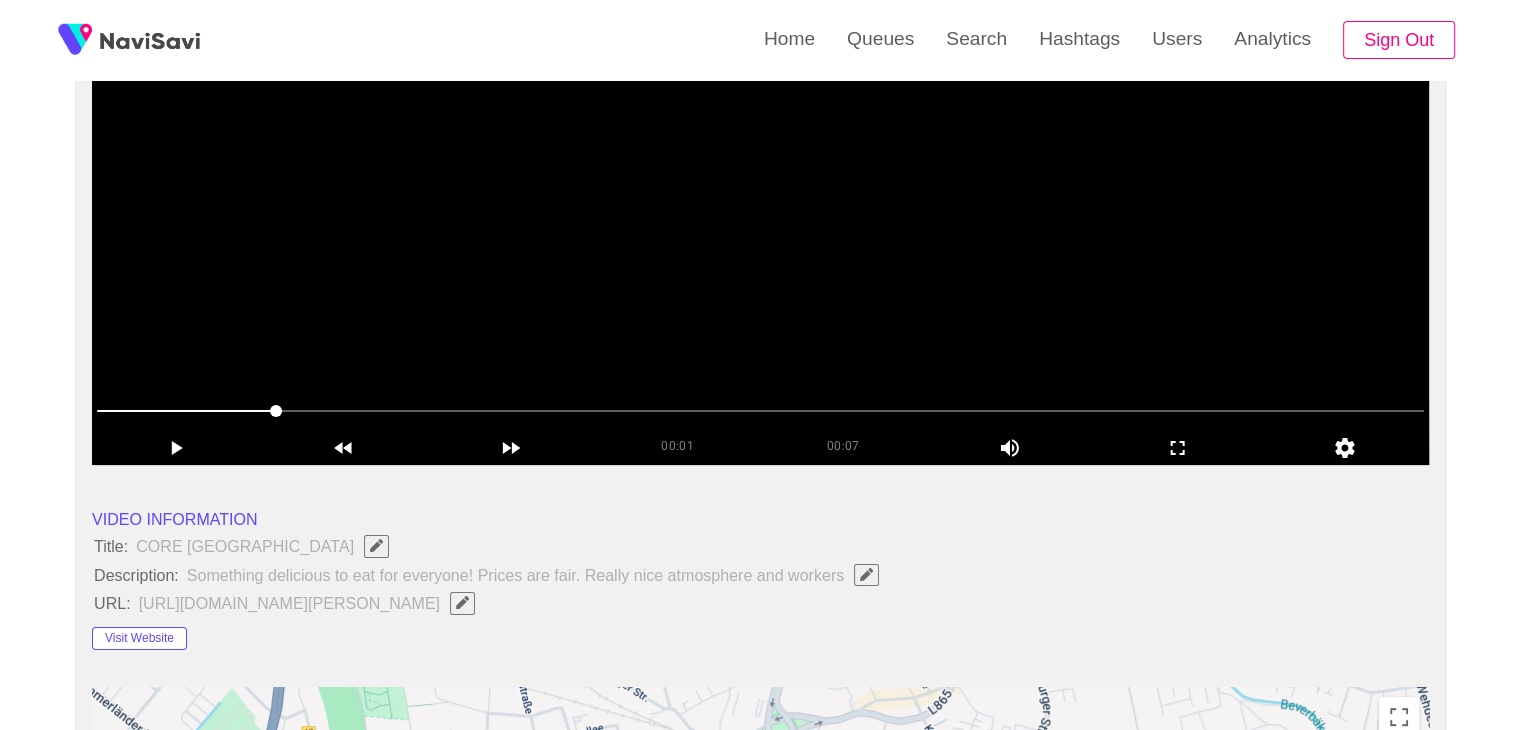 click at bounding box center [760, 215] 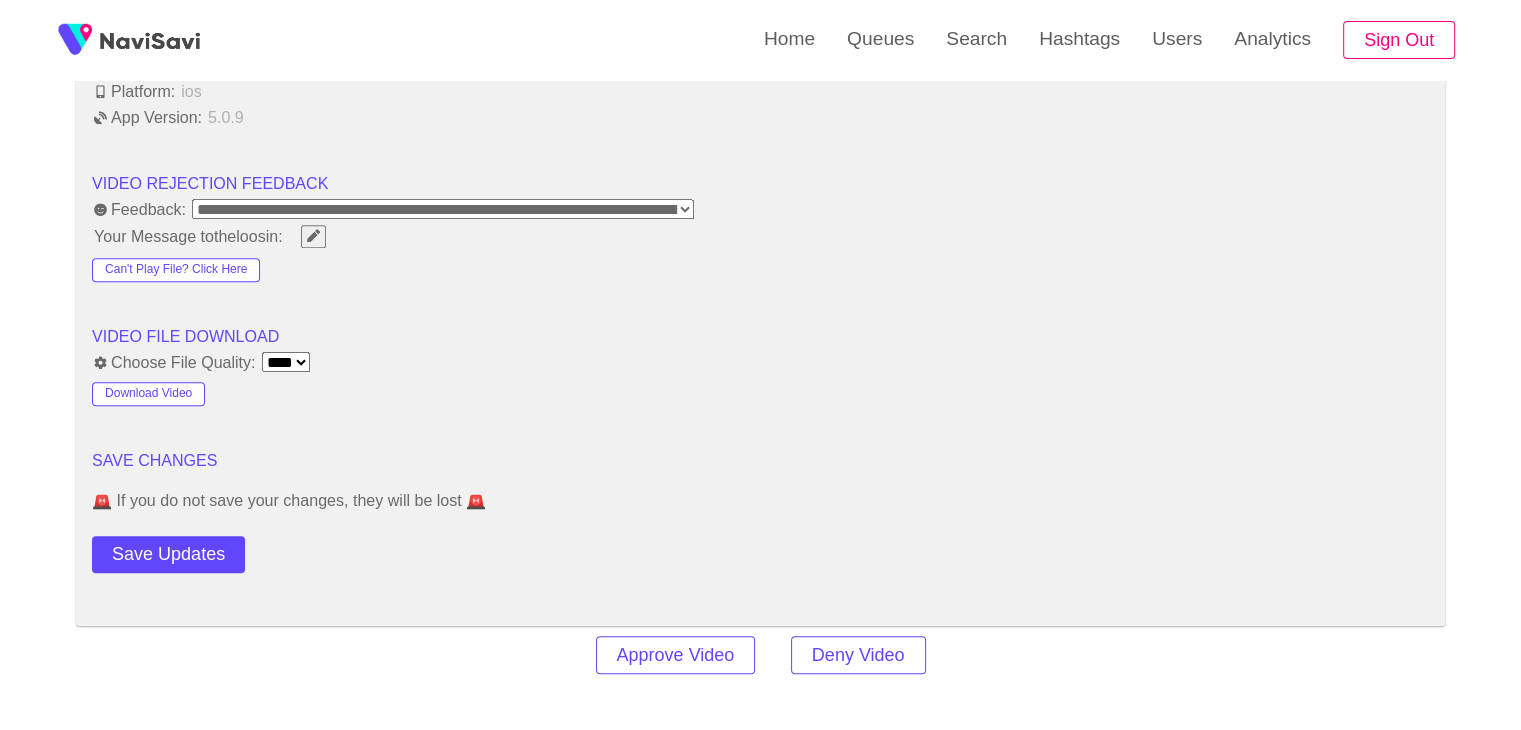 scroll, scrollTop: 2126, scrollLeft: 0, axis: vertical 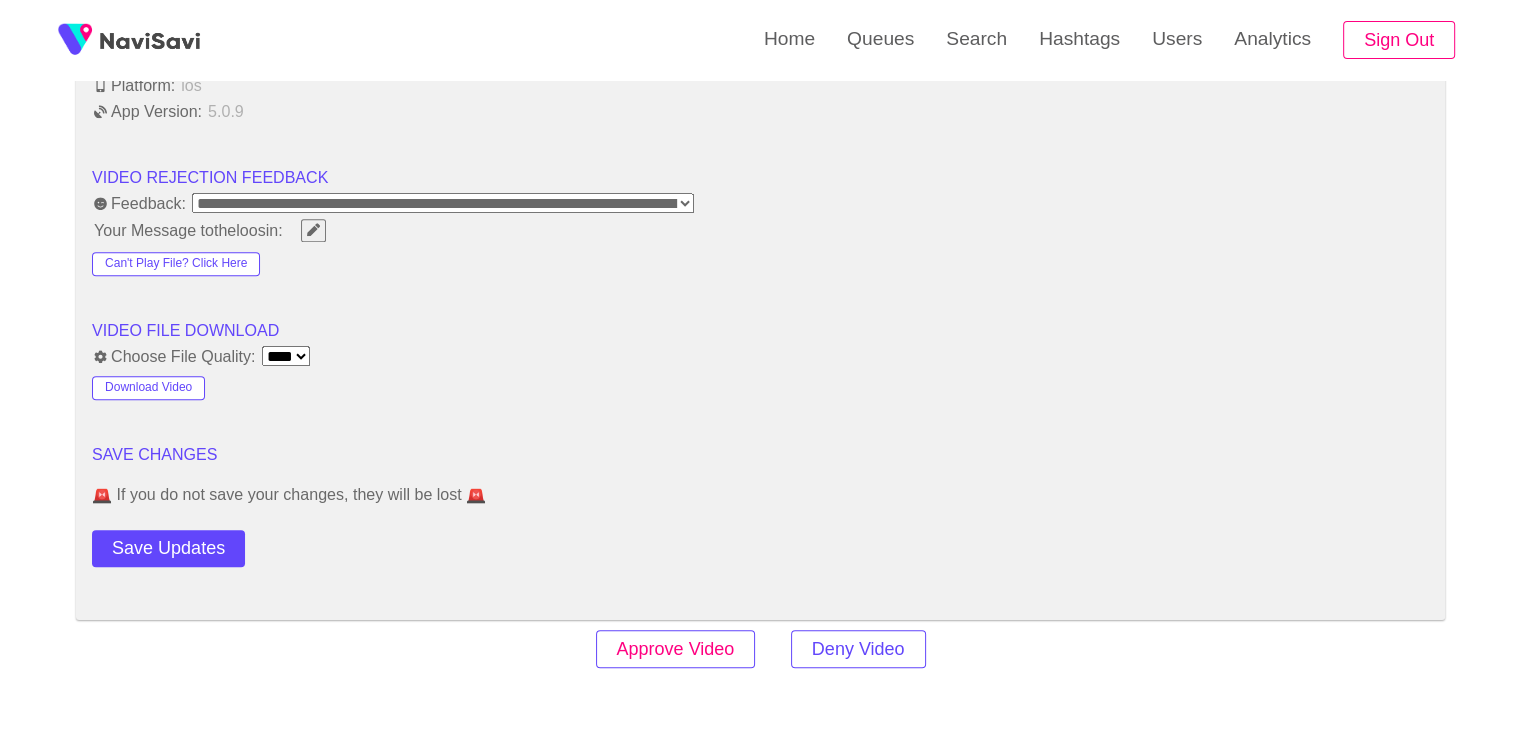 click on "Approve Video" at bounding box center (676, 649) 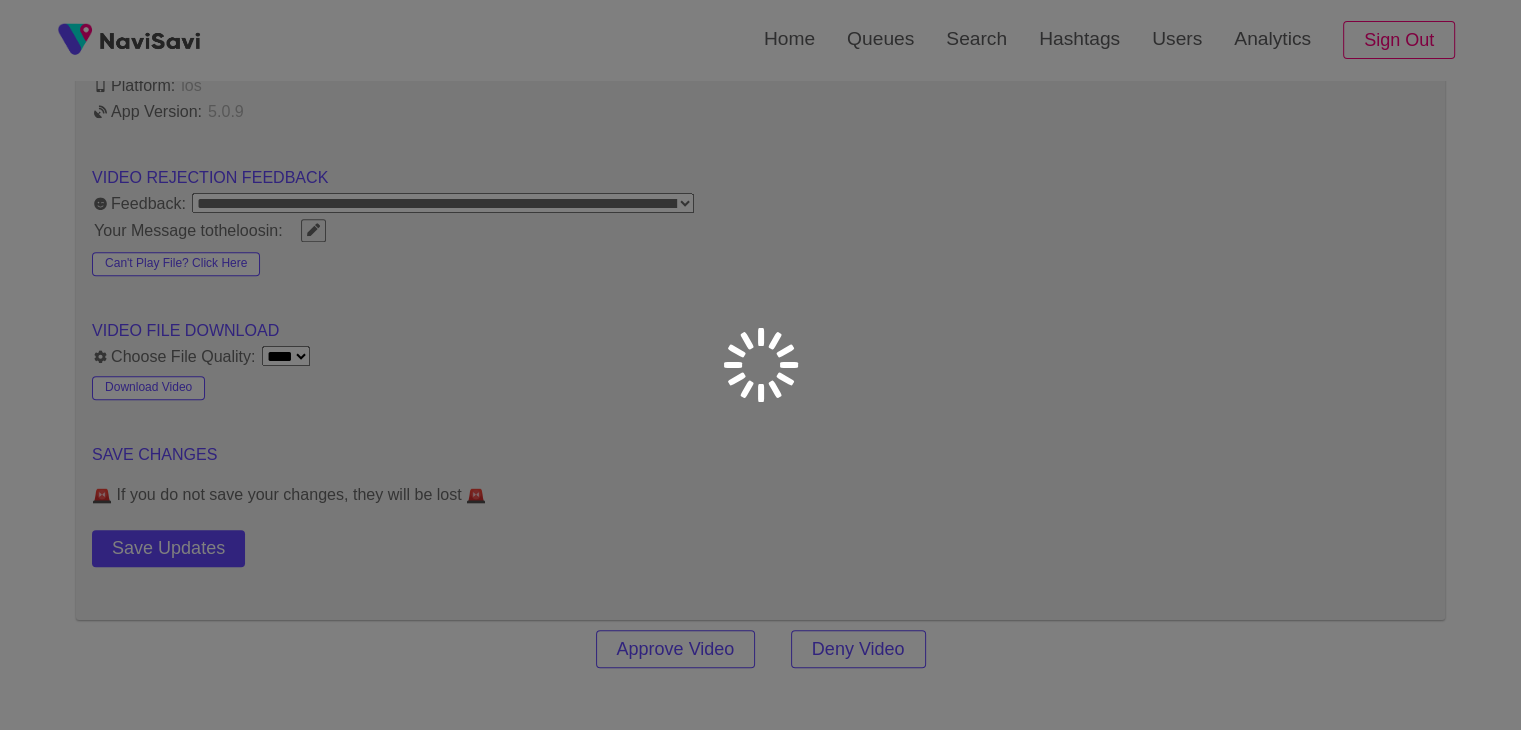 scroll, scrollTop: 0, scrollLeft: 0, axis: both 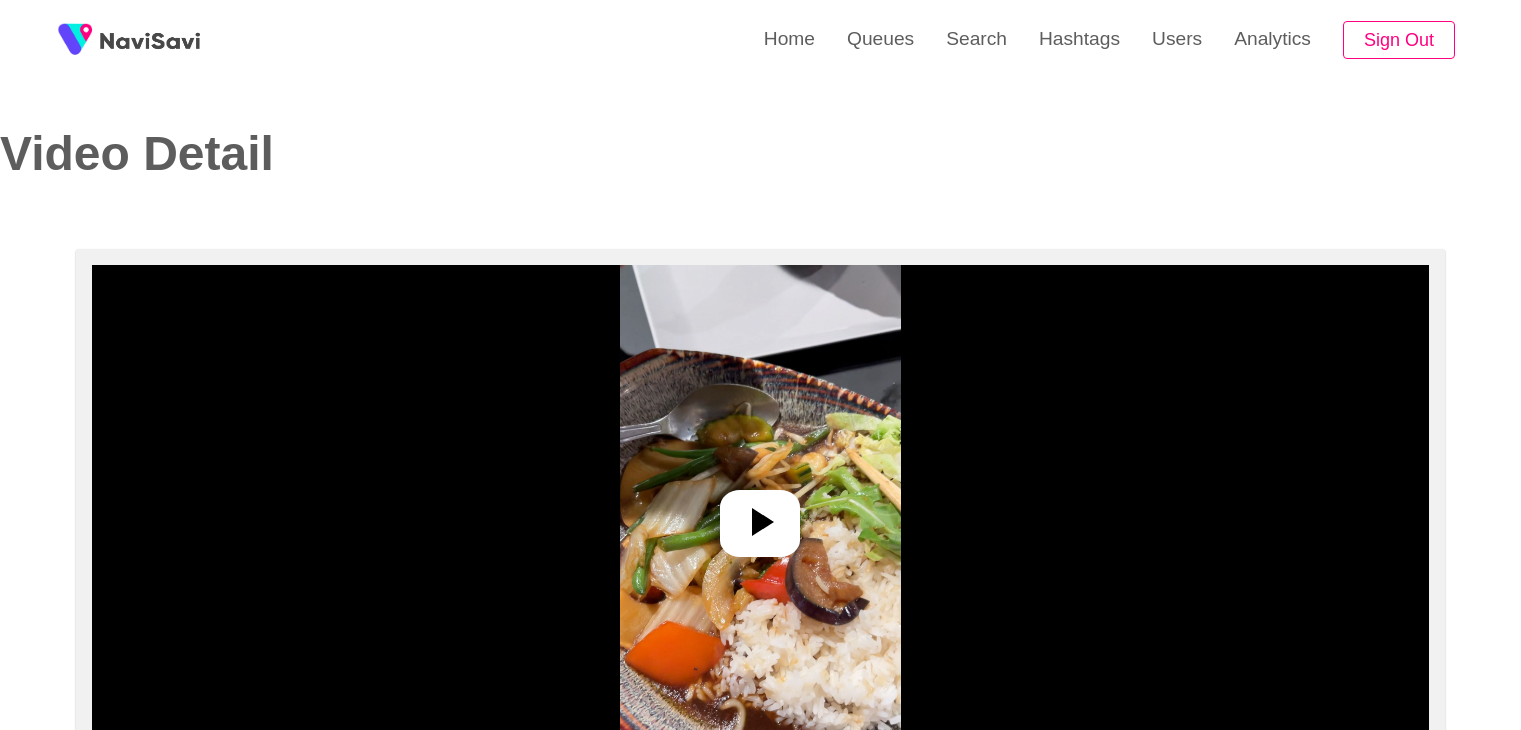 select on "**********" 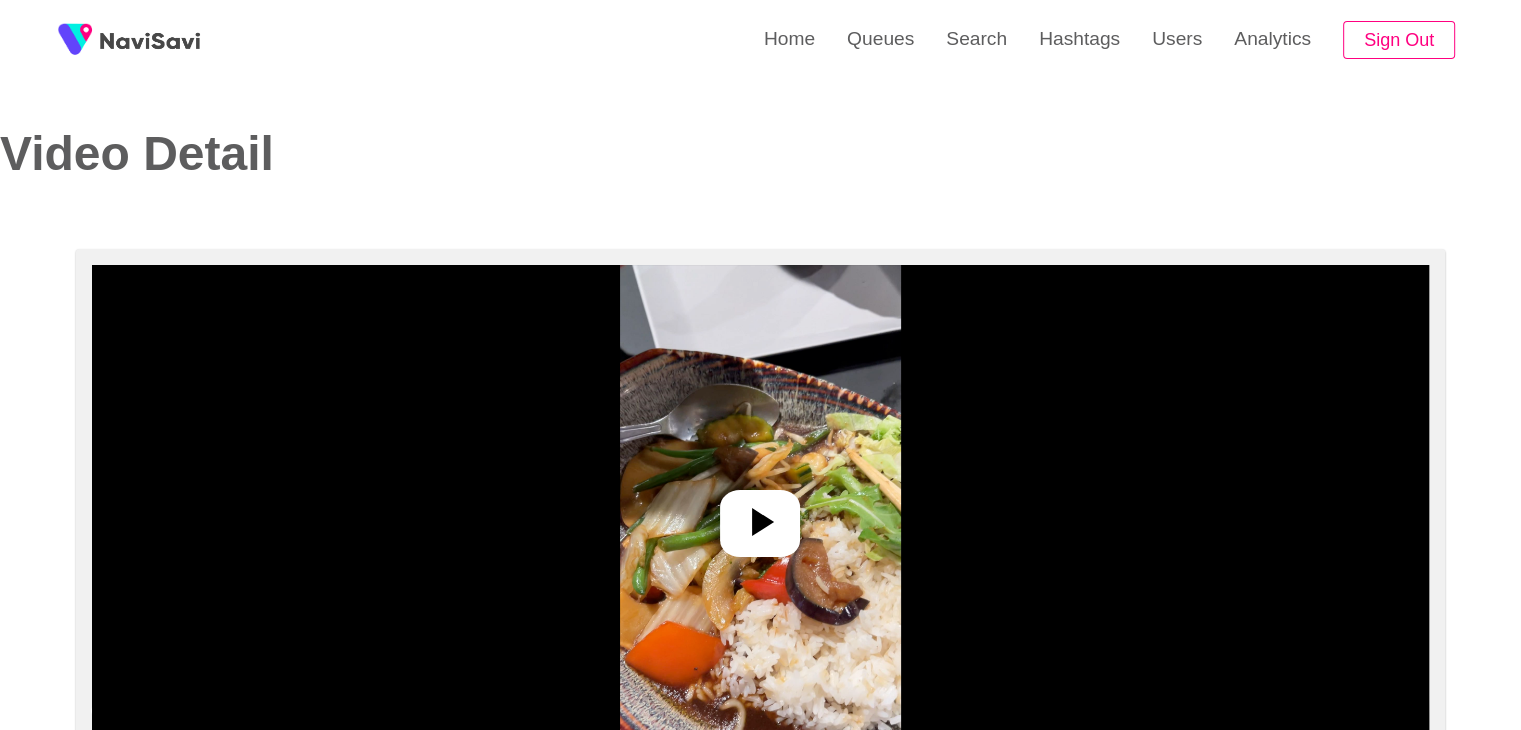 click at bounding box center [760, 515] 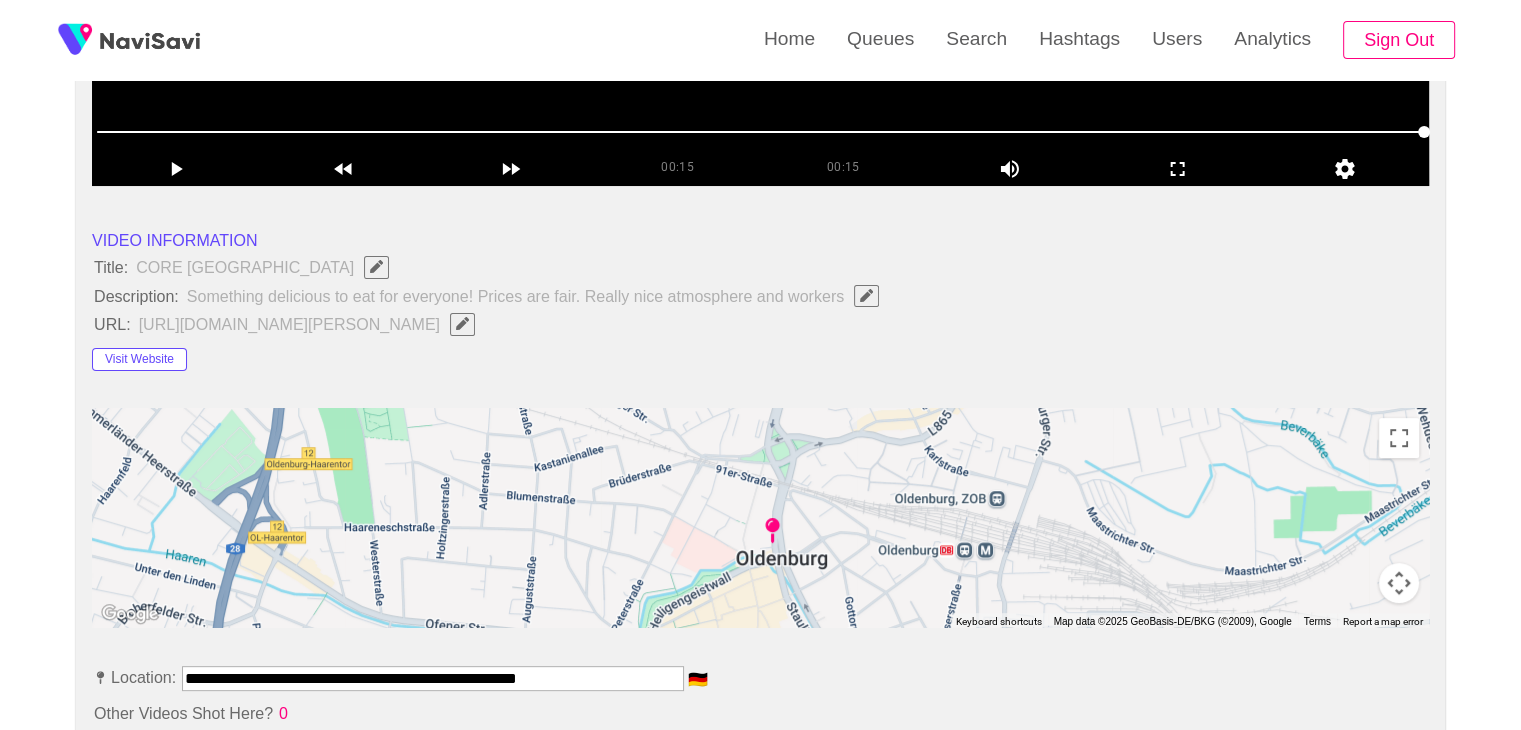 scroll, scrollTop: 724, scrollLeft: 0, axis: vertical 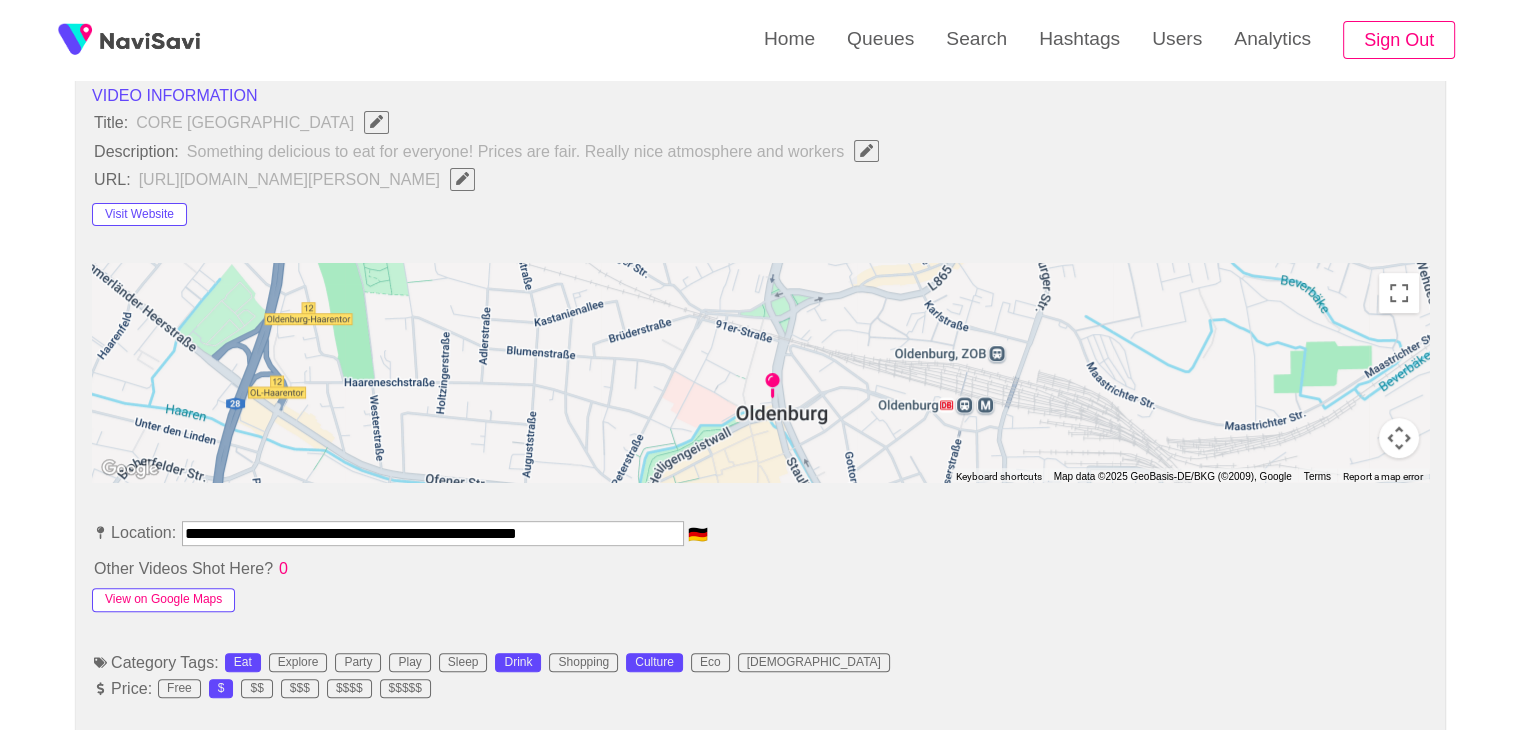 click on "View on Google Maps" at bounding box center (163, 600) 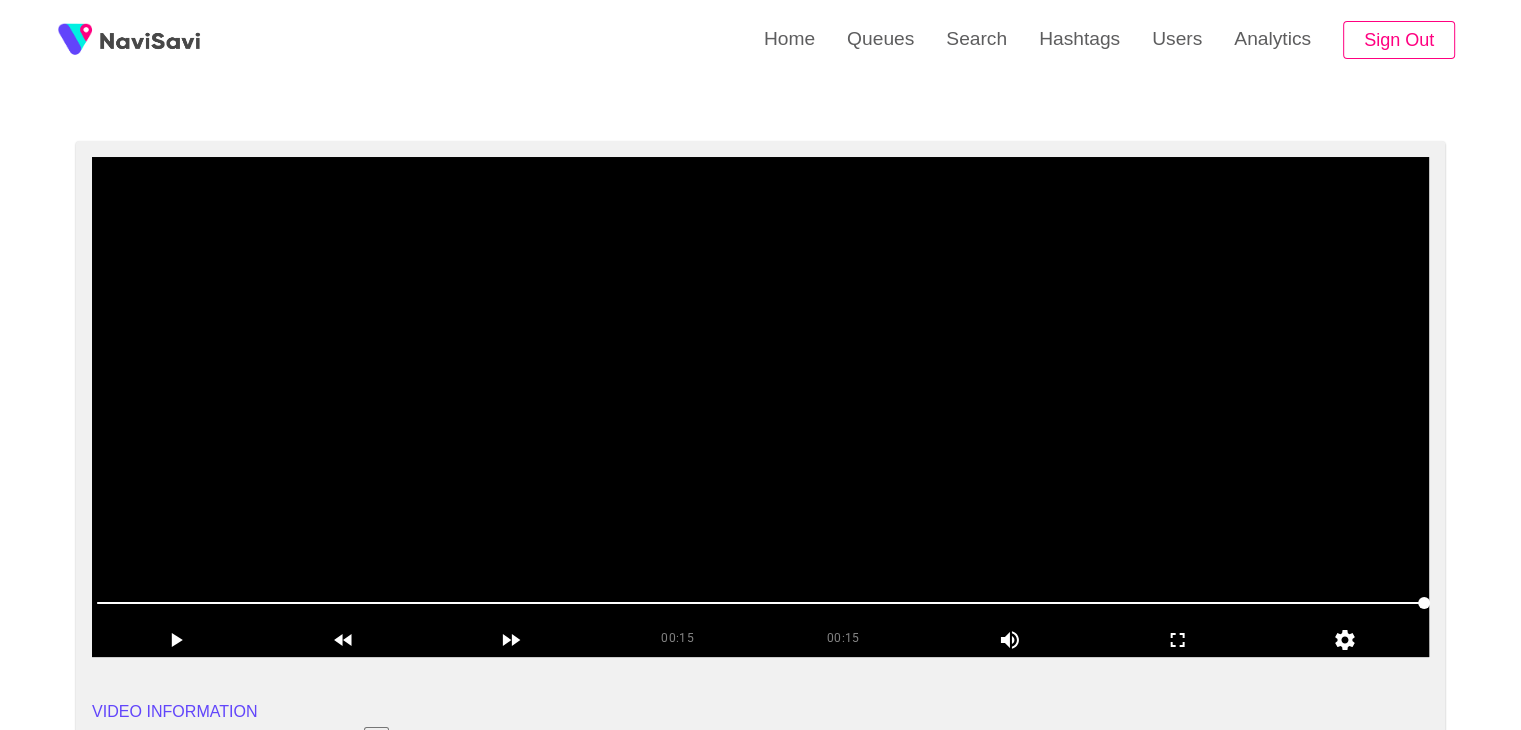 scroll, scrollTop: 0, scrollLeft: 0, axis: both 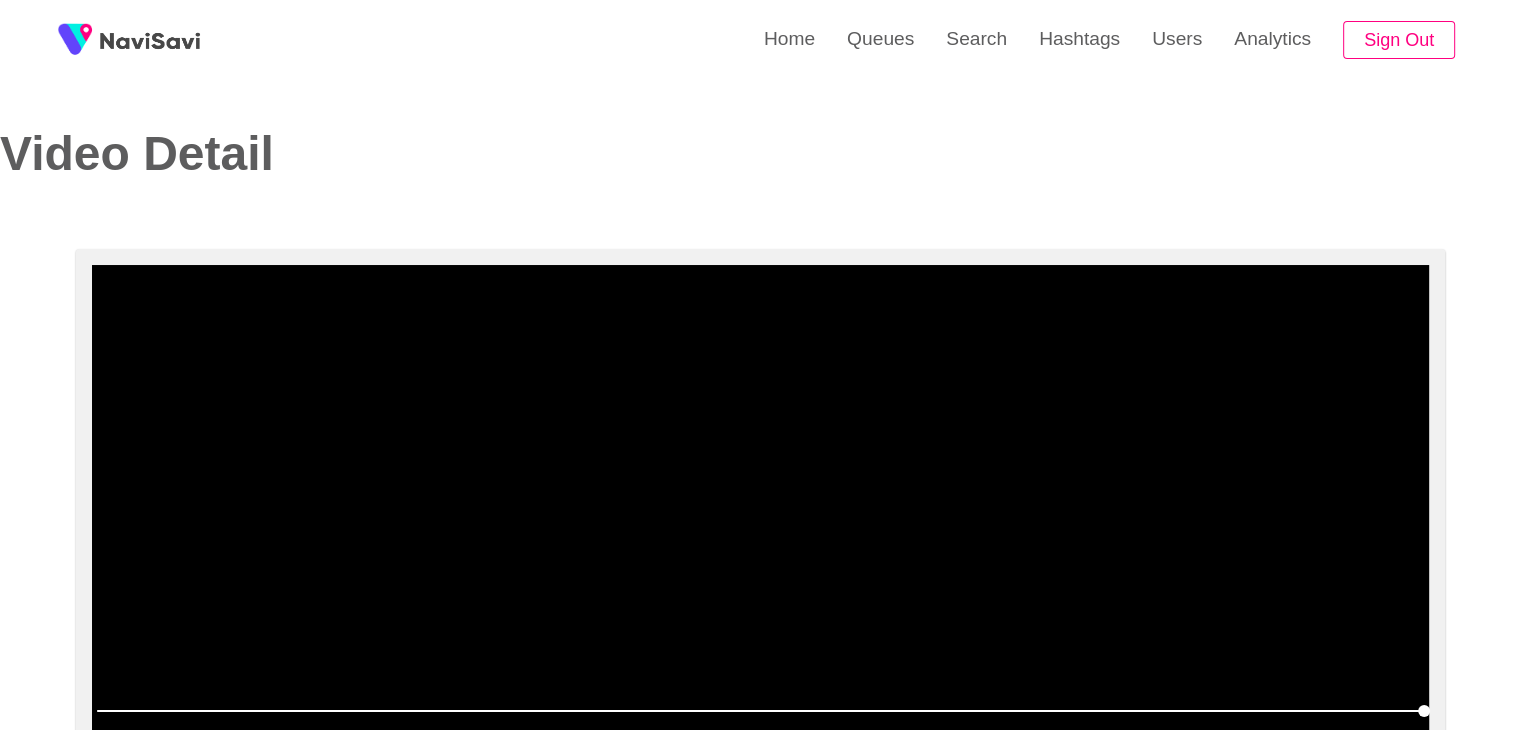click at bounding box center [760, 515] 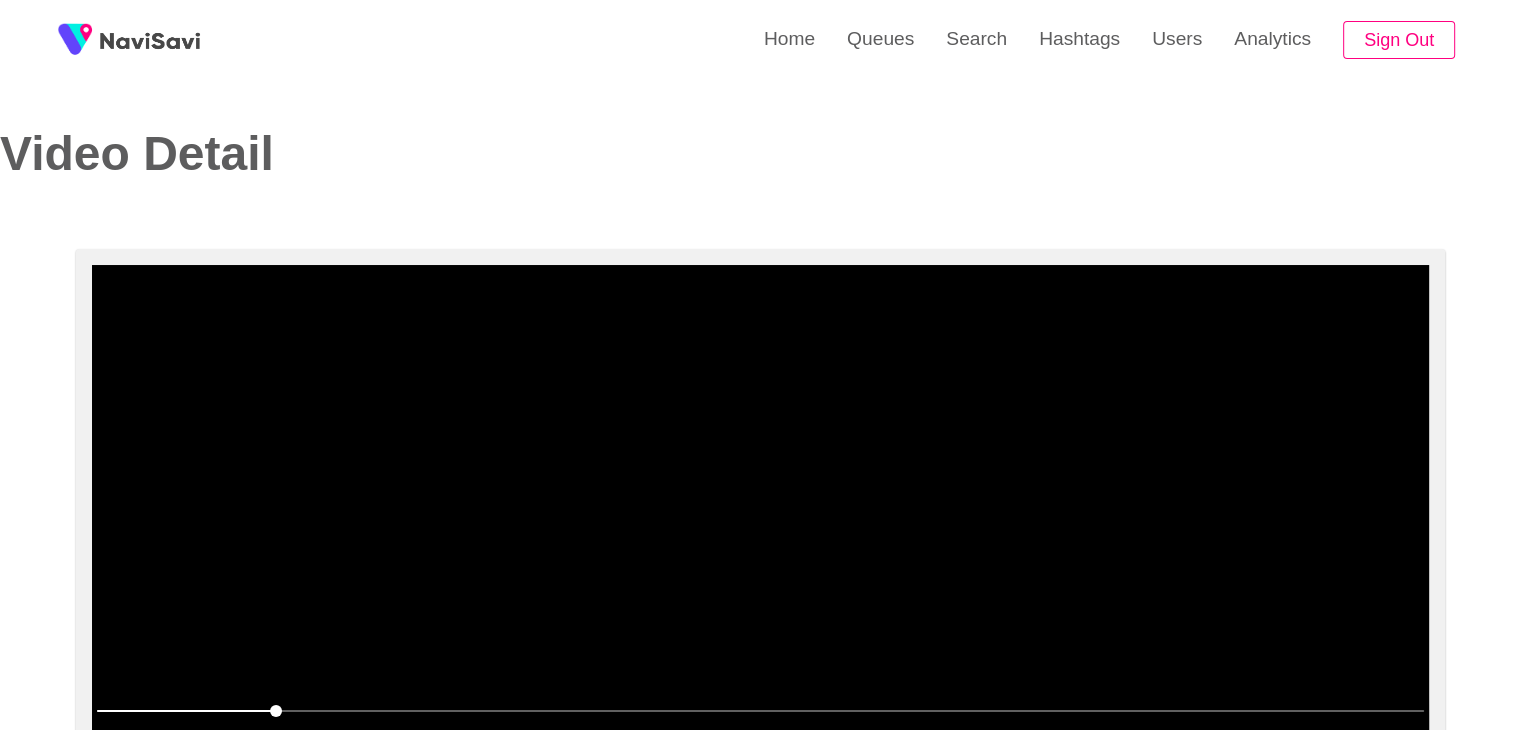 click at bounding box center (760, 515) 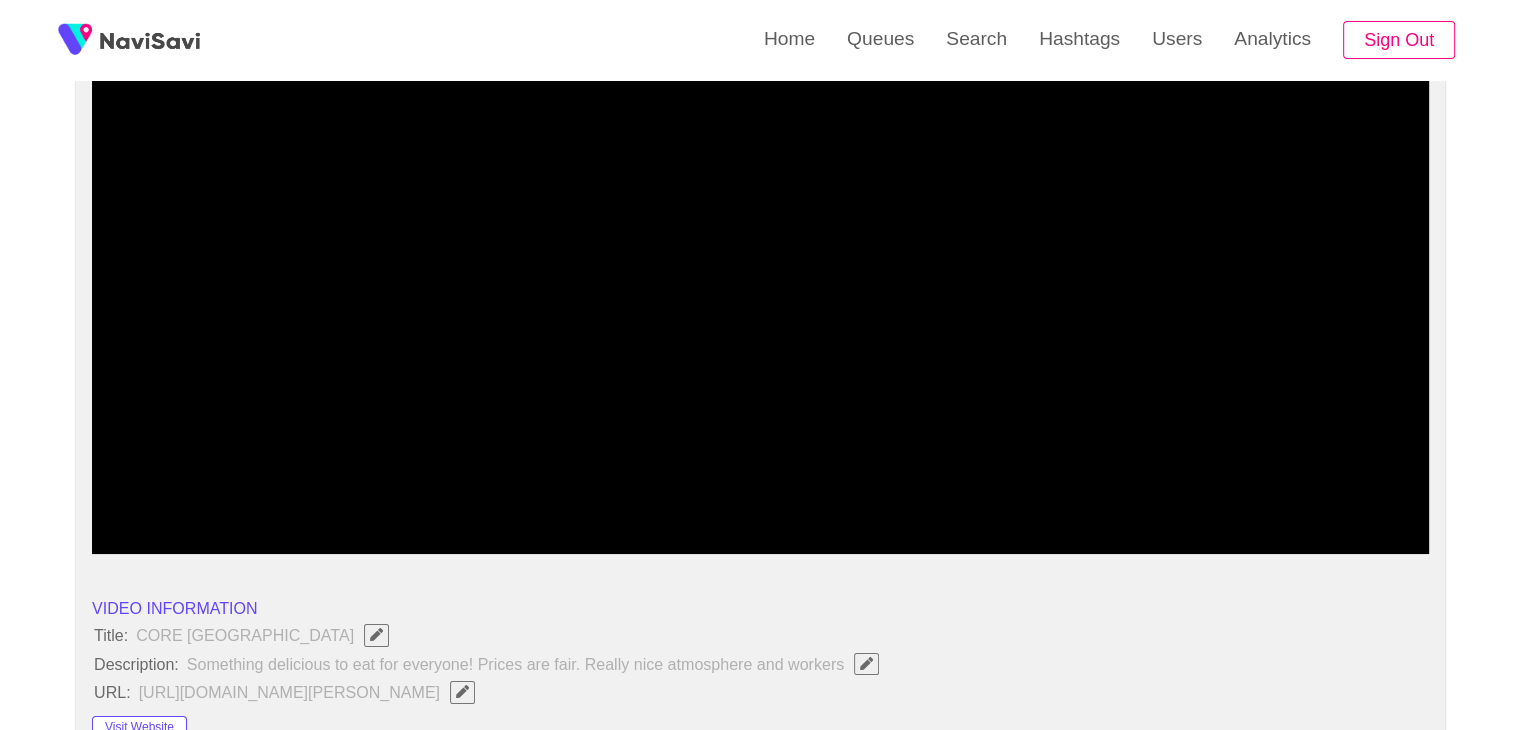 click at bounding box center (760, 304) 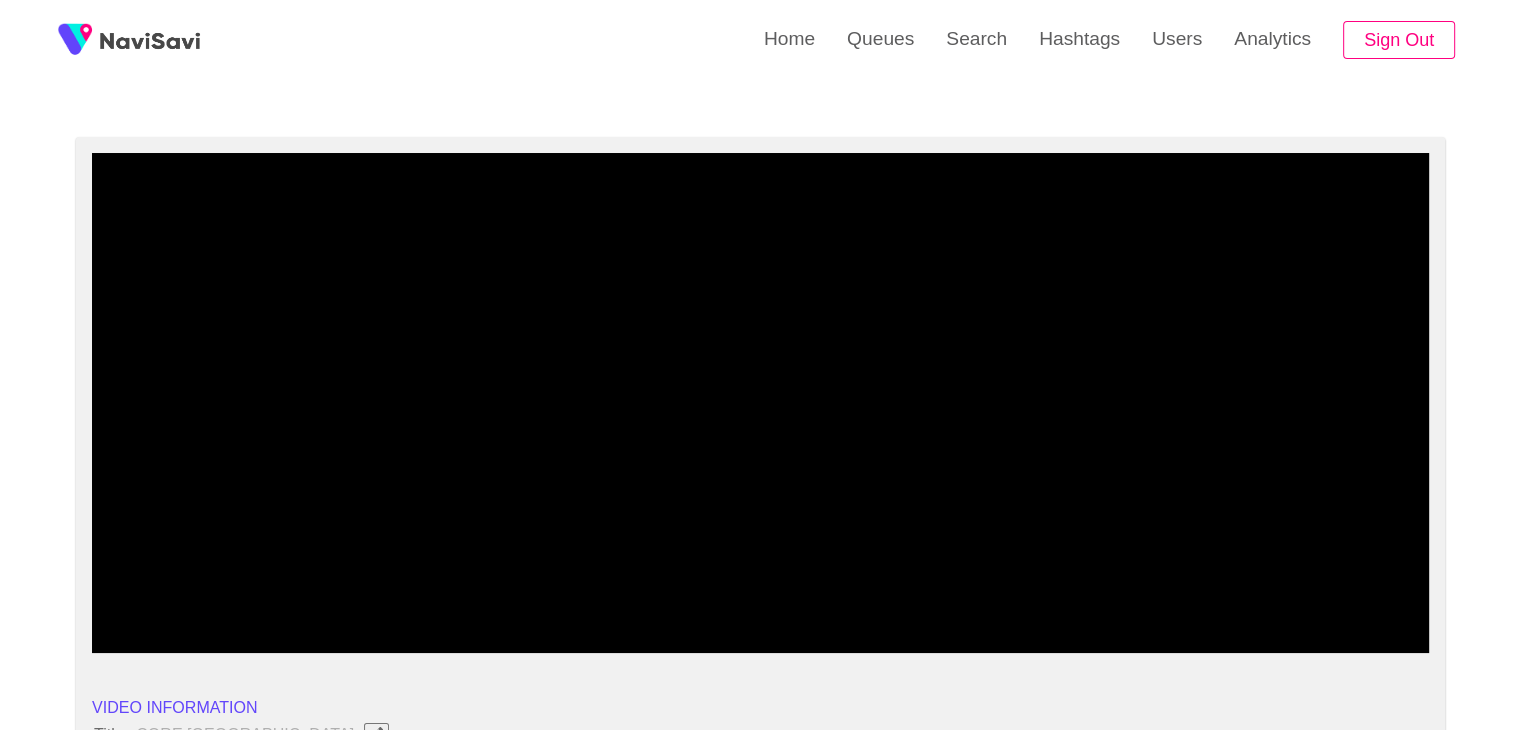 scroll, scrollTop: 111, scrollLeft: 0, axis: vertical 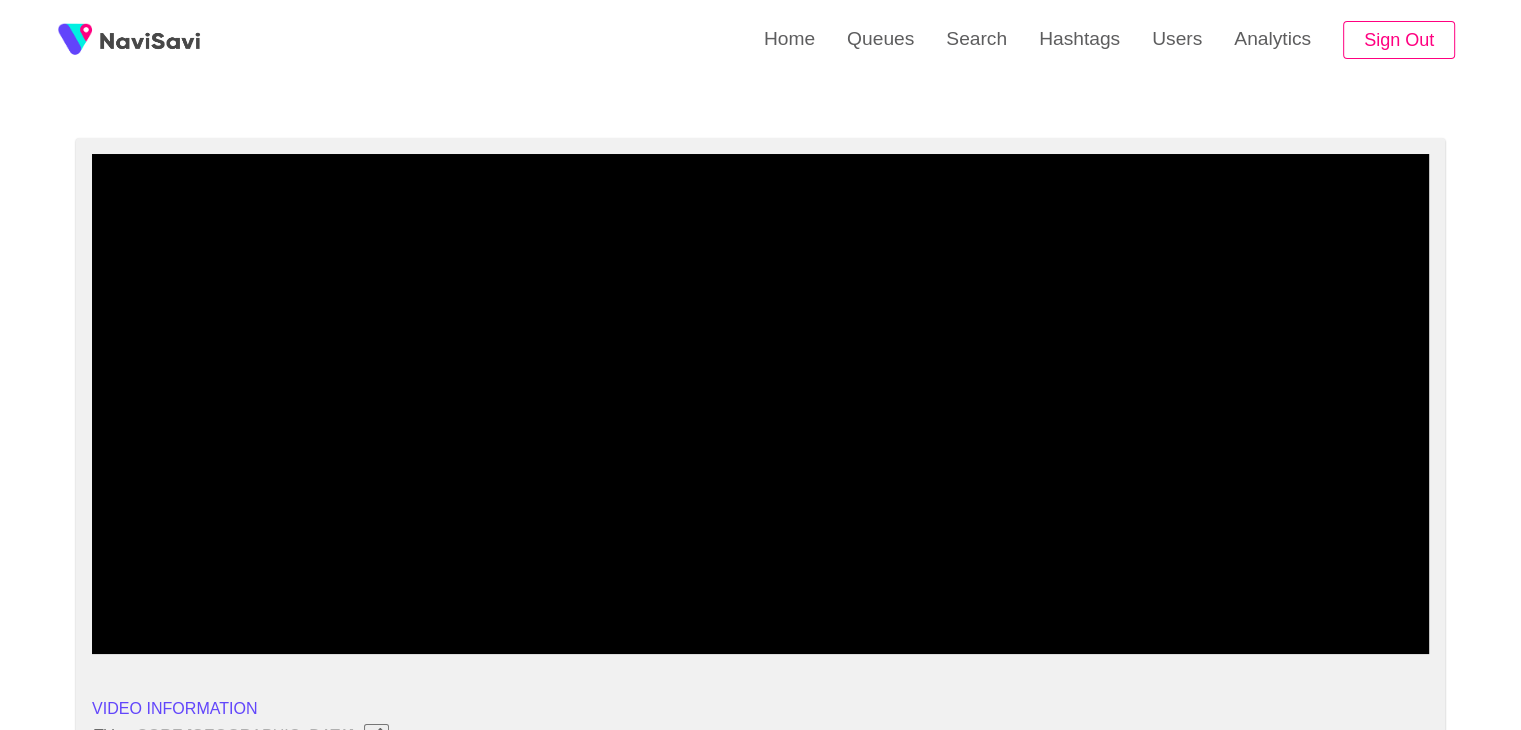 click at bounding box center [760, 404] 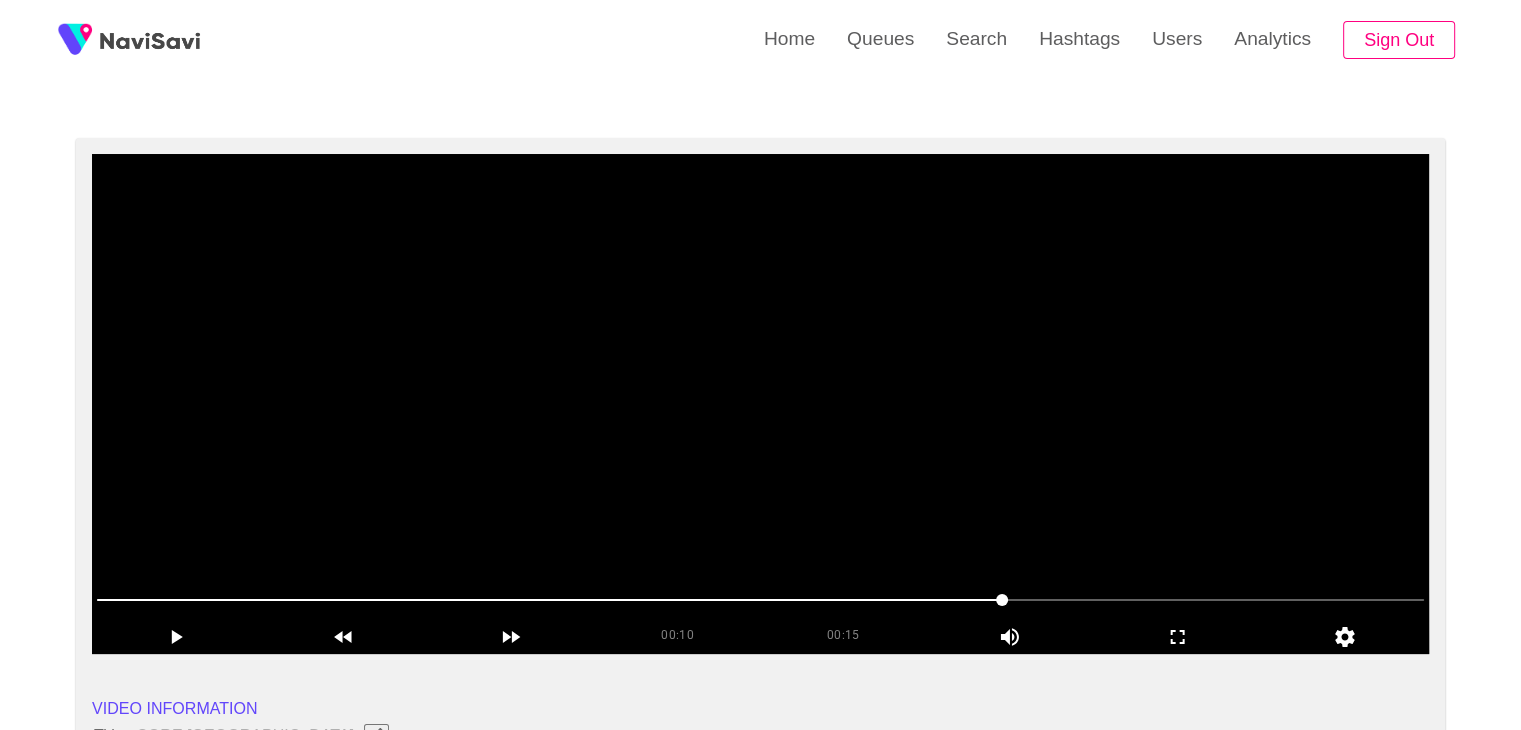 click at bounding box center [760, 404] 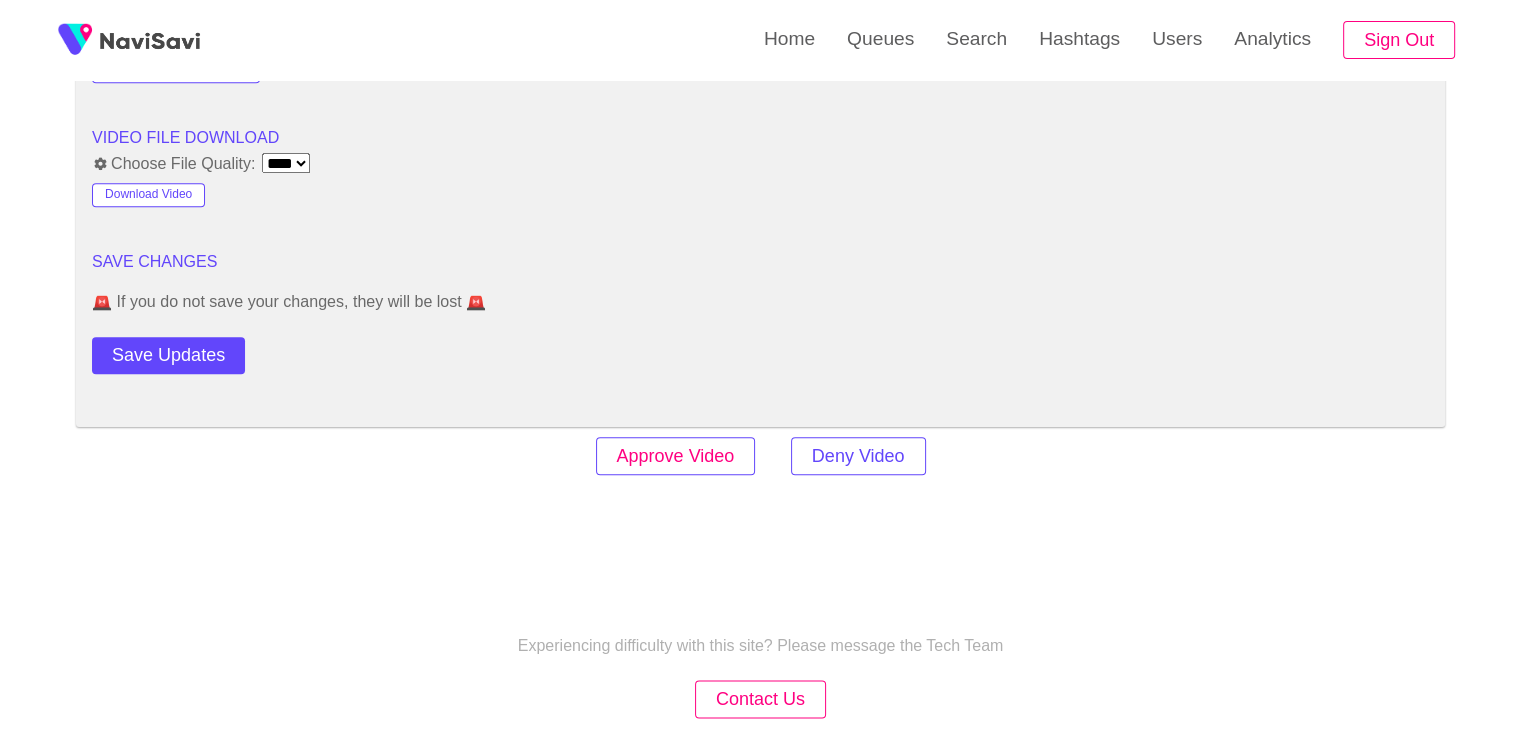 scroll, scrollTop: 2315, scrollLeft: 0, axis: vertical 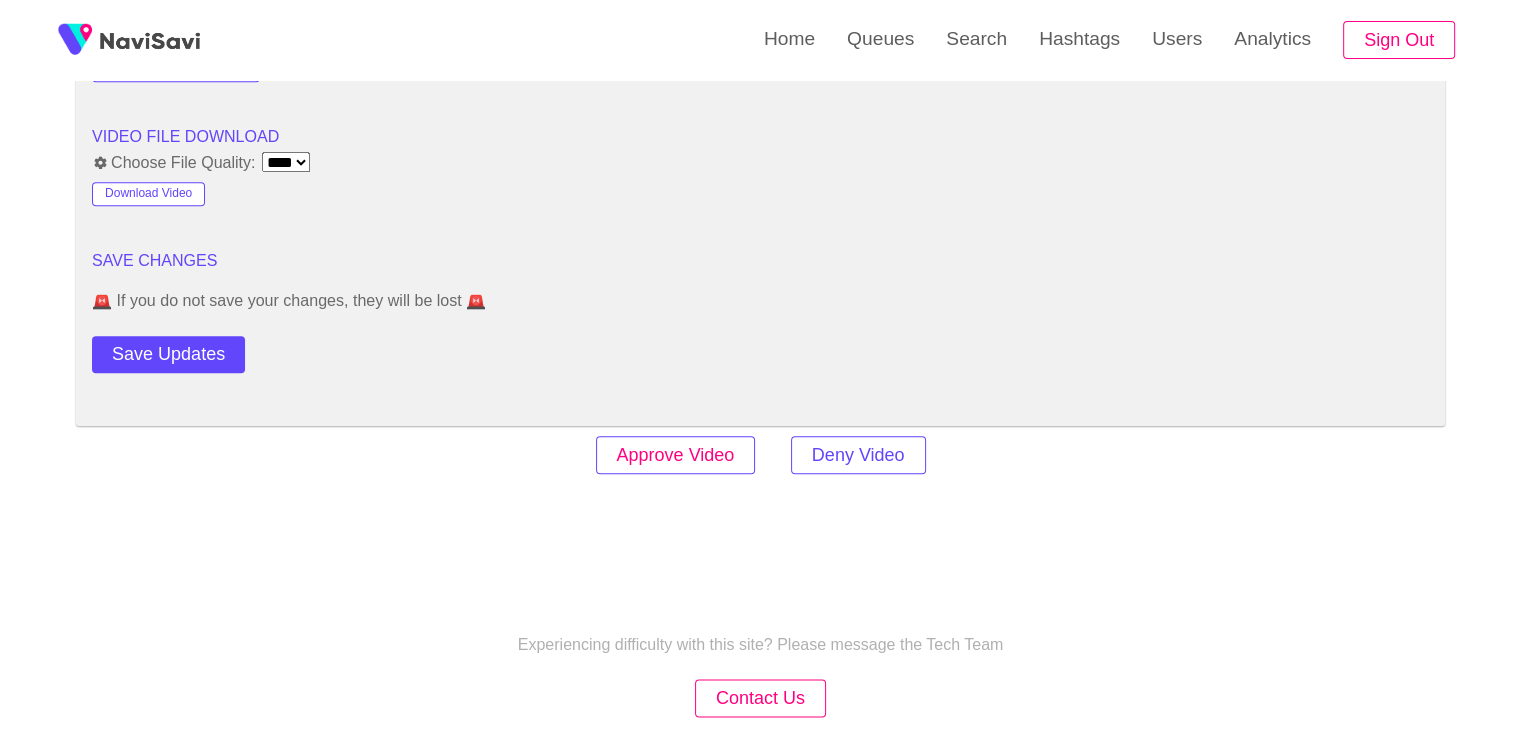 click on "Approve Video" at bounding box center (676, 455) 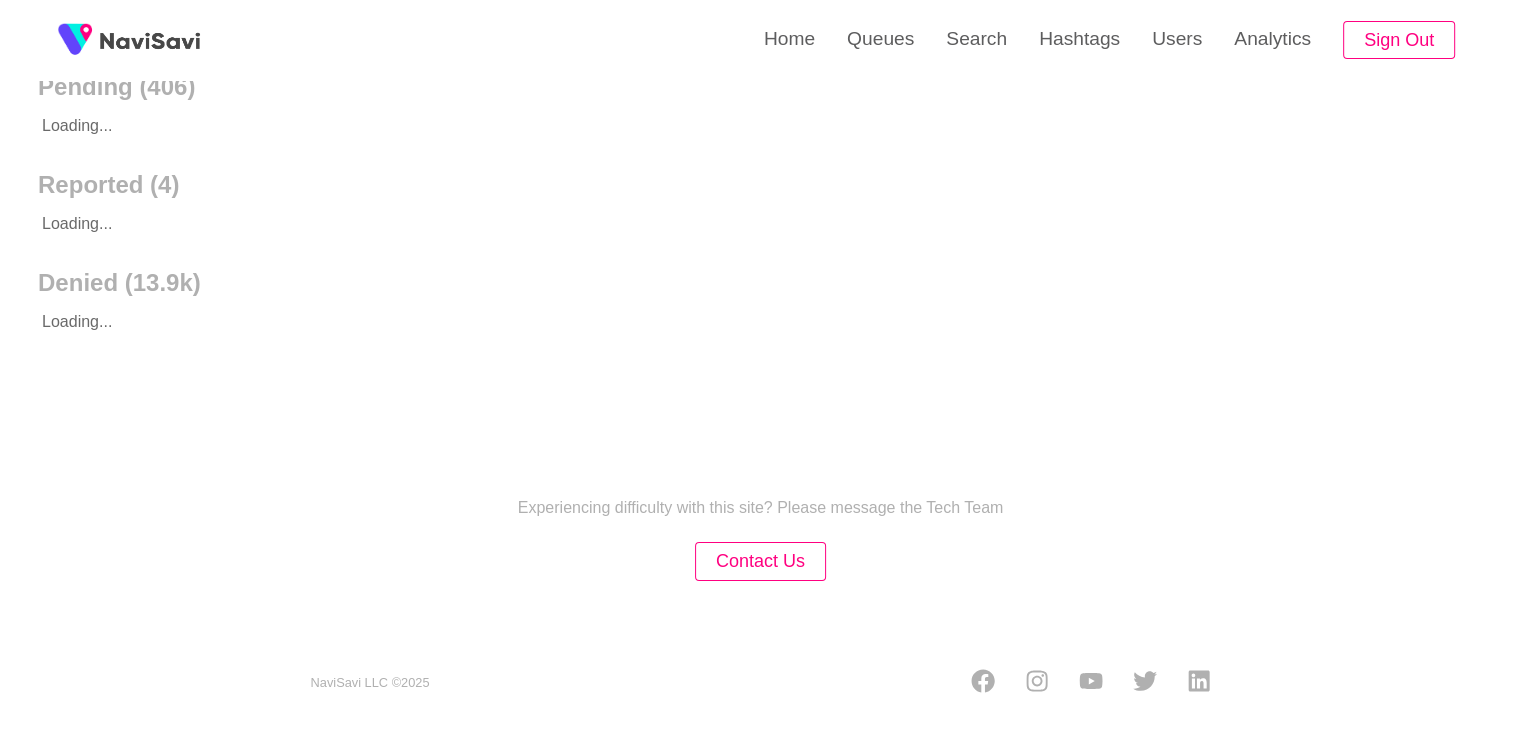 scroll, scrollTop: 0, scrollLeft: 0, axis: both 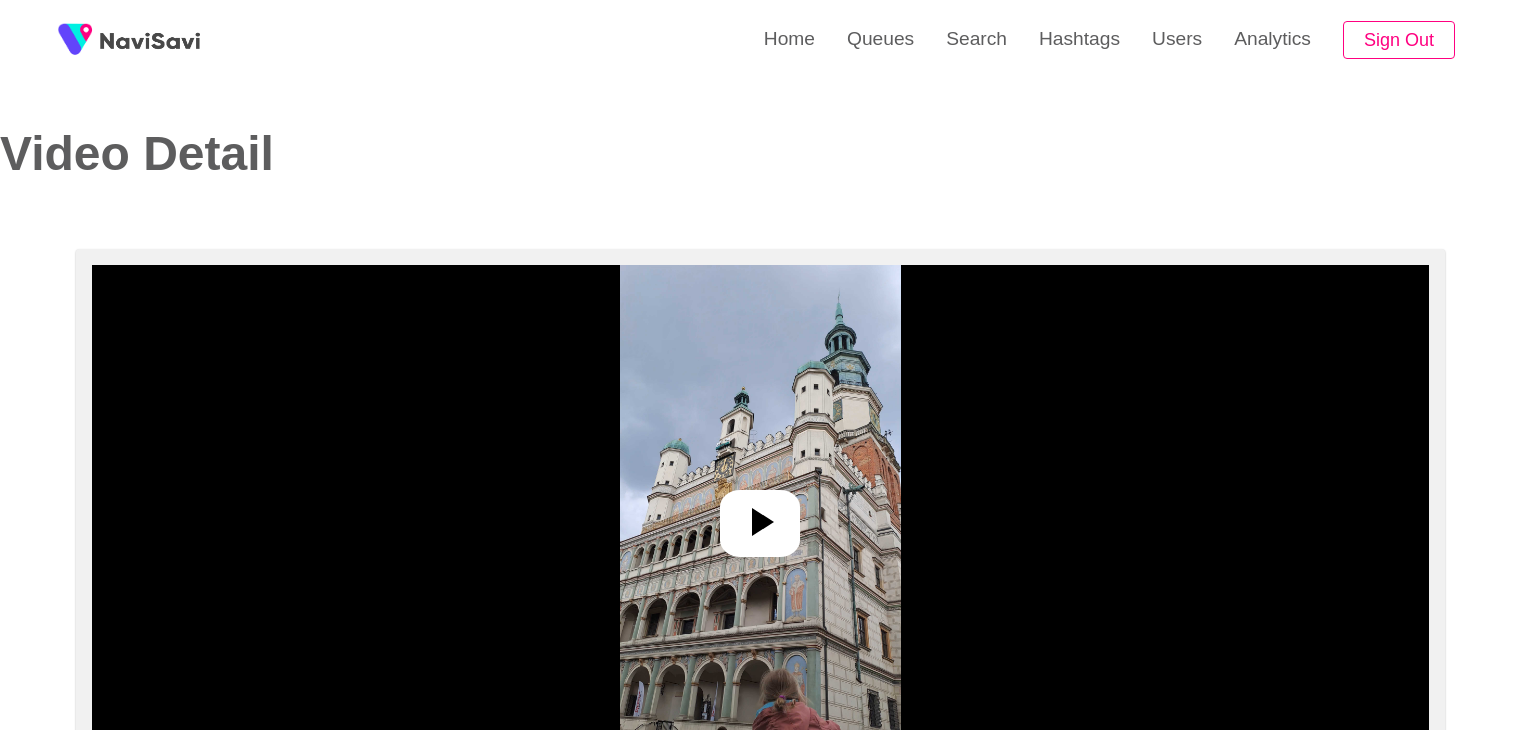select on "**********" 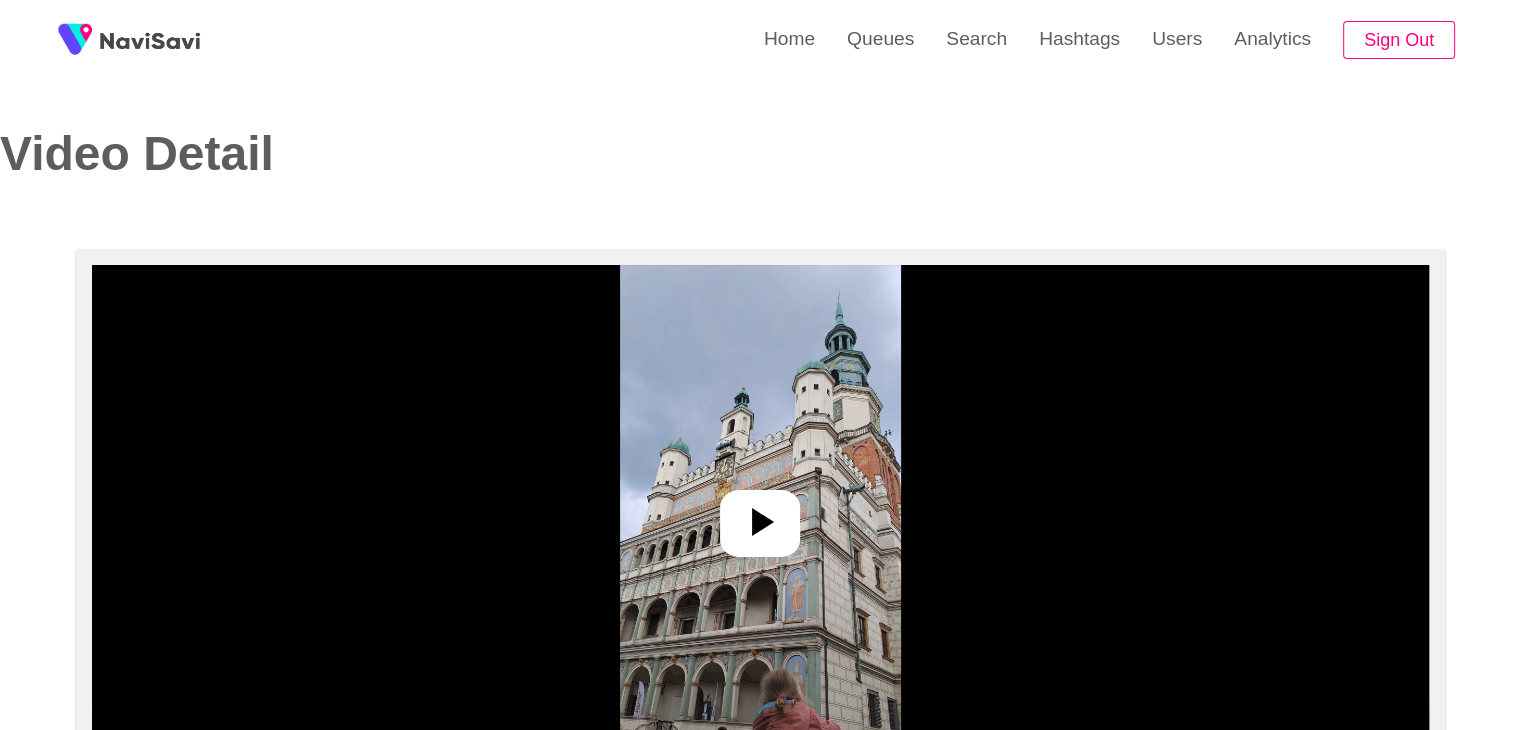 click at bounding box center (760, 523) 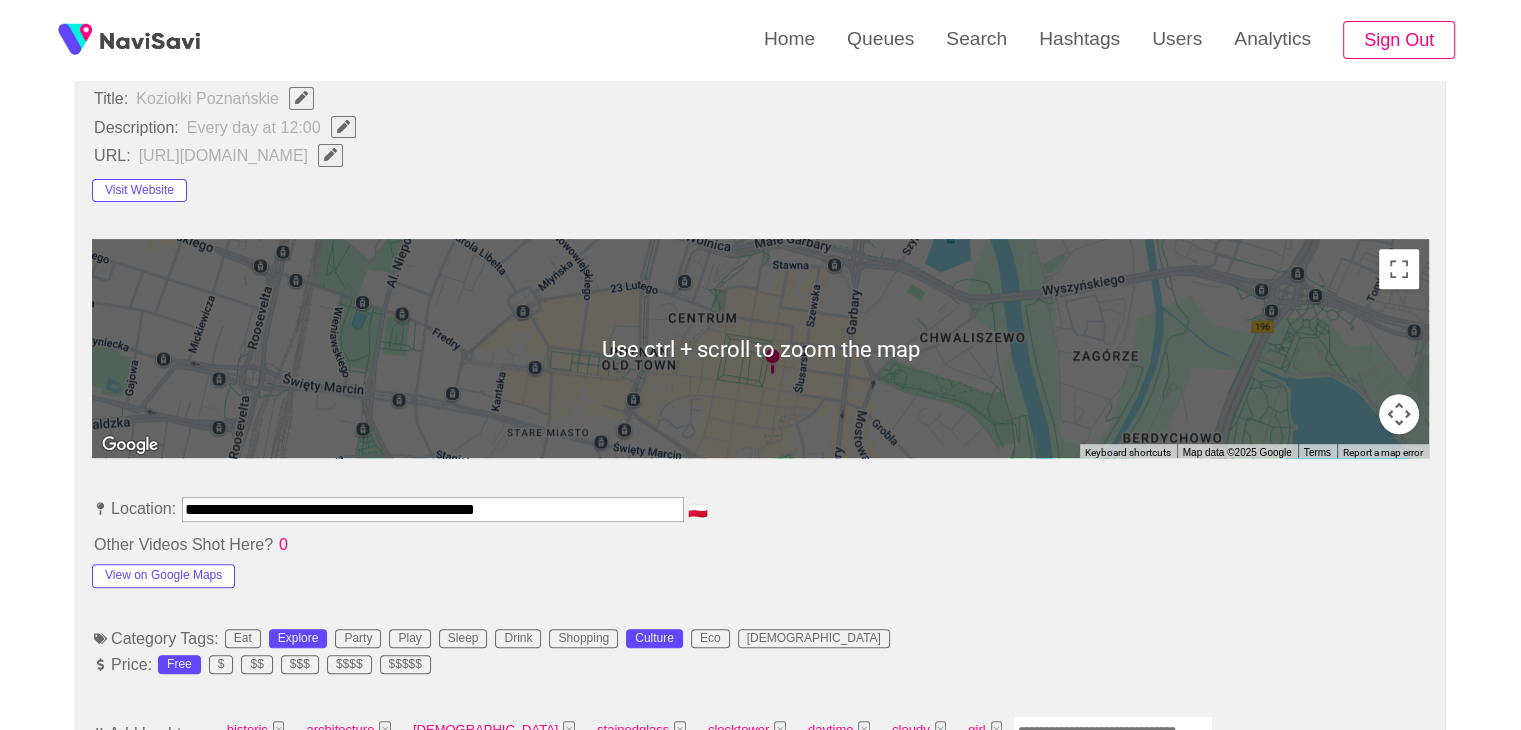 scroll, scrollTop: 748, scrollLeft: 0, axis: vertical 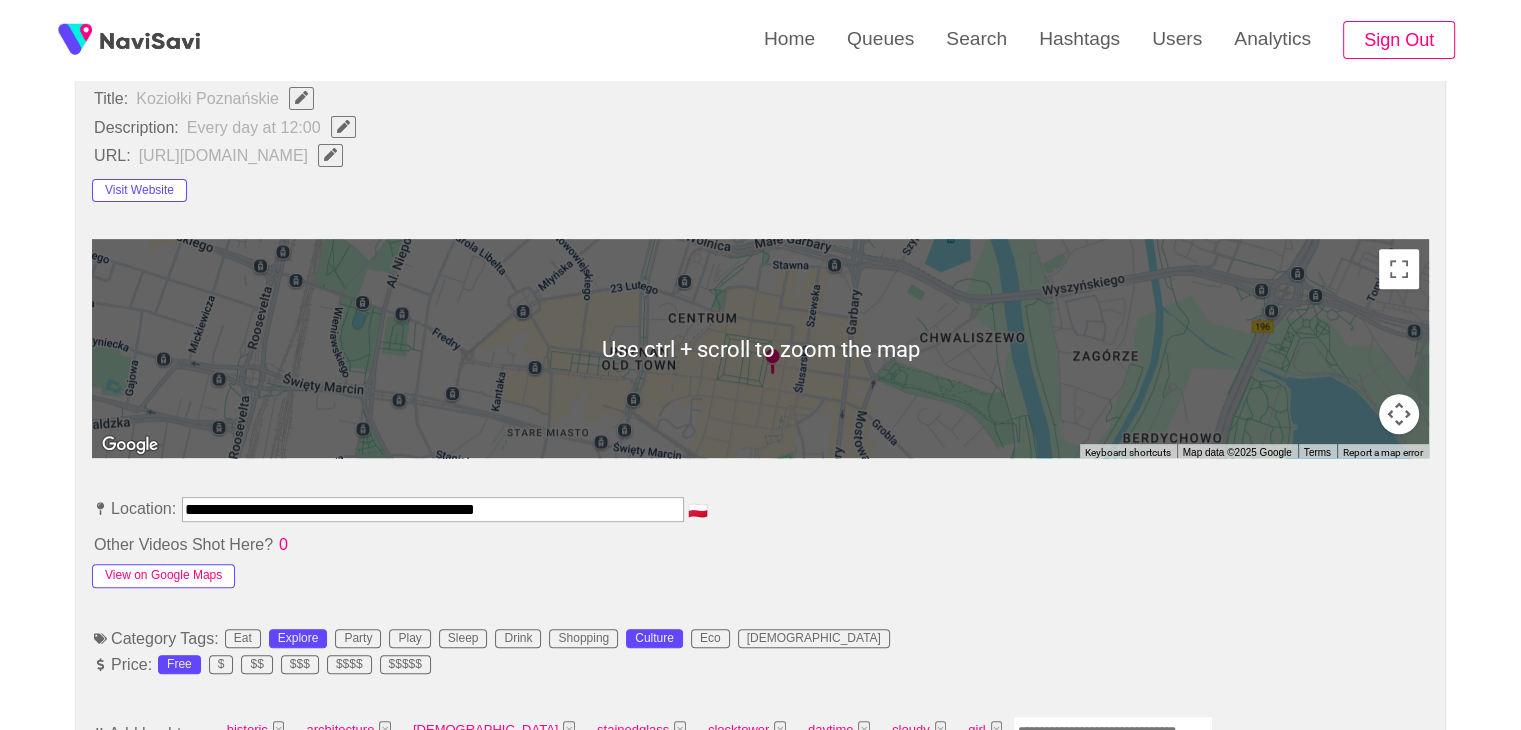 click on "View on Google Maps" at bounding box center [163, 576] 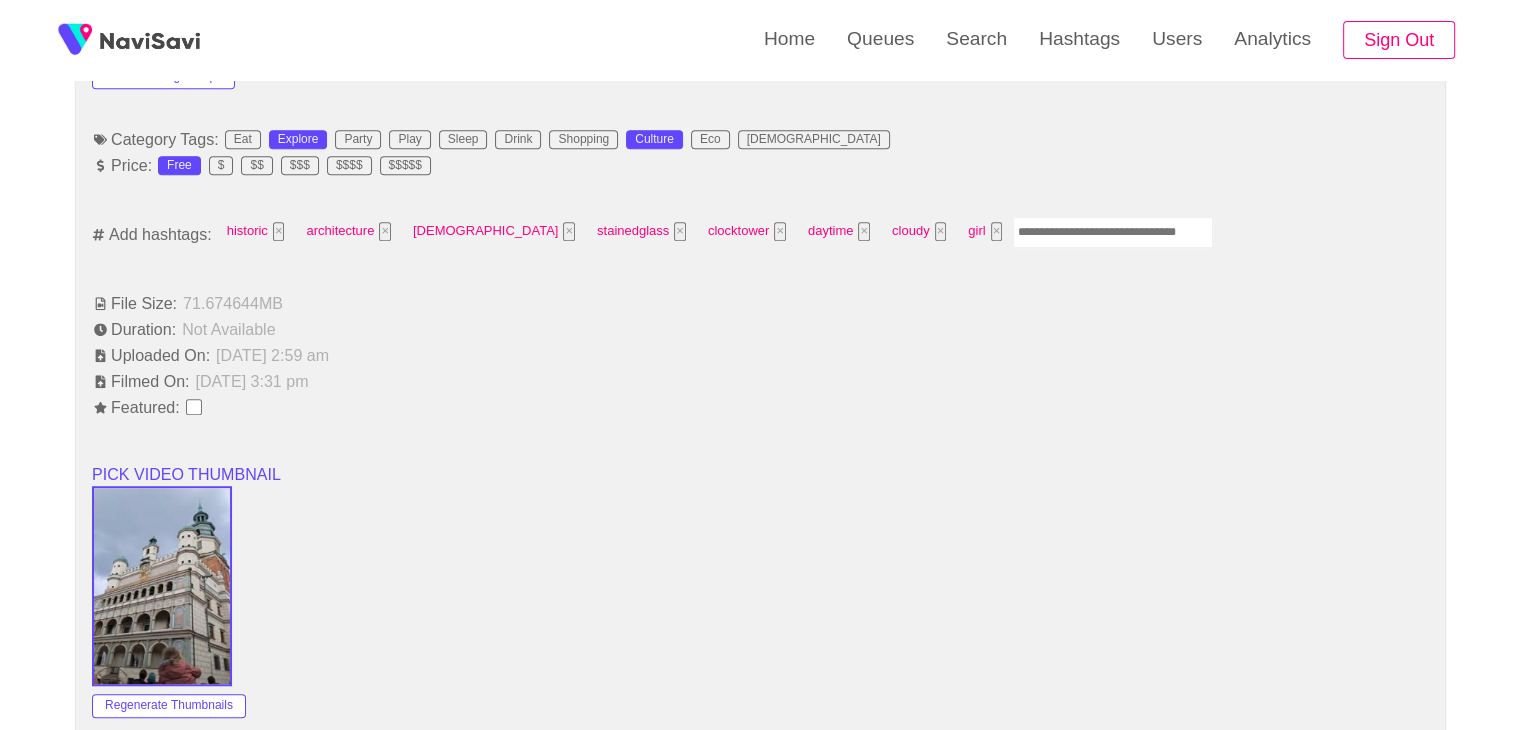 scroll, scrollTop: 1262, scrollLeft: 0, axis: vertical 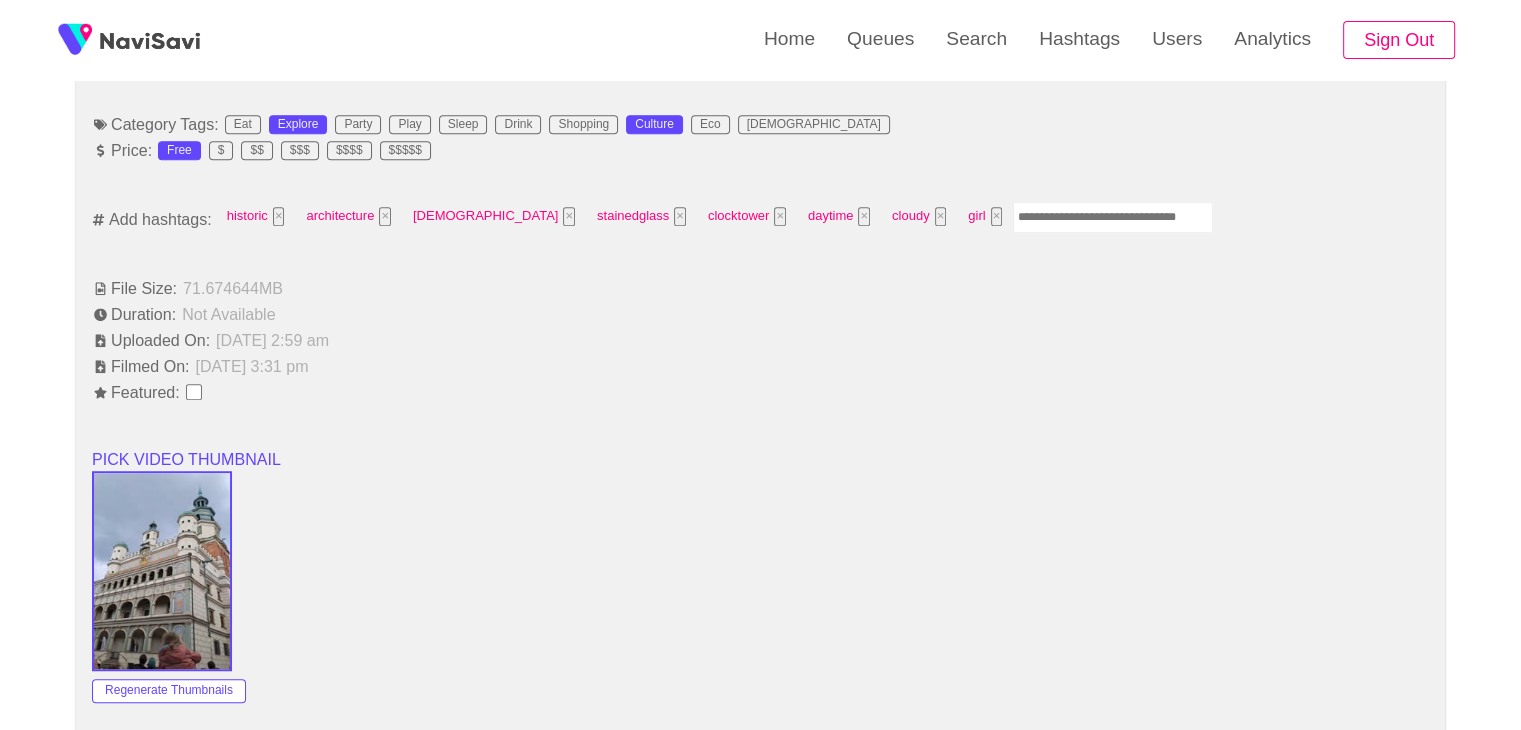 click at bounding box center [1113, 217] 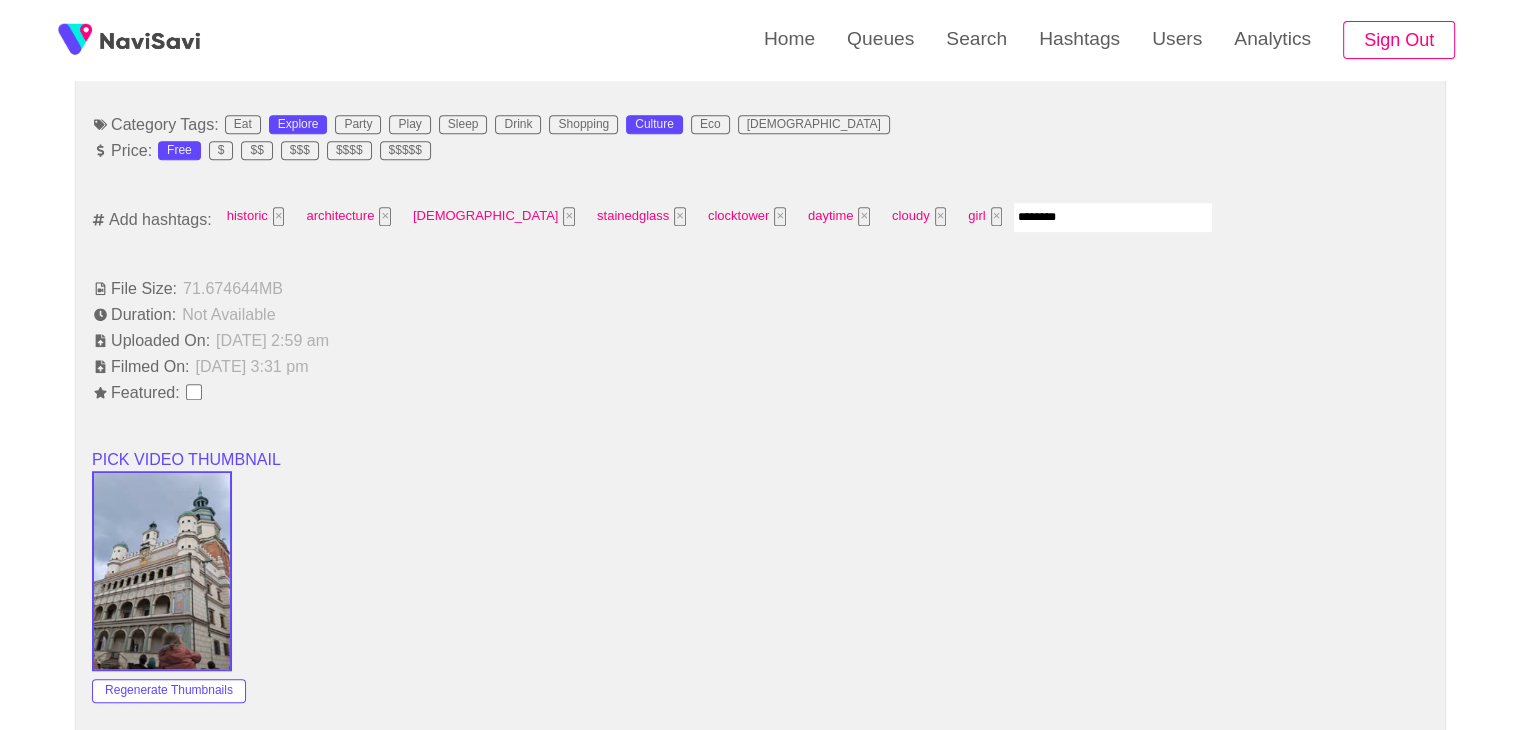 type on "*********" 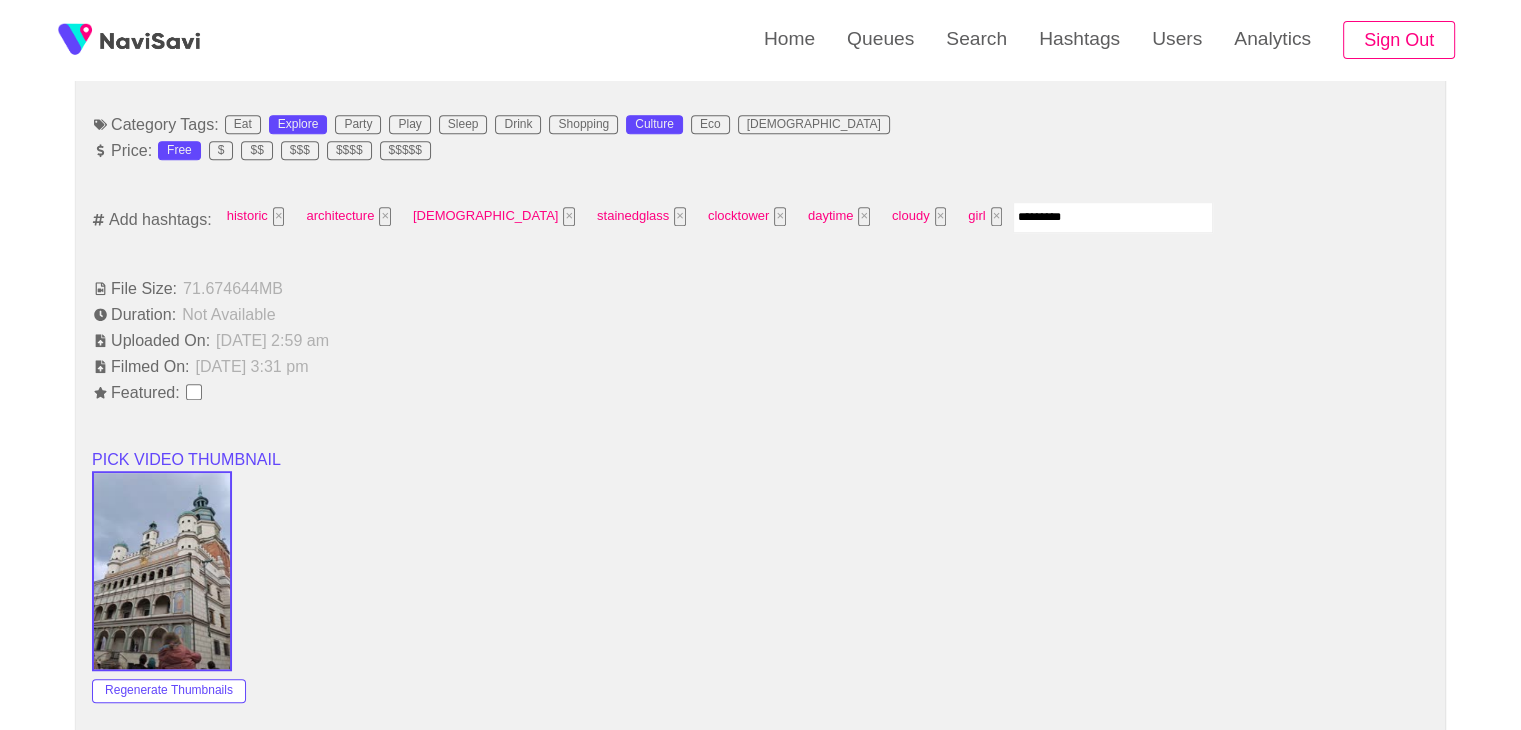 type 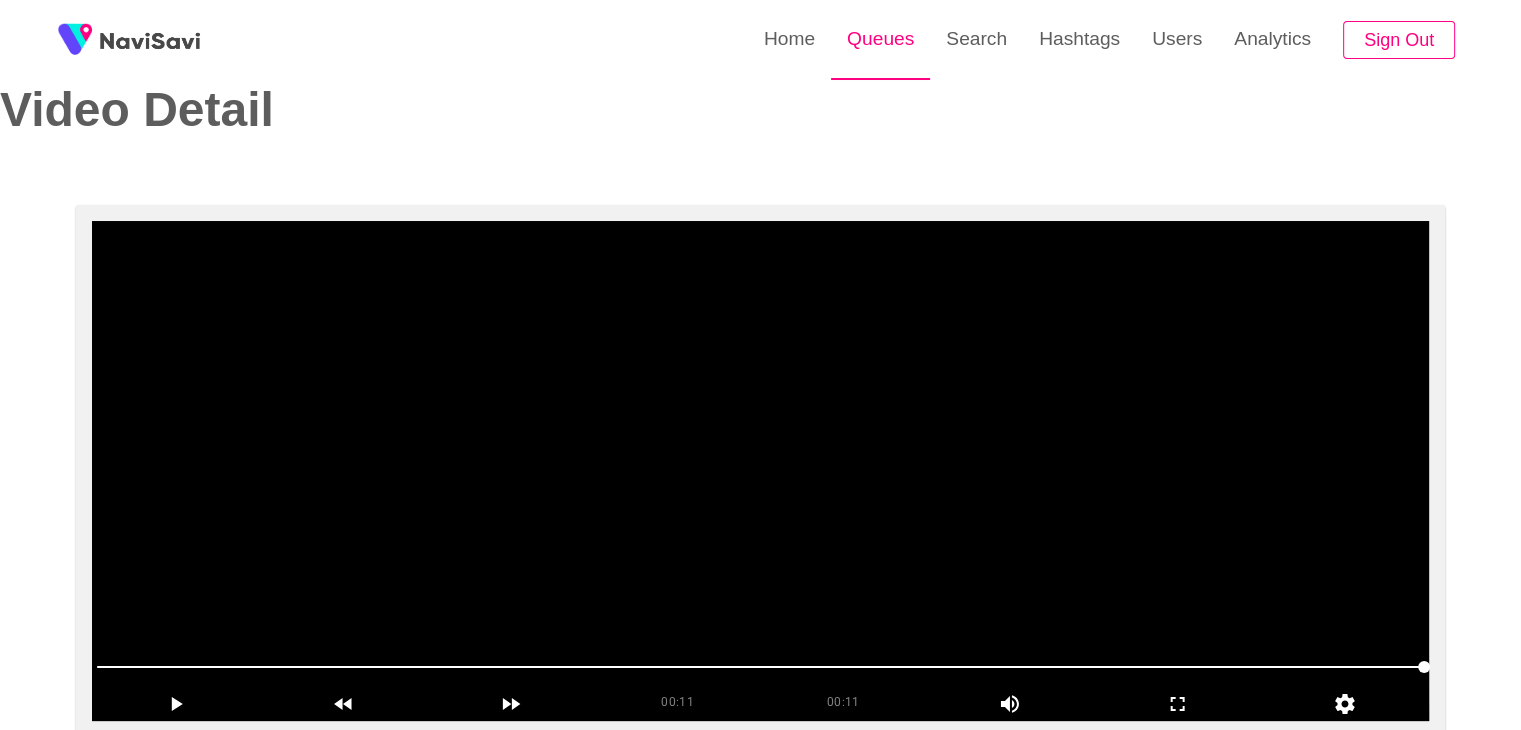 scroll, scrollTop: 0, scrollLeft: 0, axis: both 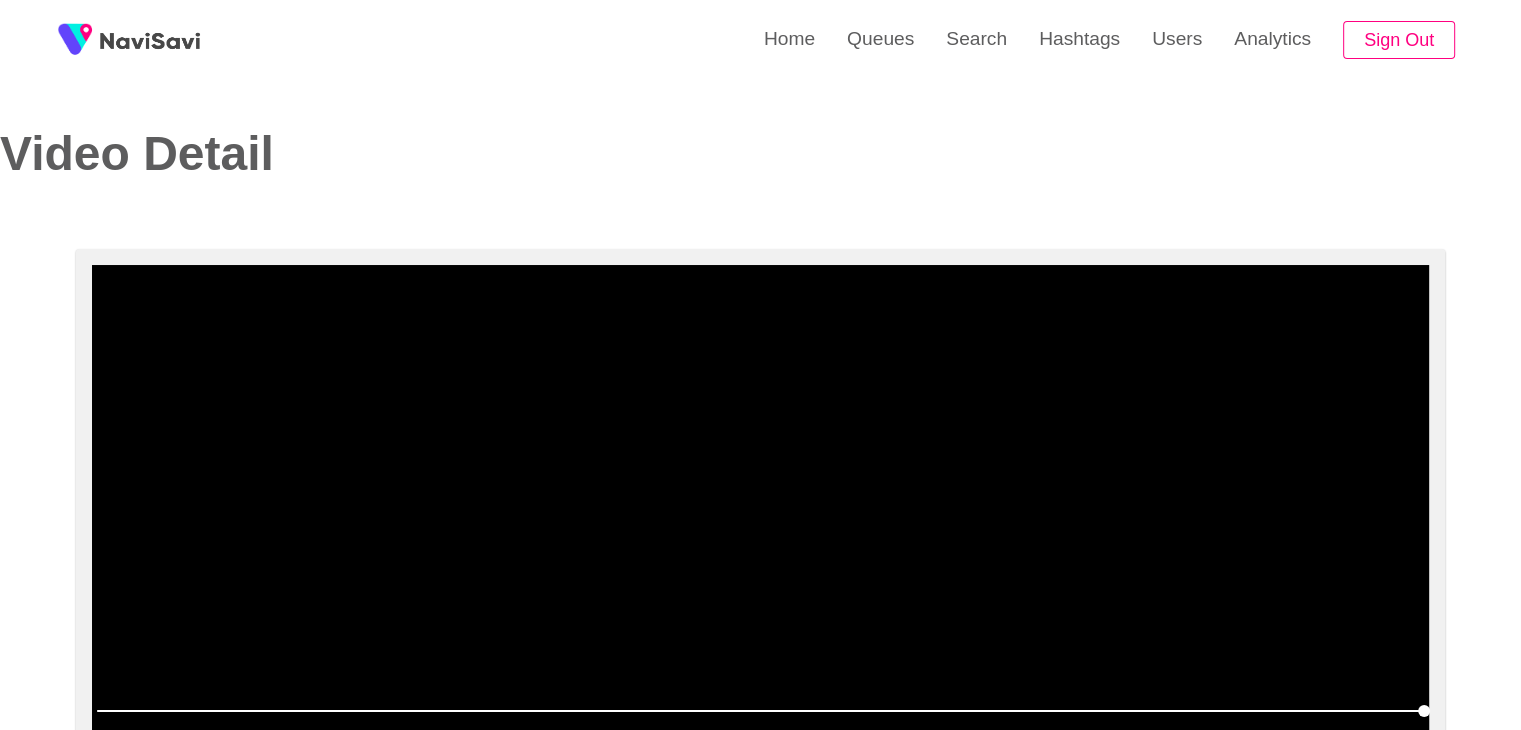 click at bounding box center (760, 515) 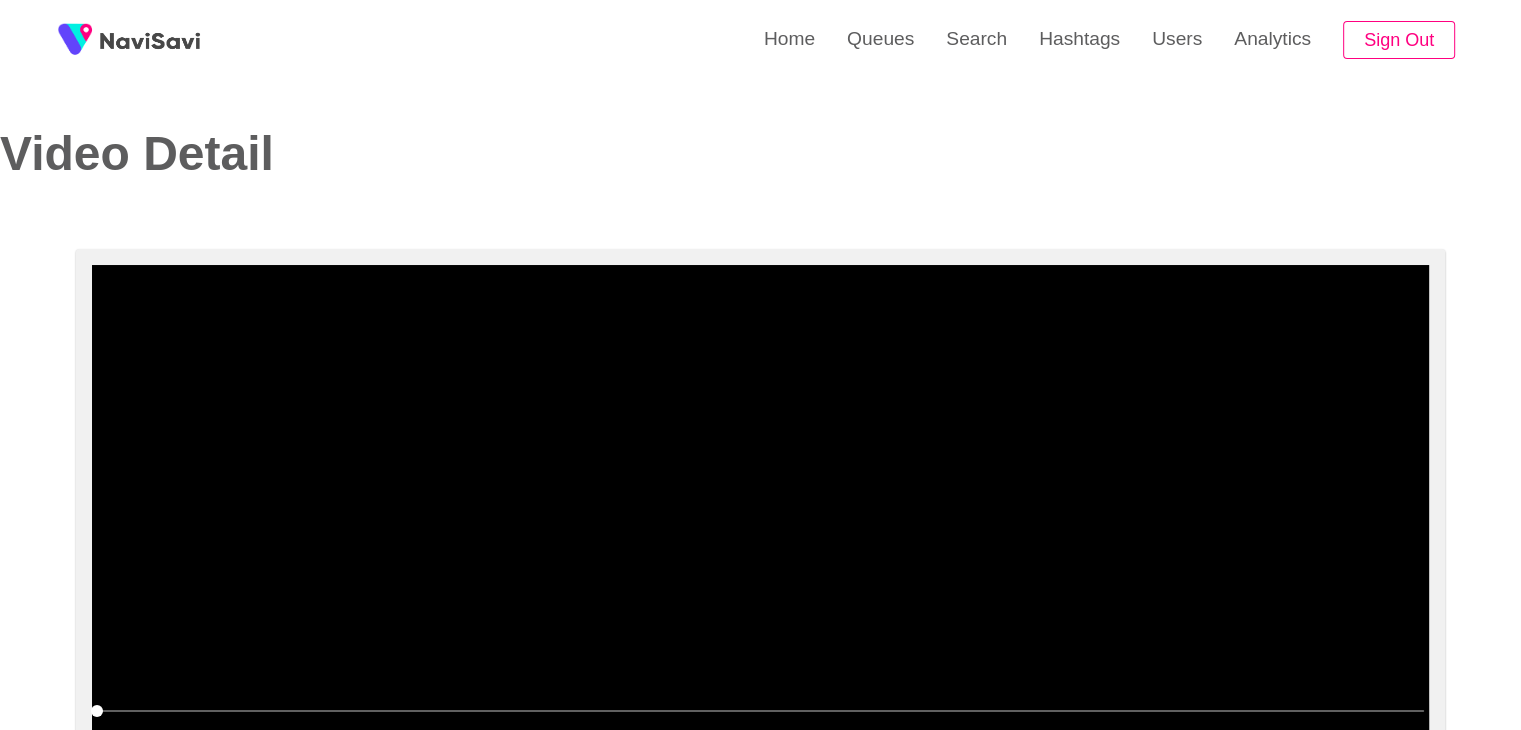 click at bounding box center [760, 515] 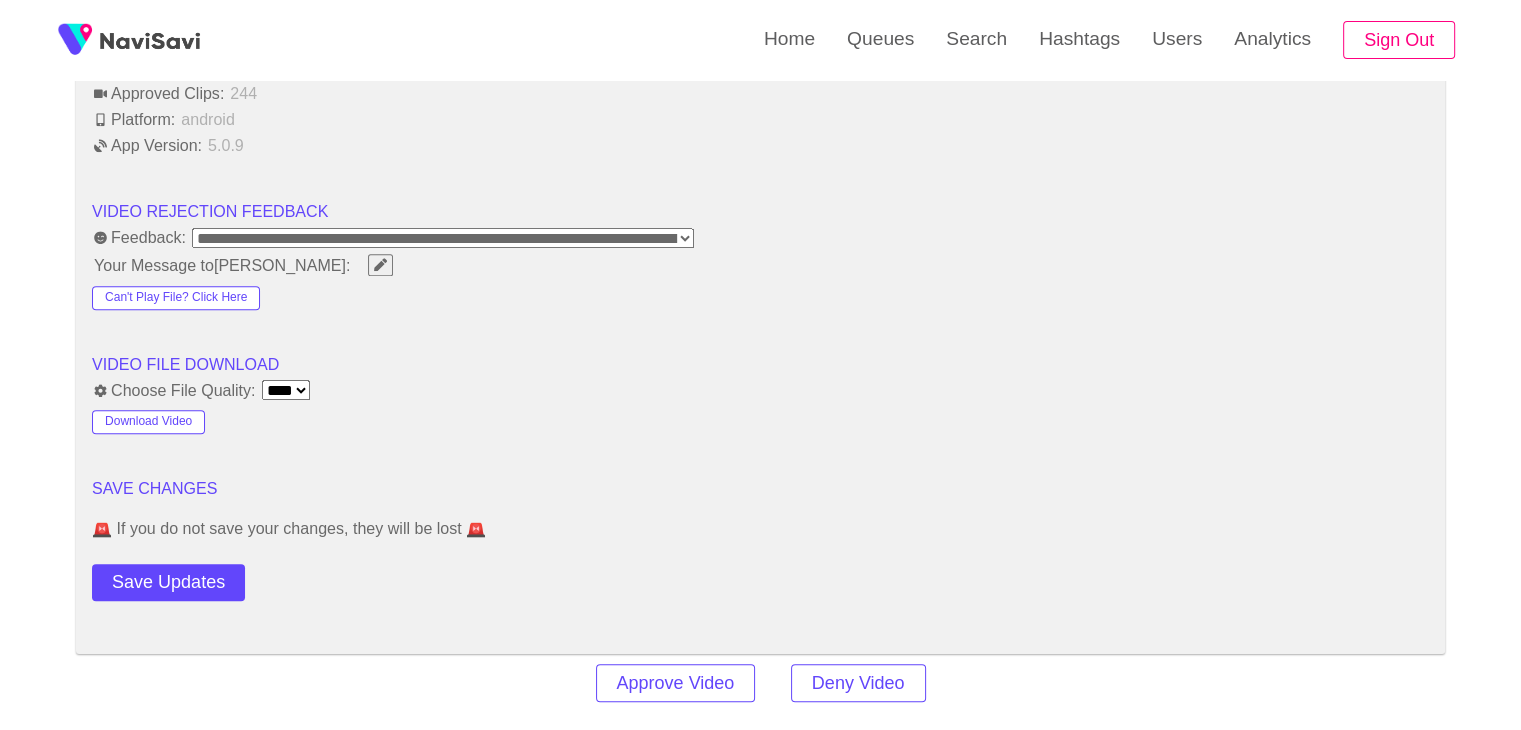 scroll, scrollTop: 2176, scrollLeft: 0, axis: vertical 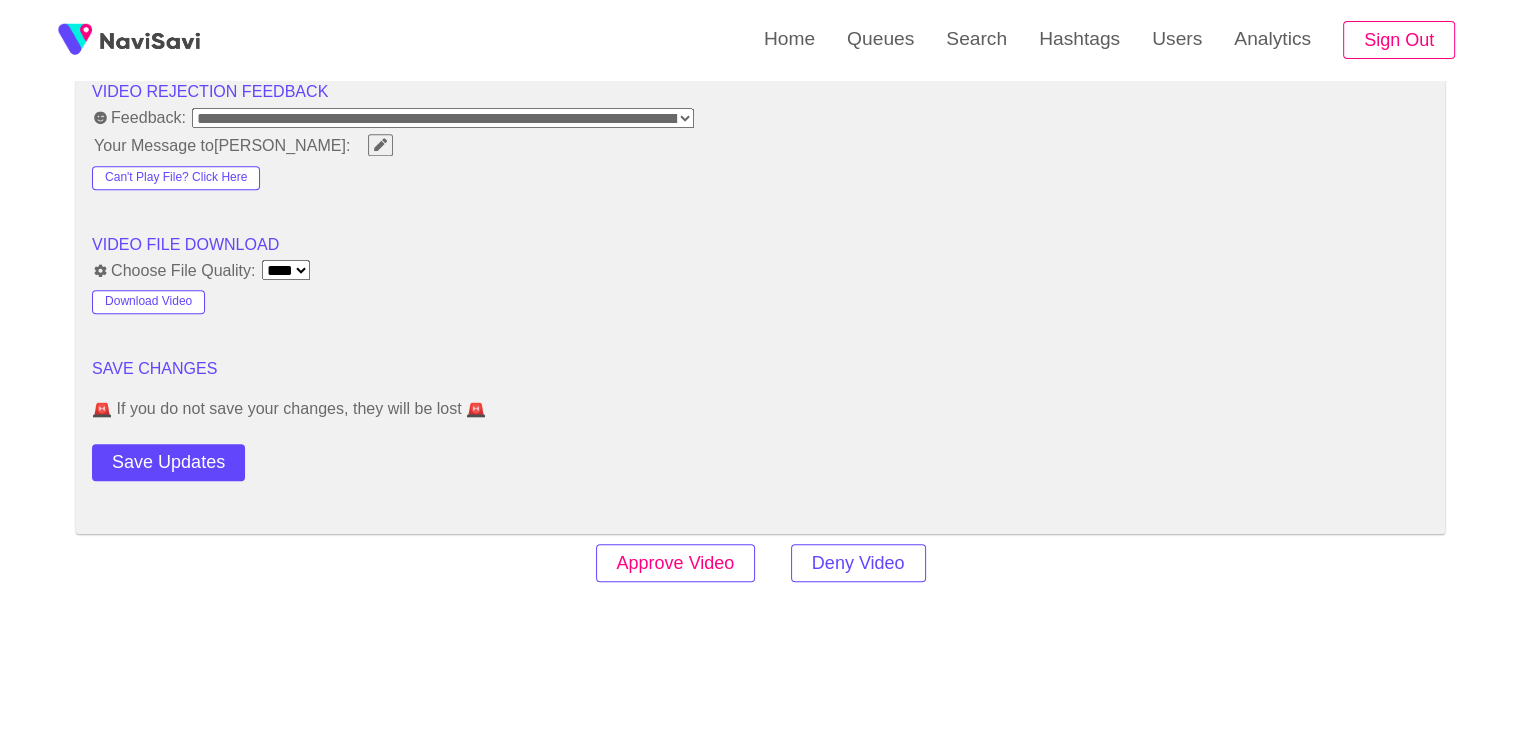 click on "Approve Video" at bounding box center (676, 563) 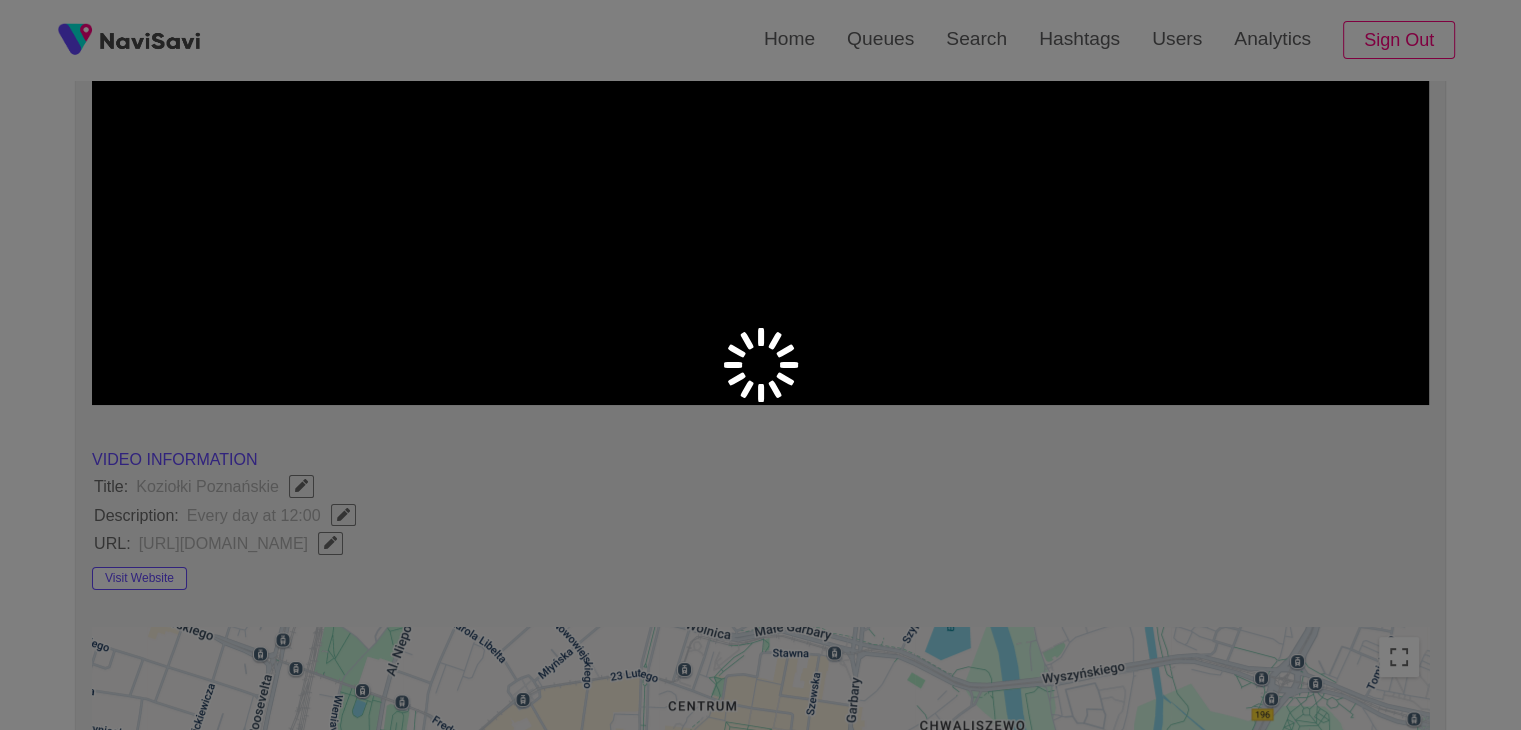 scroll, scrollTop: 360, scrollLeft: 0, axis: vertical 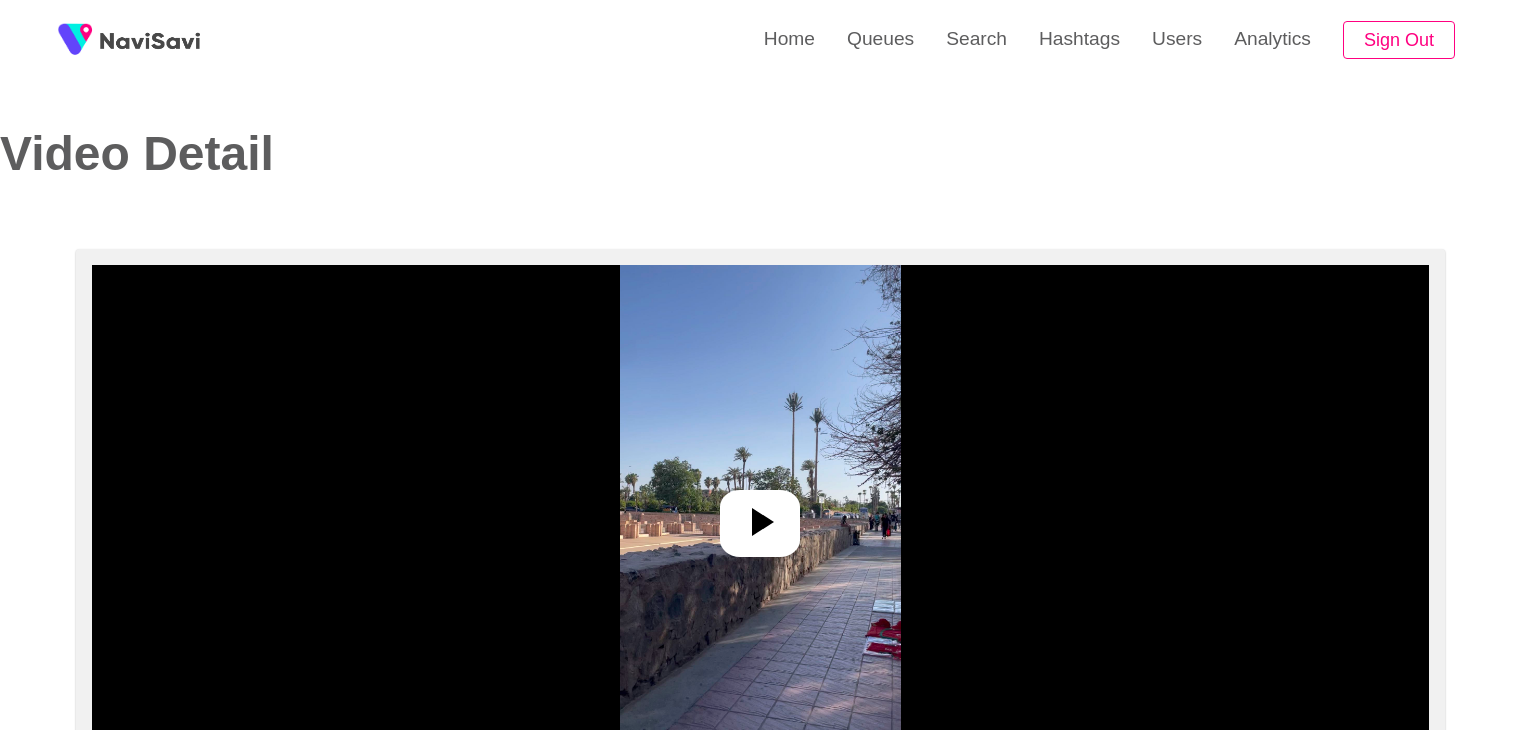 select on "**********" 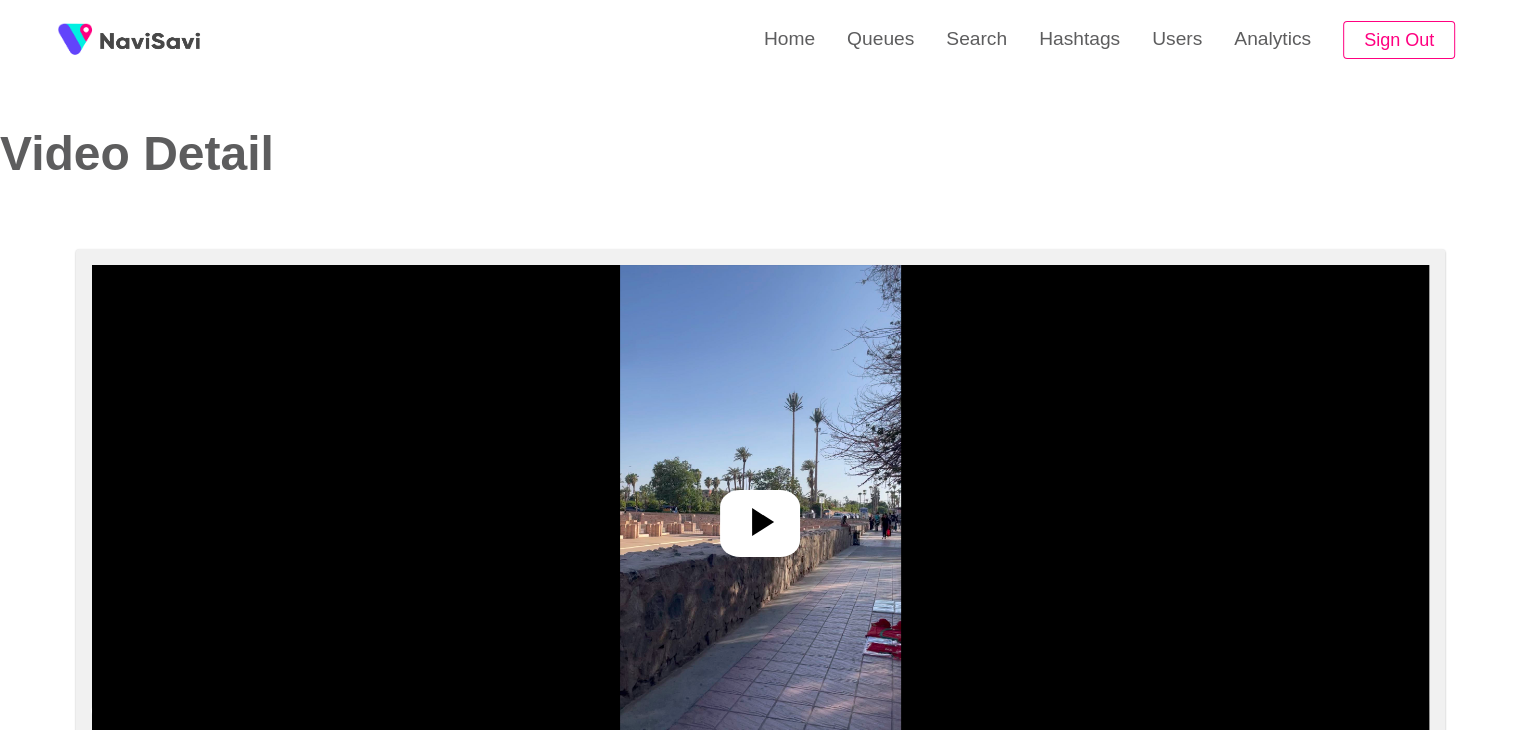 click at bounding box center (760, 515) 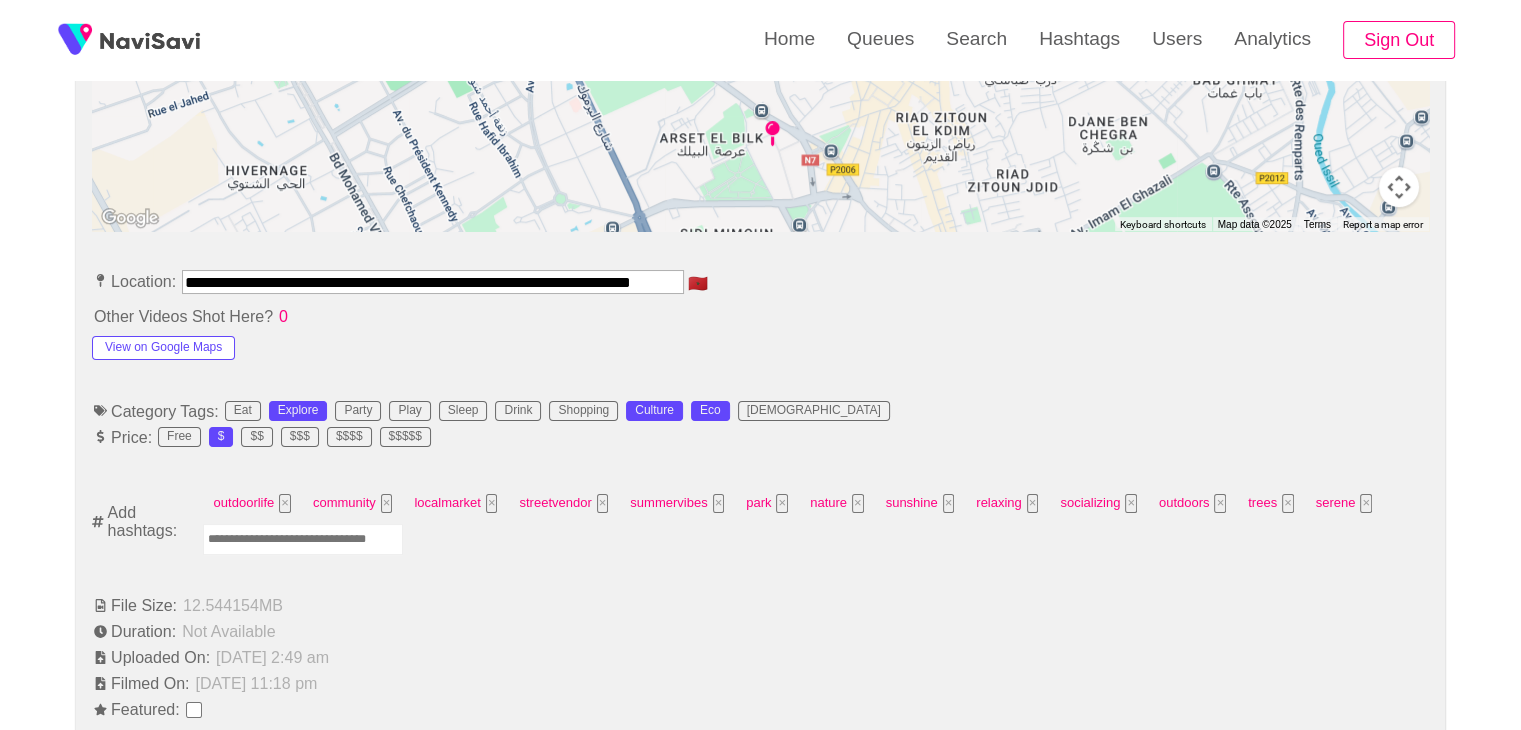 scroll, scrollTop: 952, scrollLeft: 0, axis: vertical 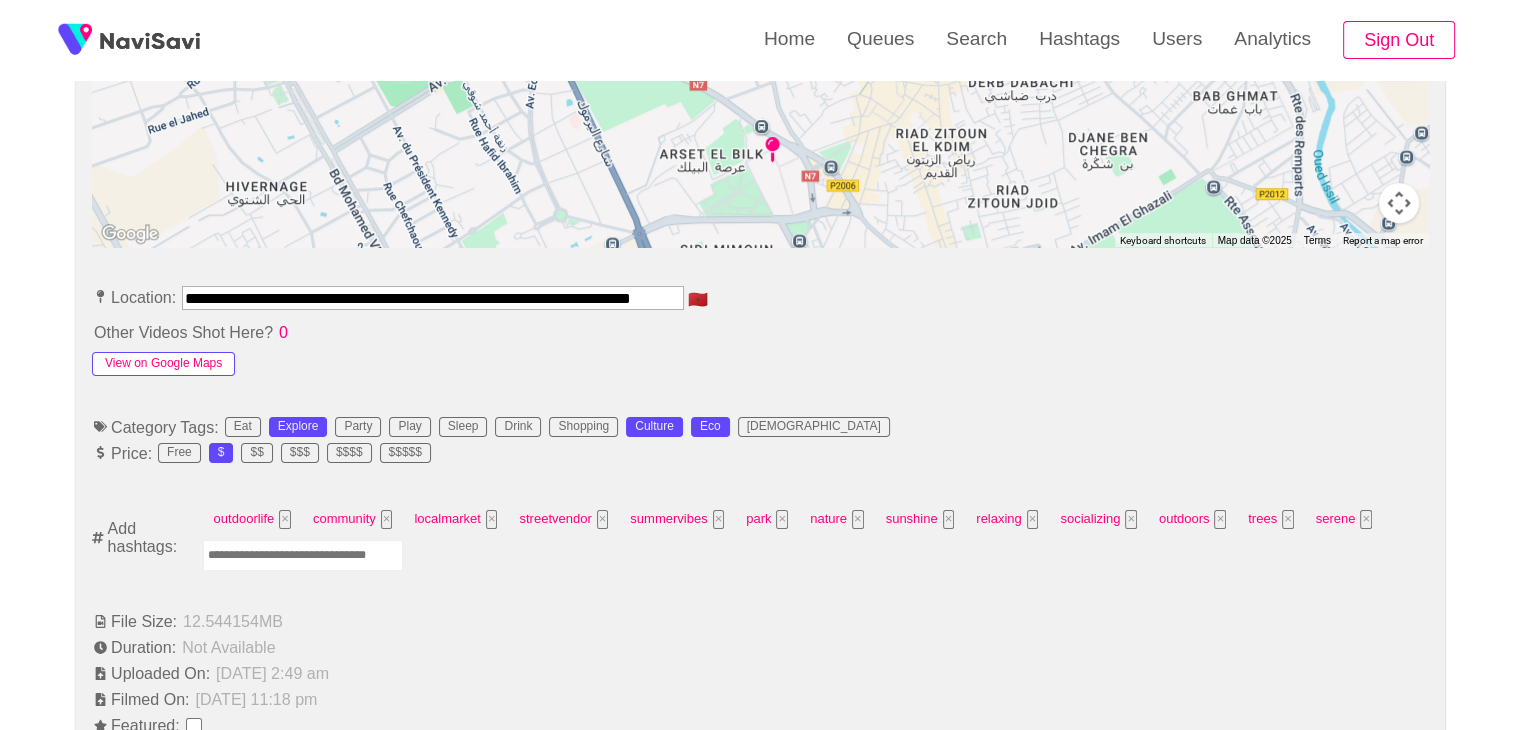 click on "View on Google Maps" at bounding box center [163, 364] 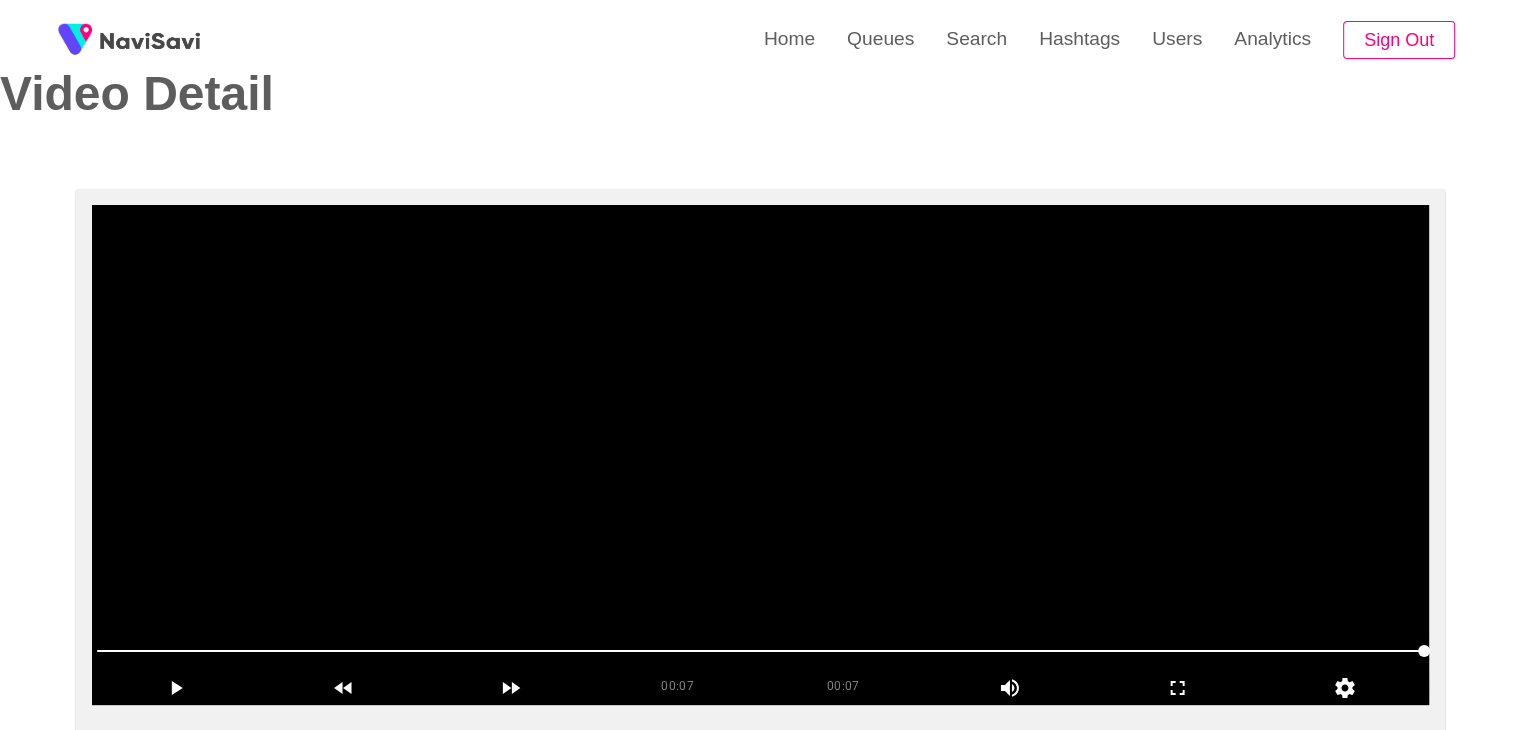 scroll, scrollTop: 0, scrollLeft: 0, axis: both 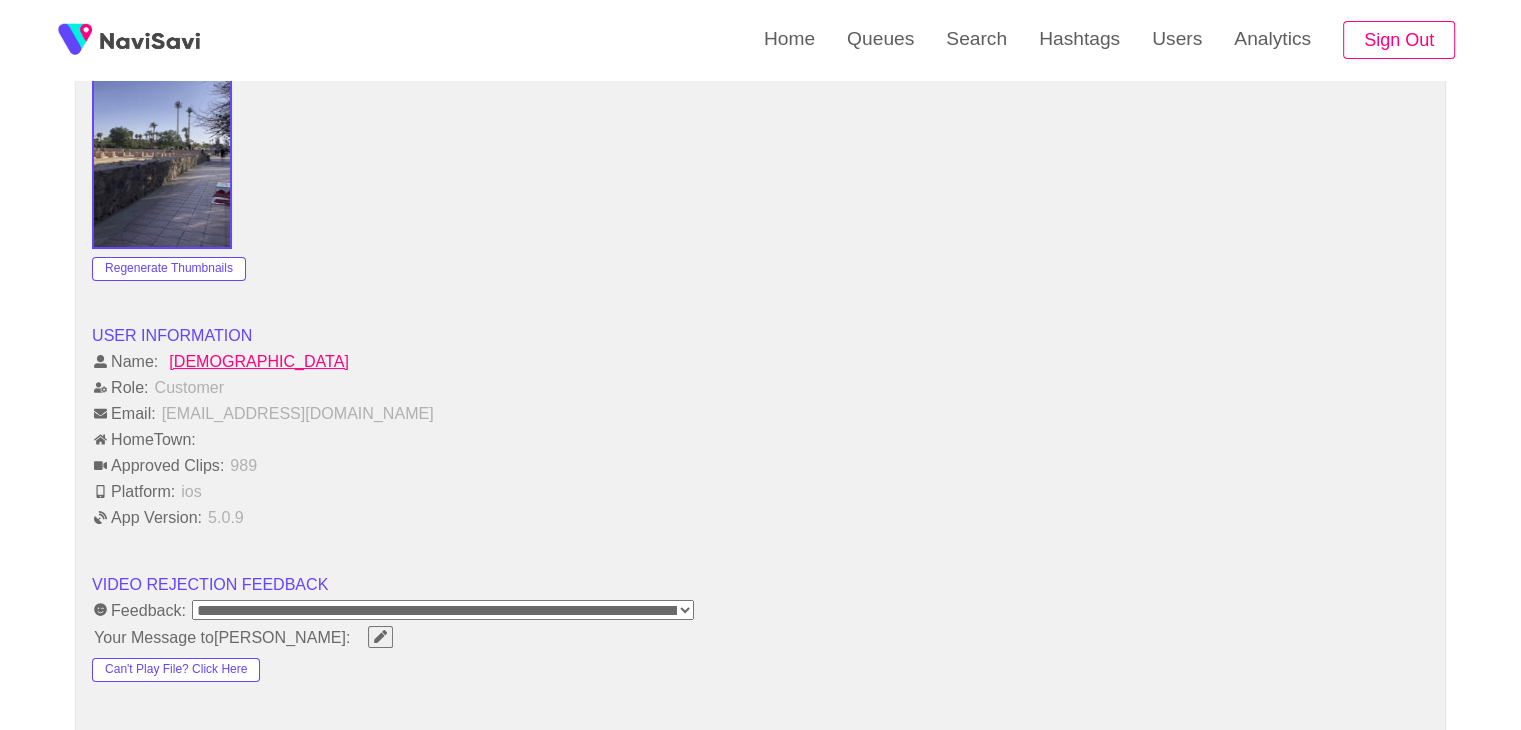 click 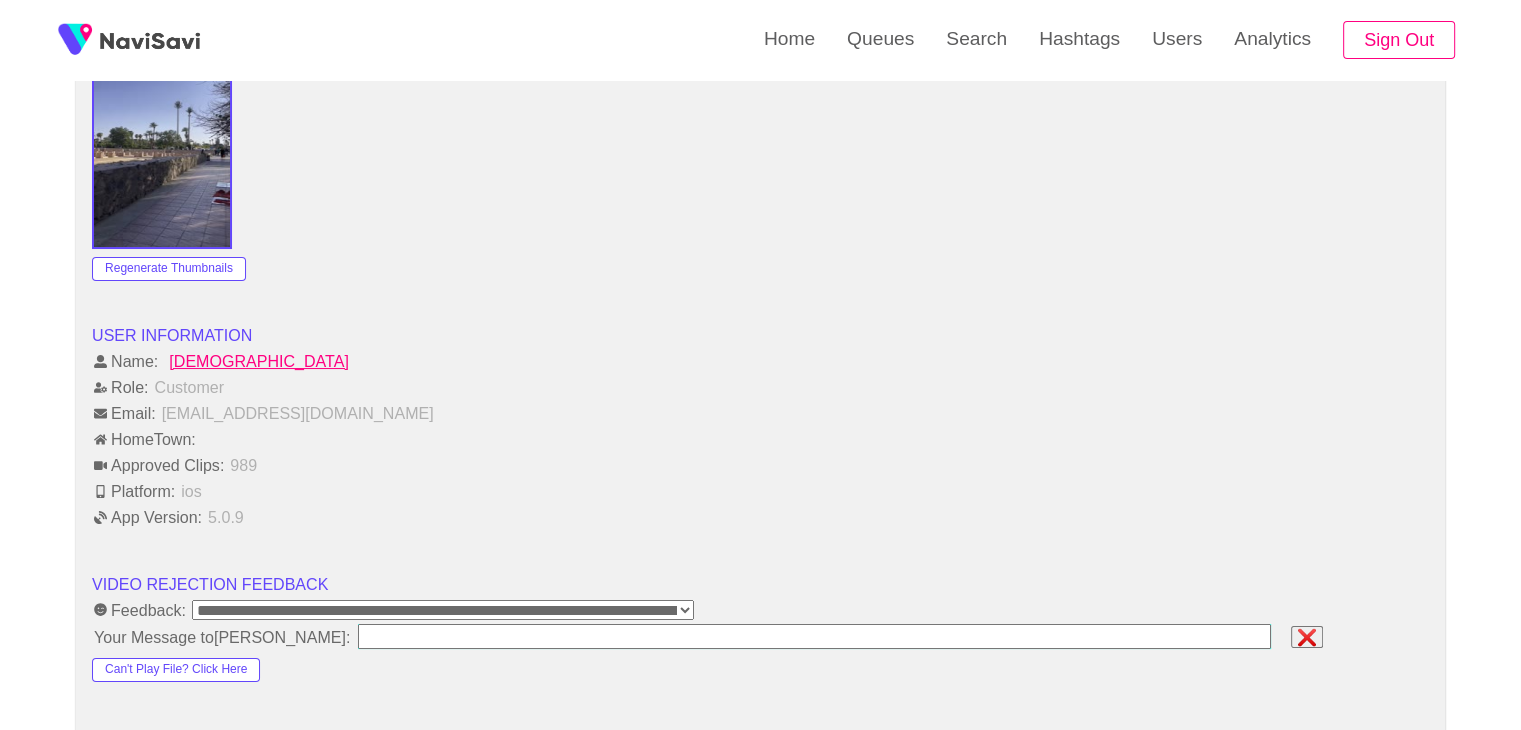 type on "**********" 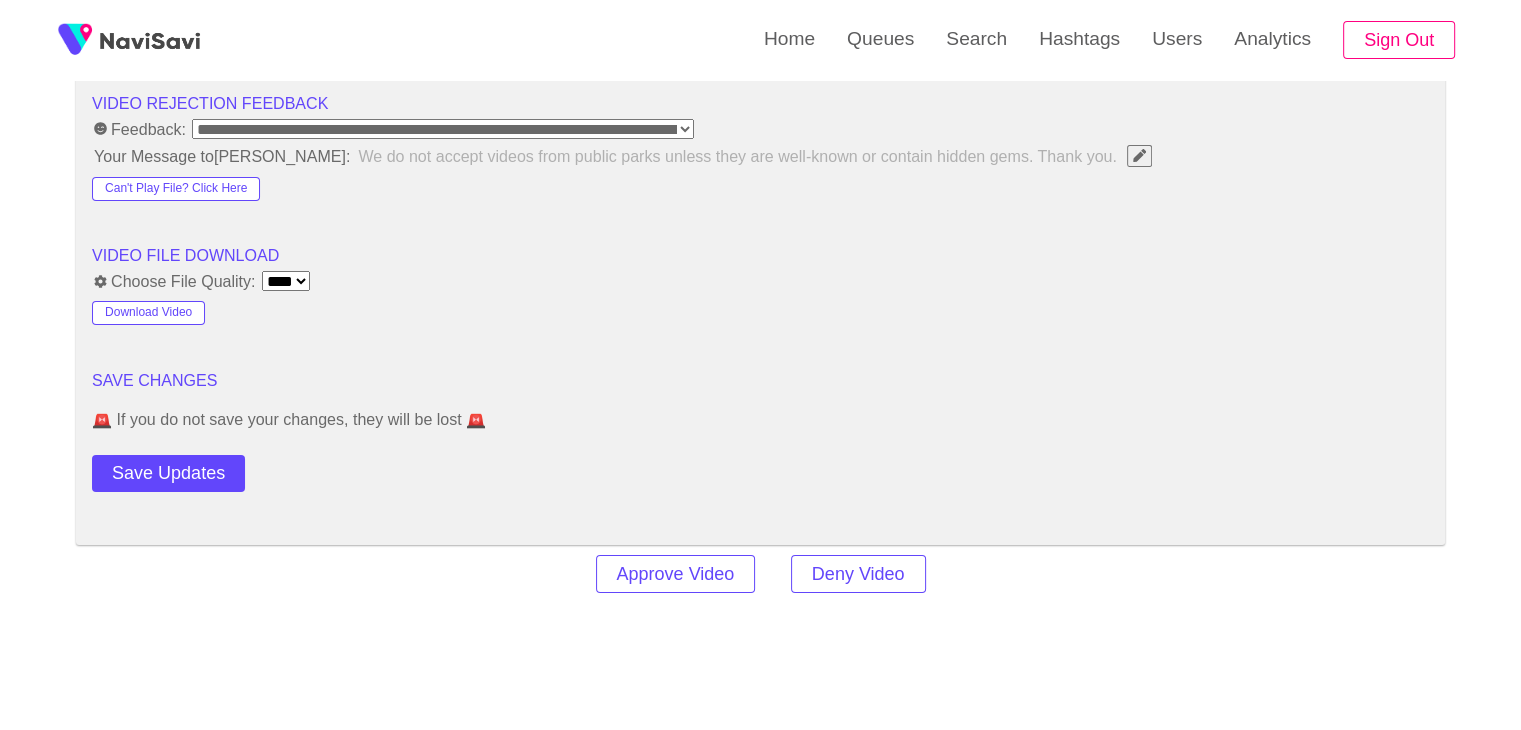 scroll, scrollTop: 2190, scrollLeft: 0, axis: vertical 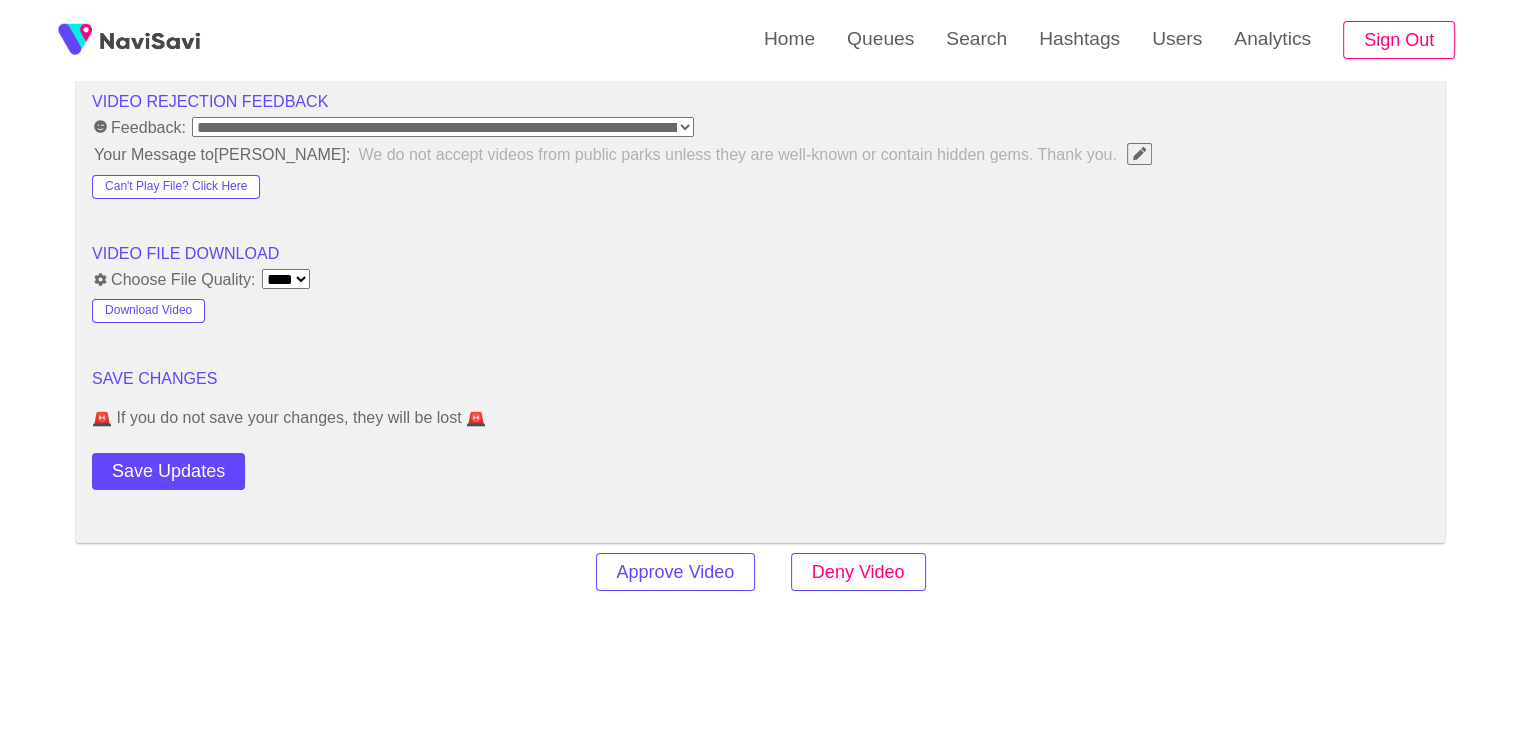 click on "Deny Video" at bounding box center (858, 572) 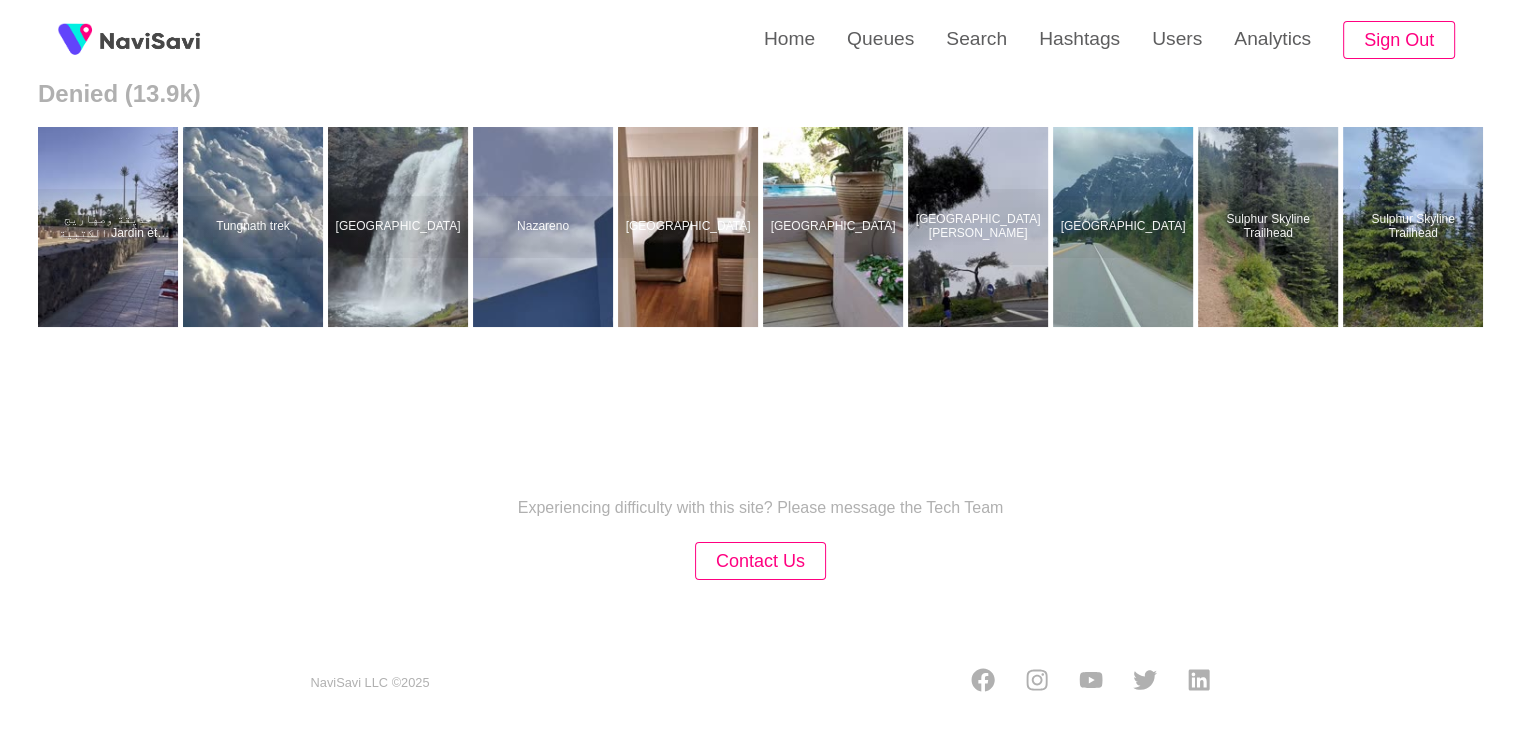 scroll, scrollTop: 0, scrollLeft: 0, axis: both 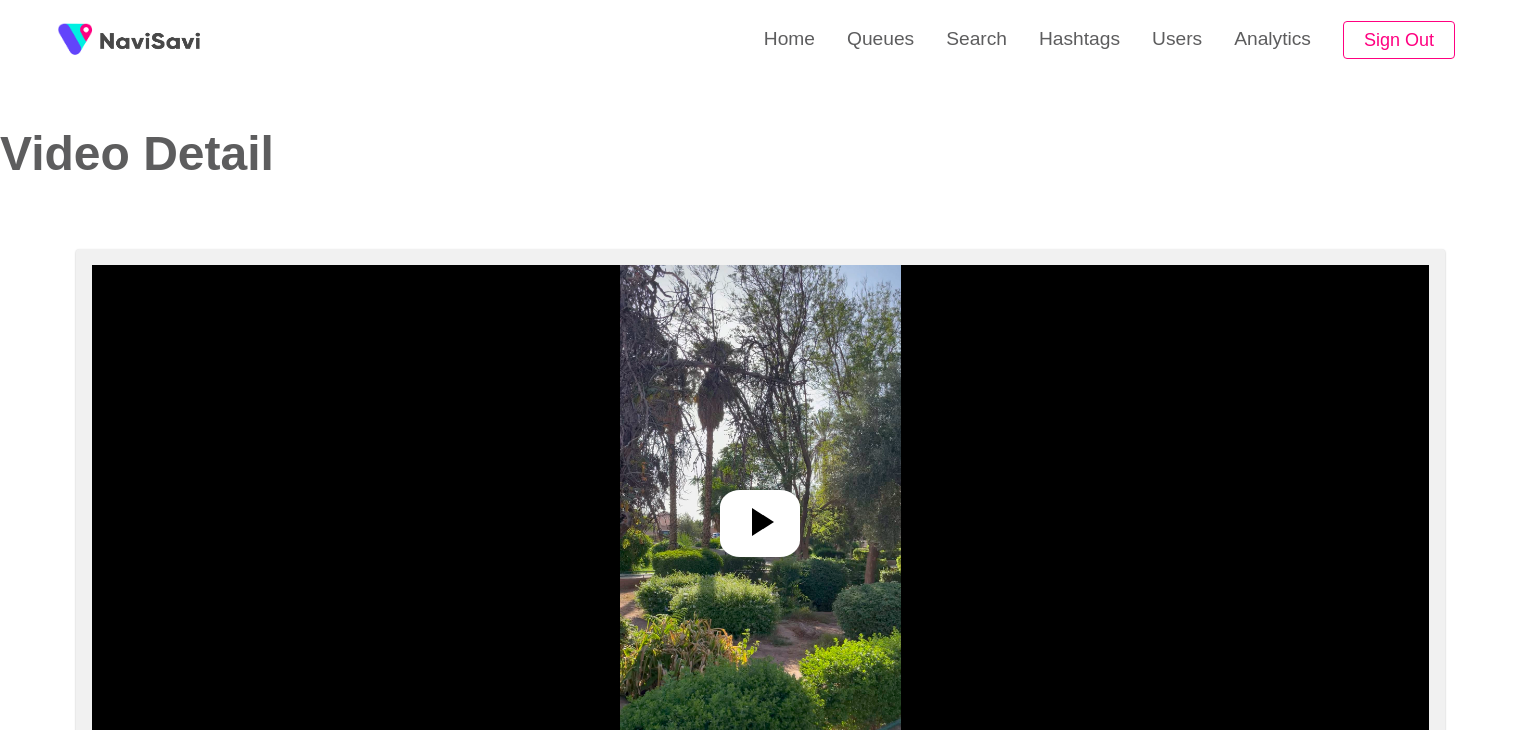select on "**********" 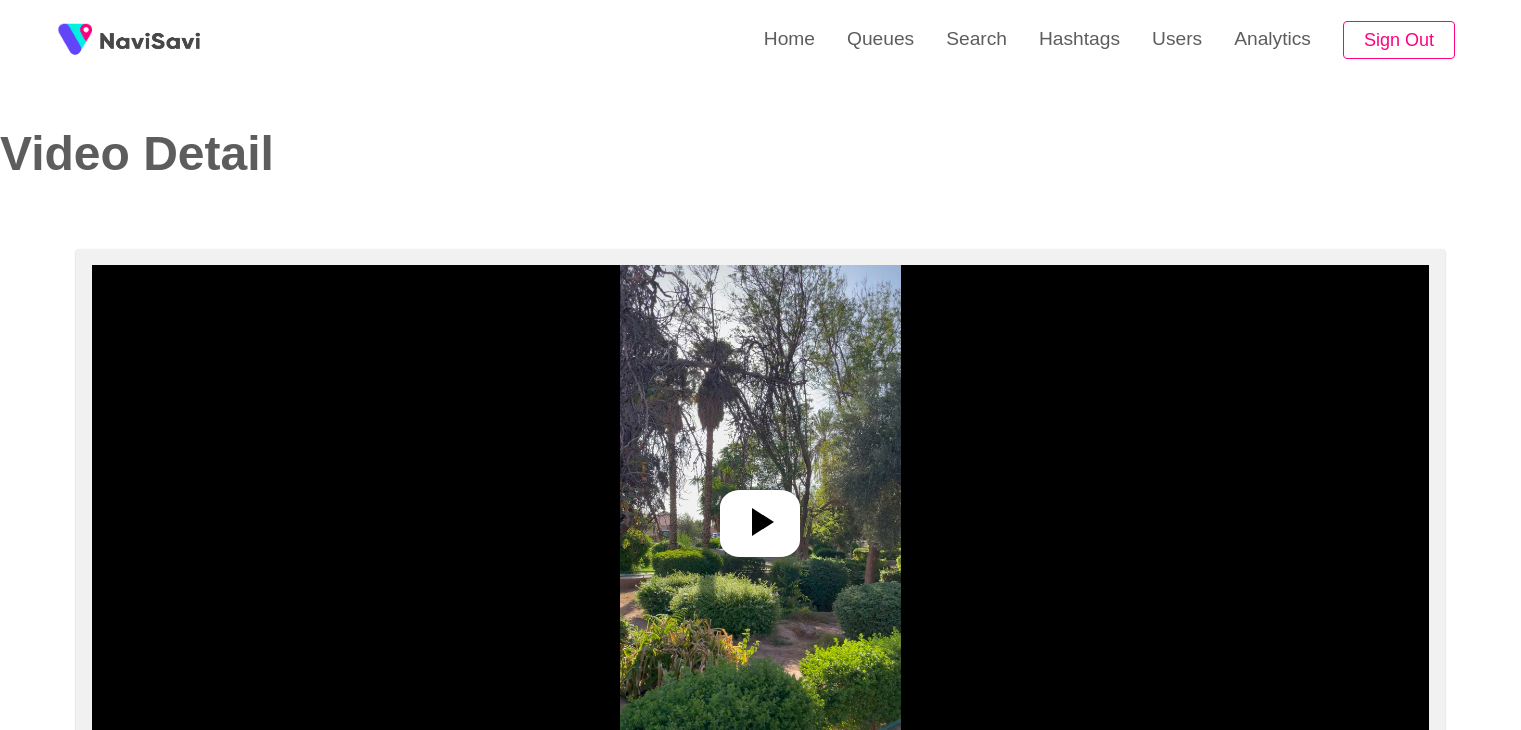 scroll, scrollTop: 0, scrollLeft: 0, axis: both 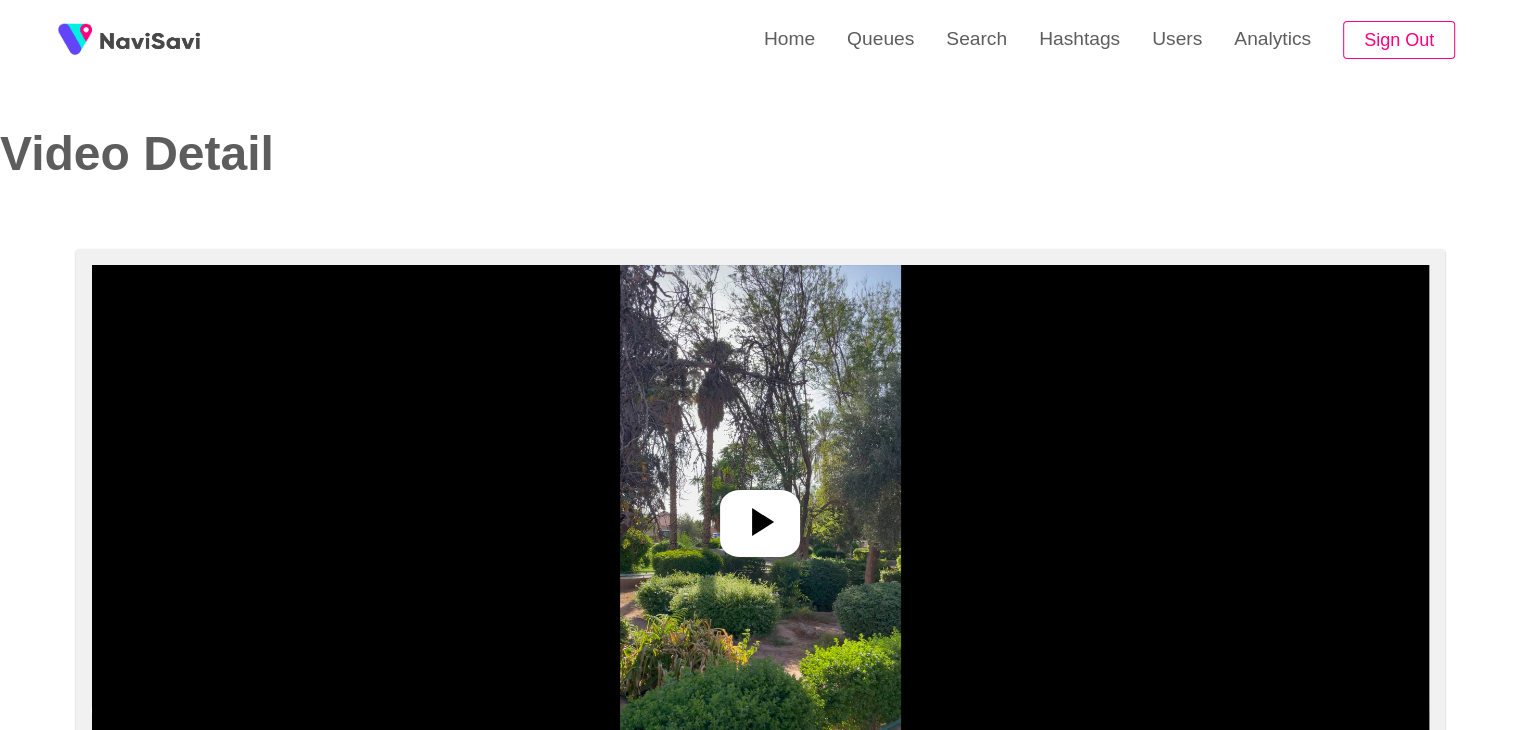 click at bounding box center (760, 515) 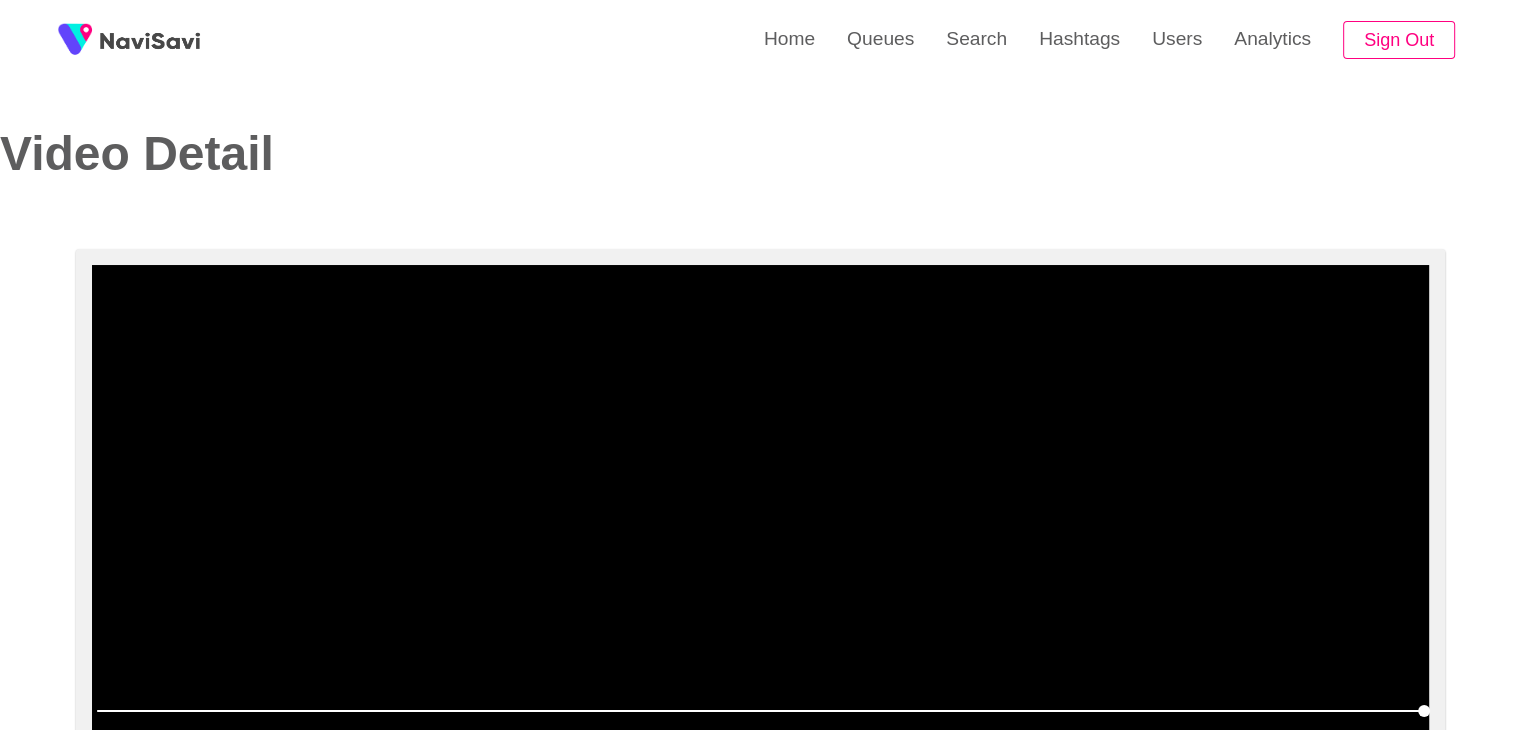 click at bounding box center (760, 515) 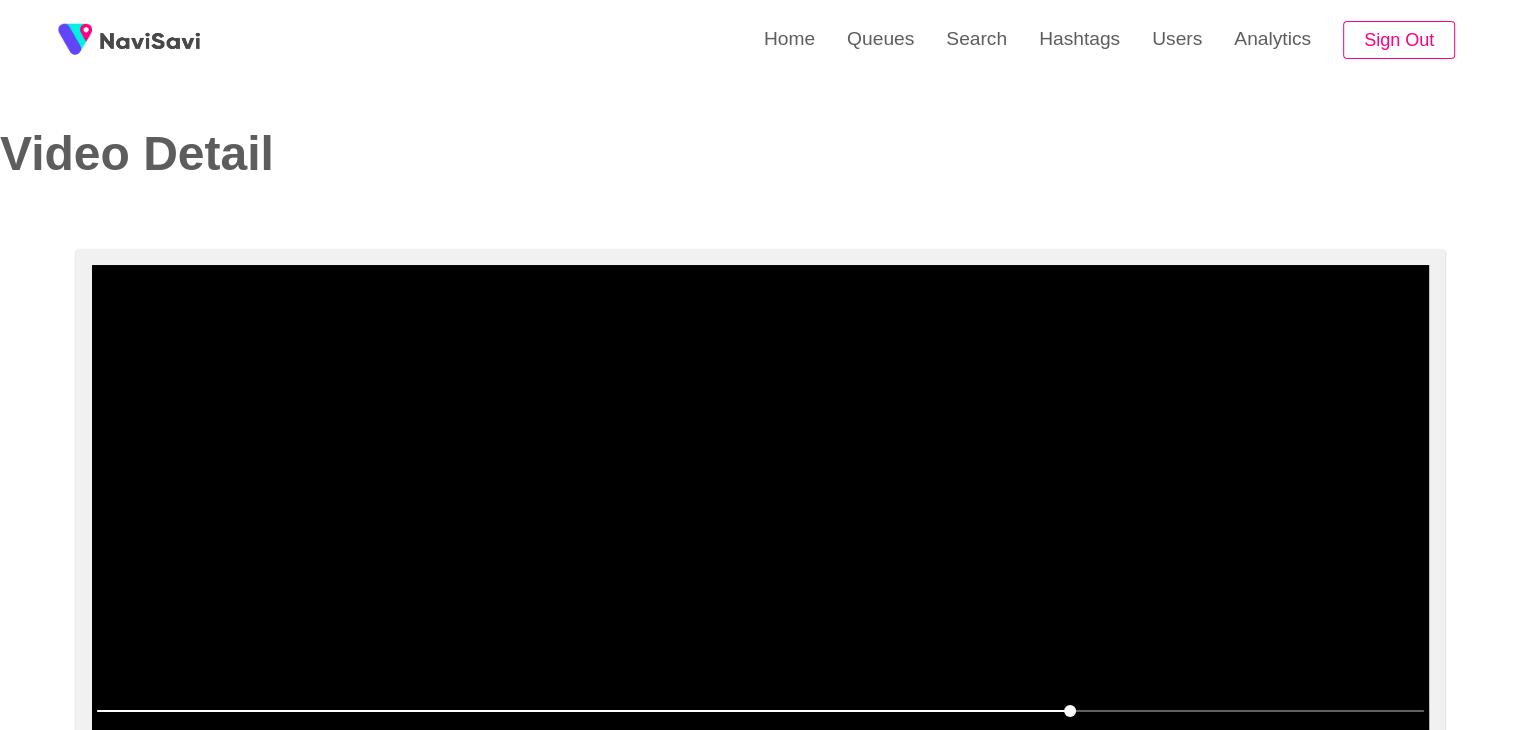 click at bounding box center [760, 515] 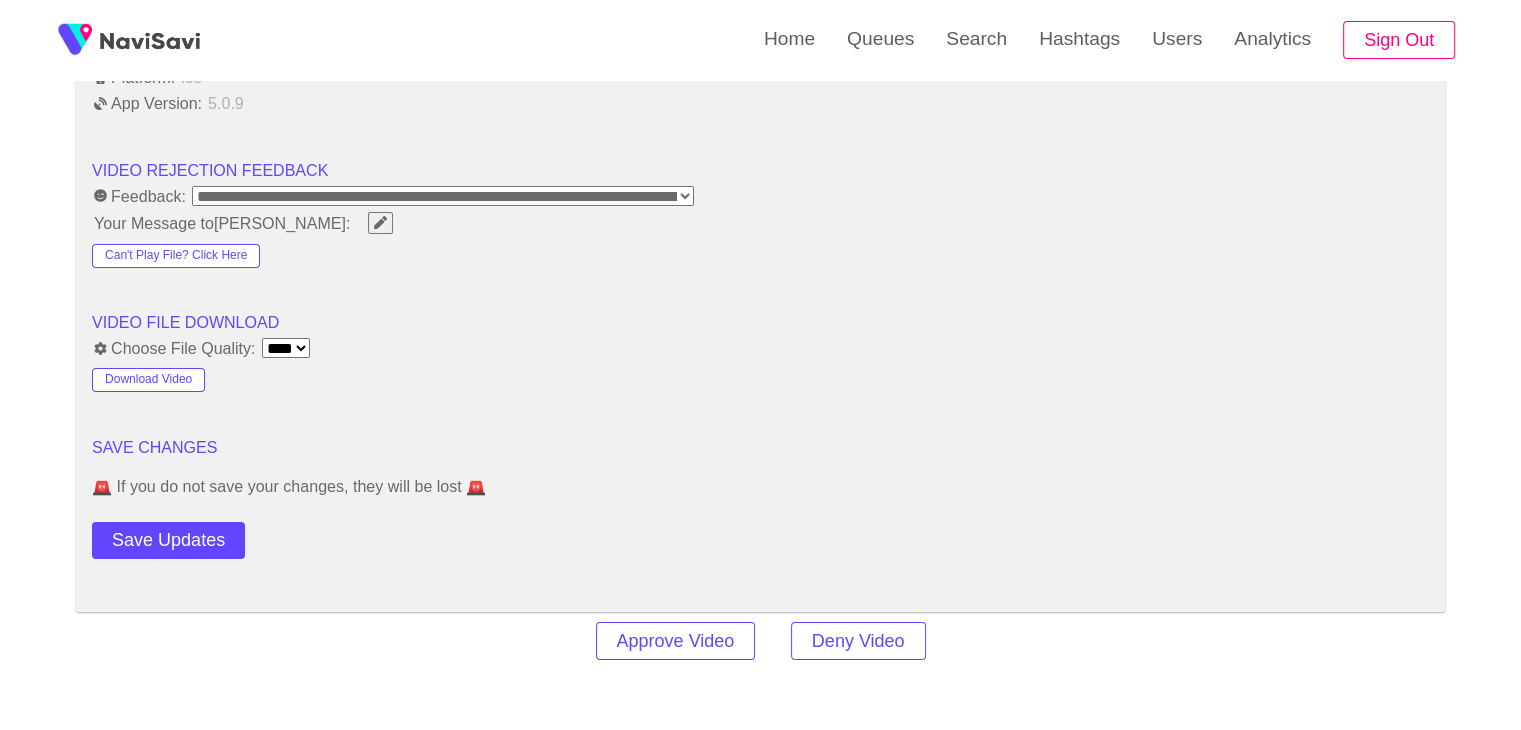 scroll, scrollTop: 2091, scrollLeft: 0, axis: vertical 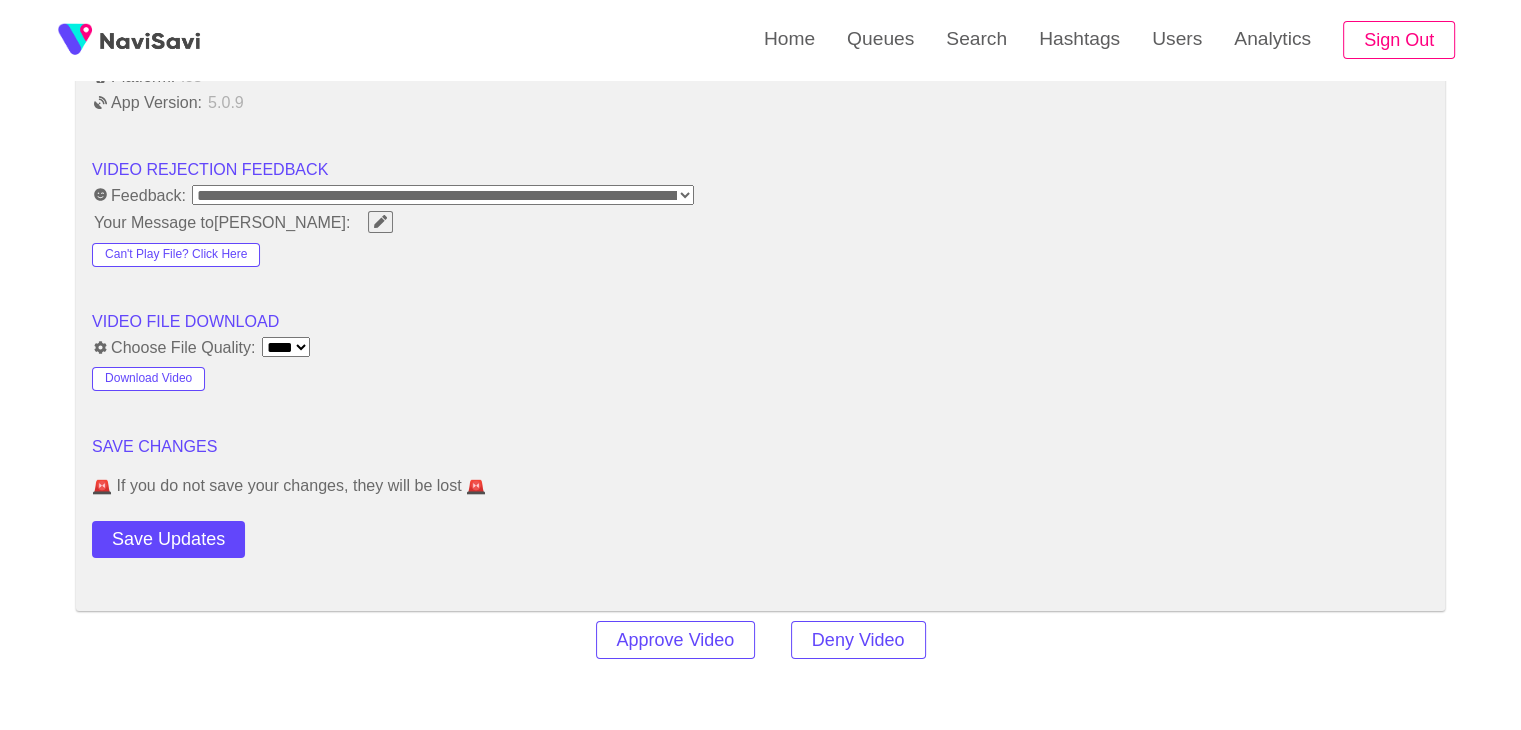 click 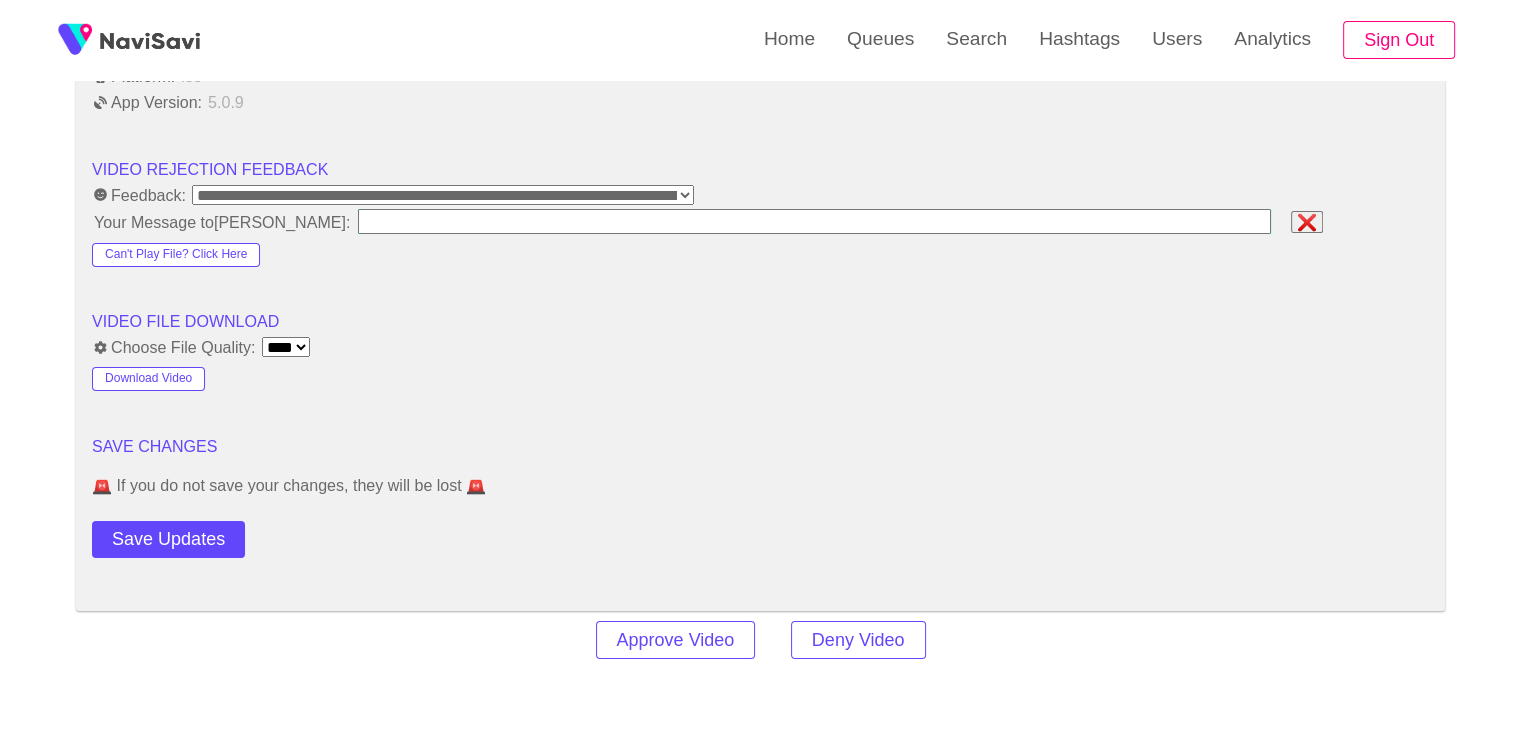 type on "**********" 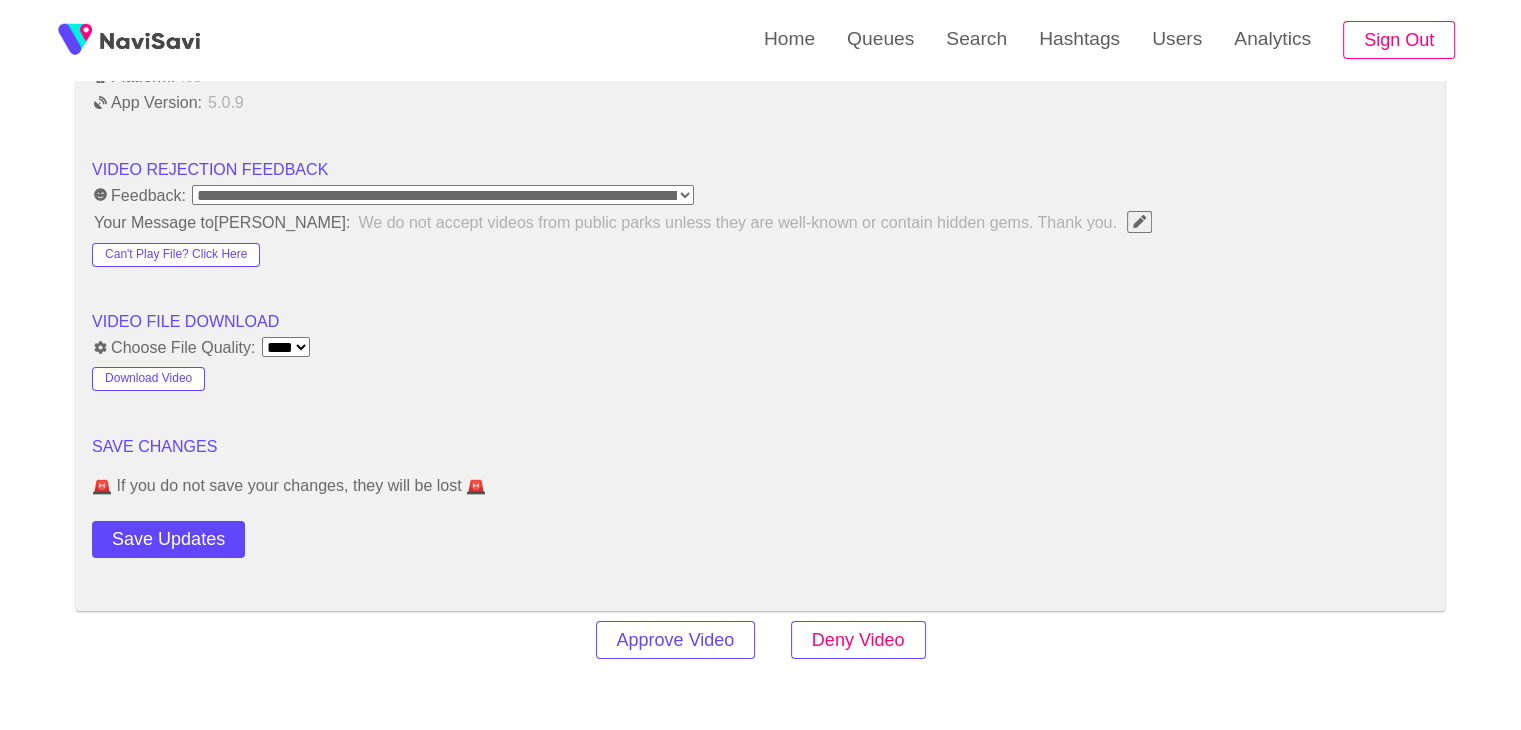 click on "Deny Video" at bounding box center [858, 640] 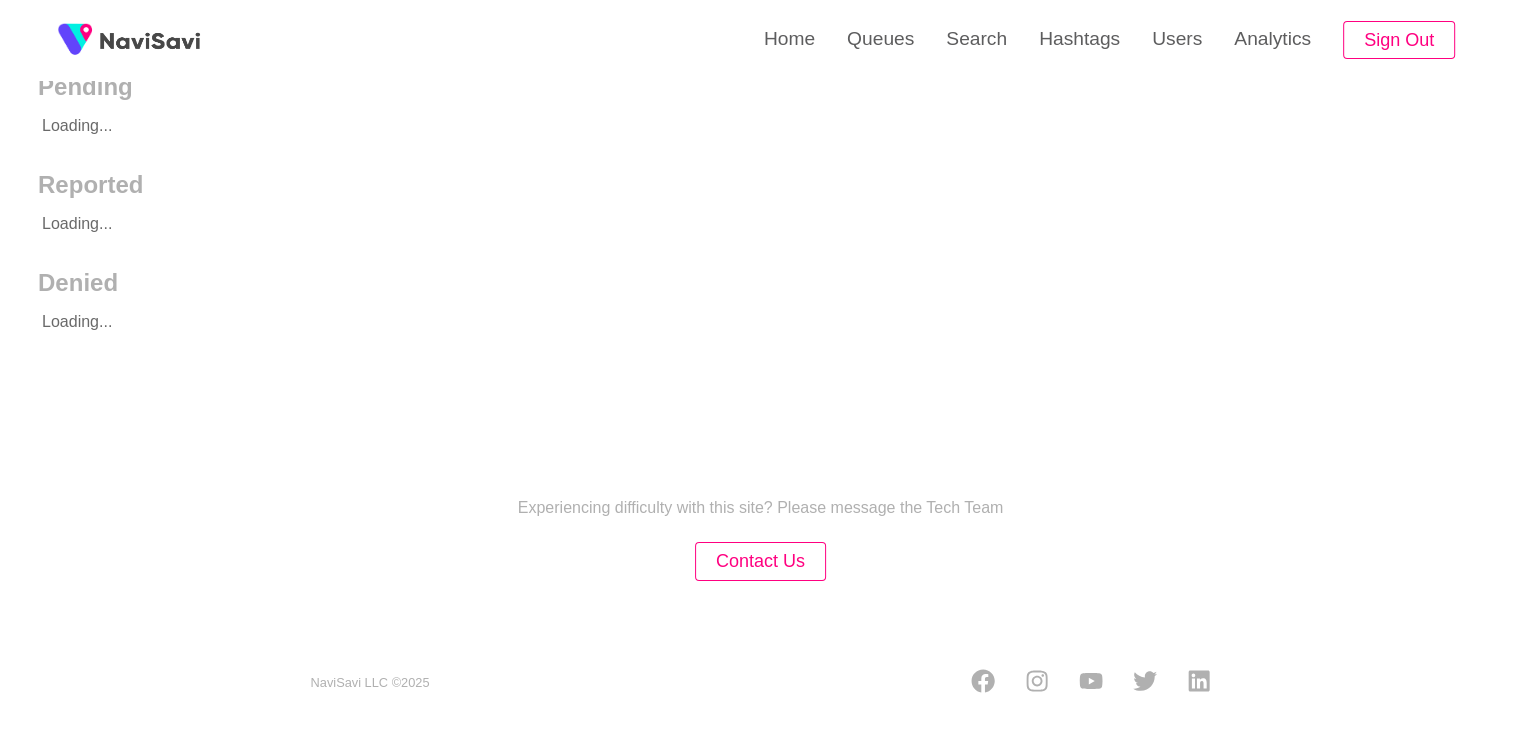 scroll, scrollTop: 0, scrollLeft: 0, axis: both 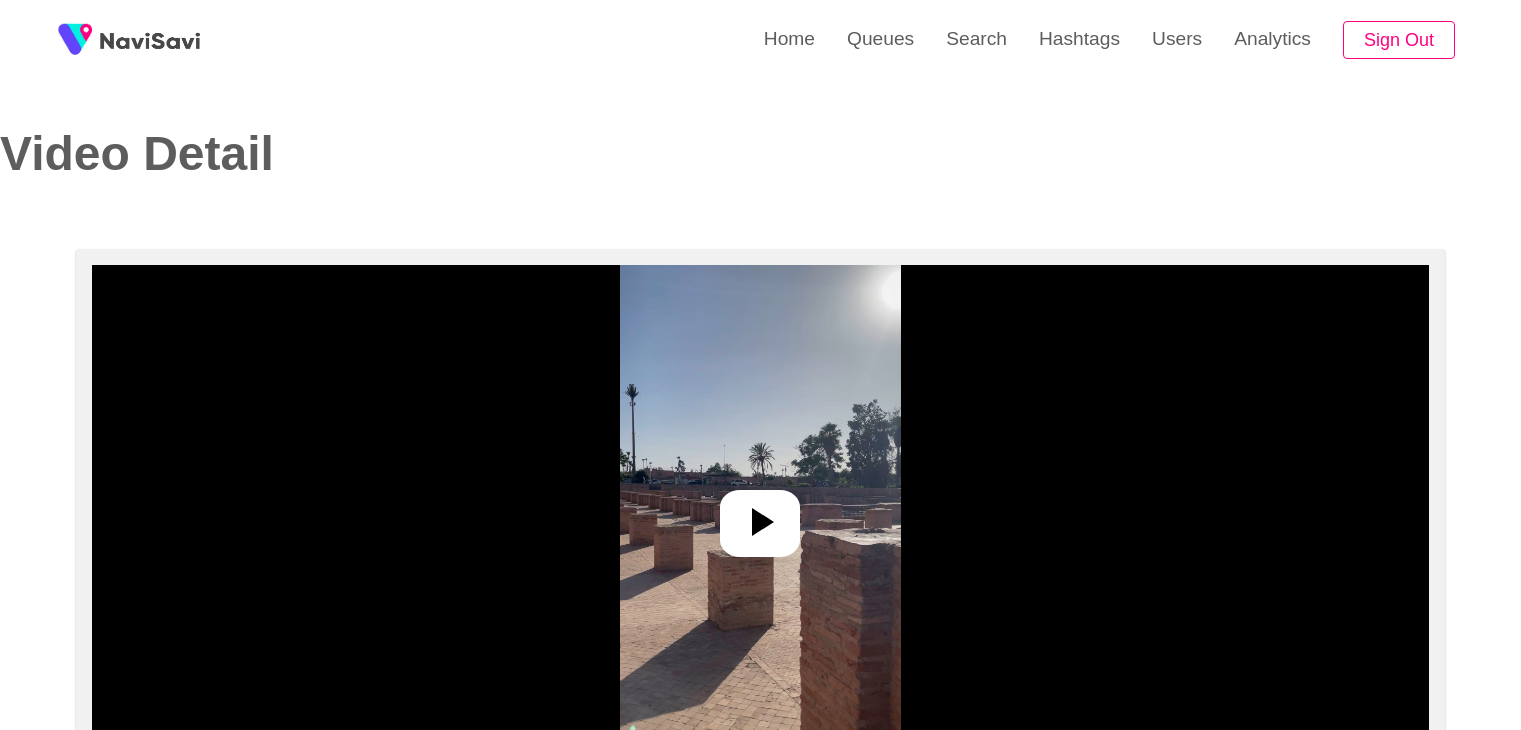 select on "**********" 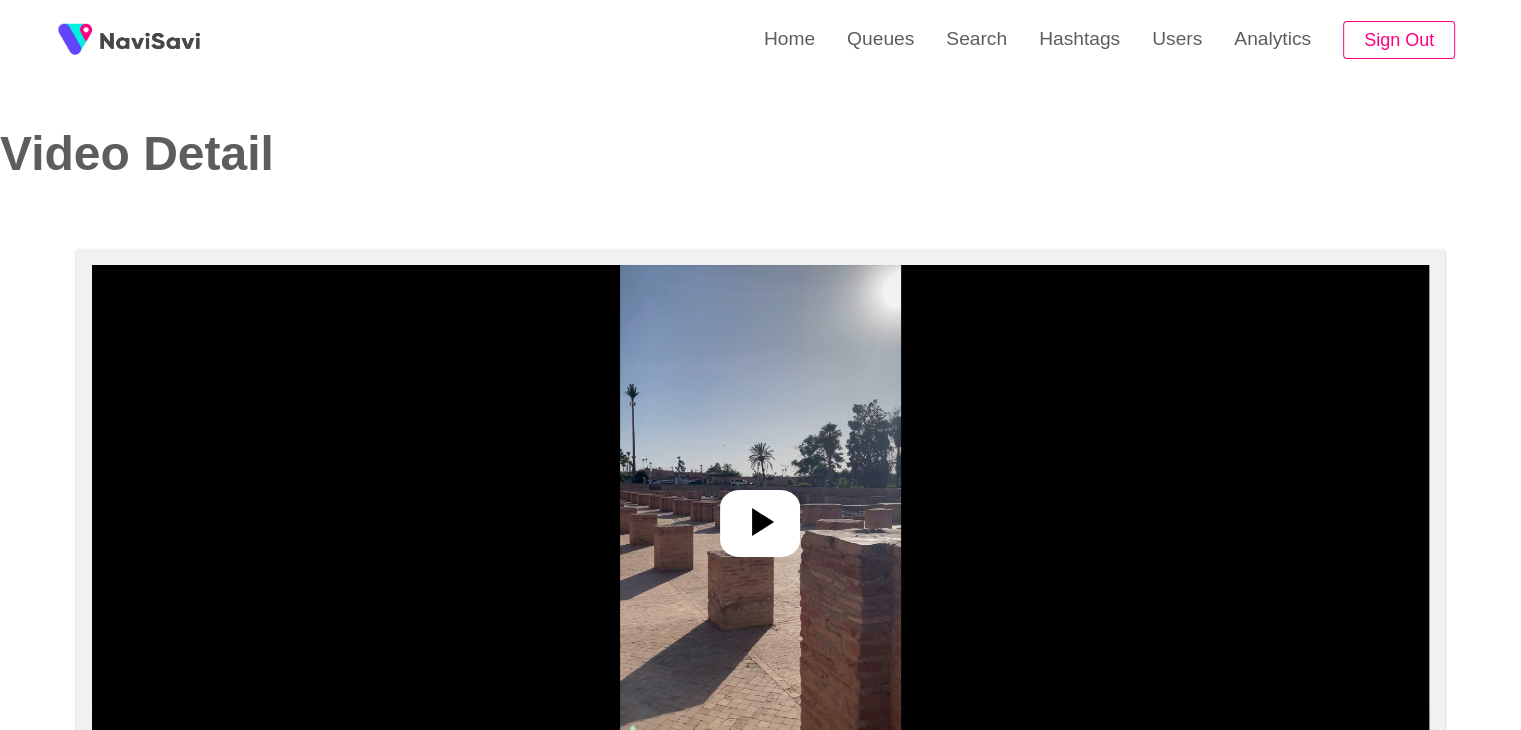 click at bounding box center (760, 515) 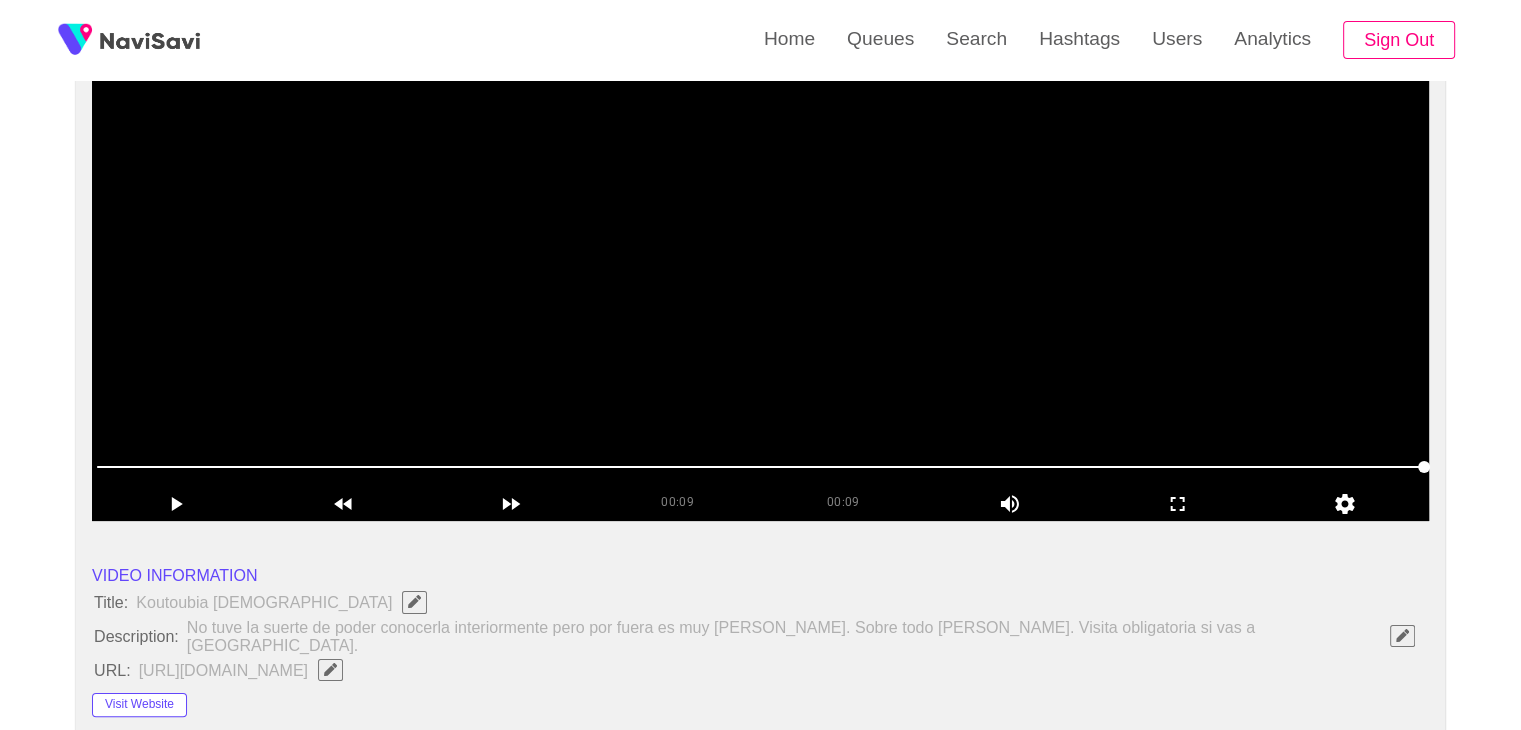 scroll, scrollTop: 242, scrollLeft: 0, axis: vertical 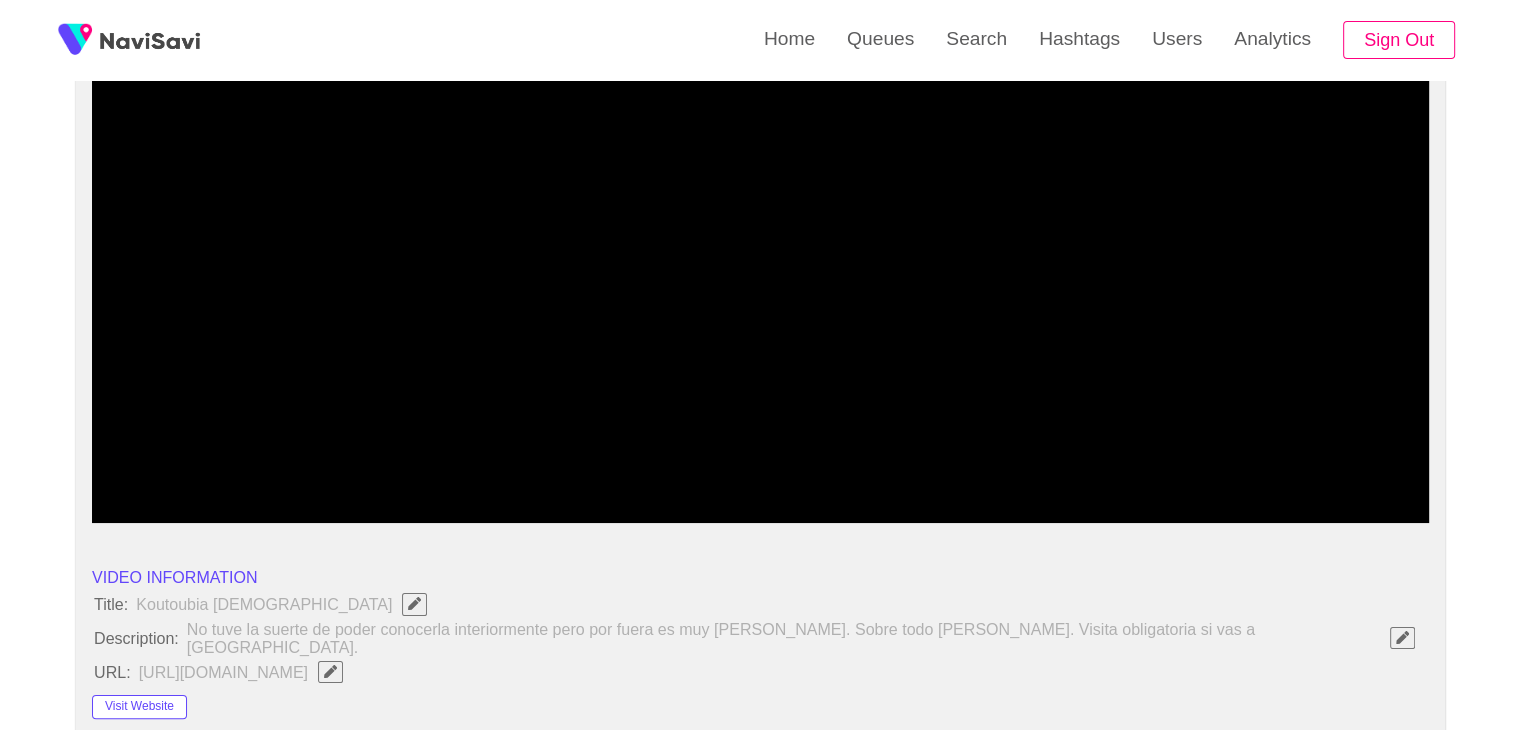 click 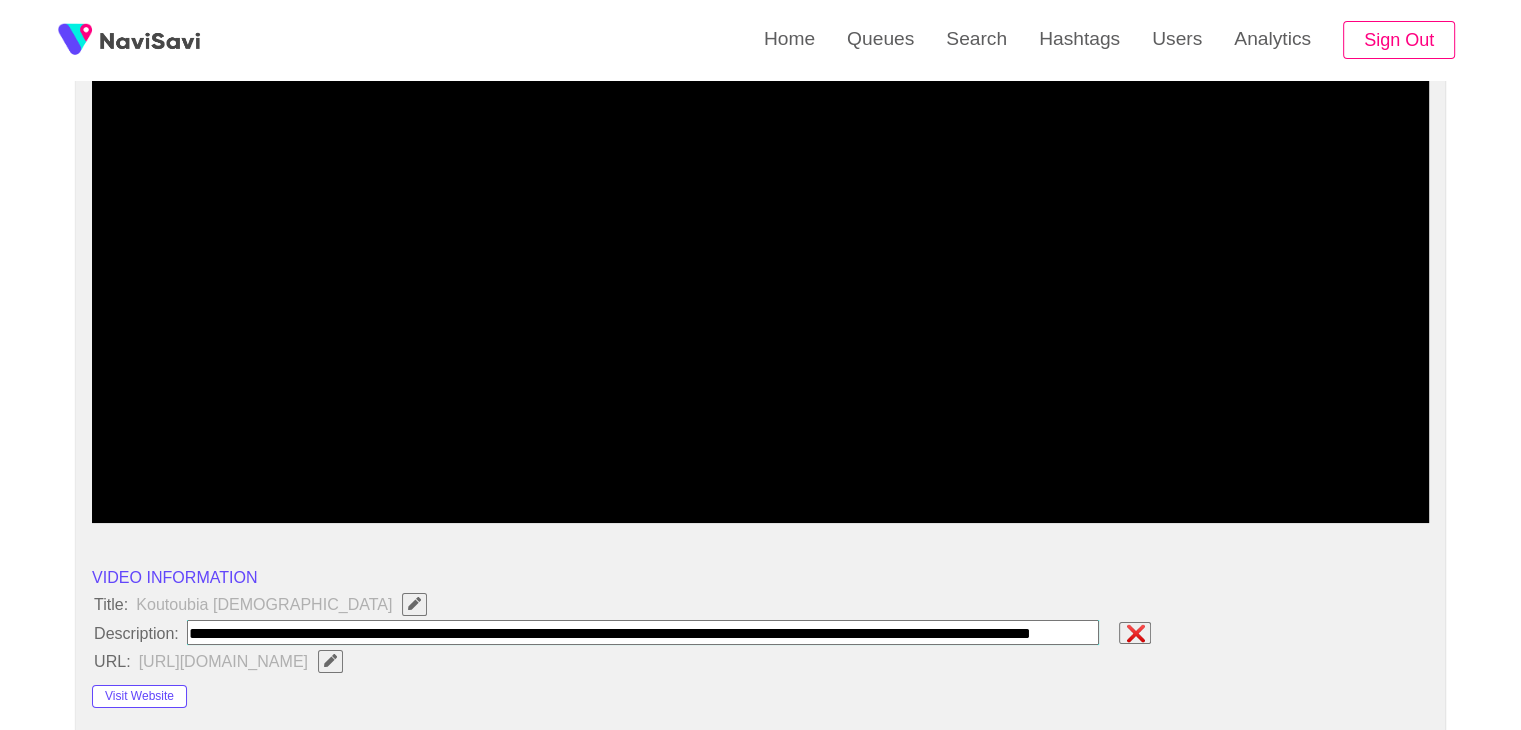 scroll, scrollTop: 0, scrollLeft: 68, axis: horizontal 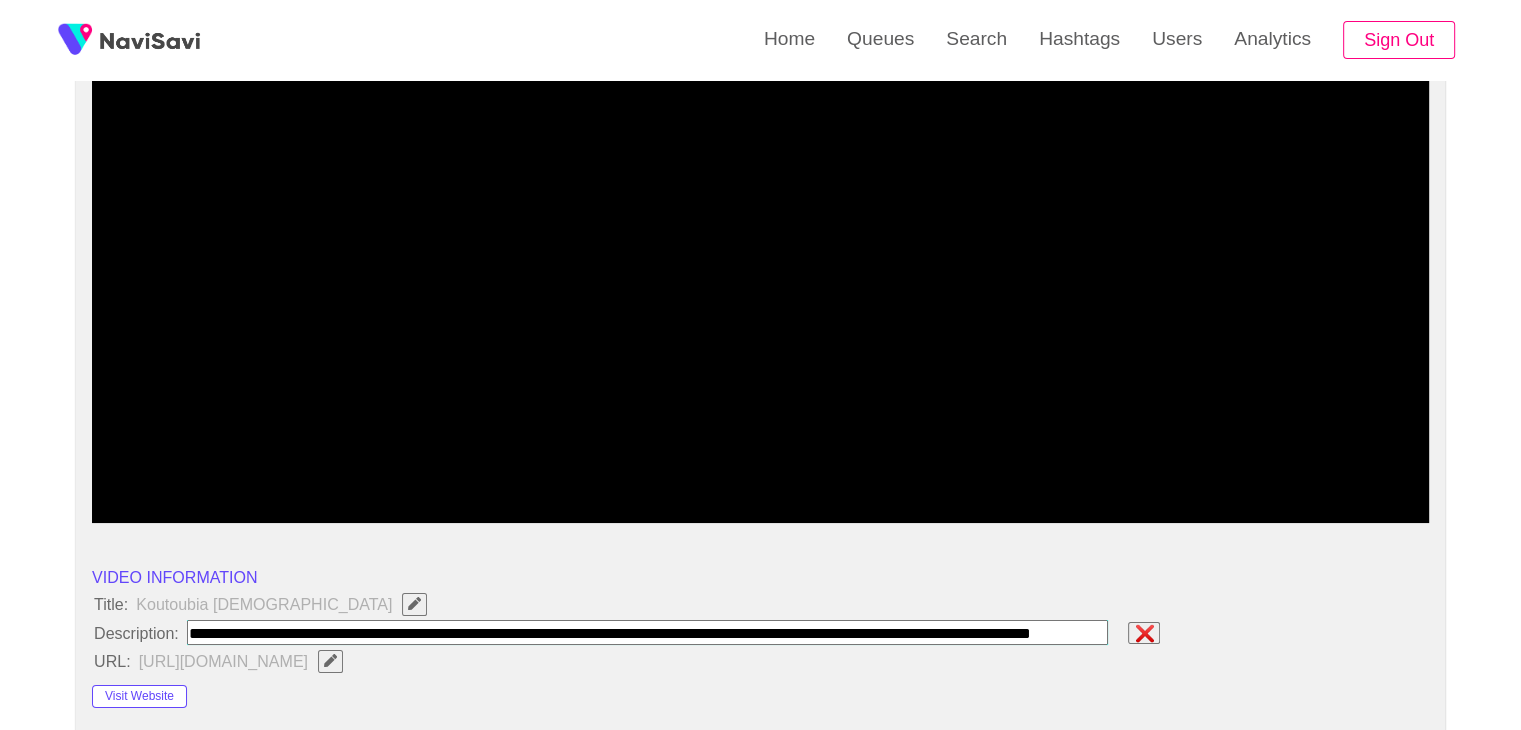 paste on "**********" 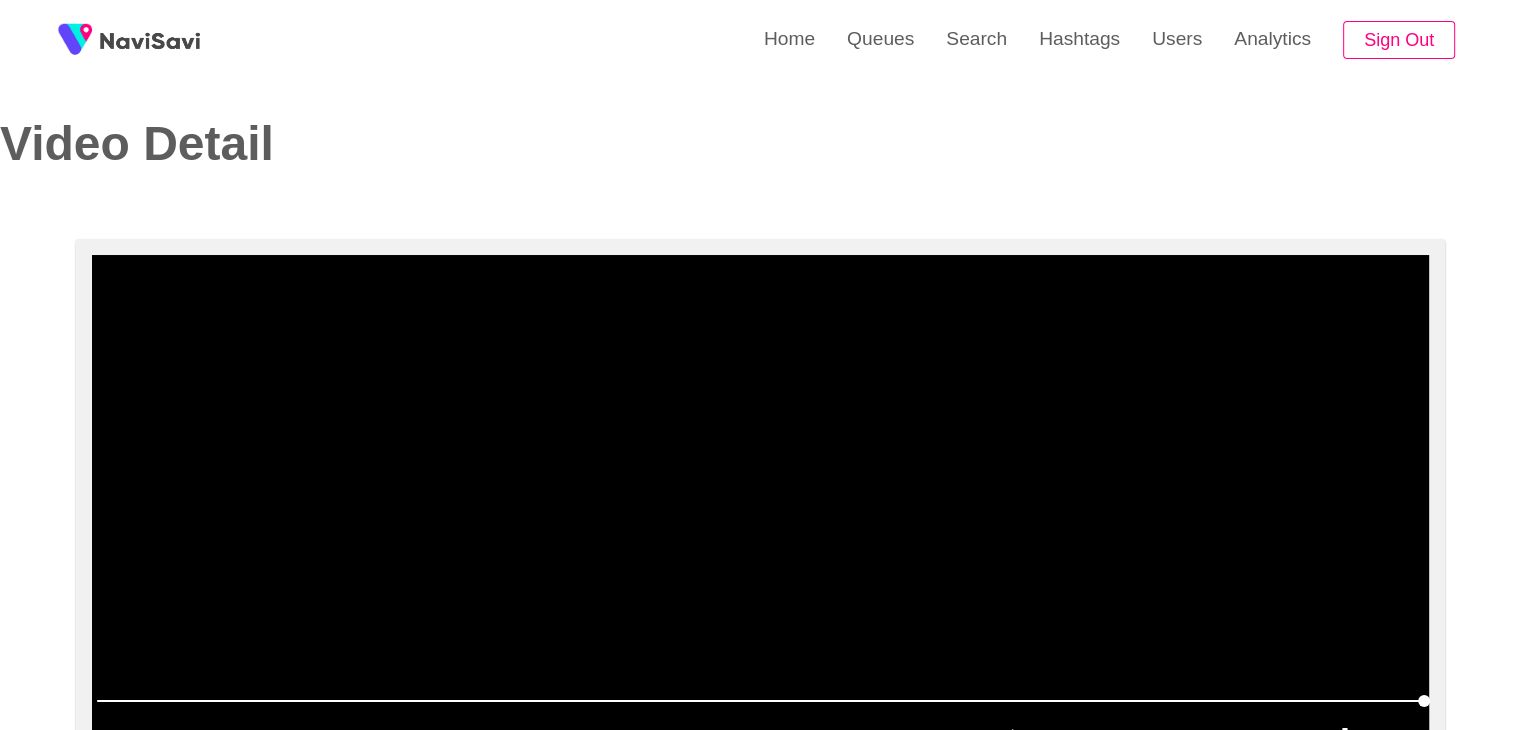 scroll, scrollTop: 192, scrollLeft: 0, axis: vertical 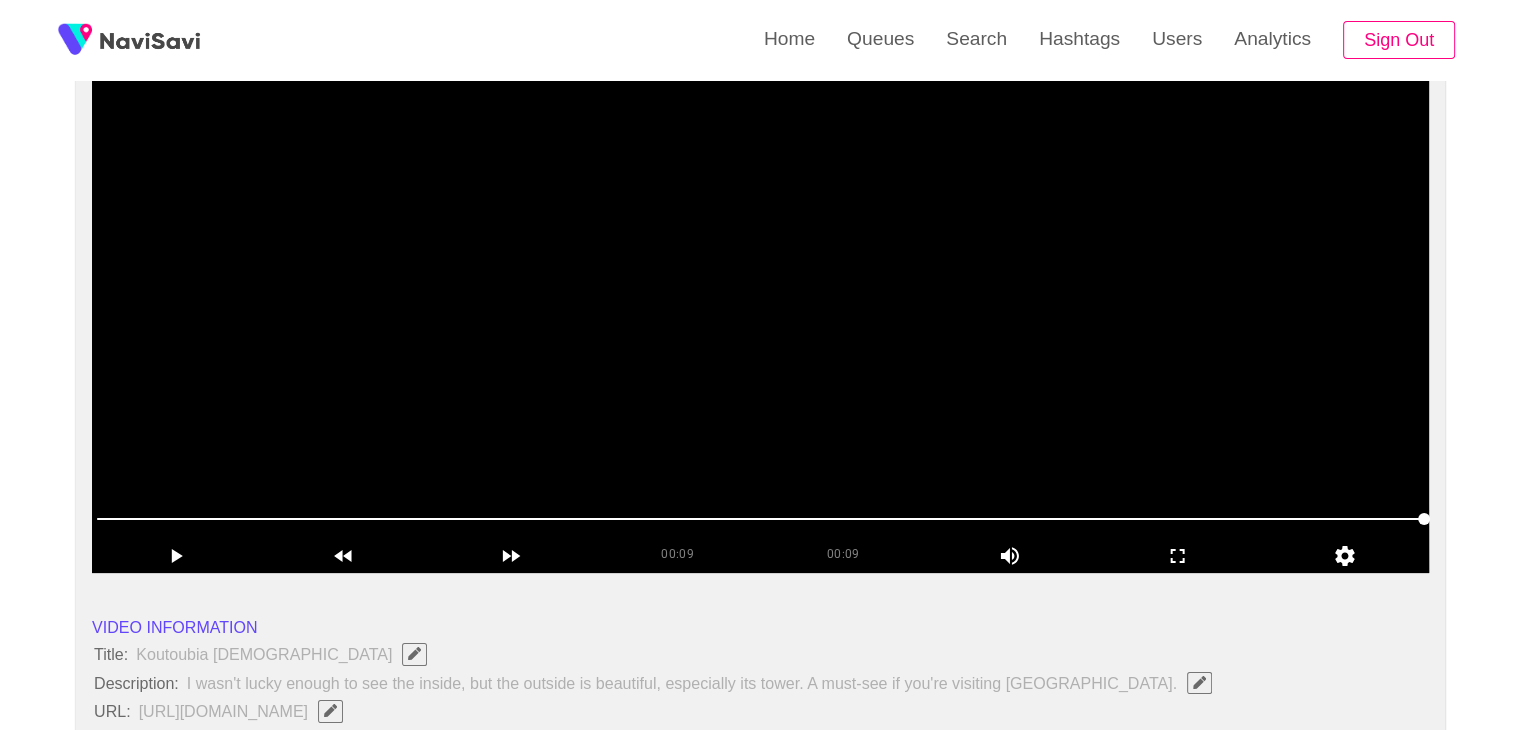 click at bounding box center [760, 323] 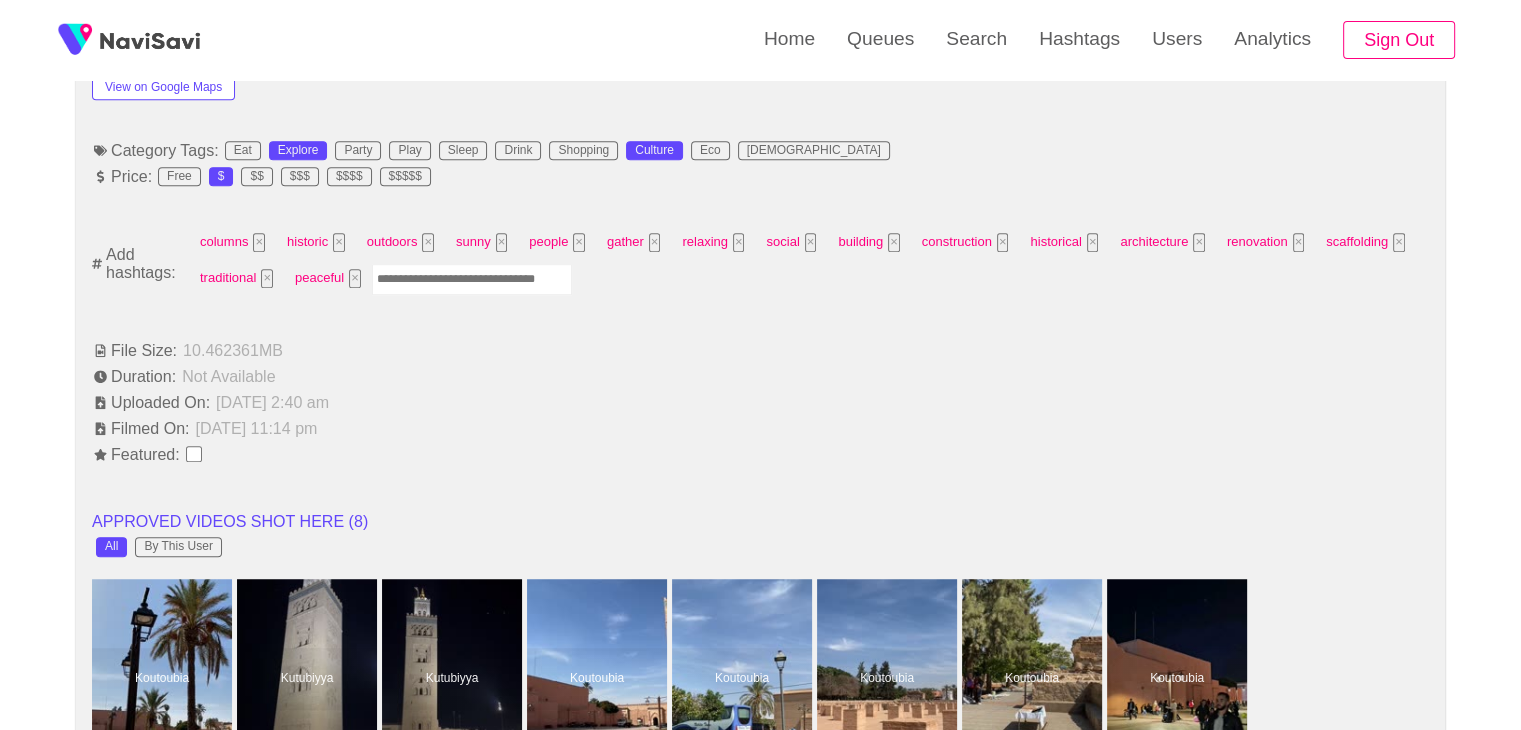 scroll, scrollTop: 1232, scrollLeft: 0, axis: vertical 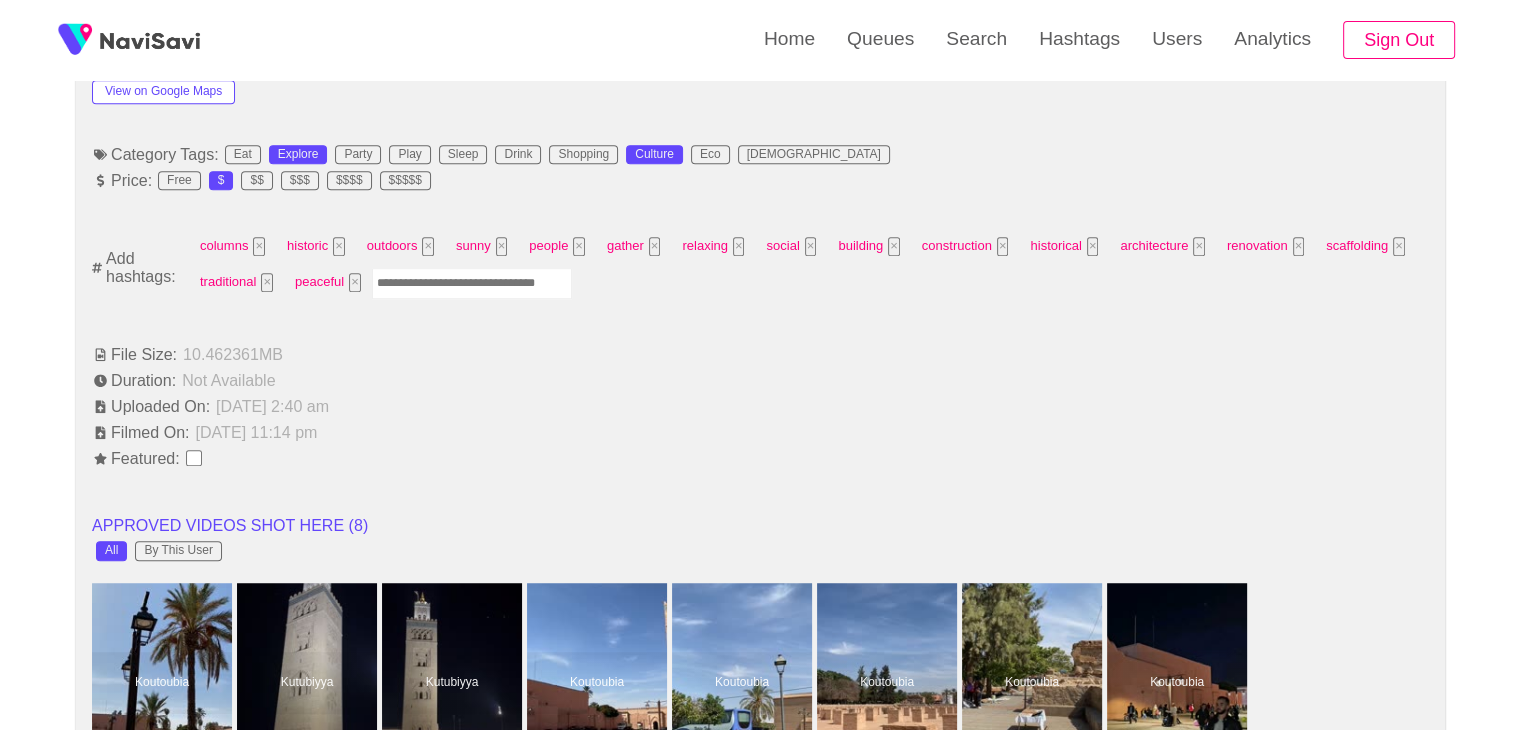 click at bounding box center (472, 283) 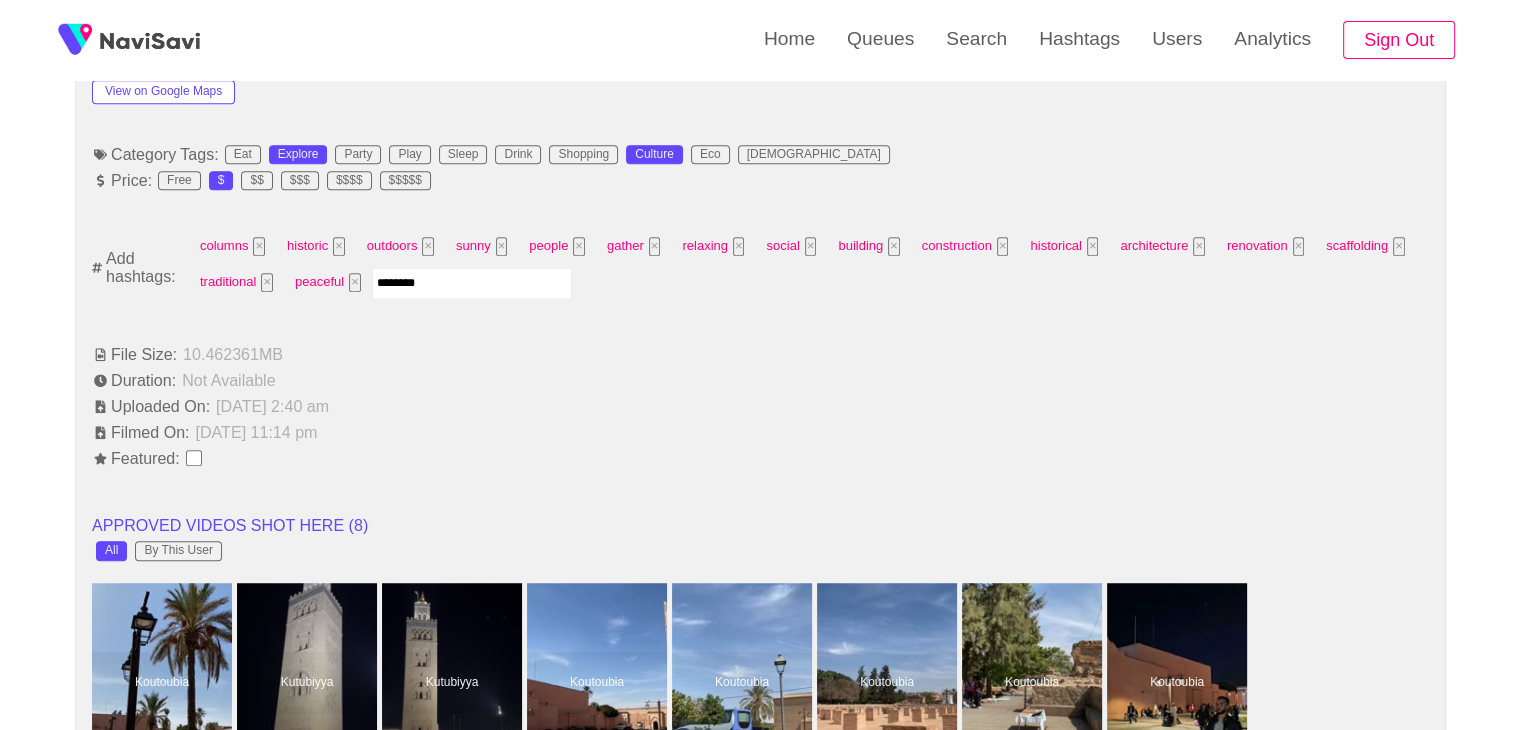 type on "*********" 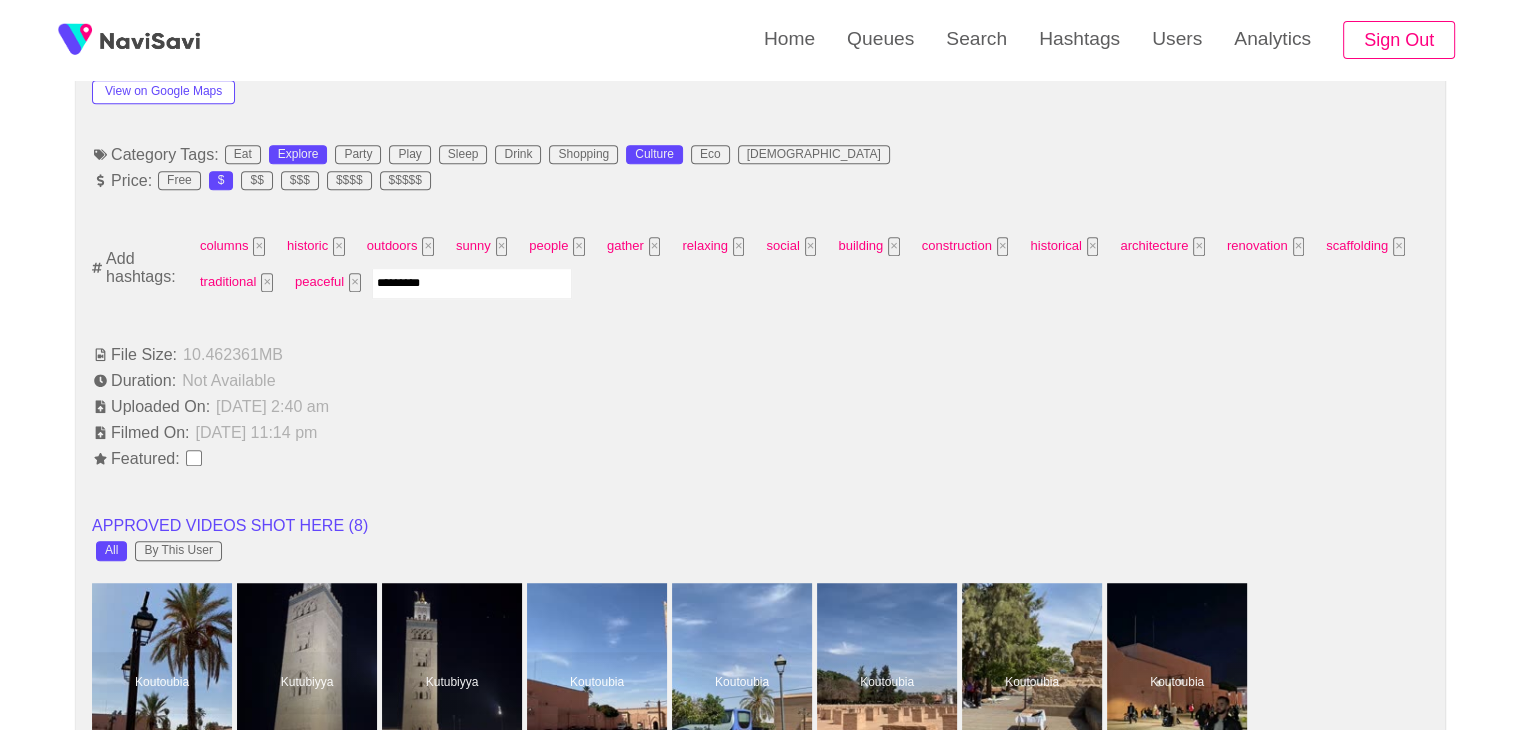 type 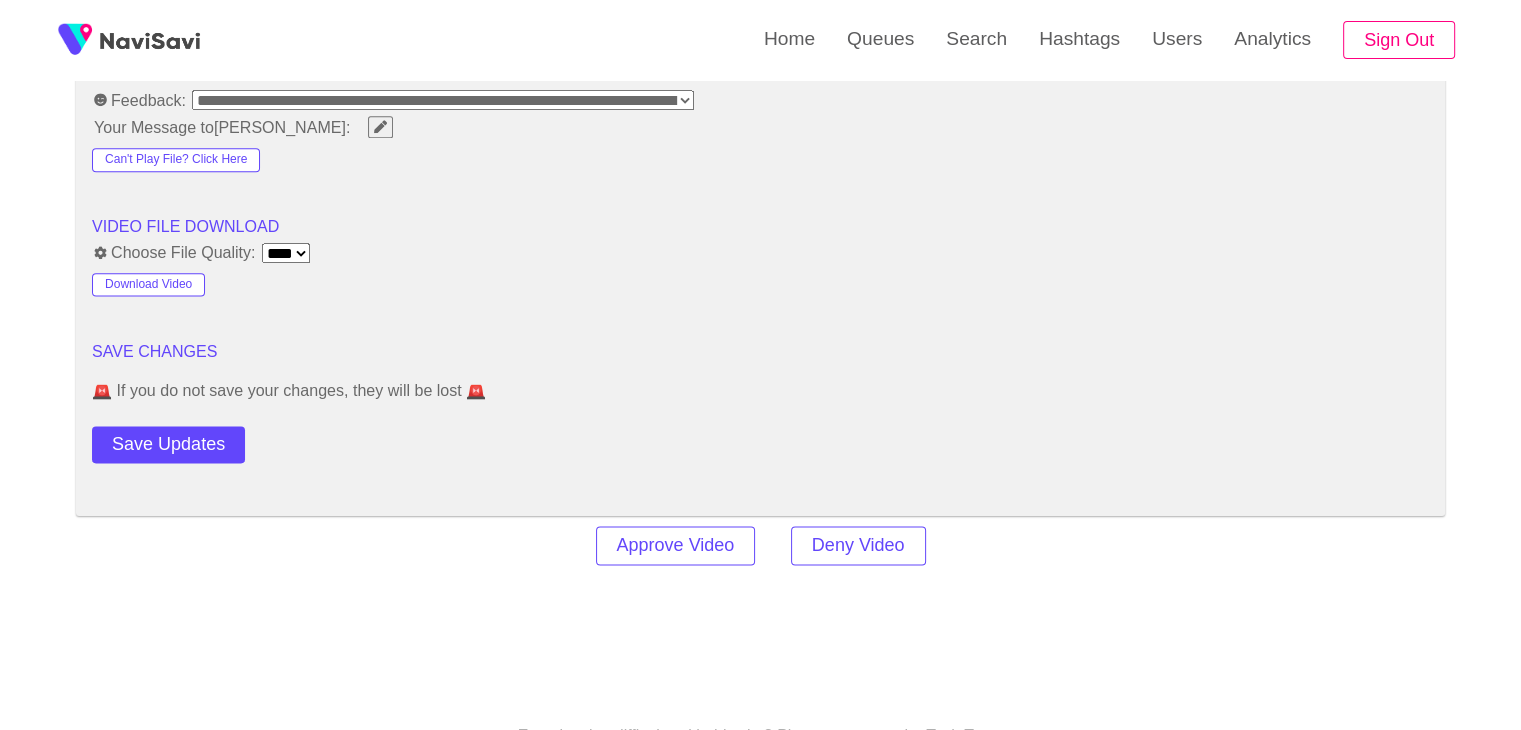 scroll, scrollTop: 2580, scrollLeft: 0, axis: vertical 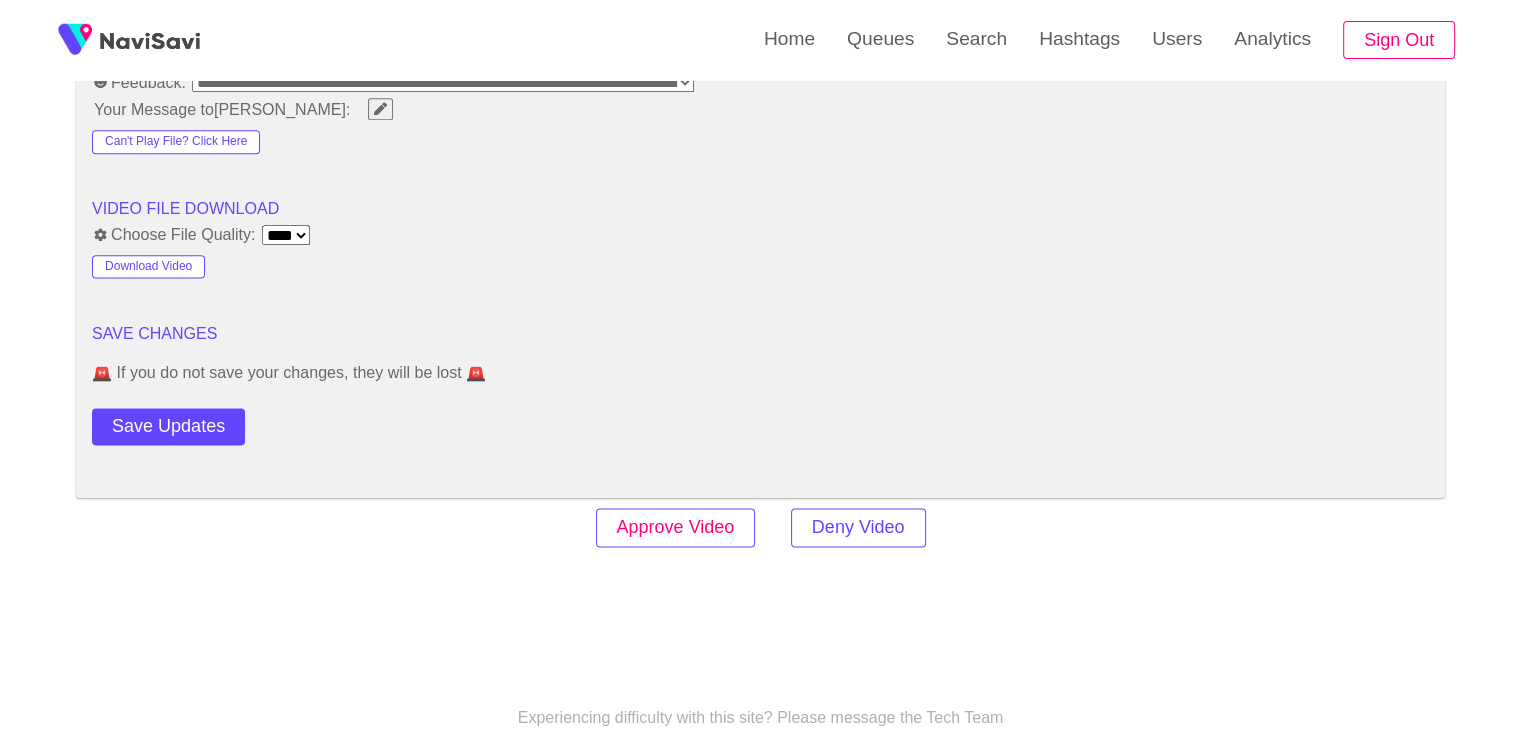 click on "Approve Video" at bounding box center [676, 527] 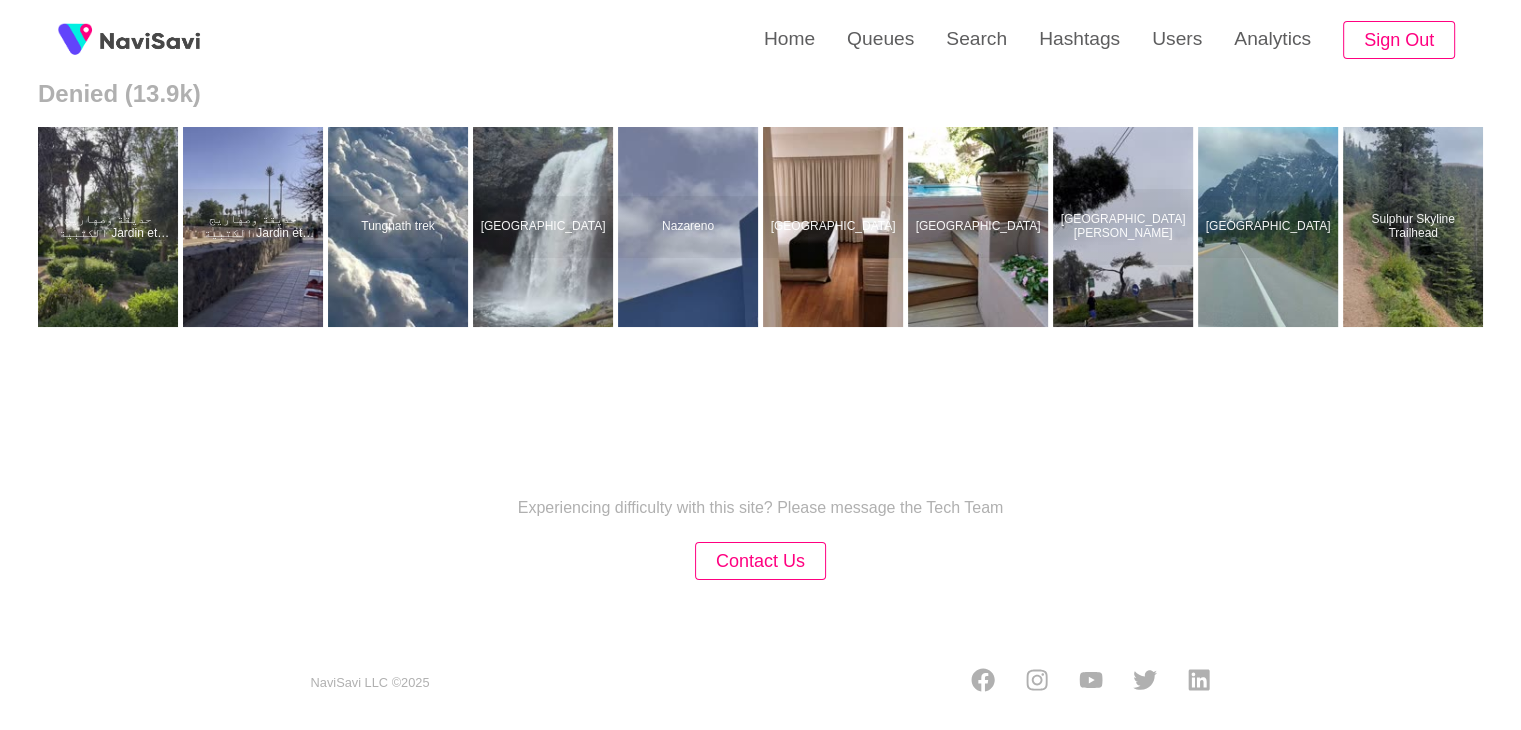 scroll, scrollTop: 0, scrollLeft: 0, axis: both 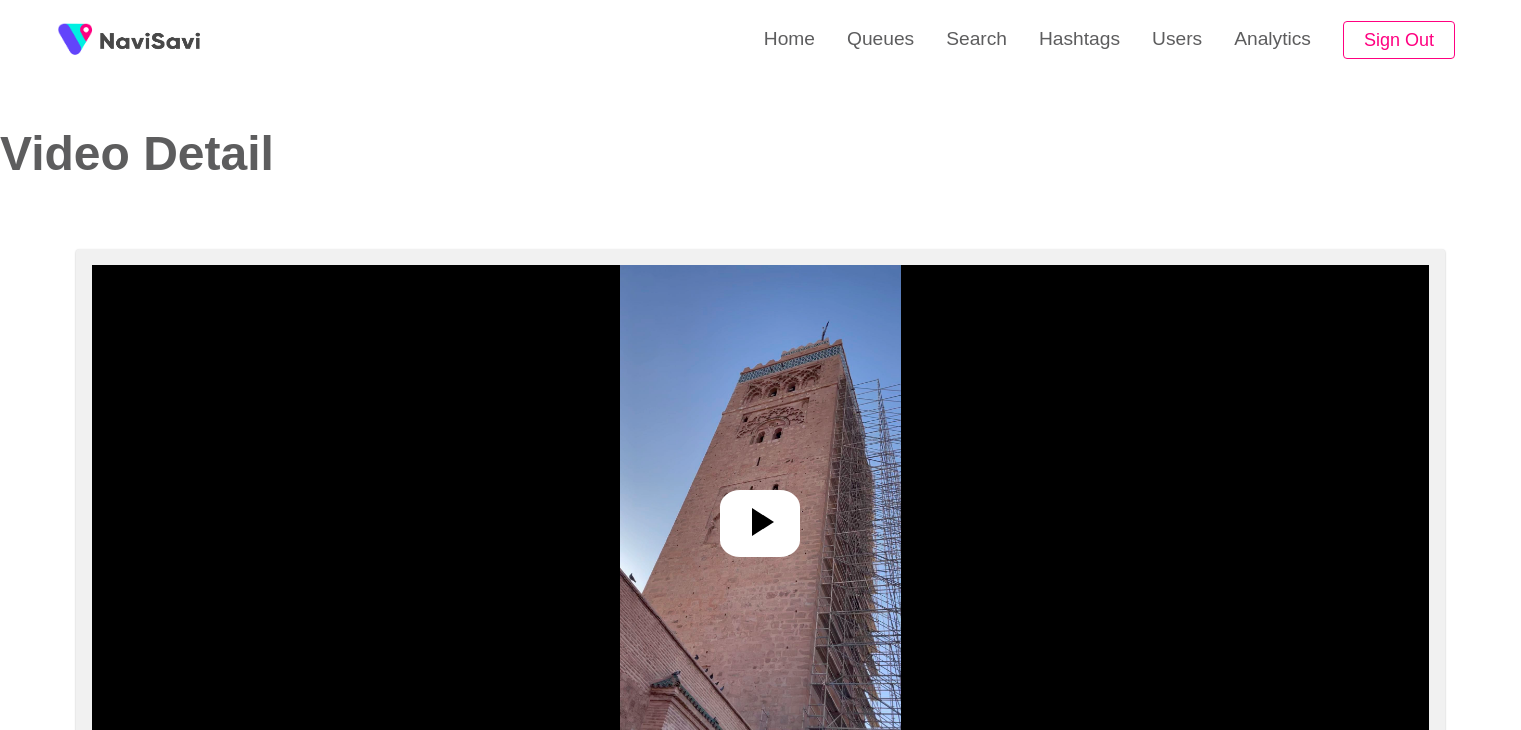 select on "**********" 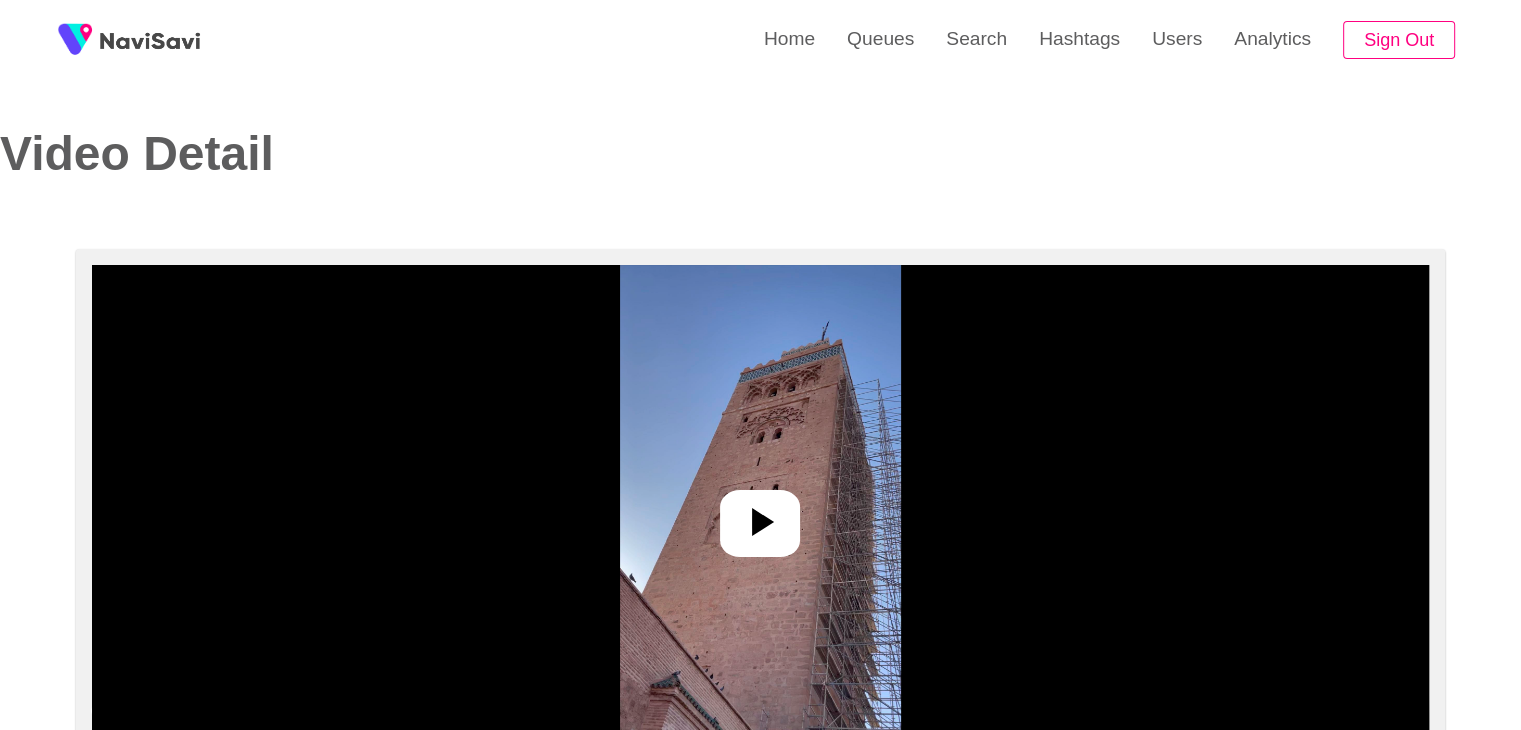 click at bounding box center [760, 515] 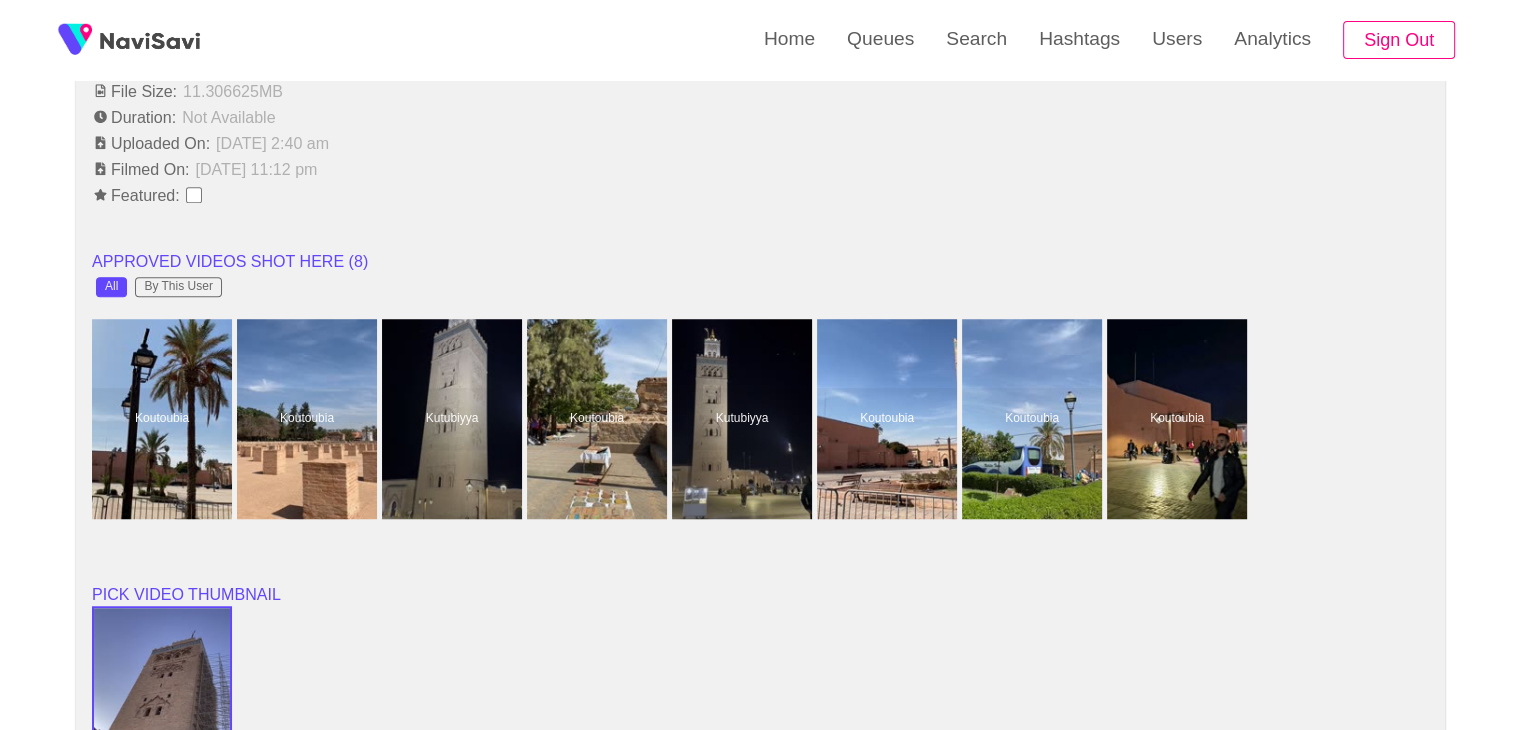 scroll, scrollTop: 1470, scrollLeft: 0, axis: vertical 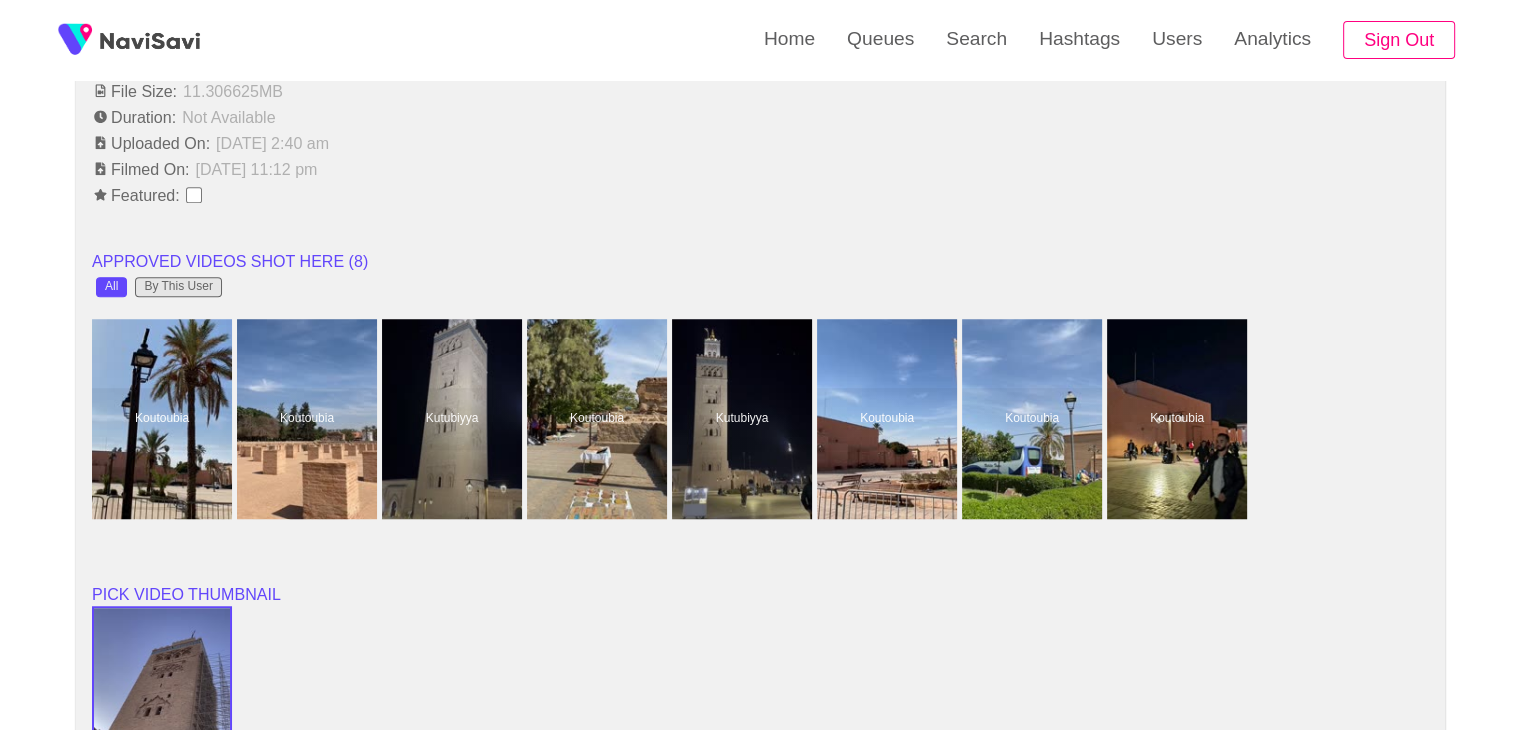 click on "By This User" at bounding box center [178, 287] 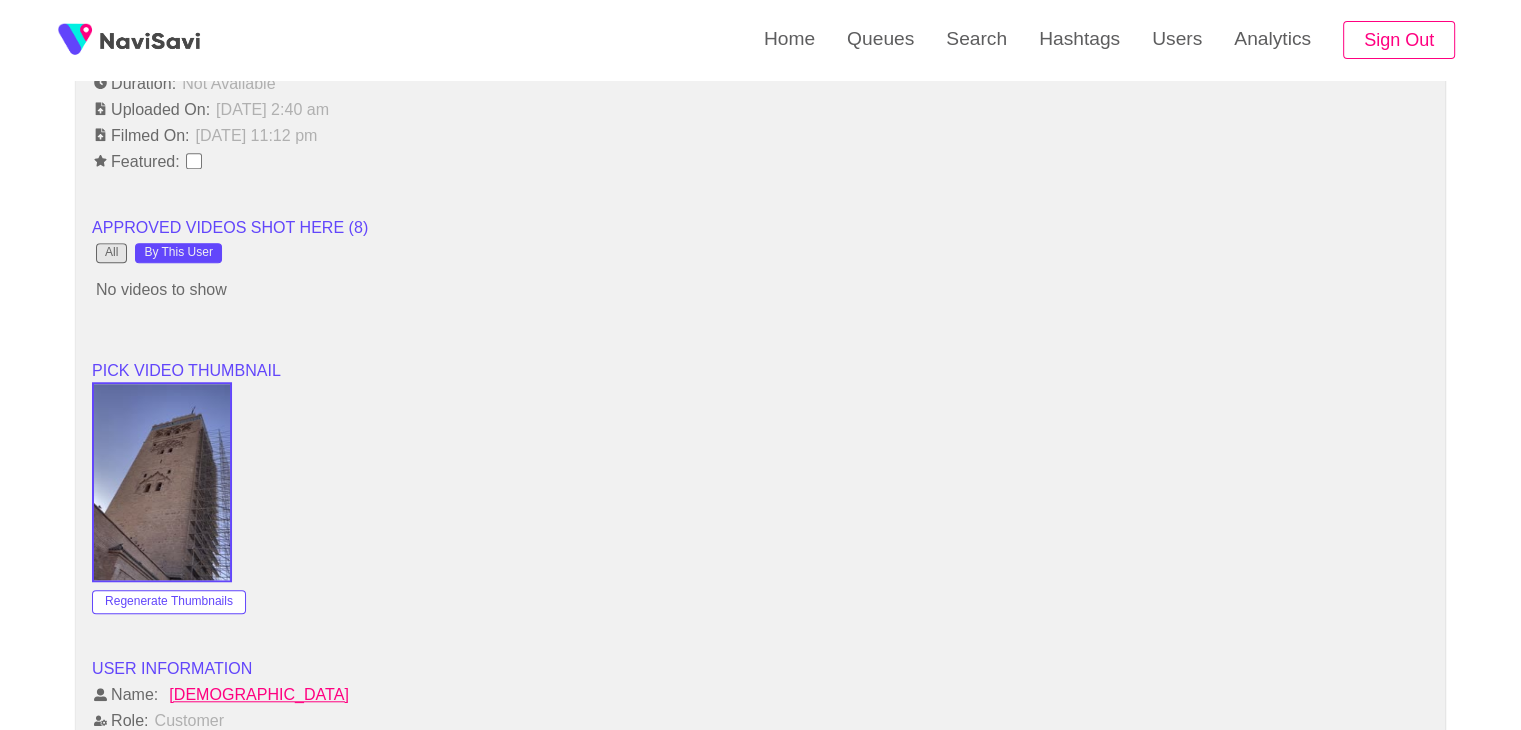 scroll, scrollTop: 1506, scrollLeft: 0, axis: vertical 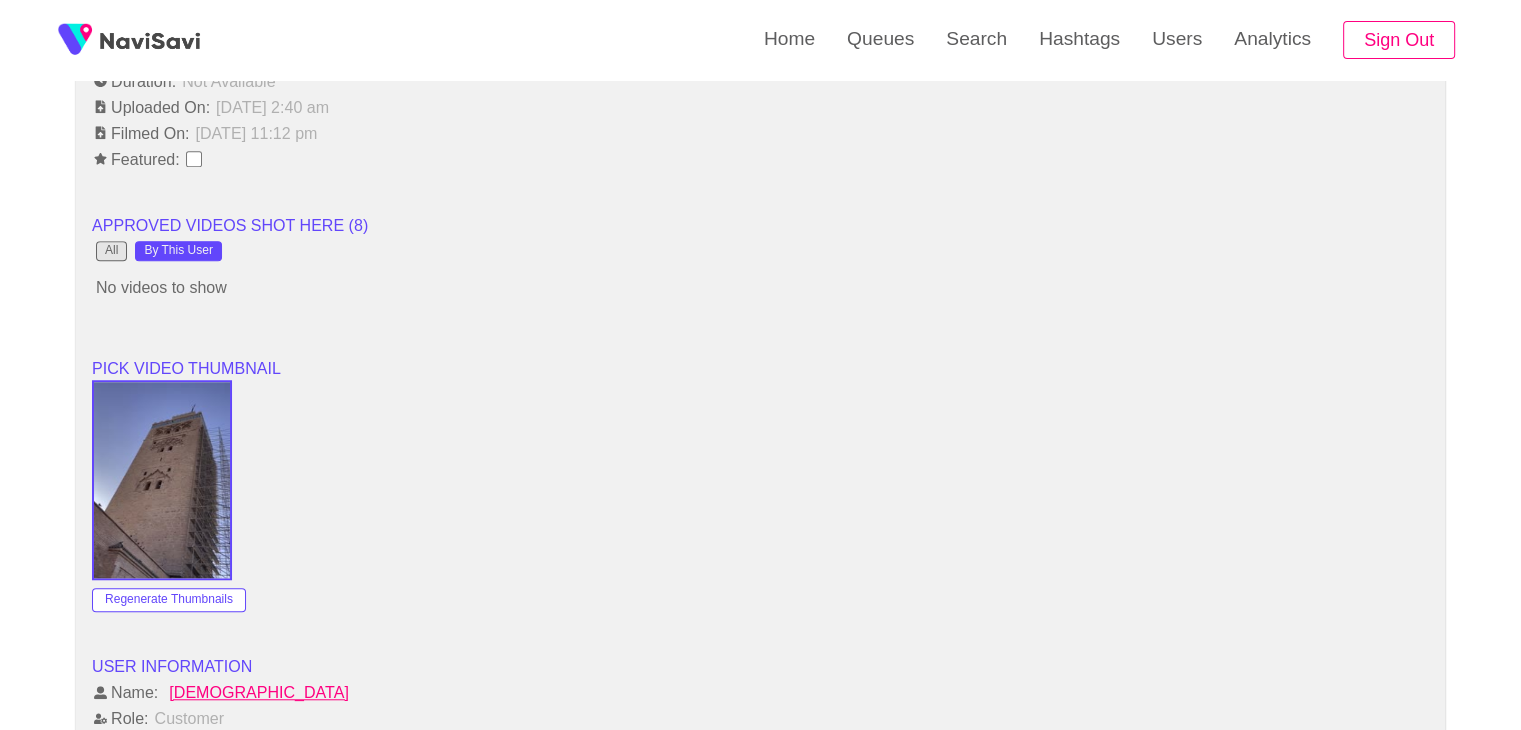 click on "All" at bounding box center [111, 251] 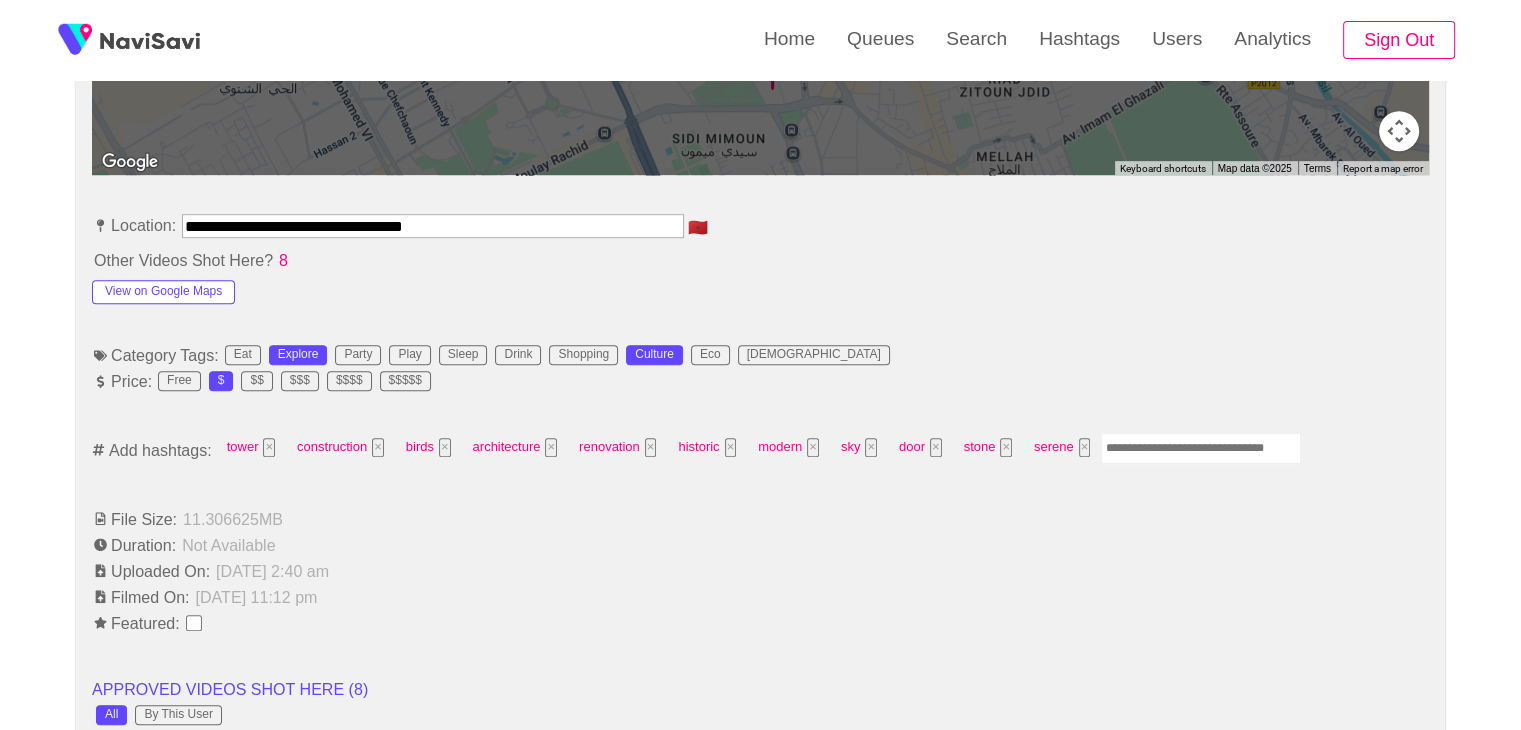 scroll, scrollTop: 1063, scrollLeft: 0, axis: vertical 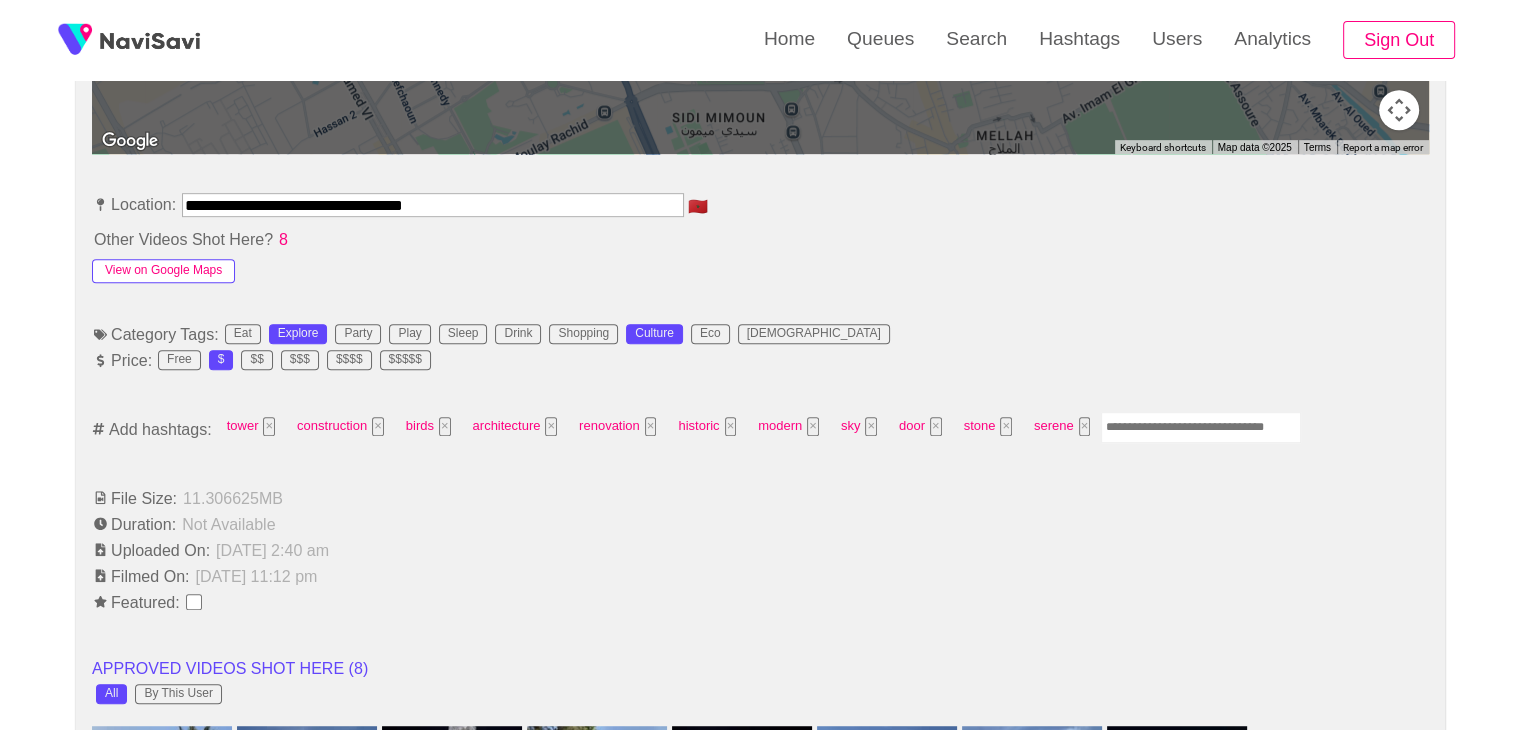 click on "View on Google Maps" at bounding box center [163, 271] 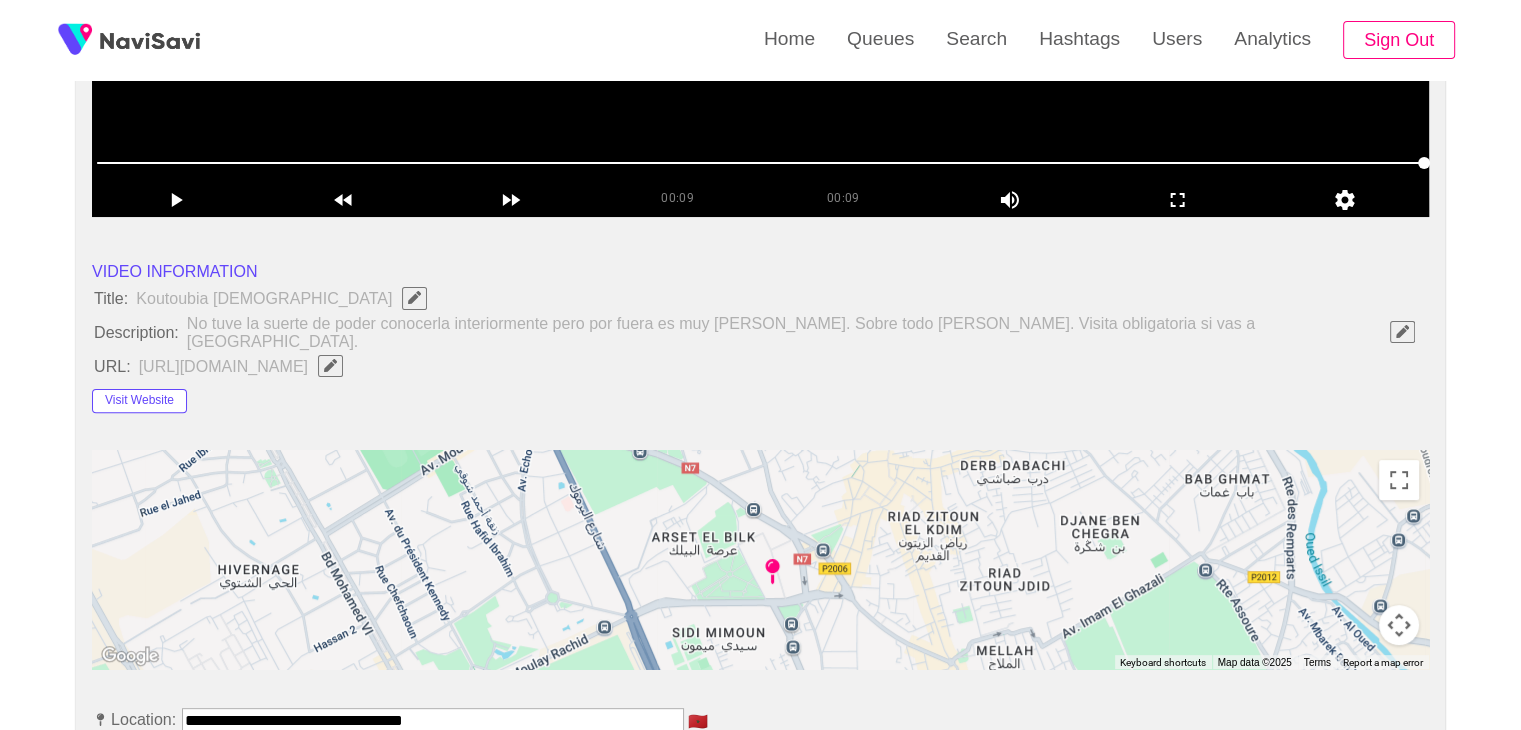 scroll, scrollTop: 547, scrollLeft: 0, axis: vertical 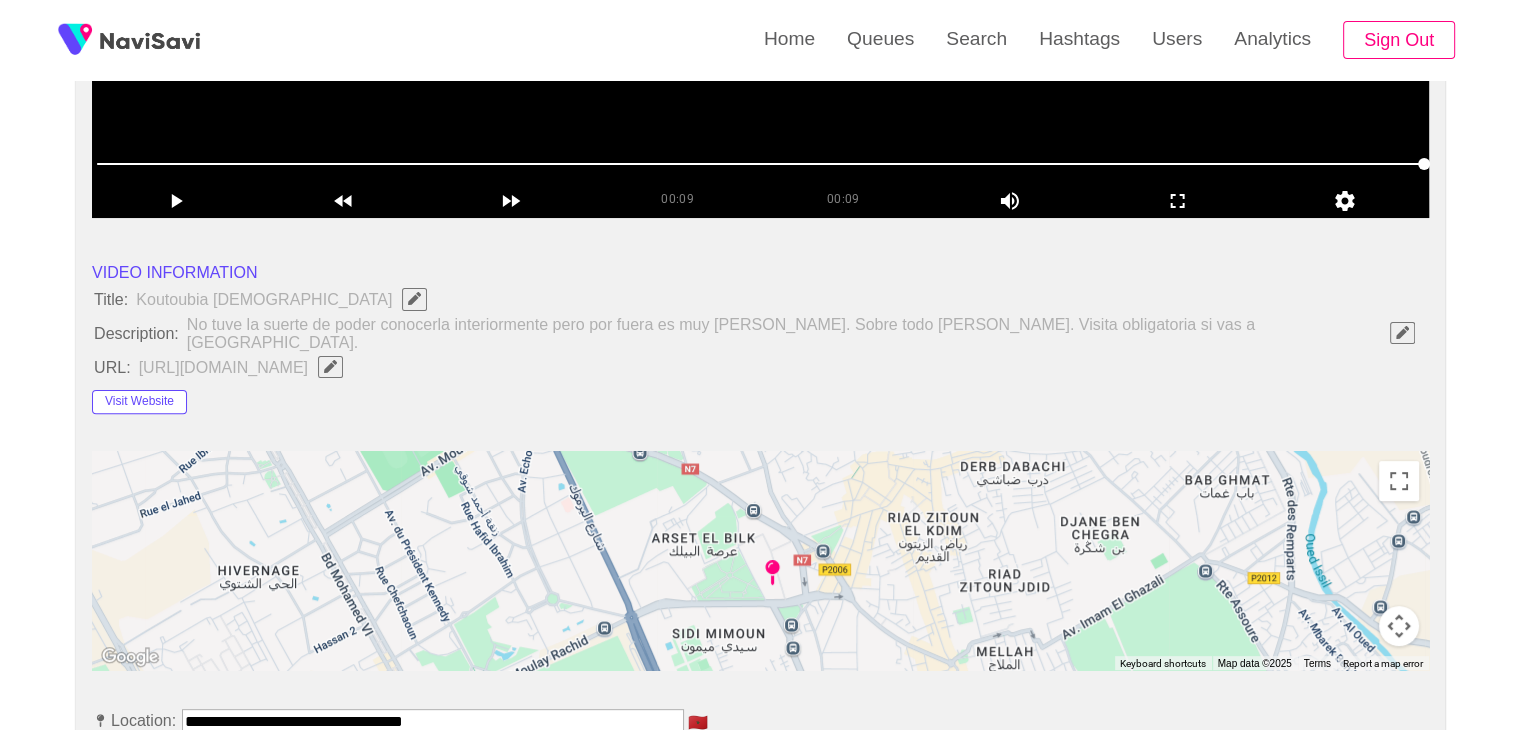 click at bounding box center (1402, 332) 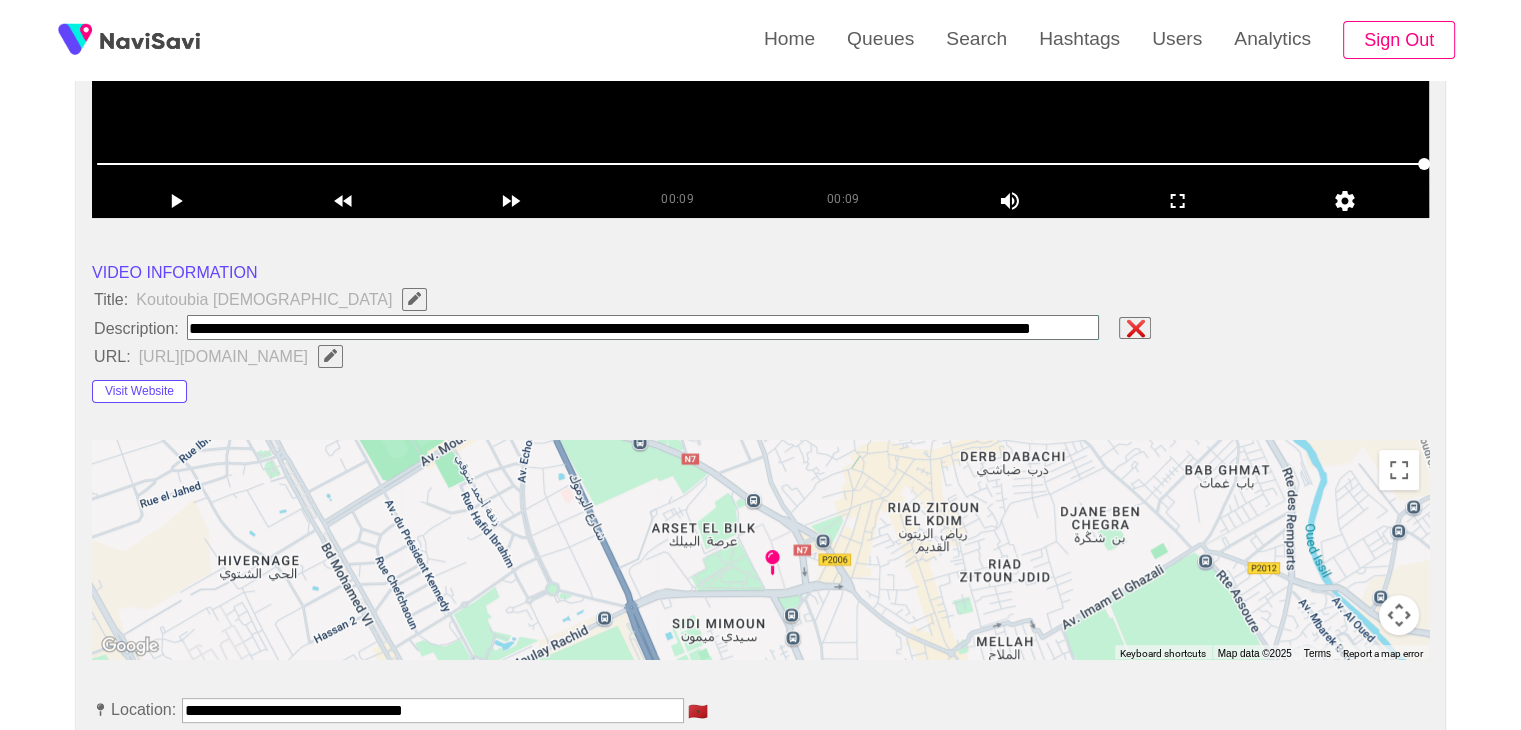 scroll, scrollTop: 0, scrollLeft: 0, axis: both 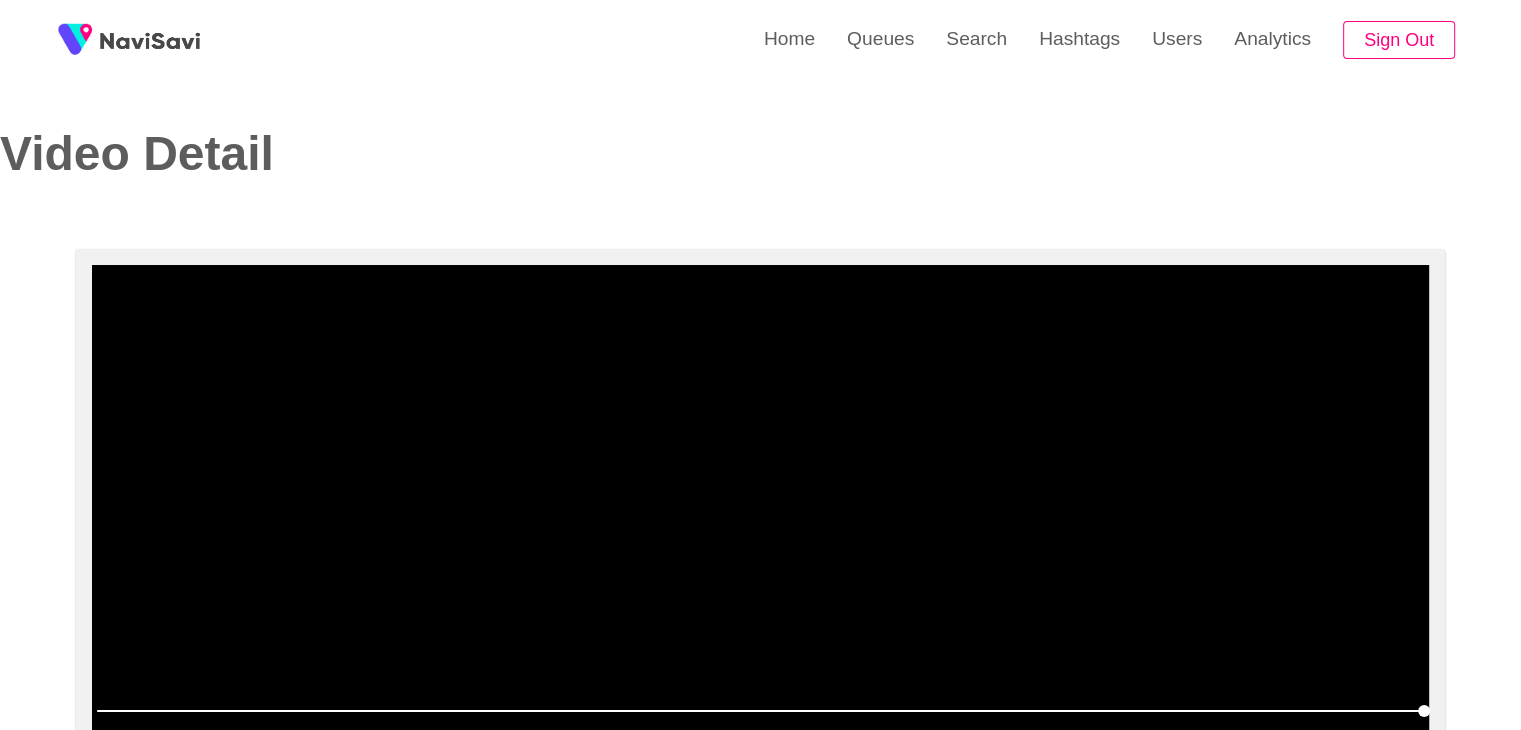 click at bounding box center (760, 515) 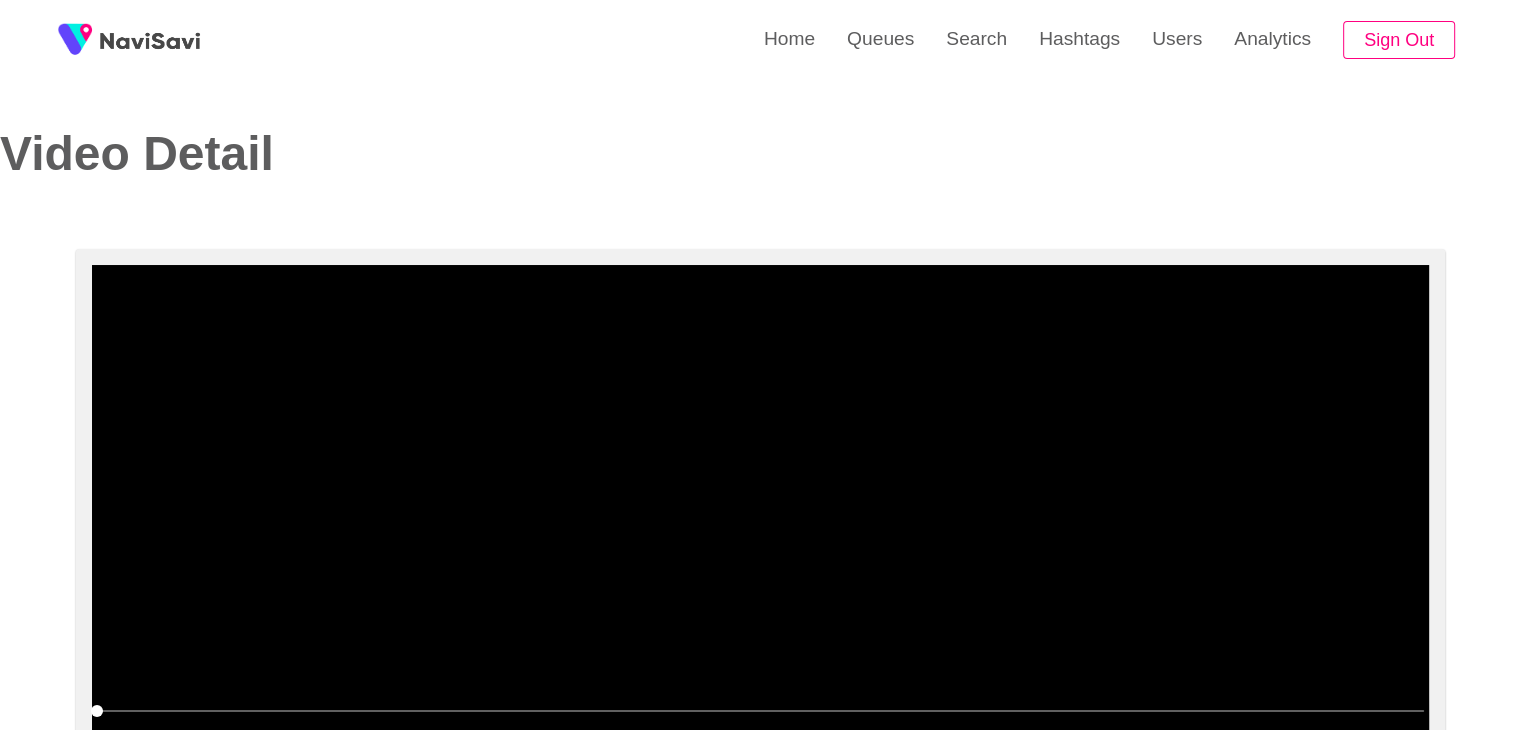 click at bounding box center (760, 515) 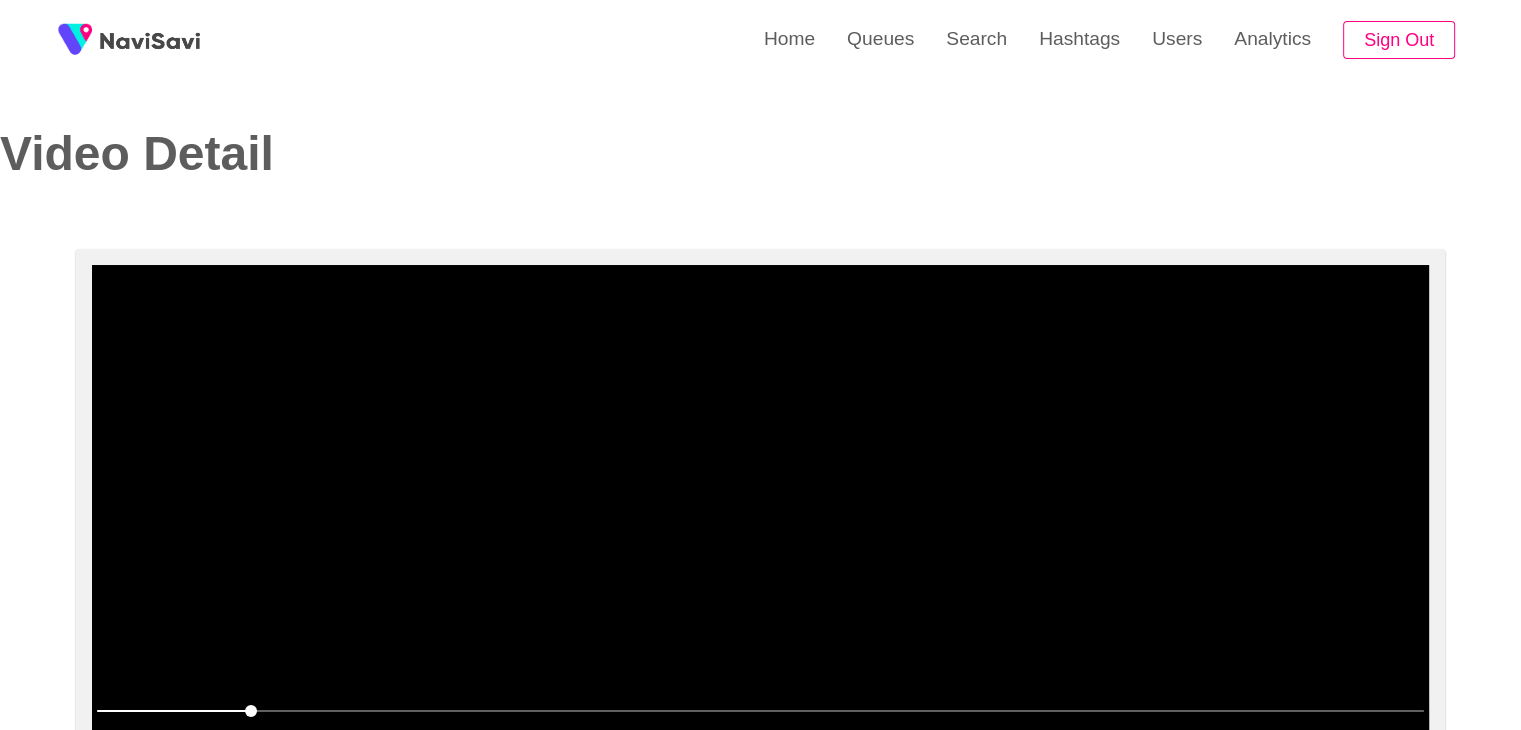 click at bounding box center [760, 515] 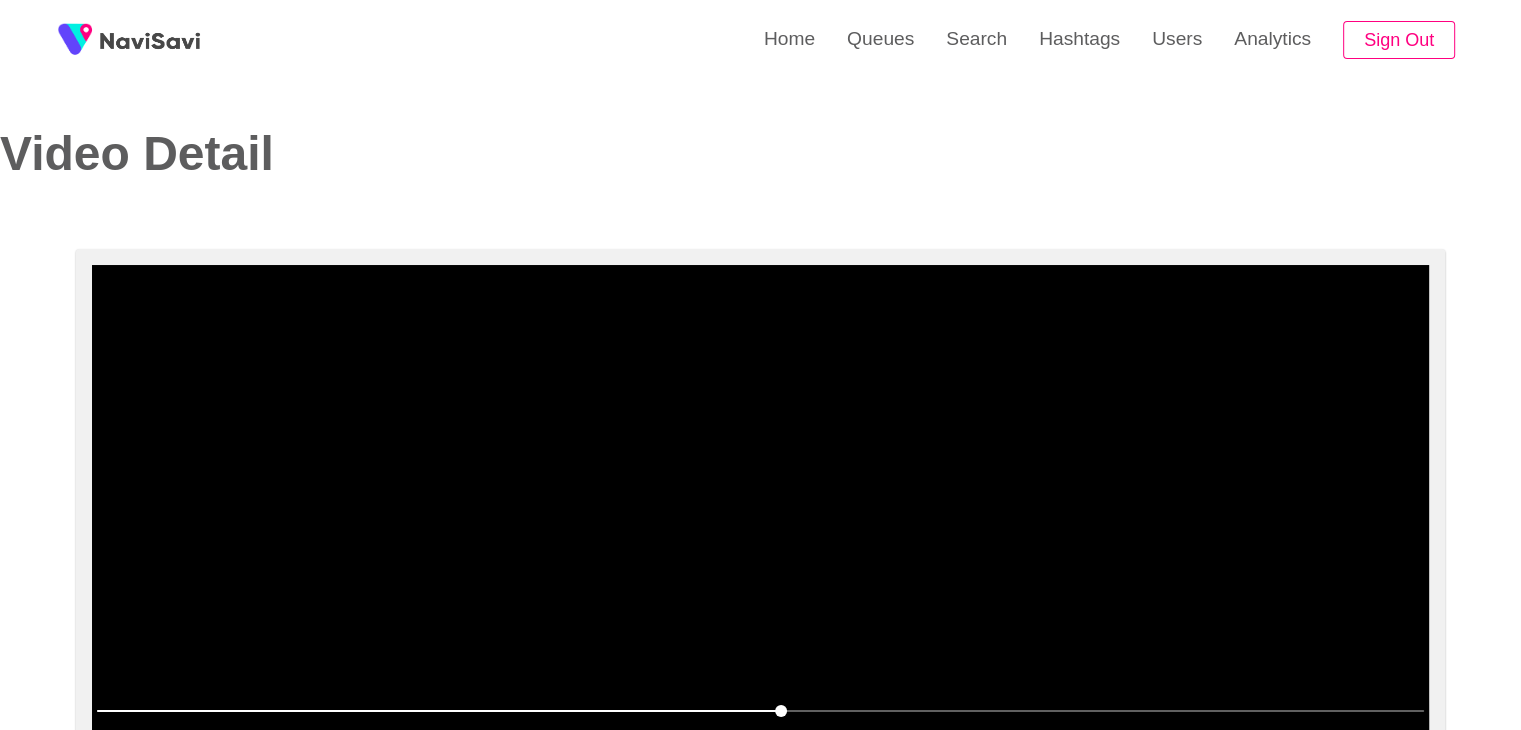 click at bounding box center (760, 515) 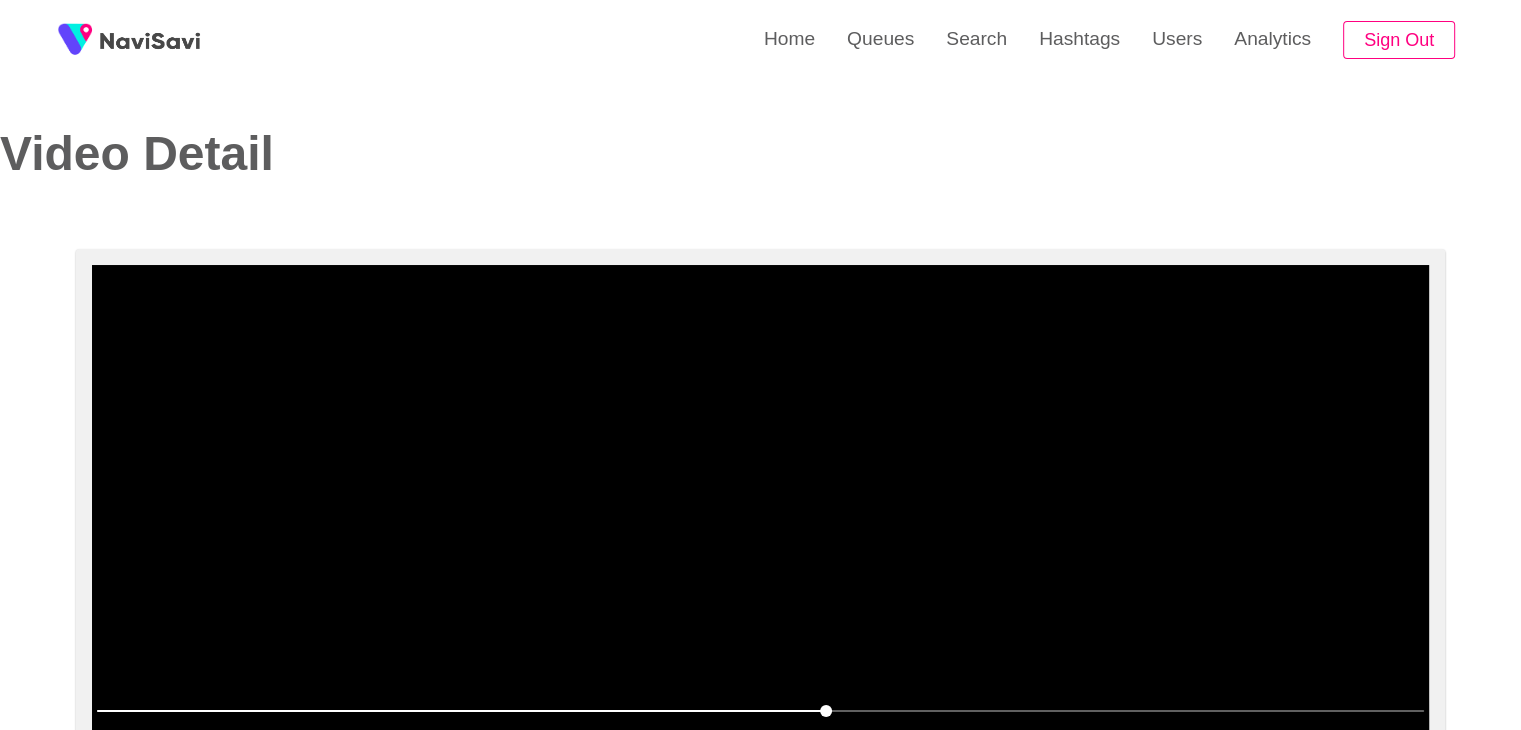 click at bounding box center (760, 515) 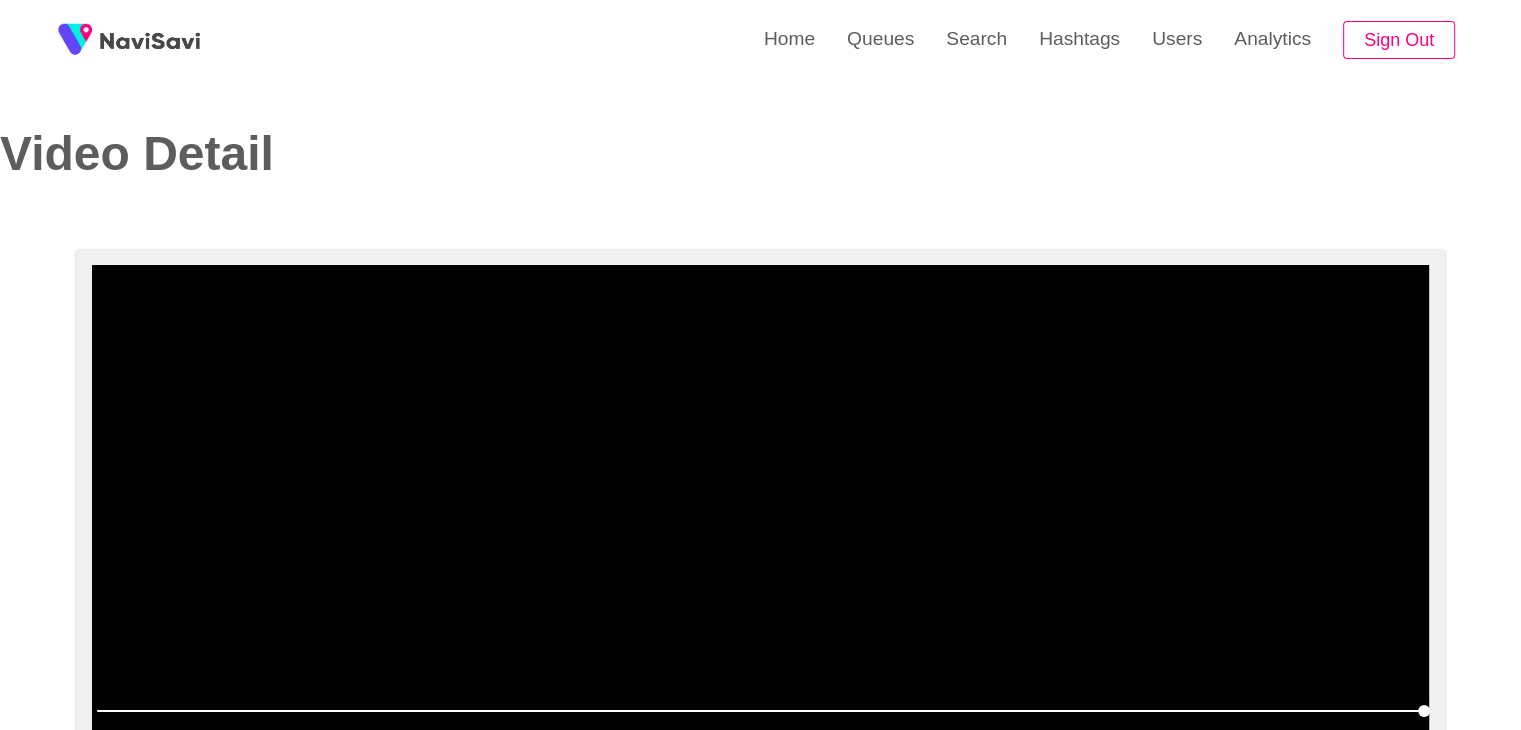click at bounding box center (760, 515) 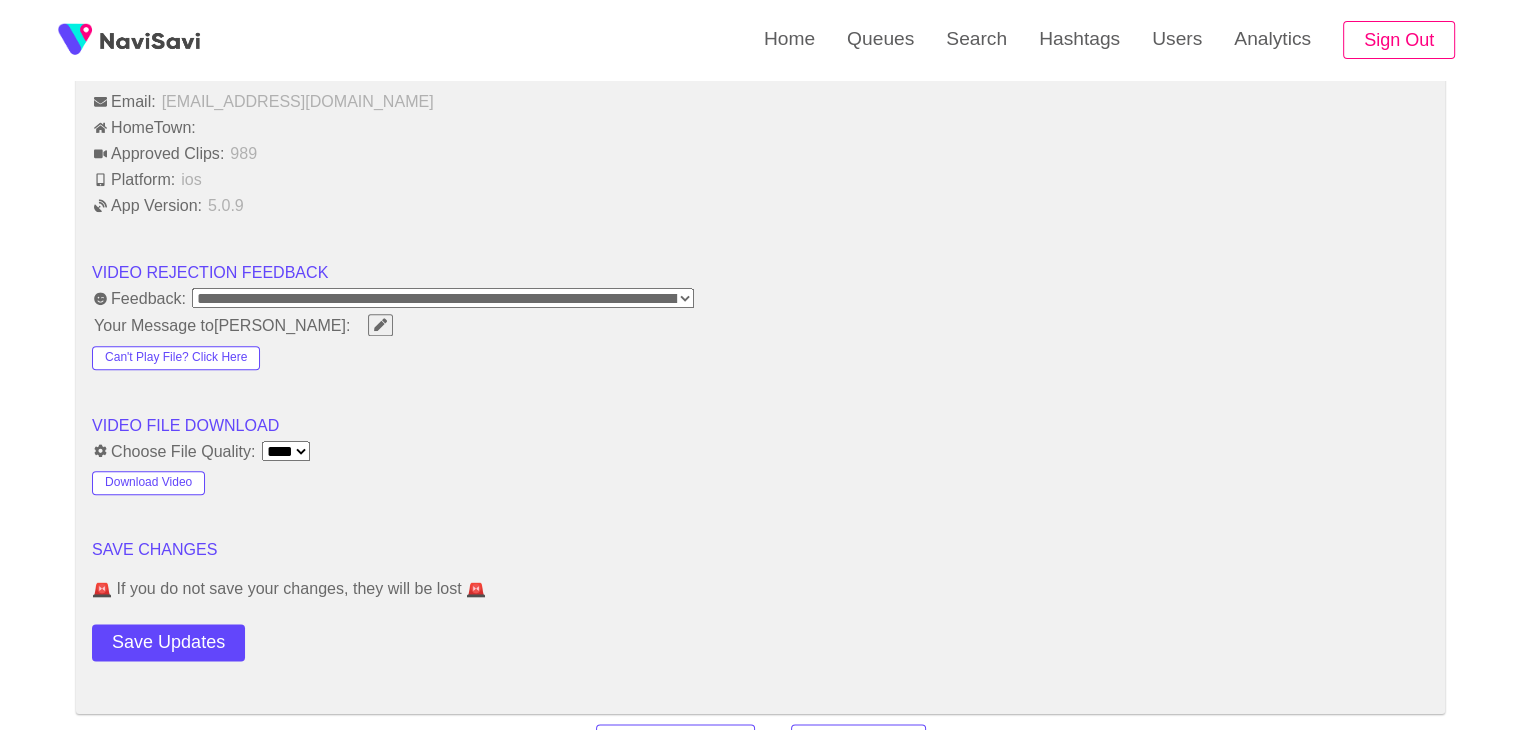 scroll, scrollTop: 2339, scrollLeft: 0, axis: vertical 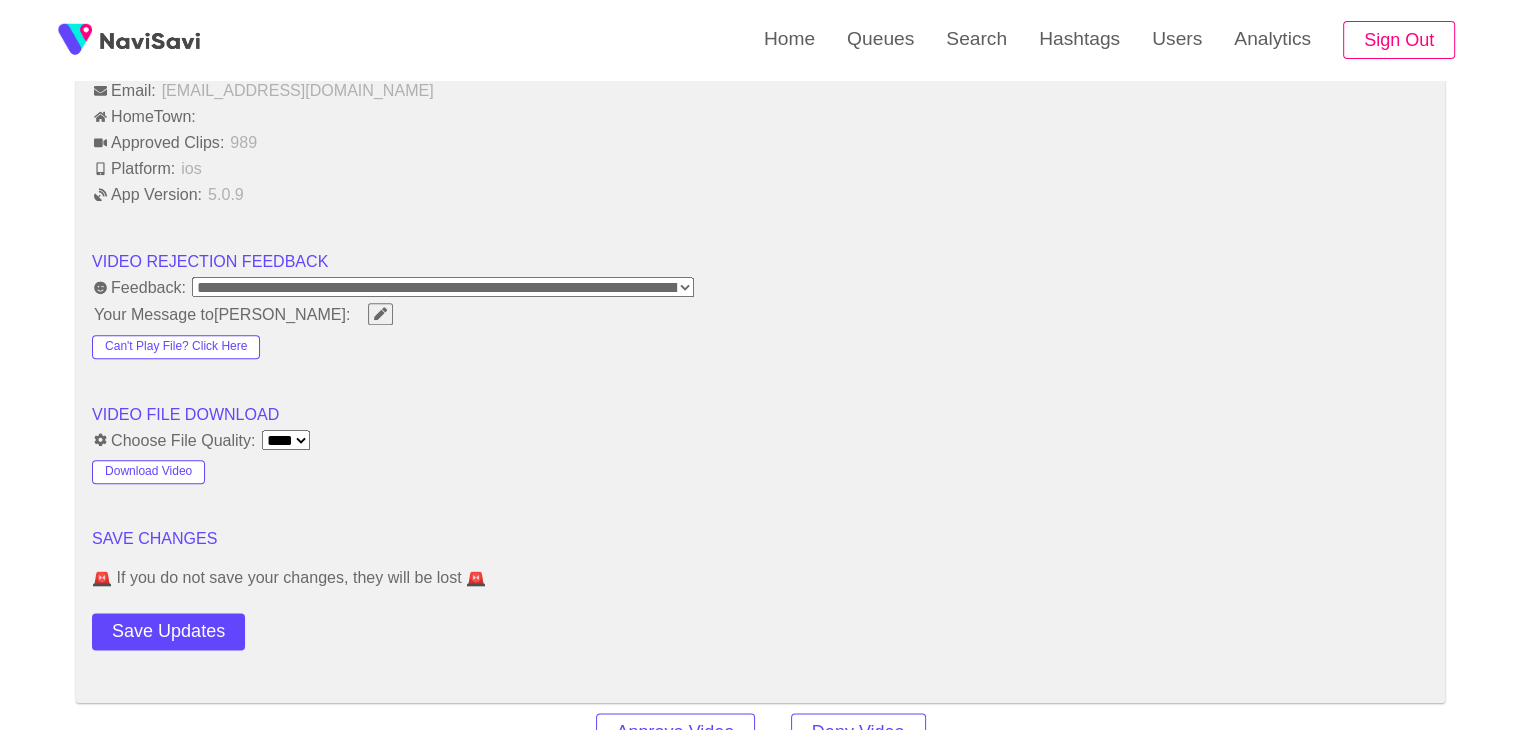click on "**********" at bounding box center [443, 287] 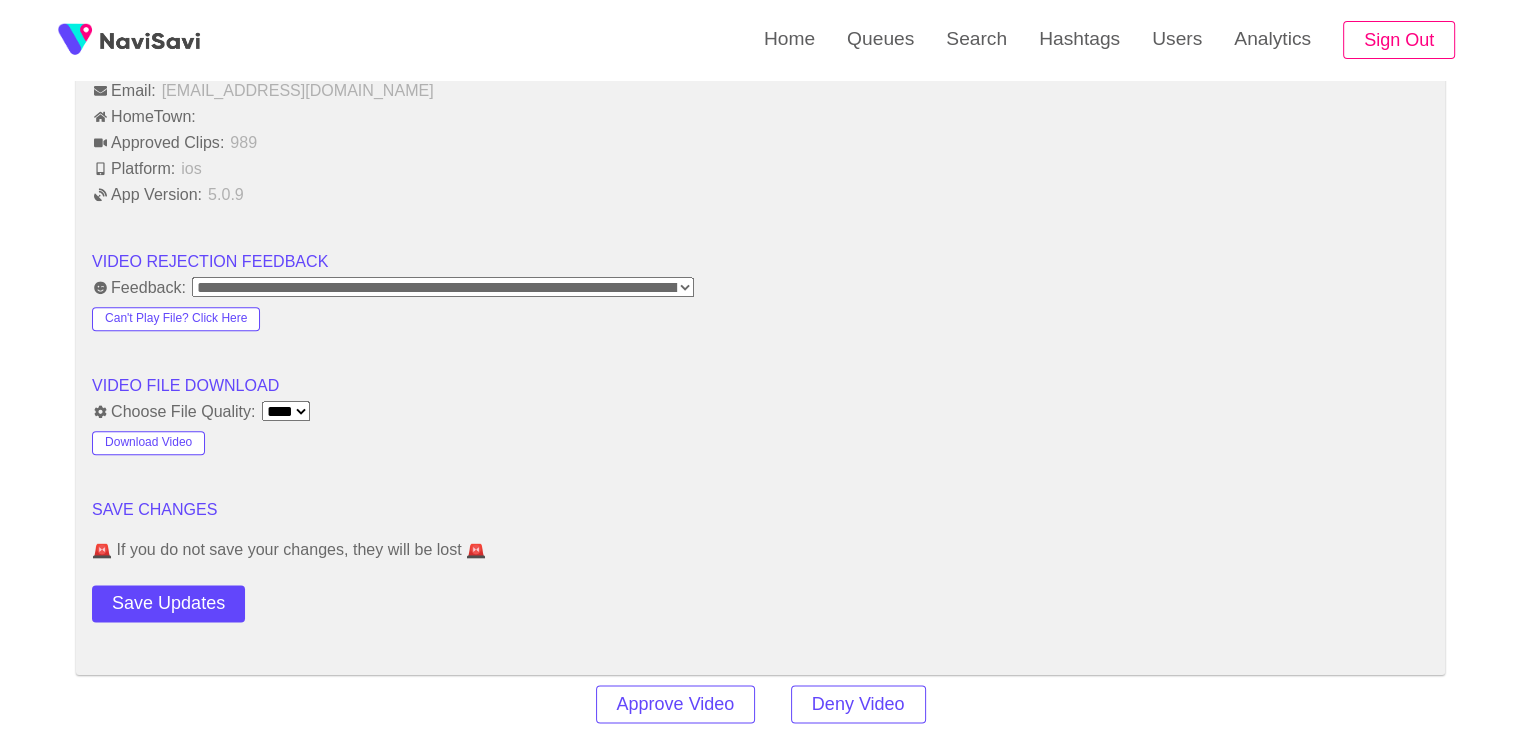scroll, scrollTop: 2508, scrollLeft: 0, axis: vertical 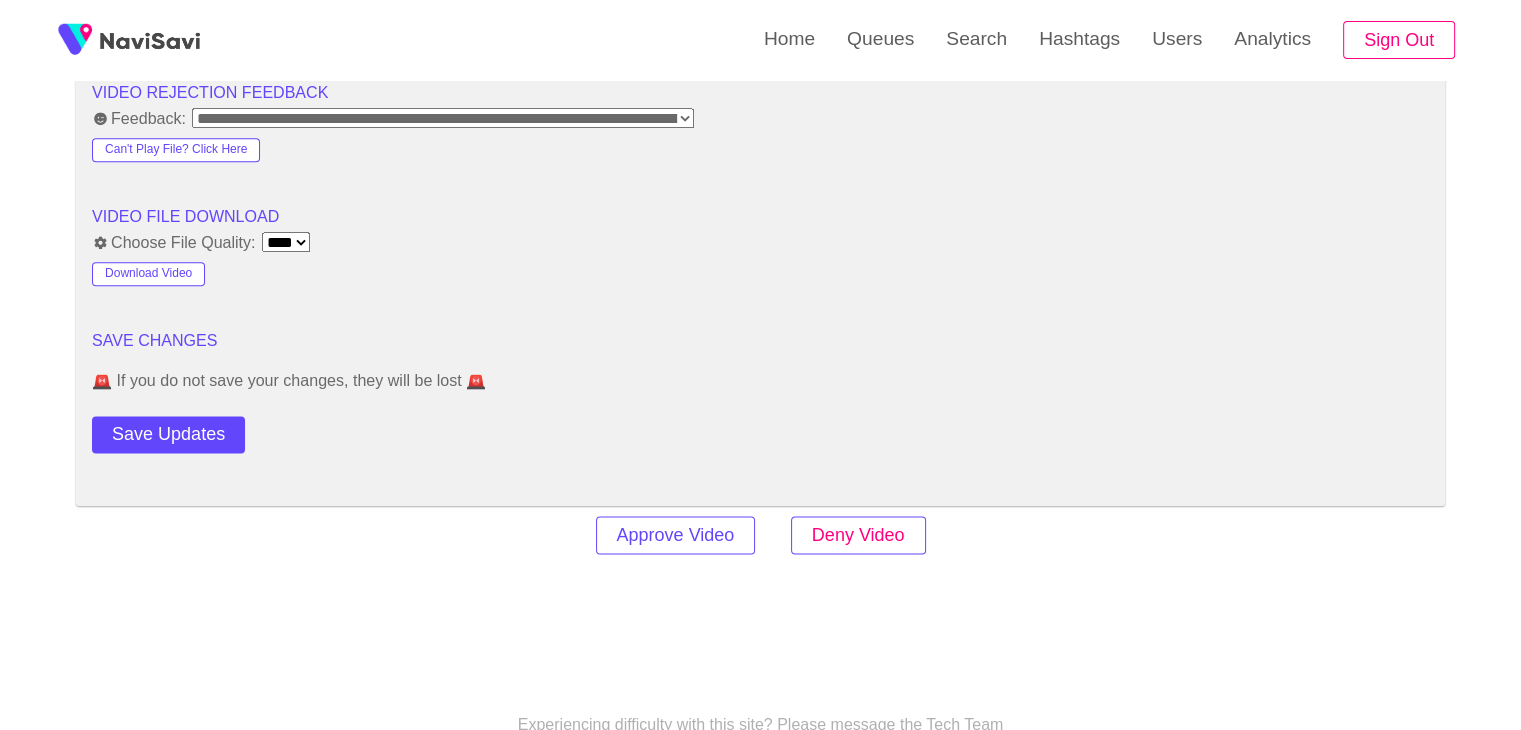 click on "Deny Video" at bounding box center (858, 535) 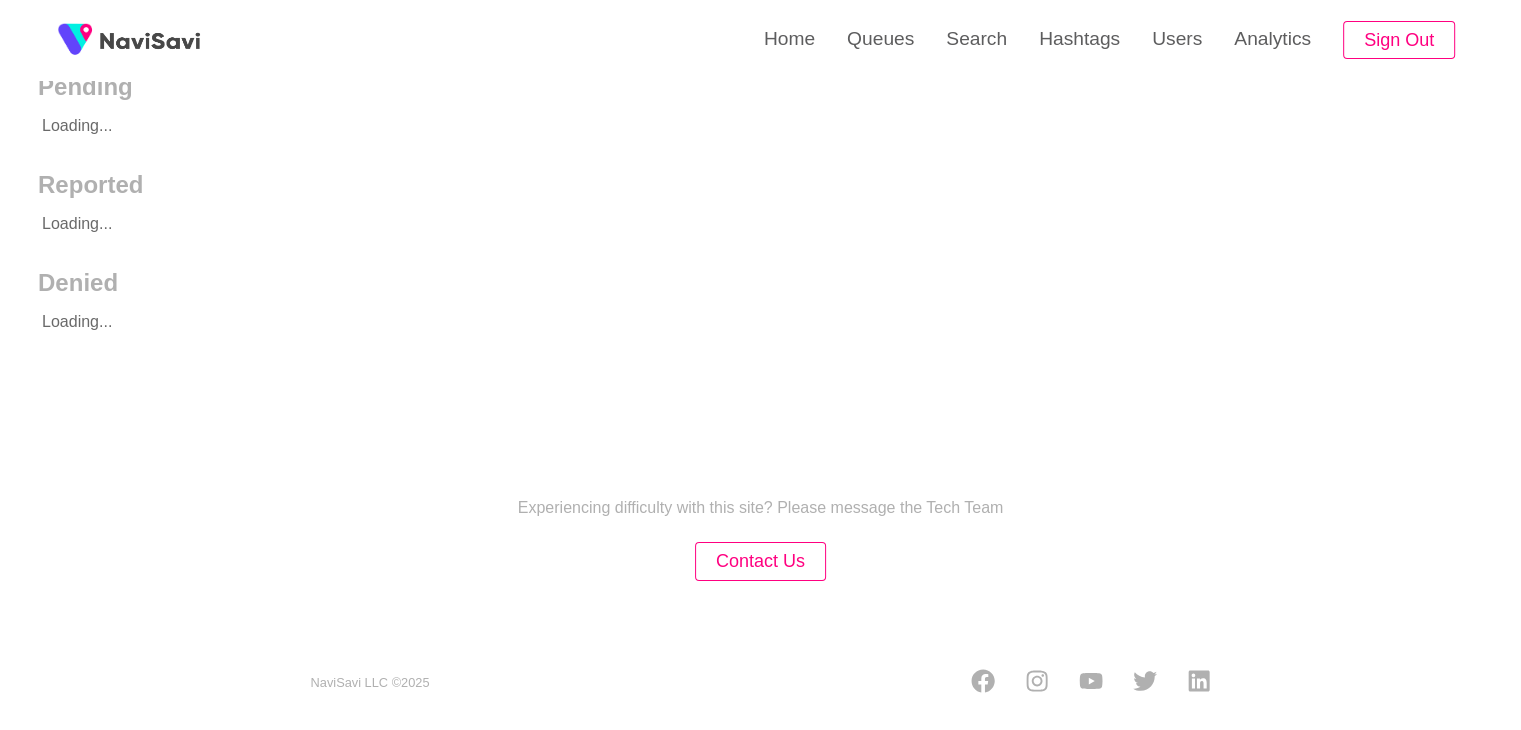 scroll, scrollTop: 0, scrollLeft: 0, axis: both 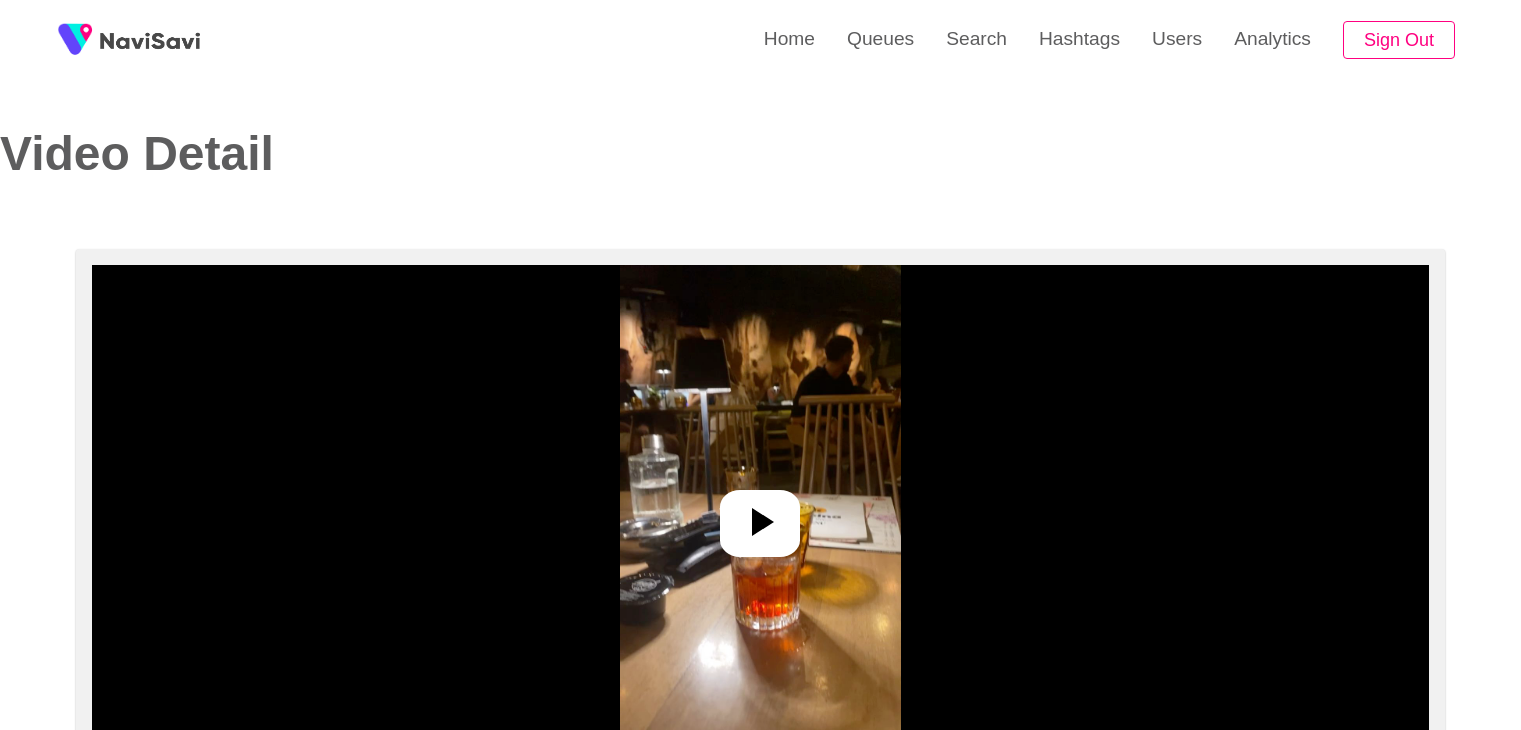 select on "**********" 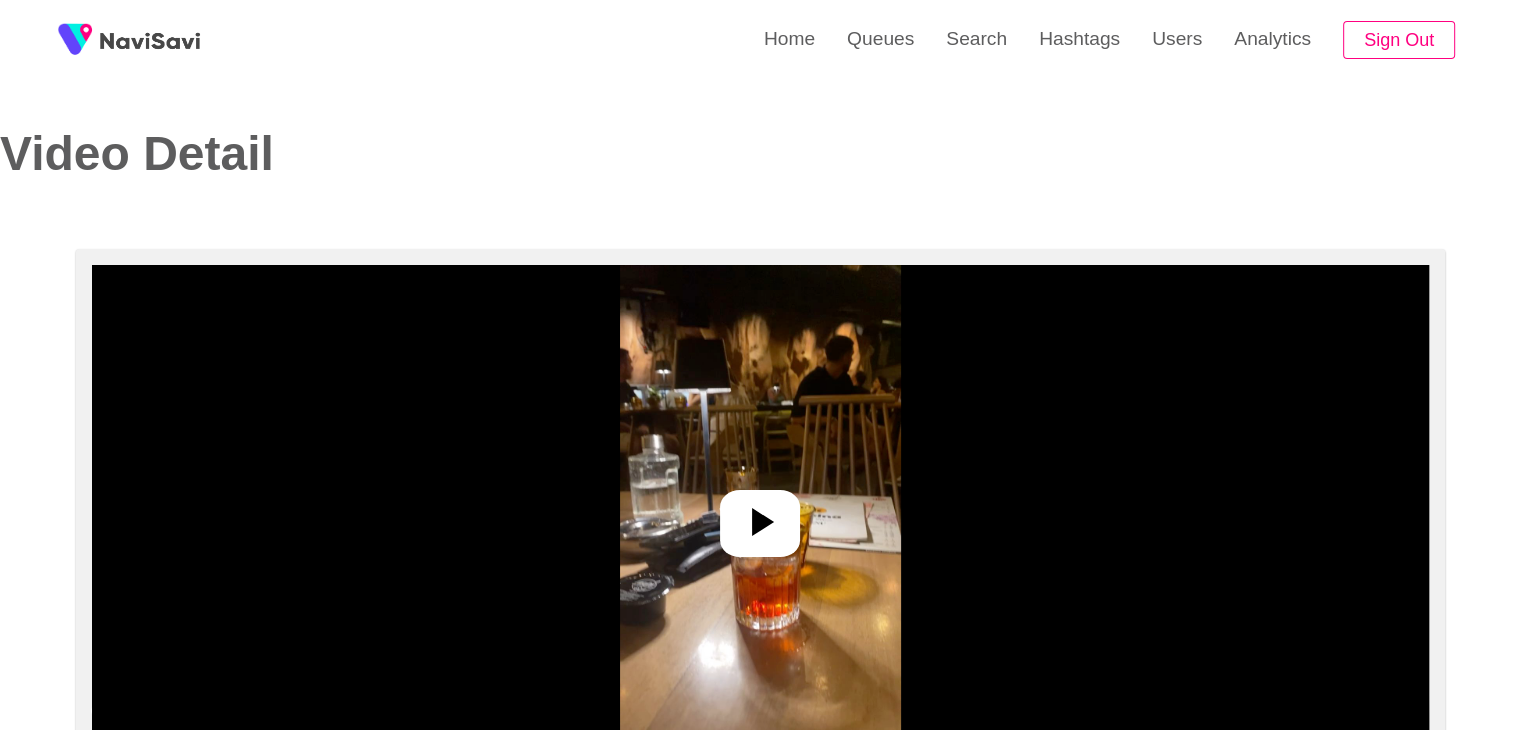 click at bounding box center (760, 515) 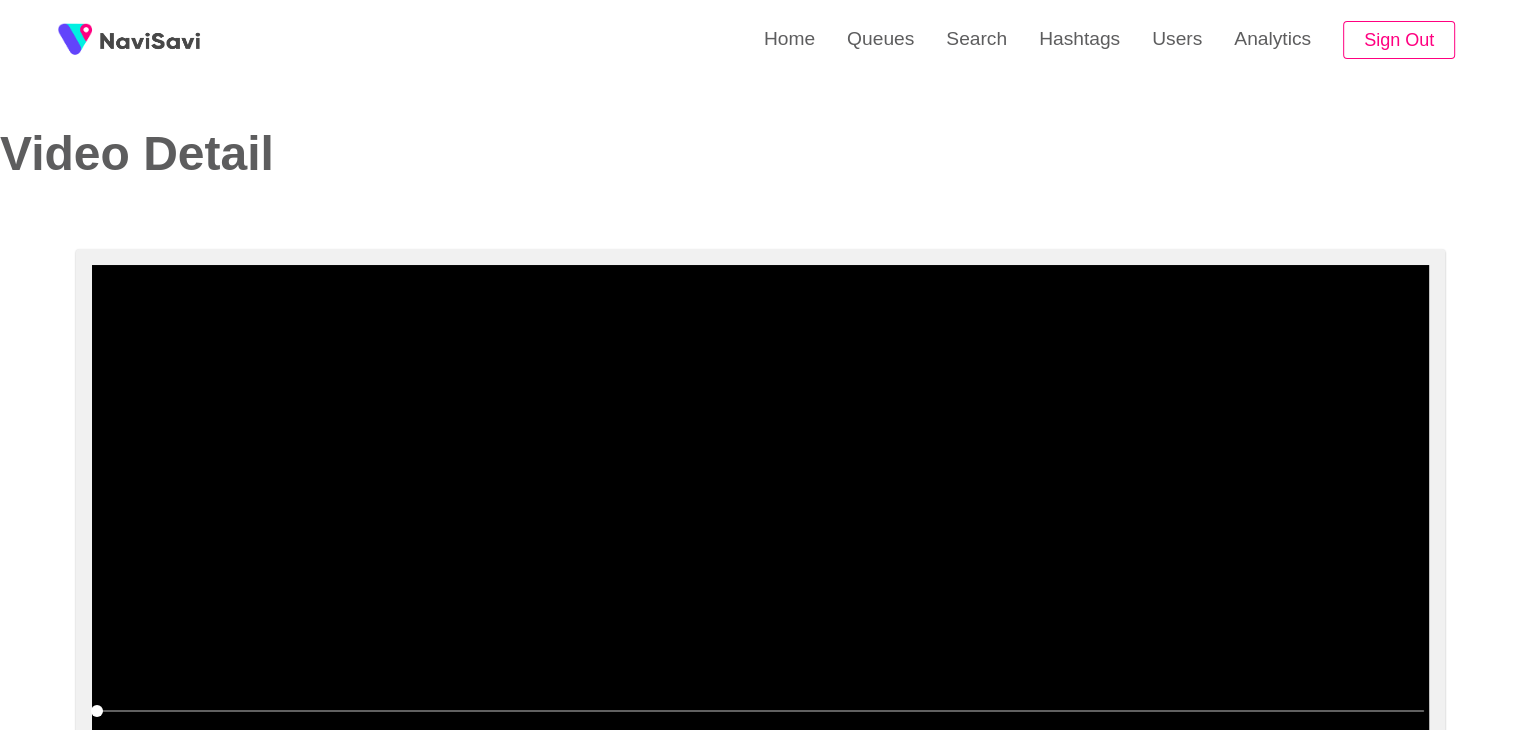 scroll, scrollTop: 98, scrollLeft: 0, axis: vertical 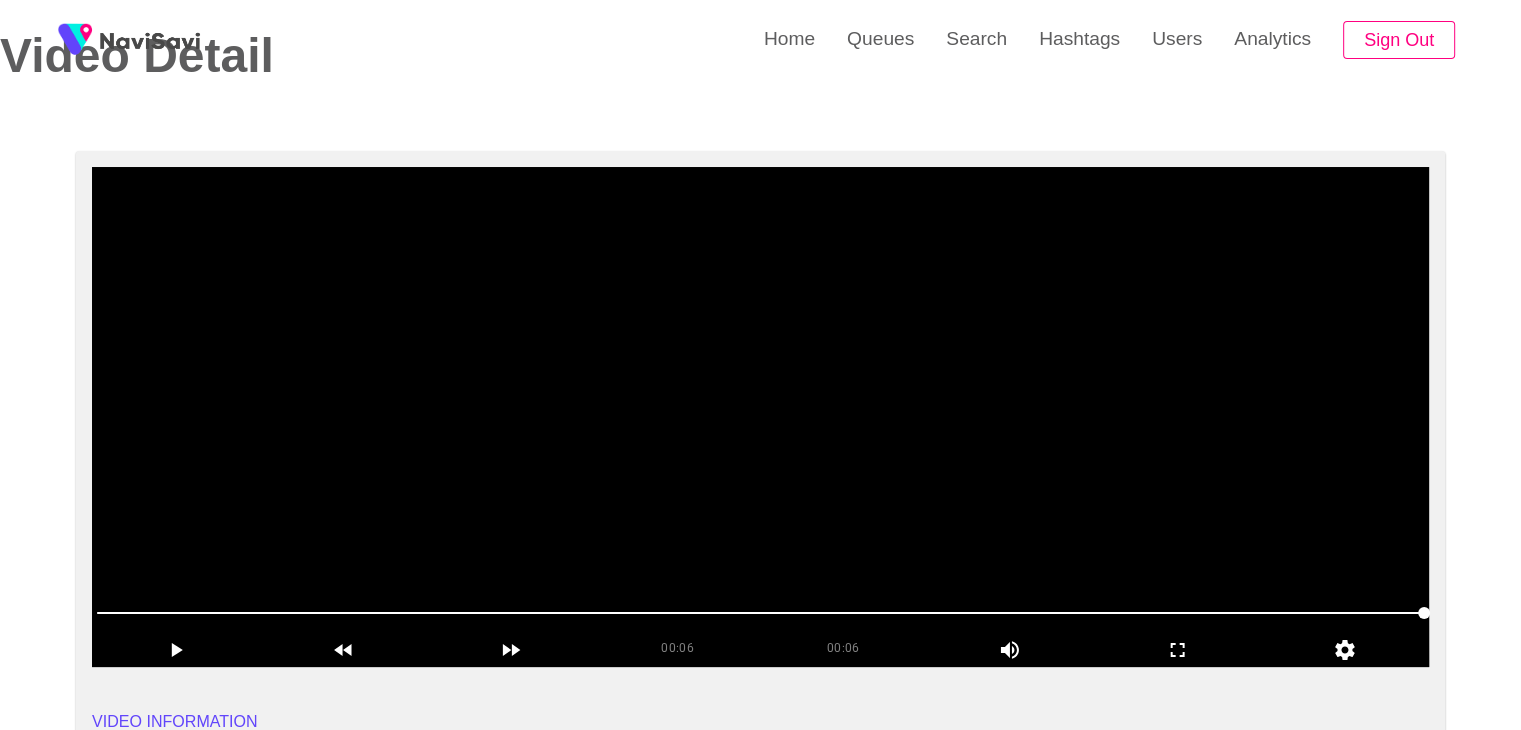 click at bounding box center (760, 417) 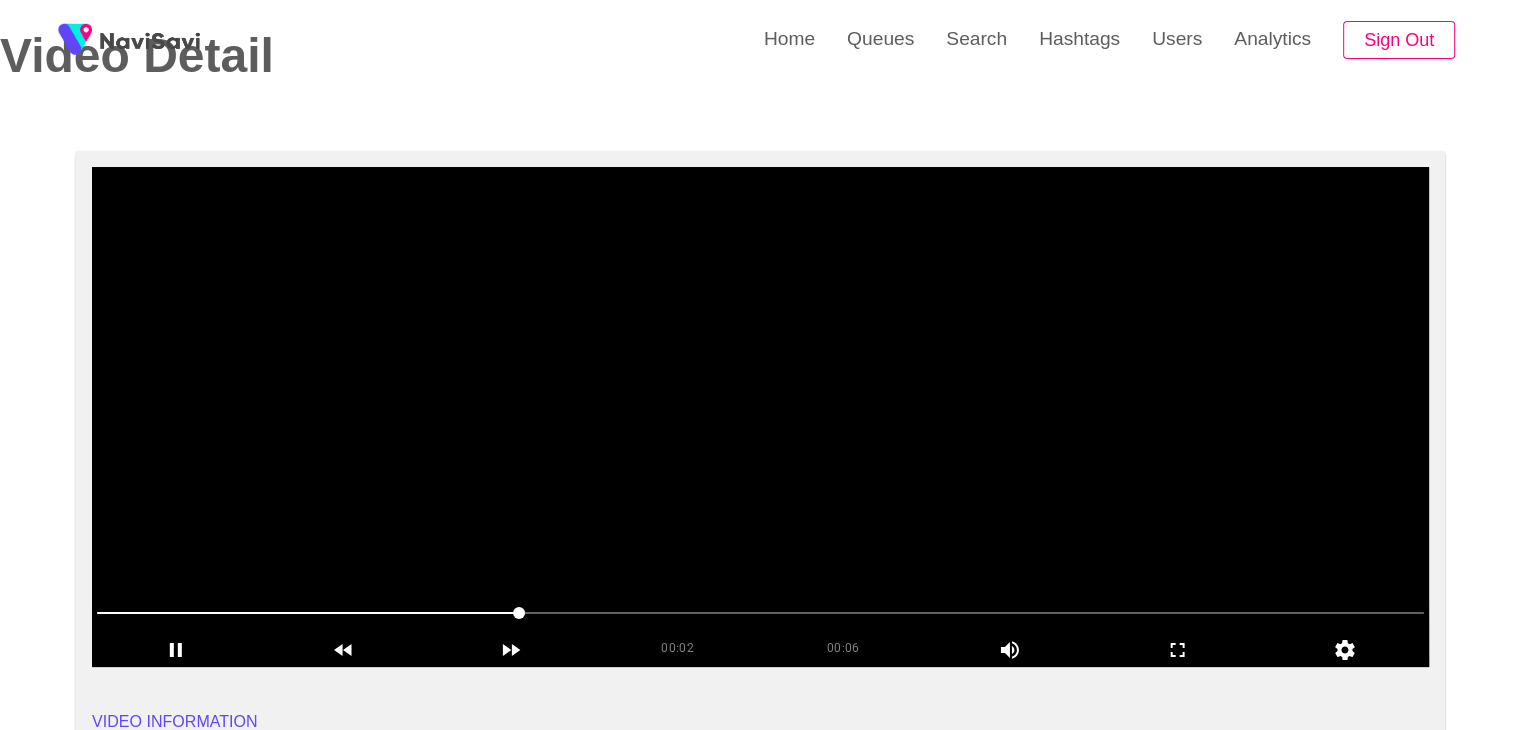 click at bounding box center [760, 417] 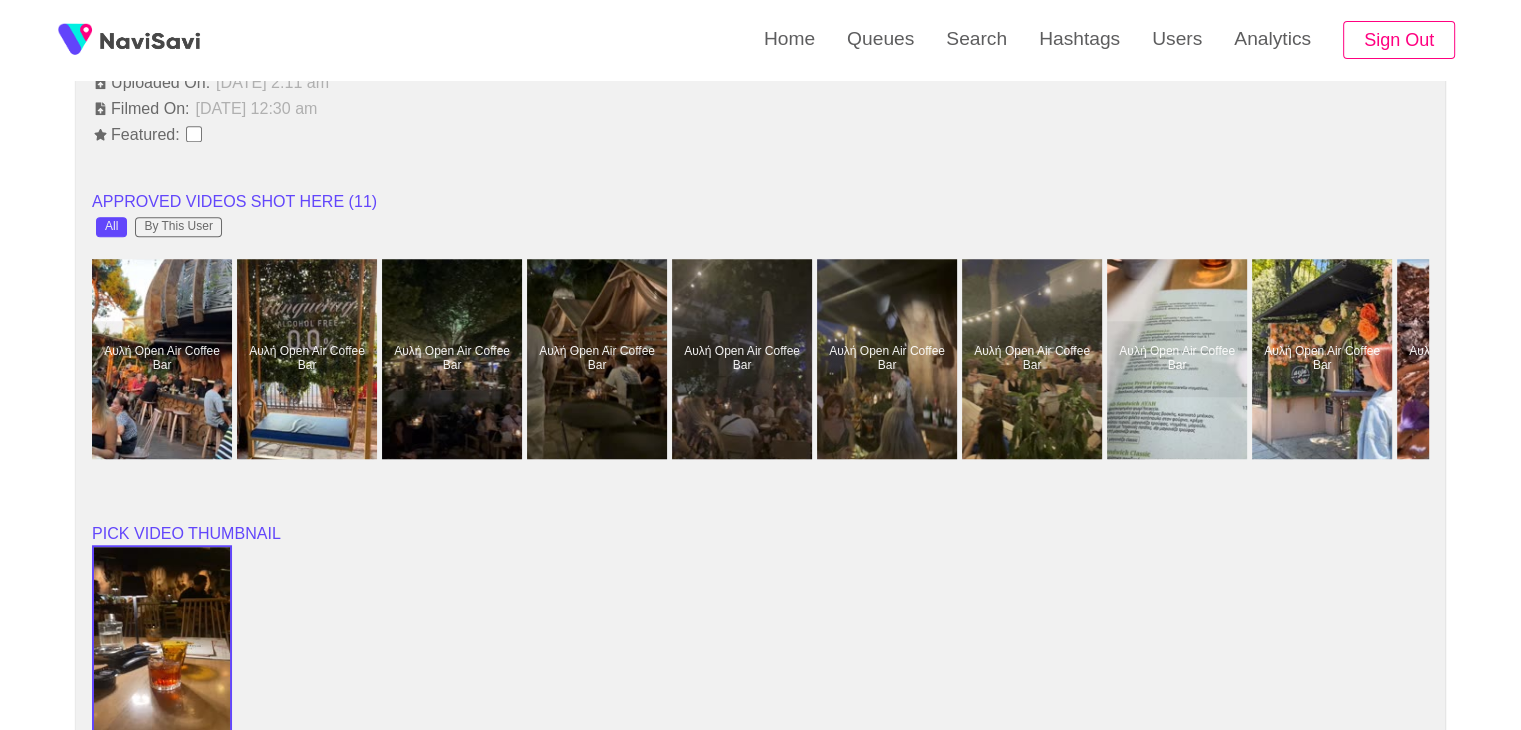 scroll, scrollTop: 1523, scrollLeft: 0, axis: vertical 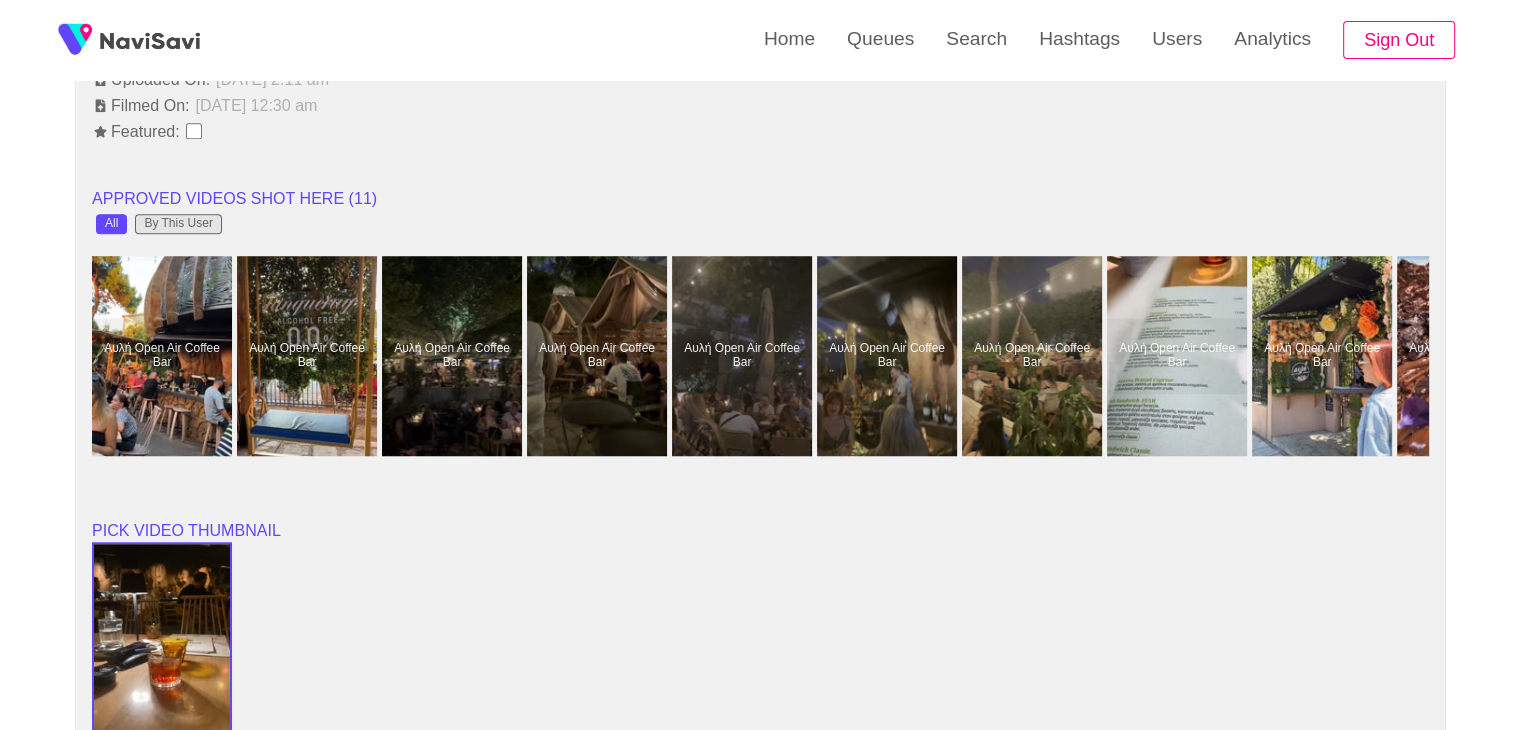 click on "By This User" at bounding box center (178, 224) 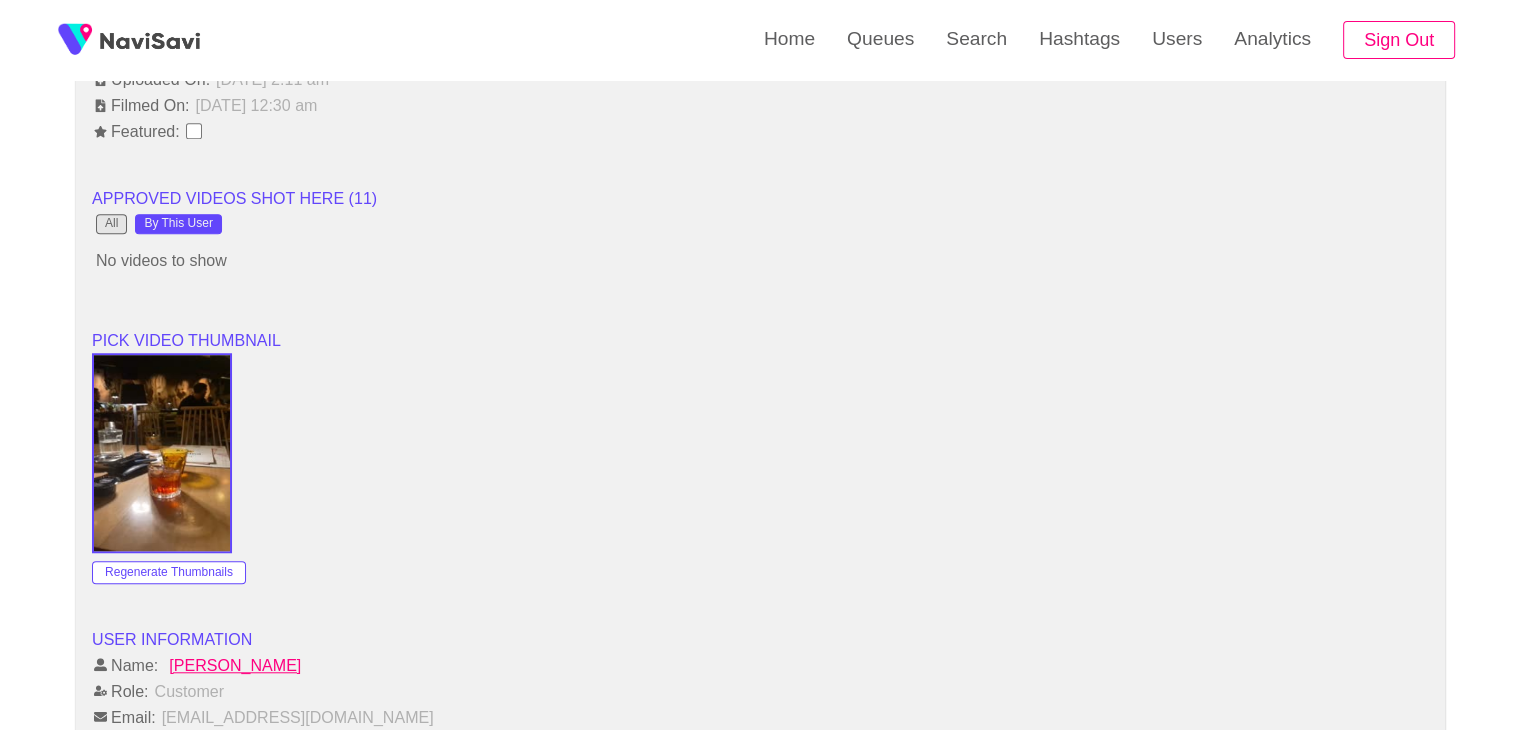 click on "All" at bounding box center (111, 224) 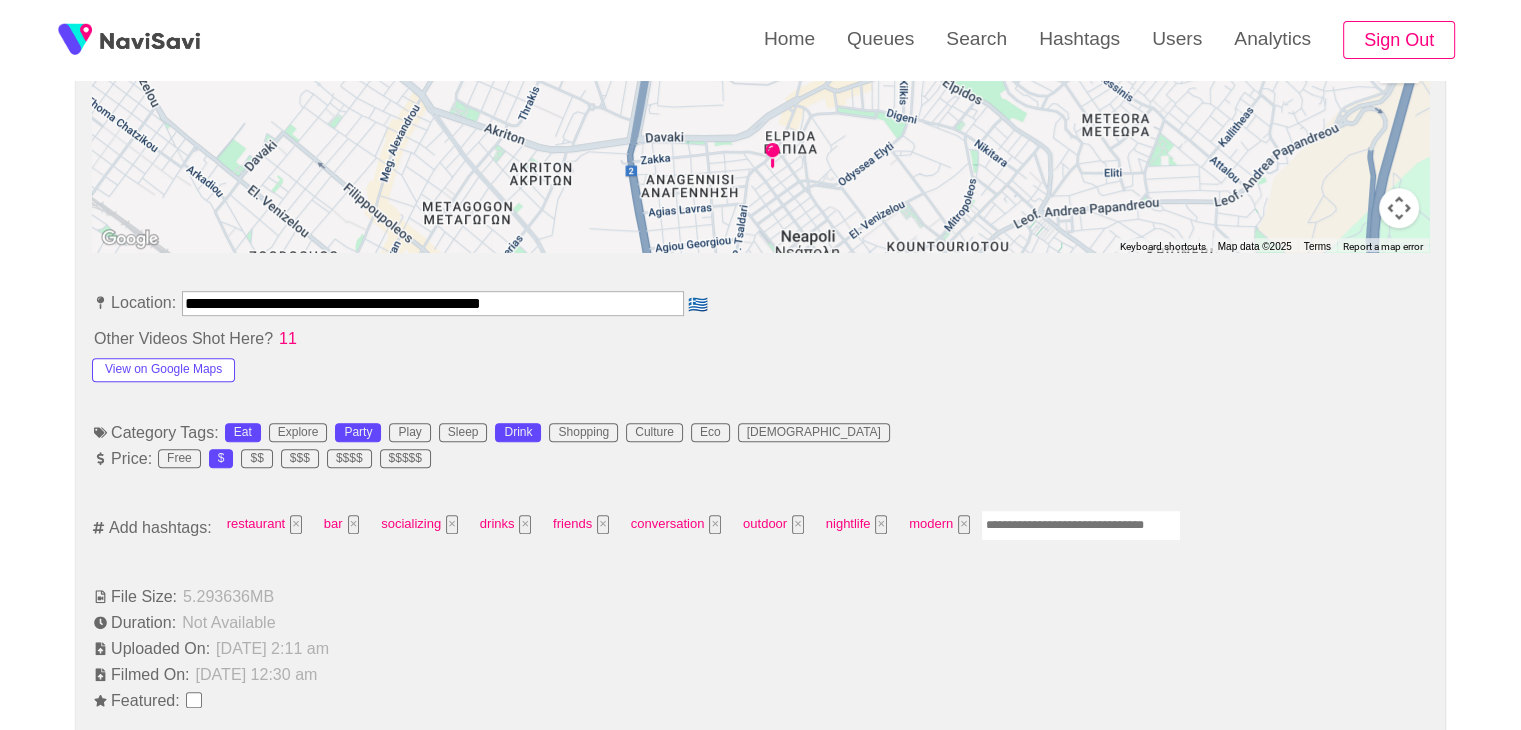 scroll, scrollTop: 955, scrollLeft: 0, axis: vertical 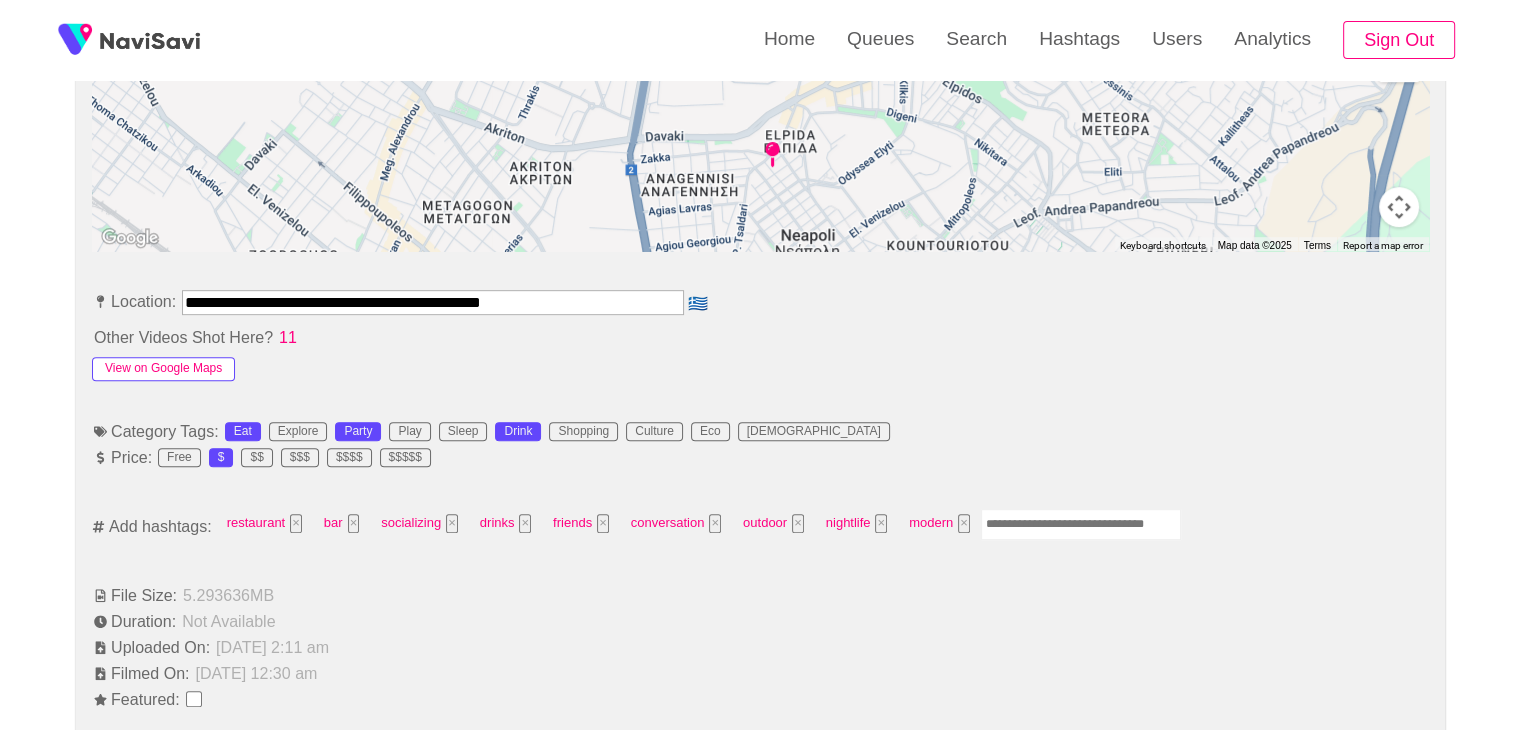 click on "View on Google Maps" at bounding box center (163, 369) 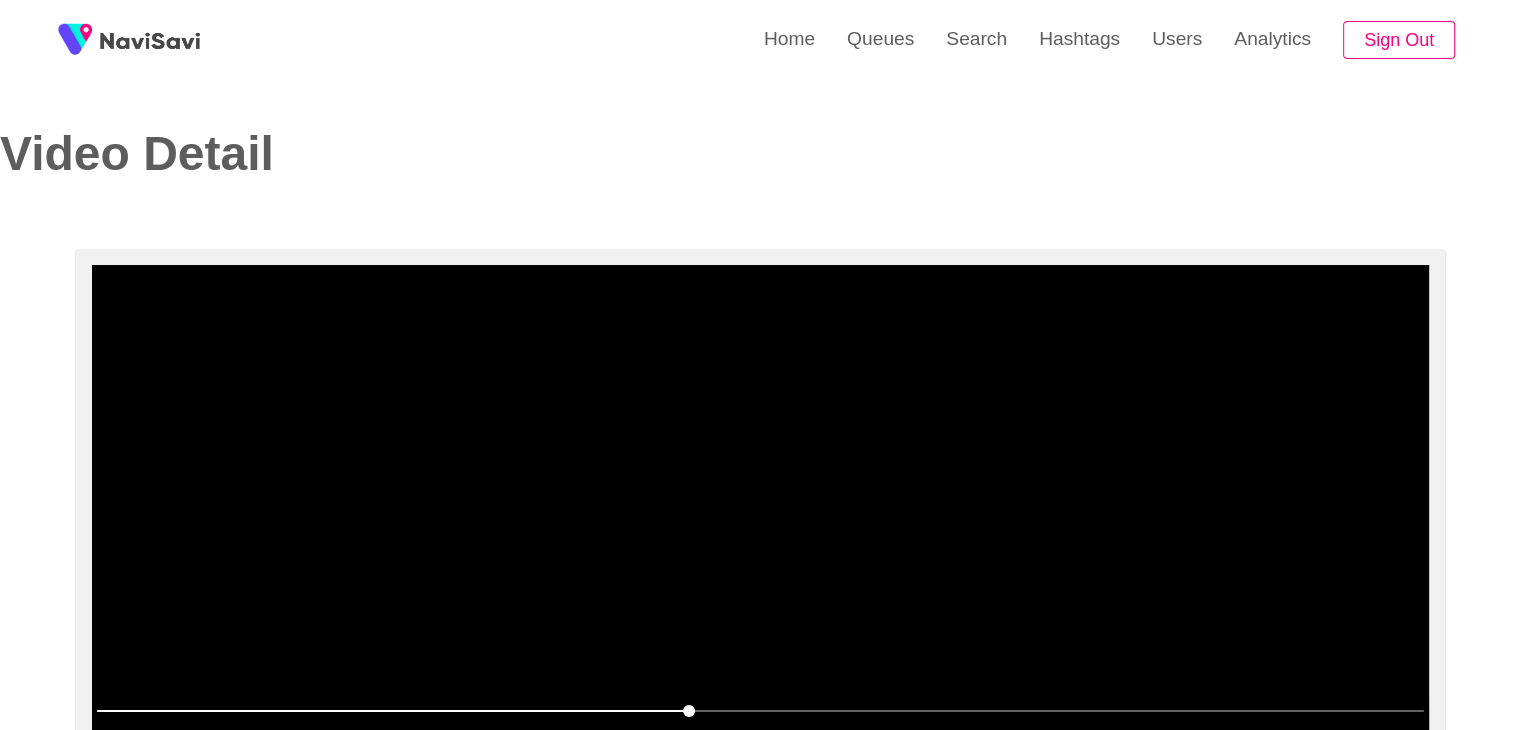 scroll, scrollTop: 2, scrollLeft: 0, axis: vertical 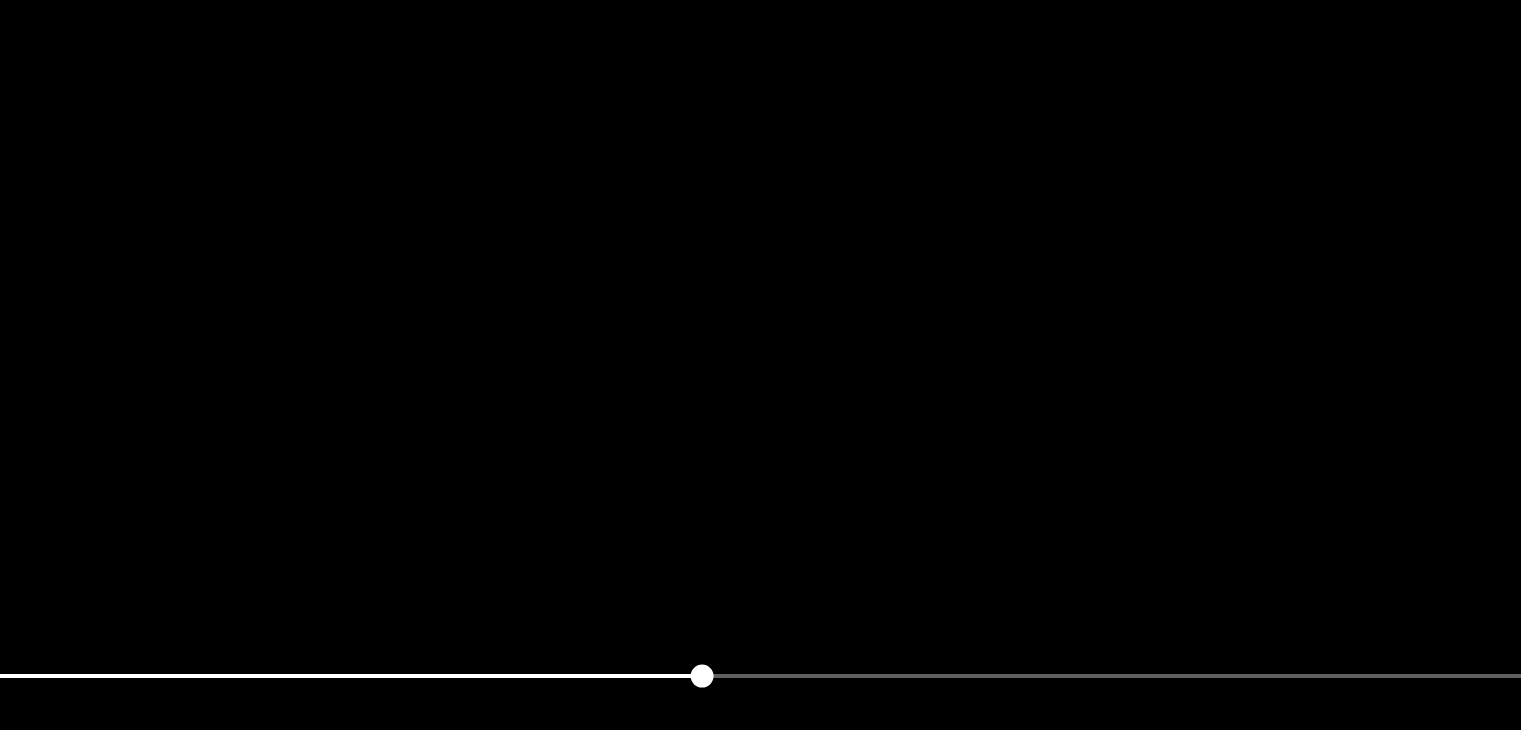 click at bounding box center [760, 301] 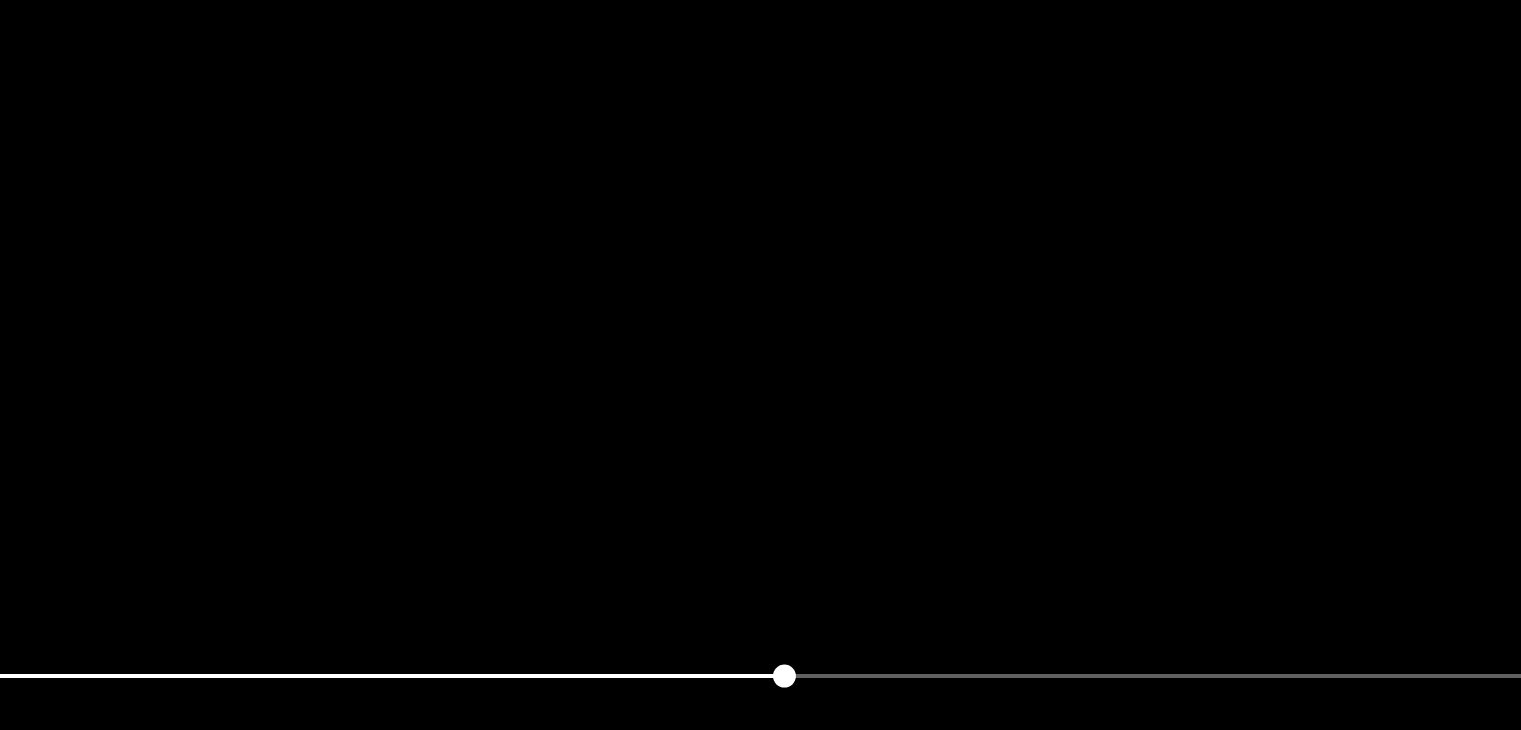 click at bounding box center [760, 301] 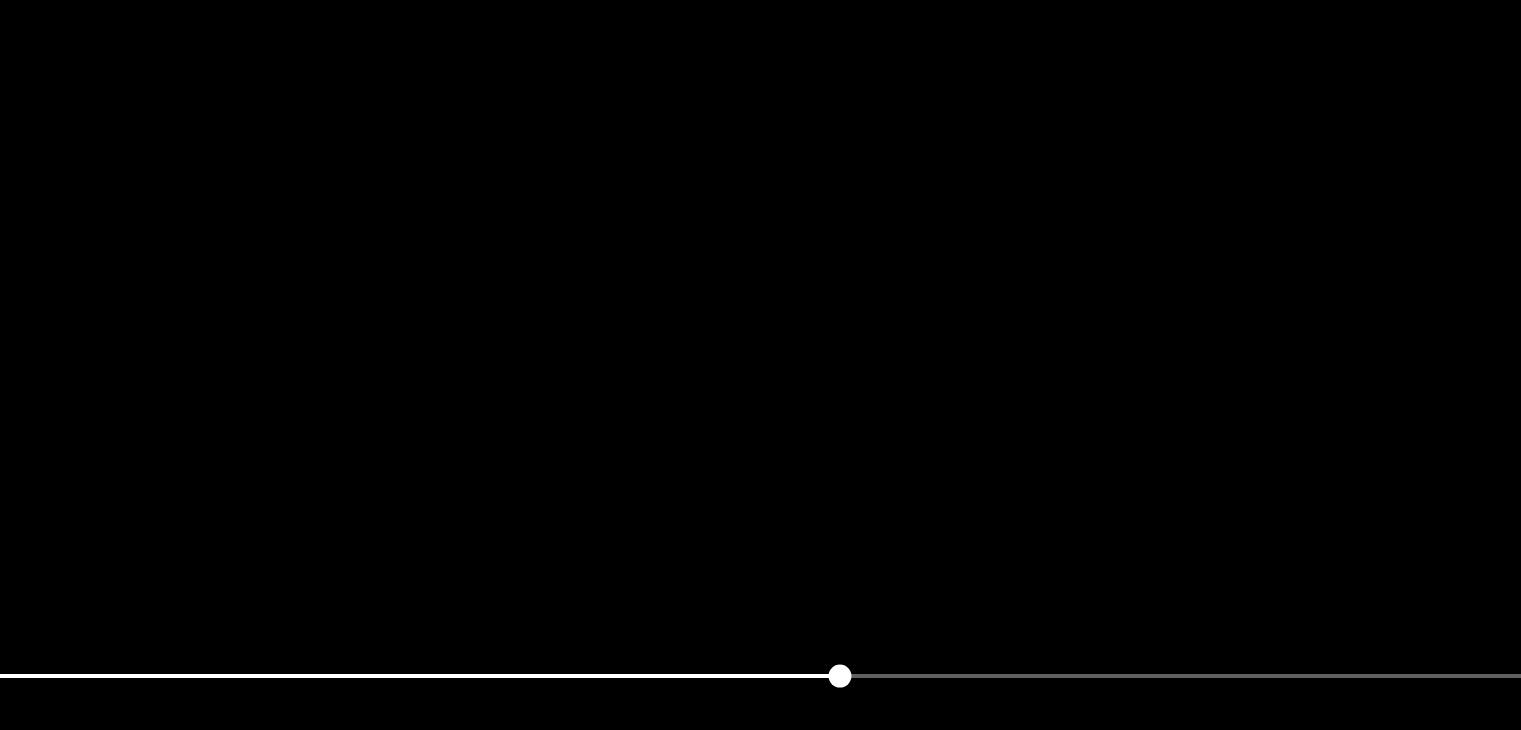 click at bounding box center (760, 301) 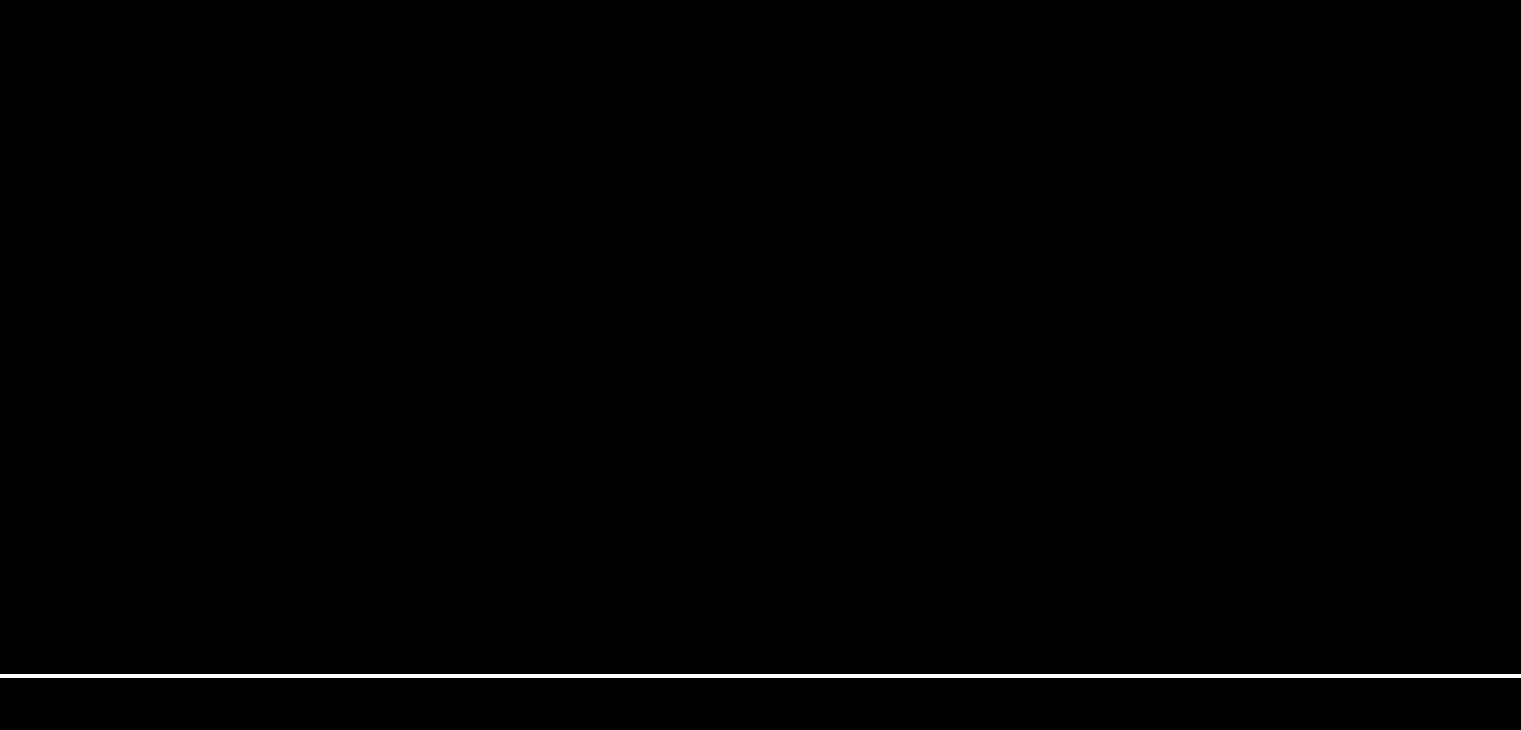 click at bounding box center [760, 301] 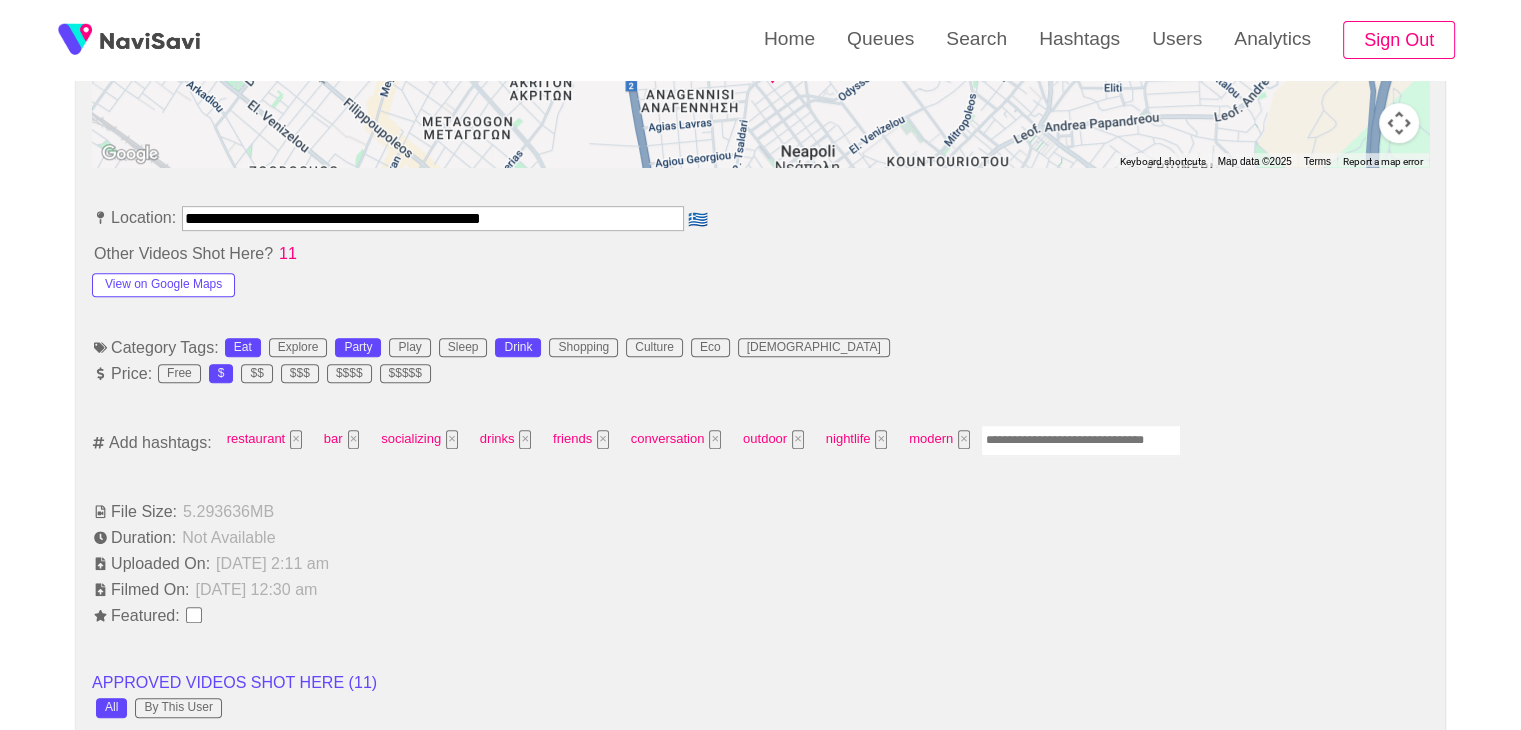 scroll, scrollTop: 1038, scrollLeft: 0, axis: vertical 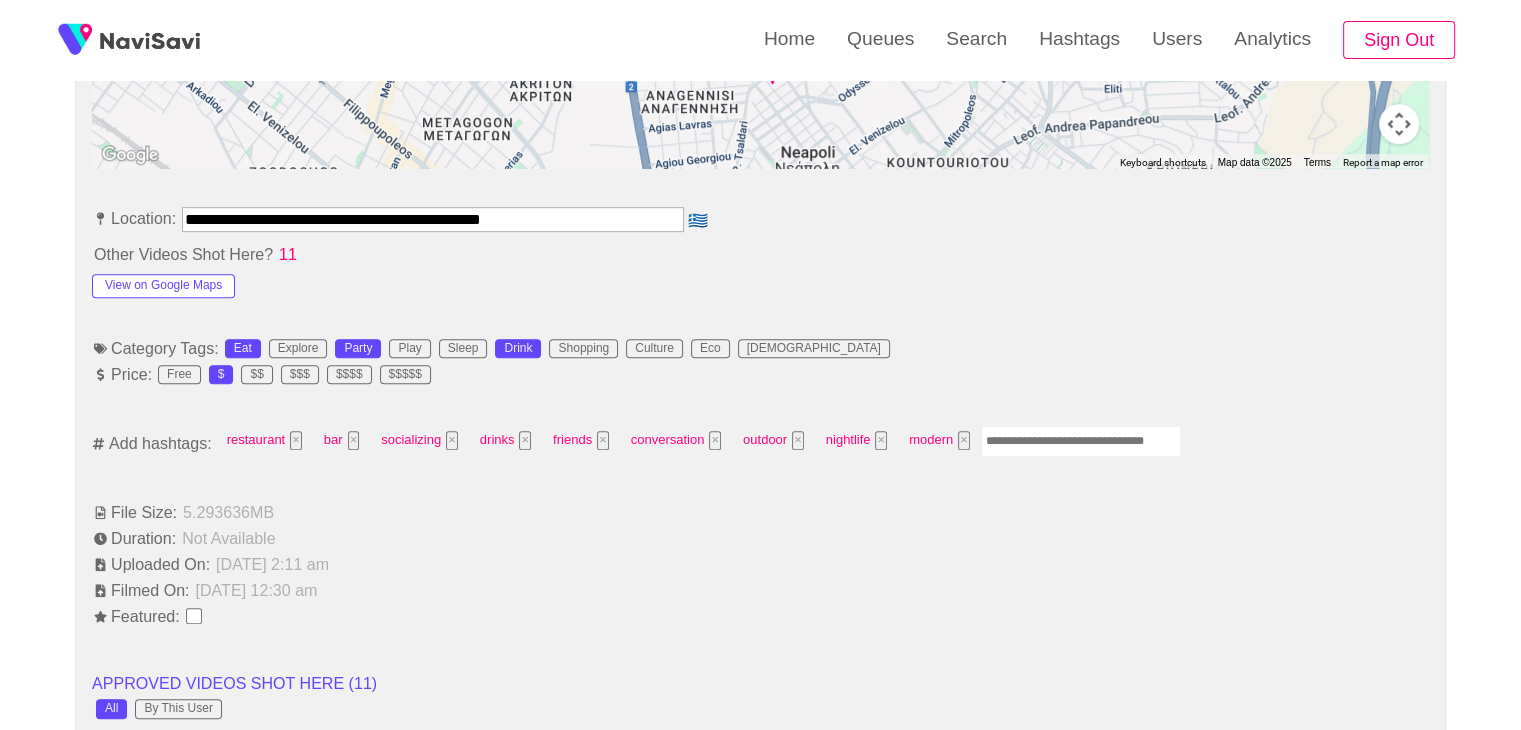 click at bounding box center [1081, 441] 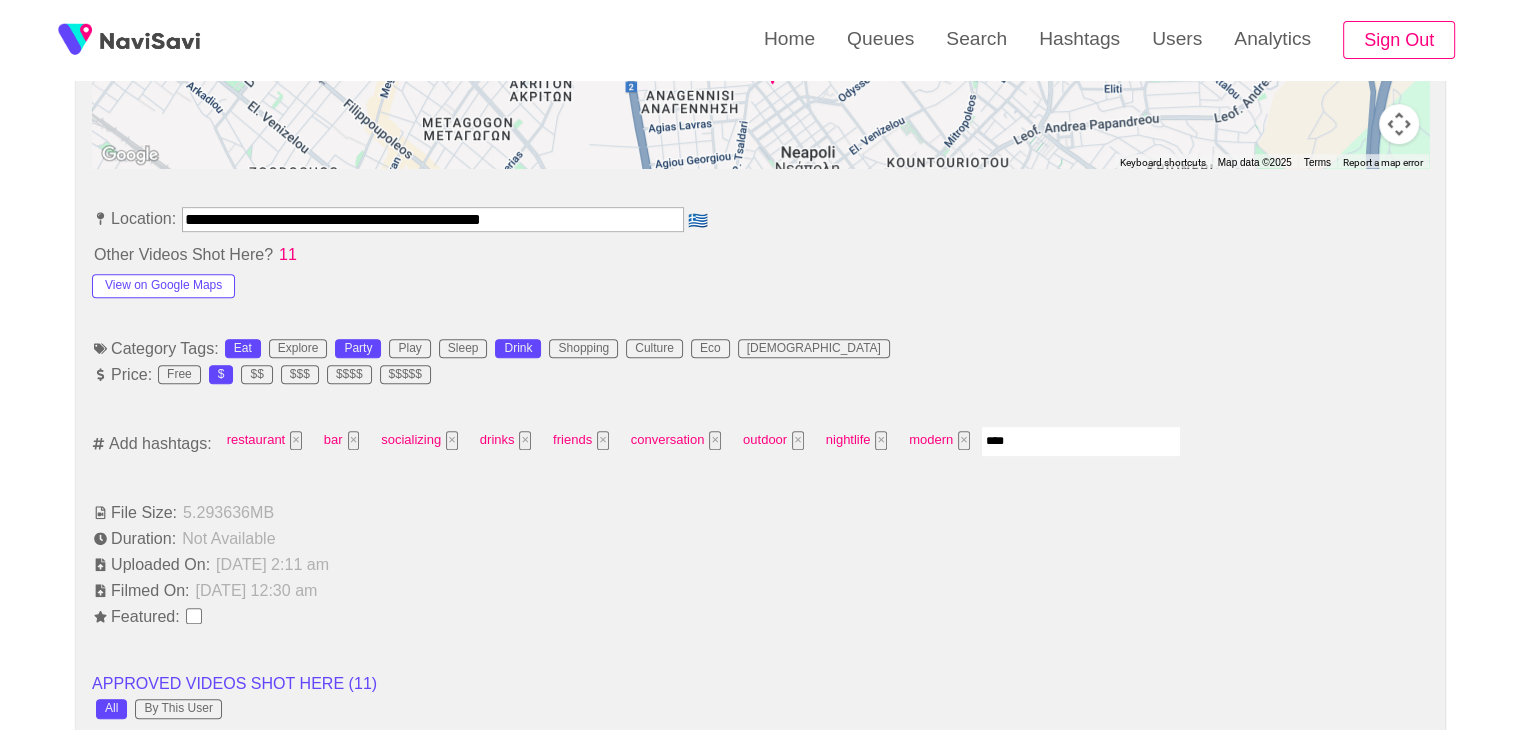 type on "*****" 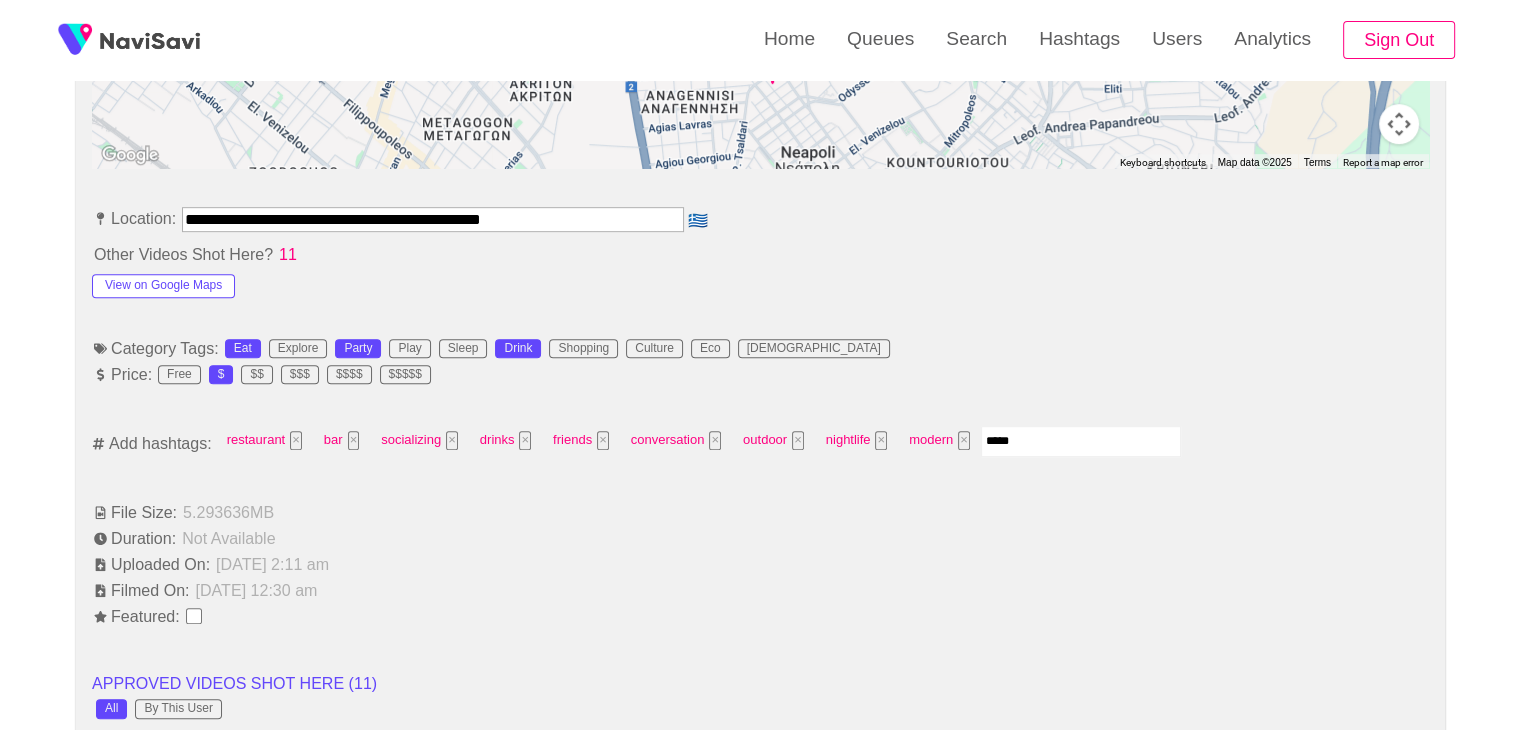 type 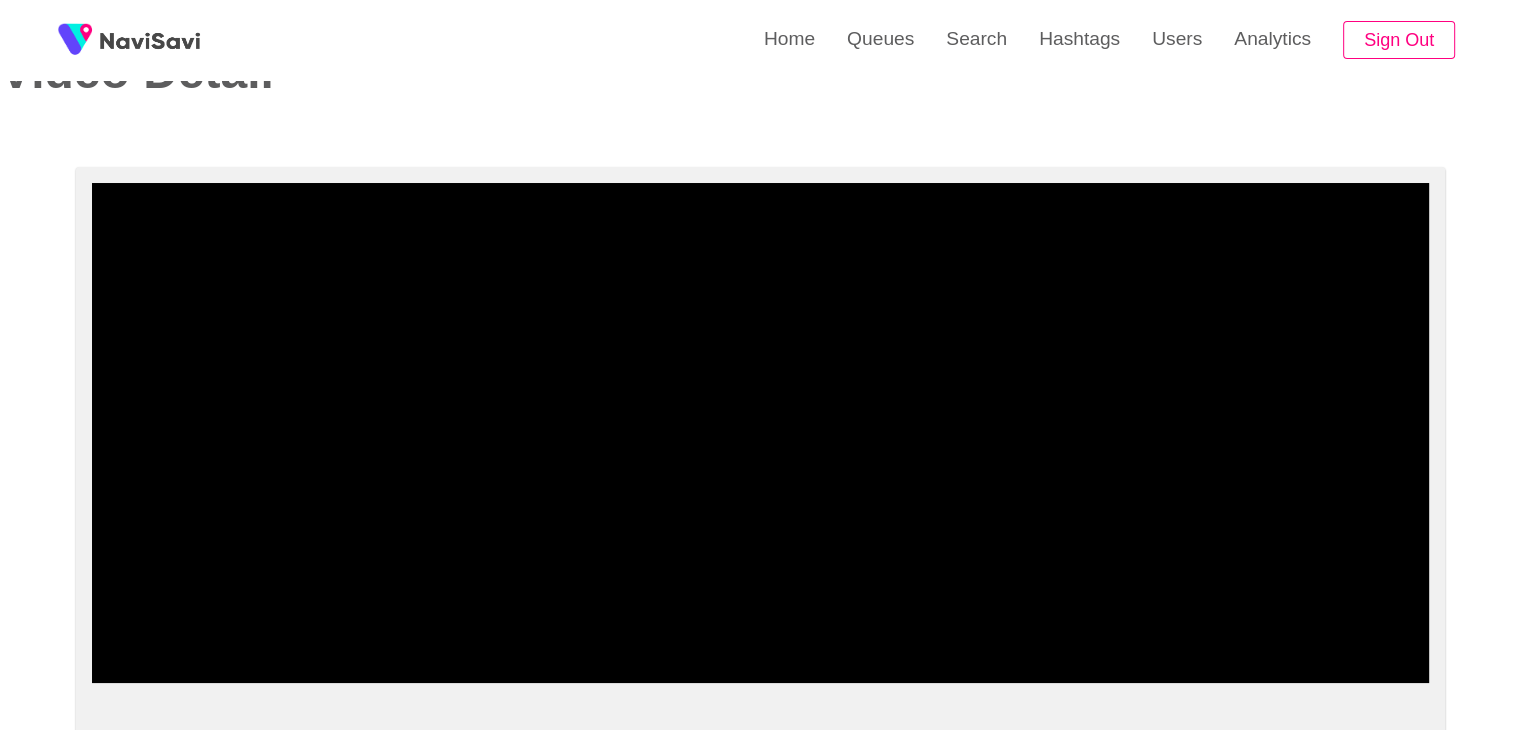 scroll, scrollTop: 64, scrollLeft: 0, axis: vertical 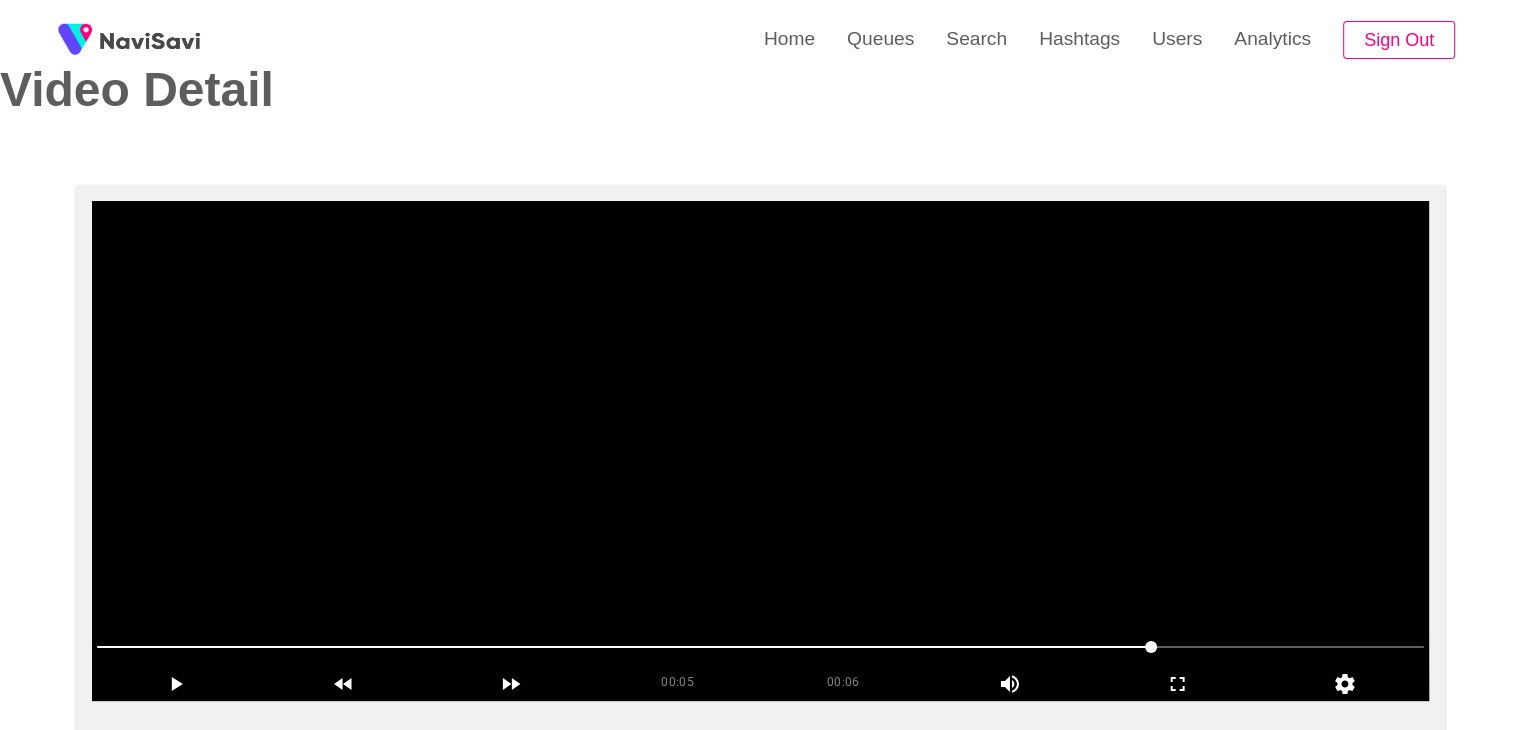 click at bounding box center [760, 451] 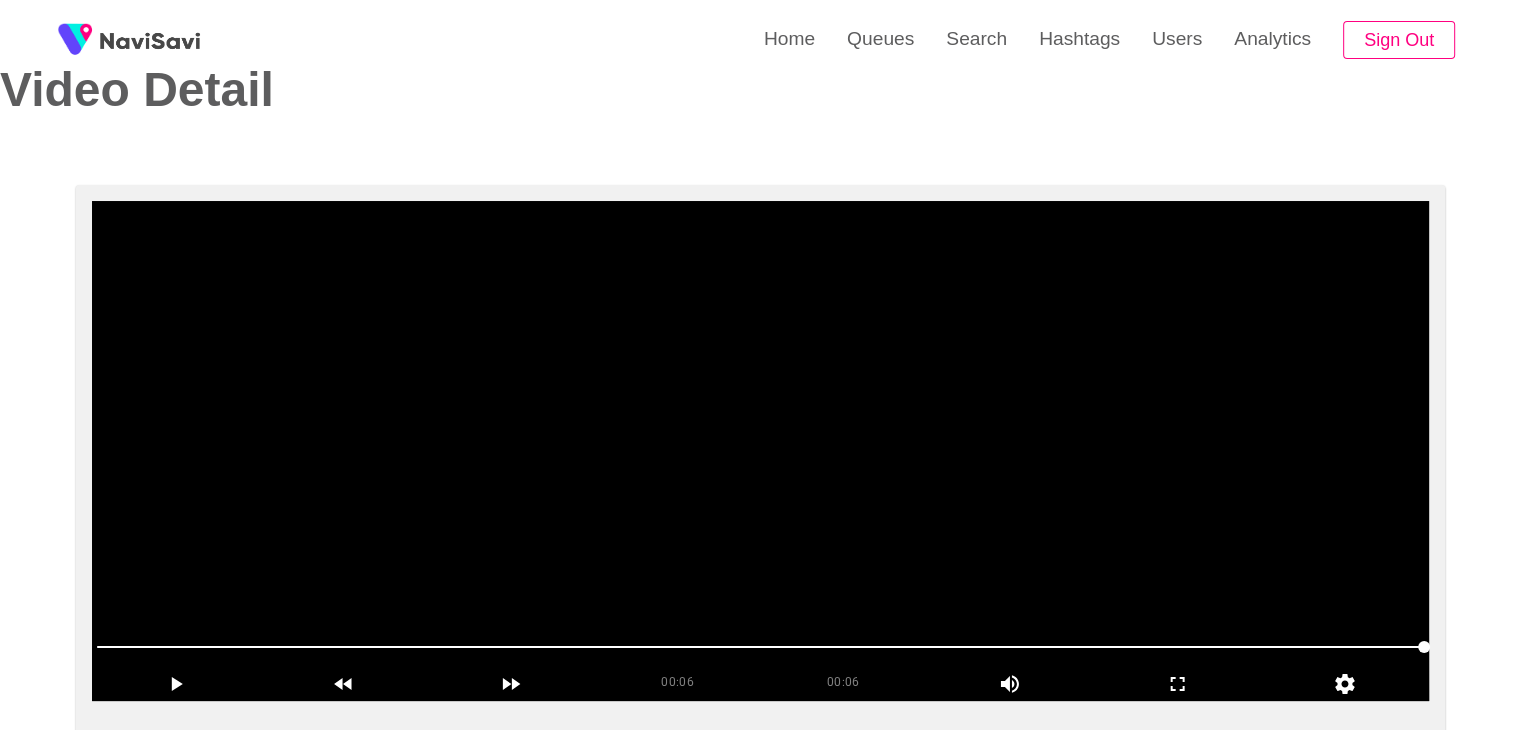 click at bounding box center (760, 451) 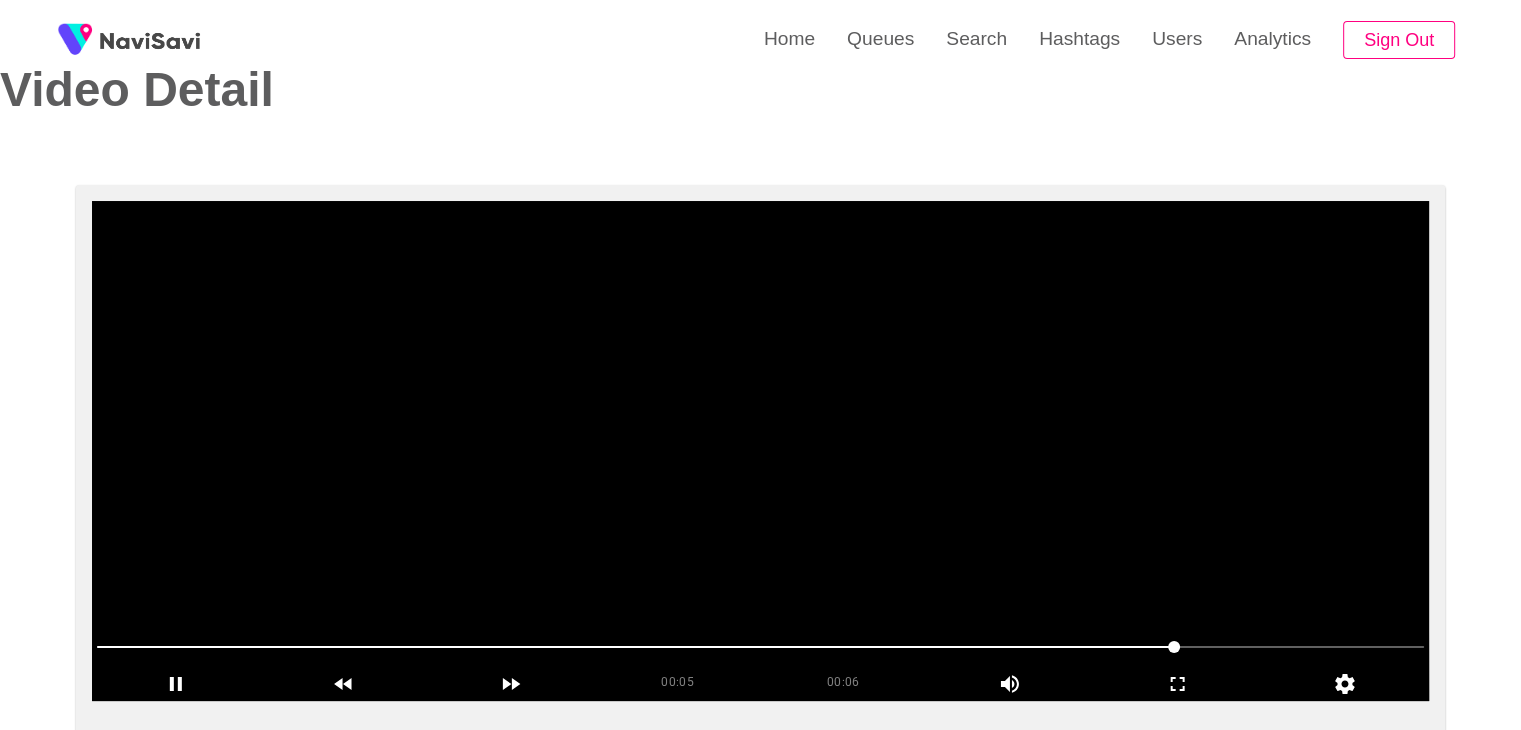 click at bounding box center [760, 451] 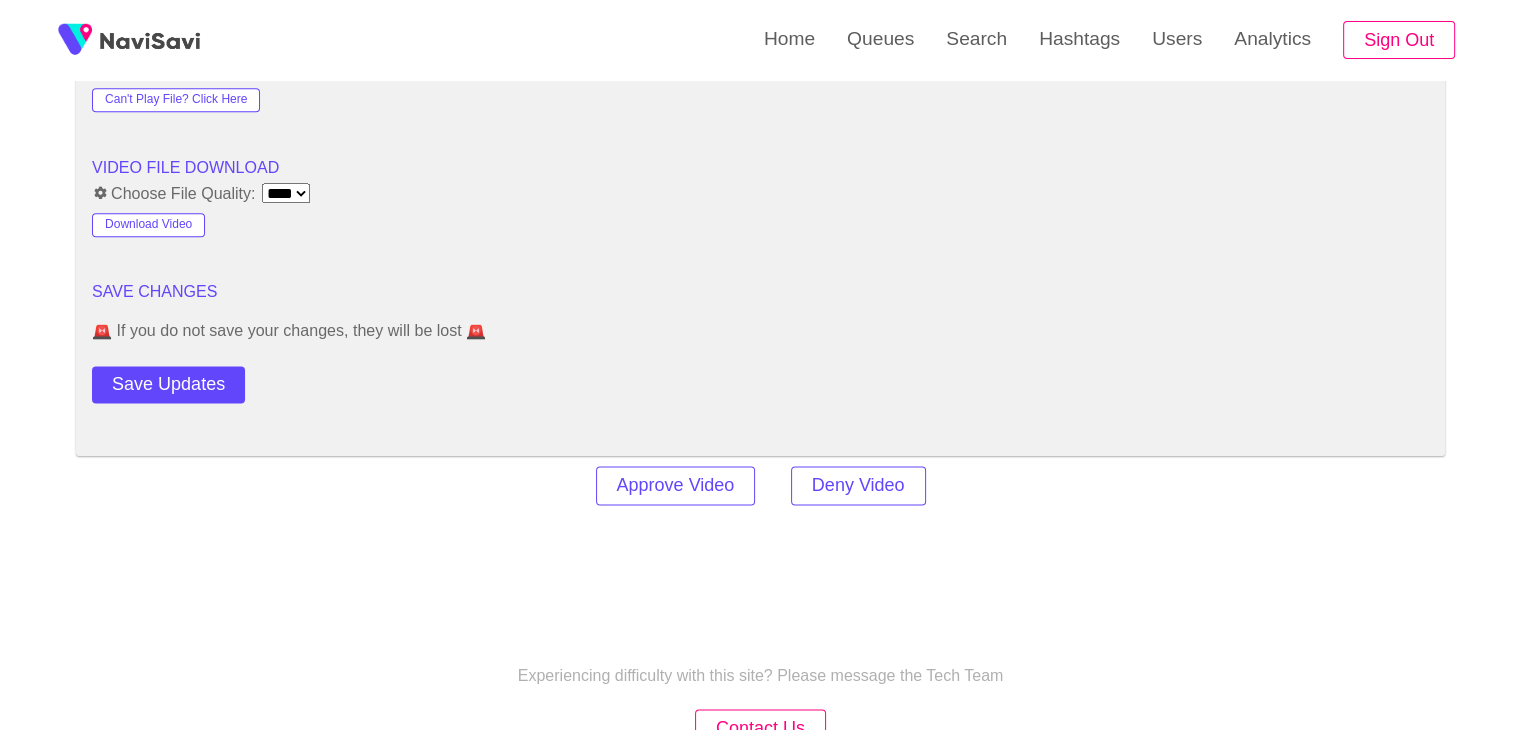 scroll, scrollTop: 2712, scrollLeft: 0, axis: vertical 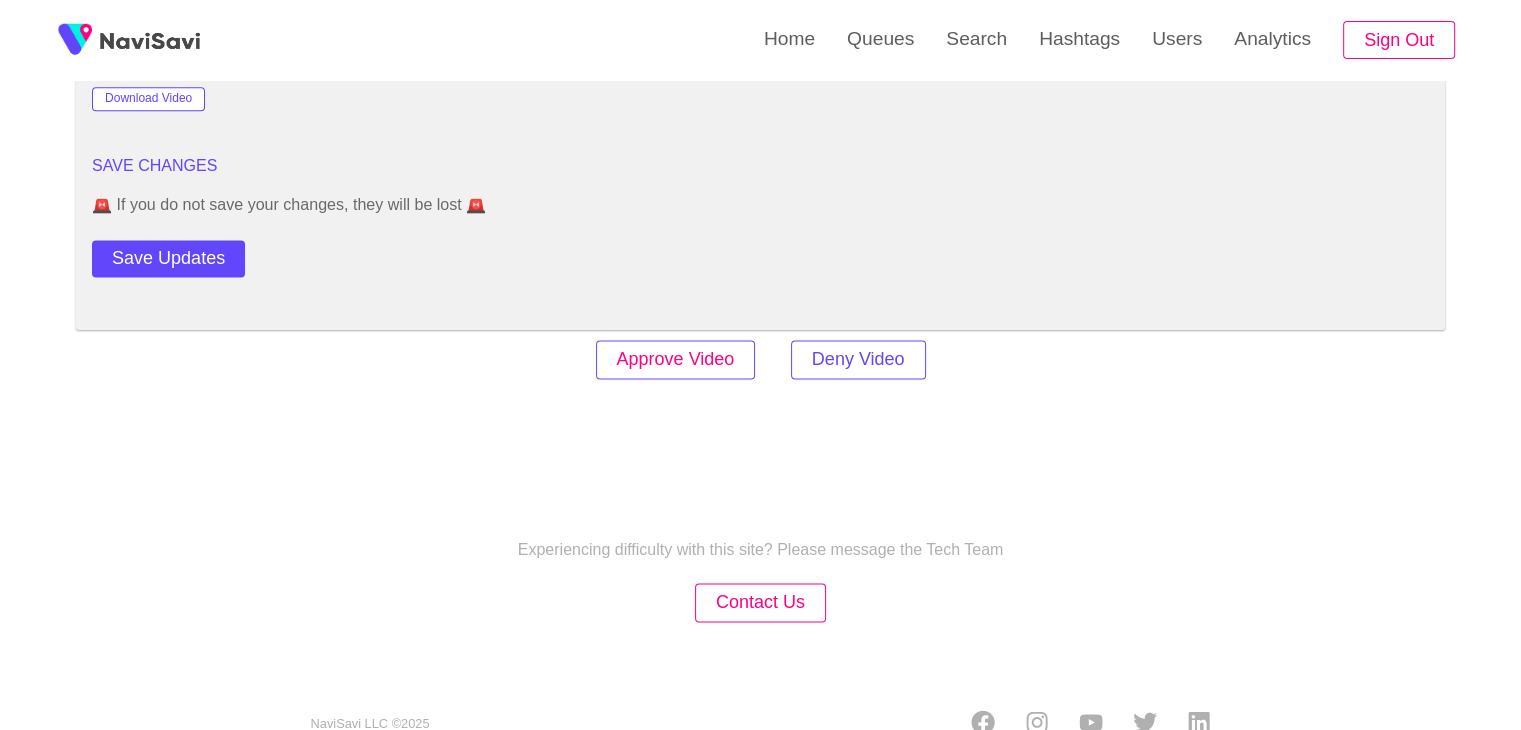 click on "Approve Video" at bounding box center (676, 359) 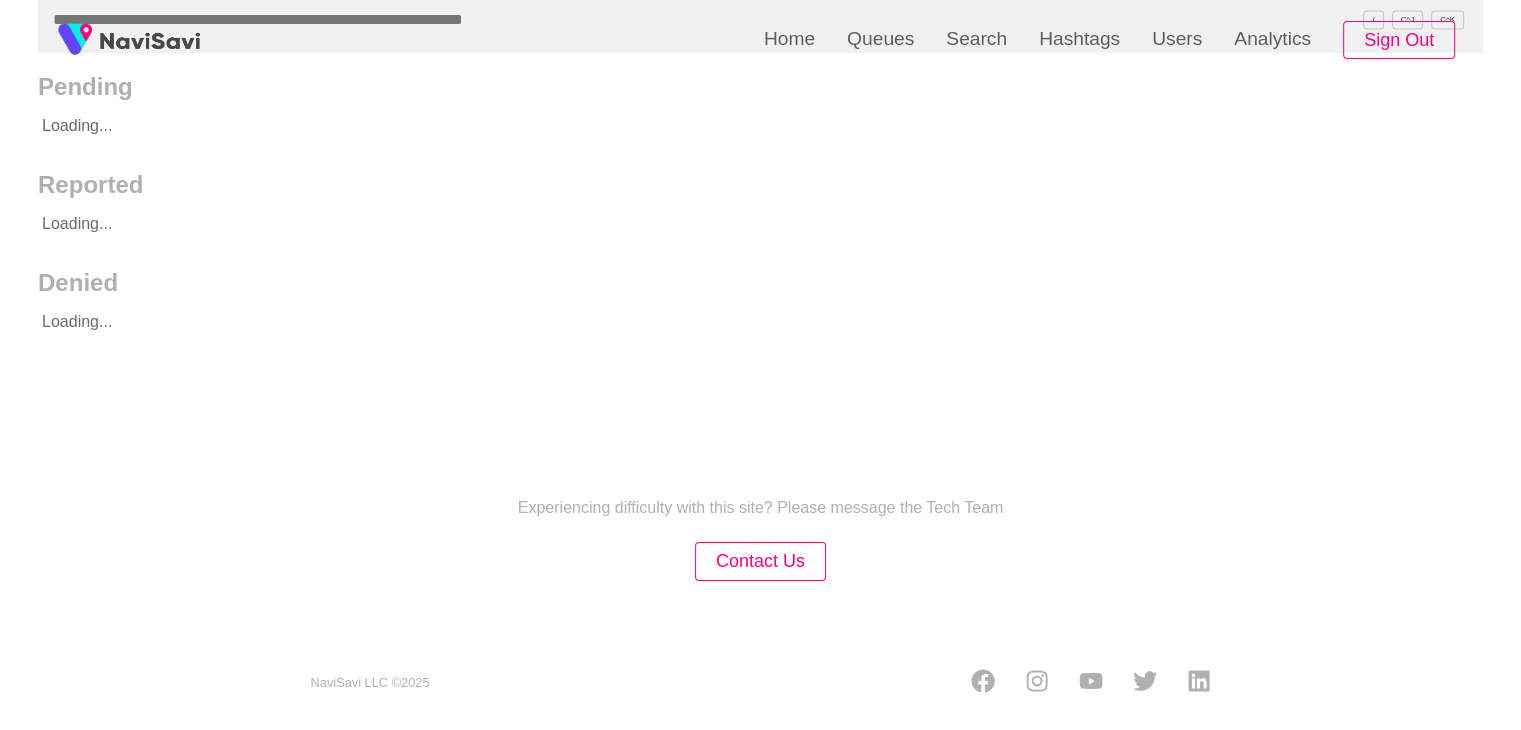 scroll, scrollTop: 0, scrollLeft: 0, axis: both 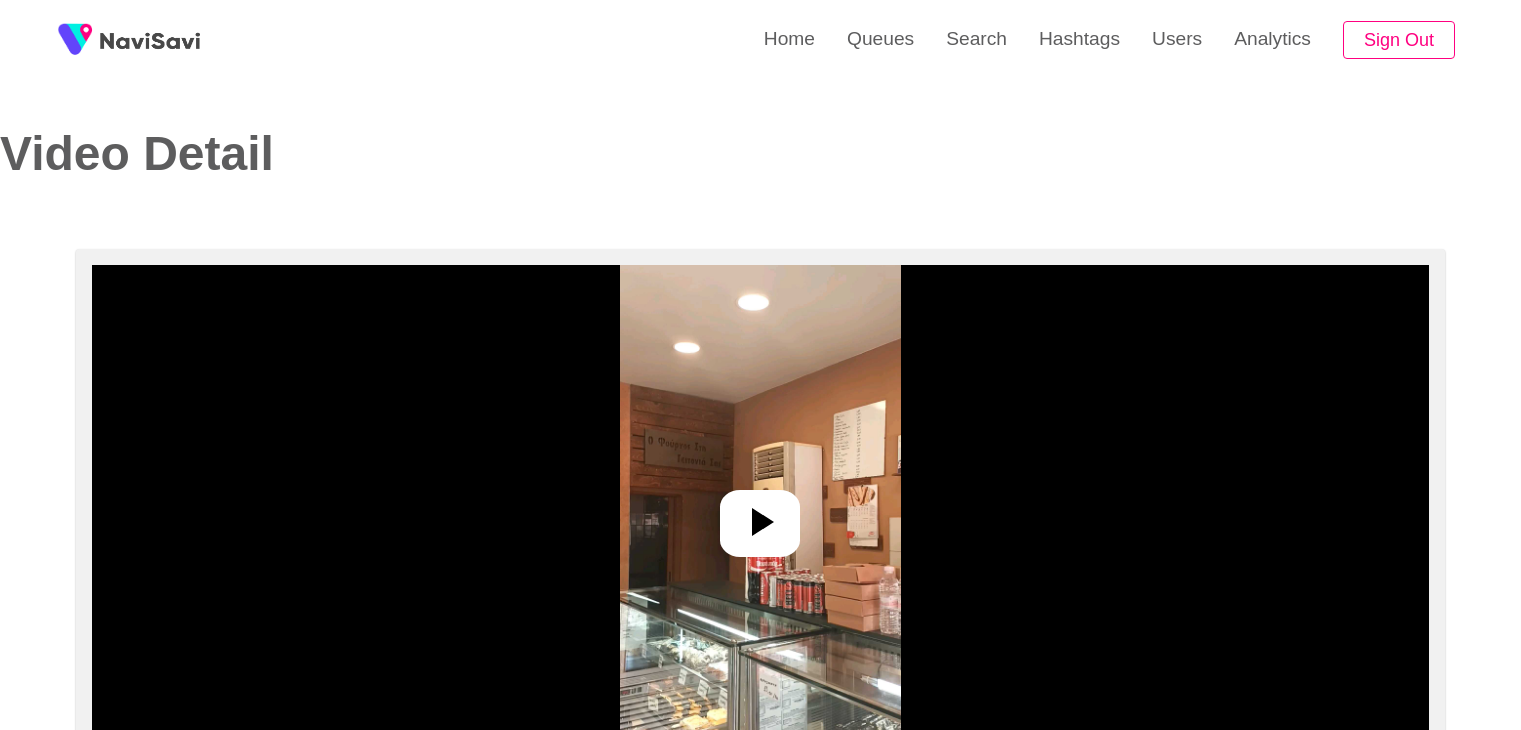 select on "**********" 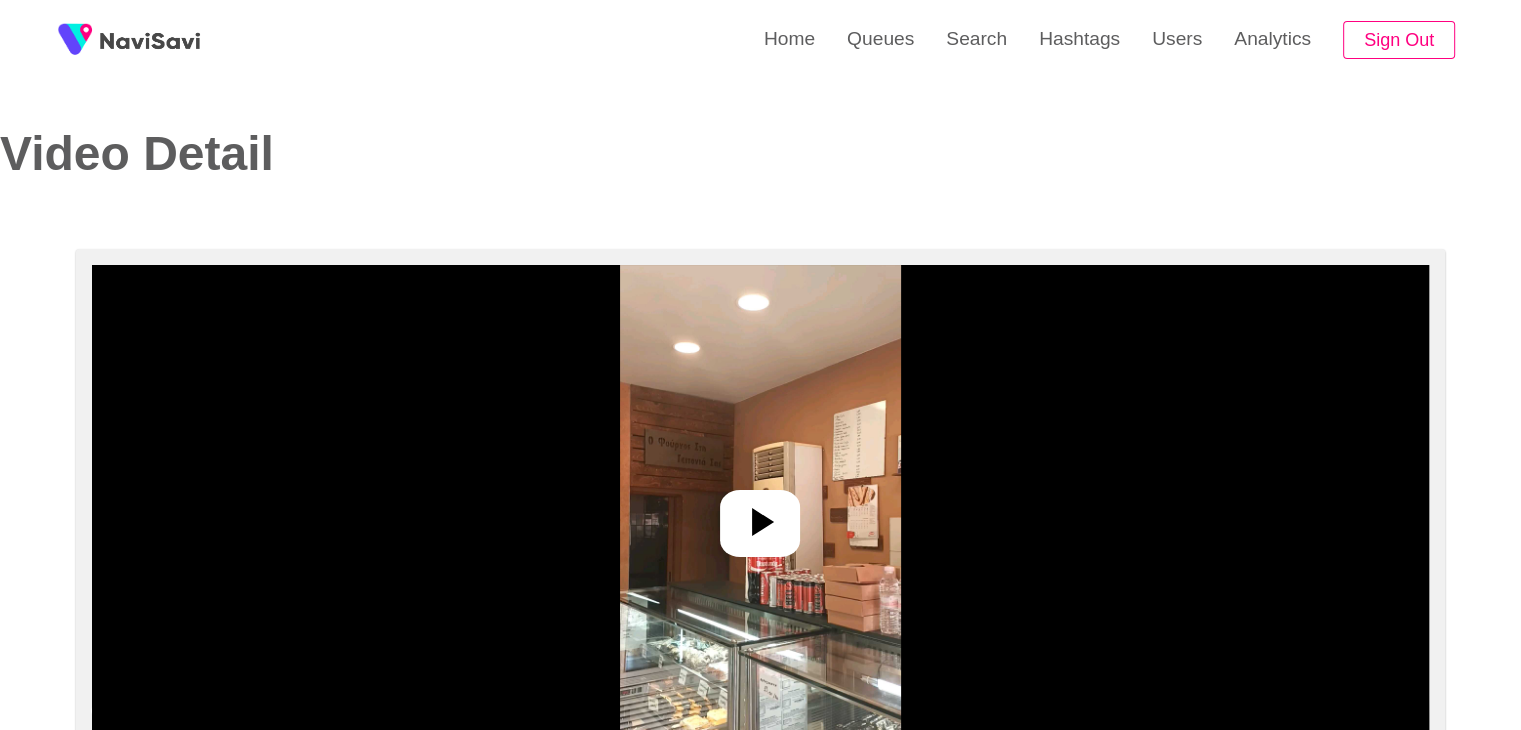 click at bounding box center (760, 515) 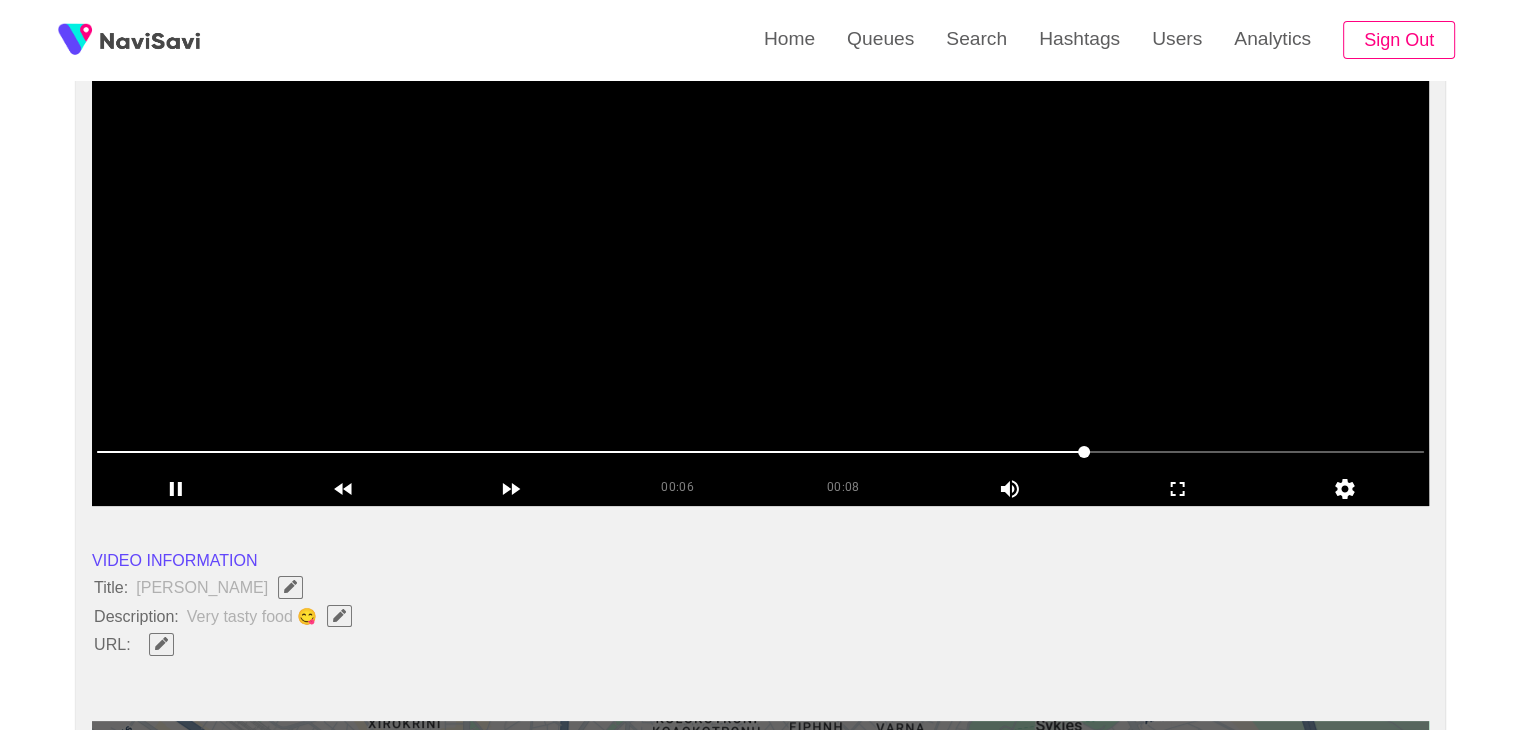 scroll, scrollTop: 179, scrollLeft: 0, axis: vertical 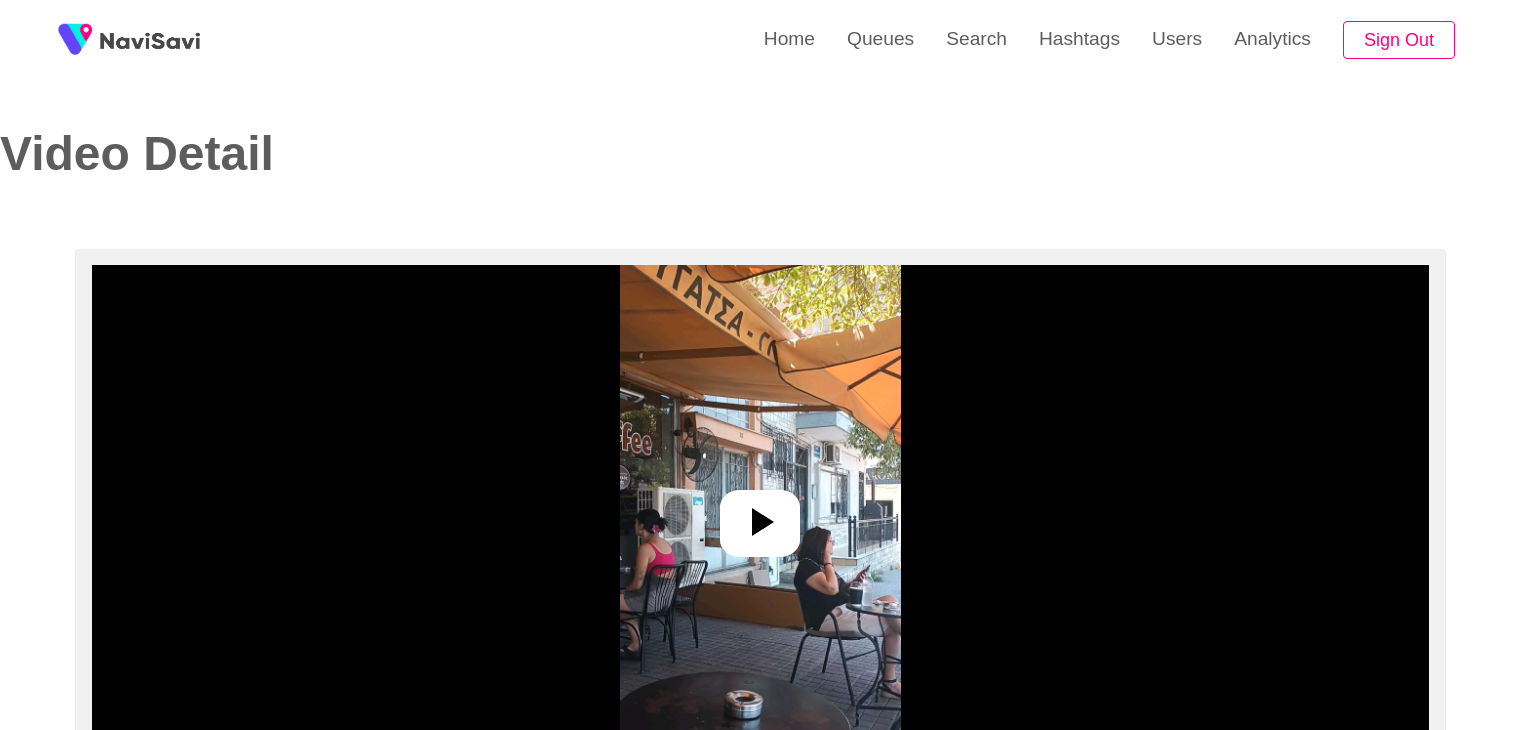 select on "**********" 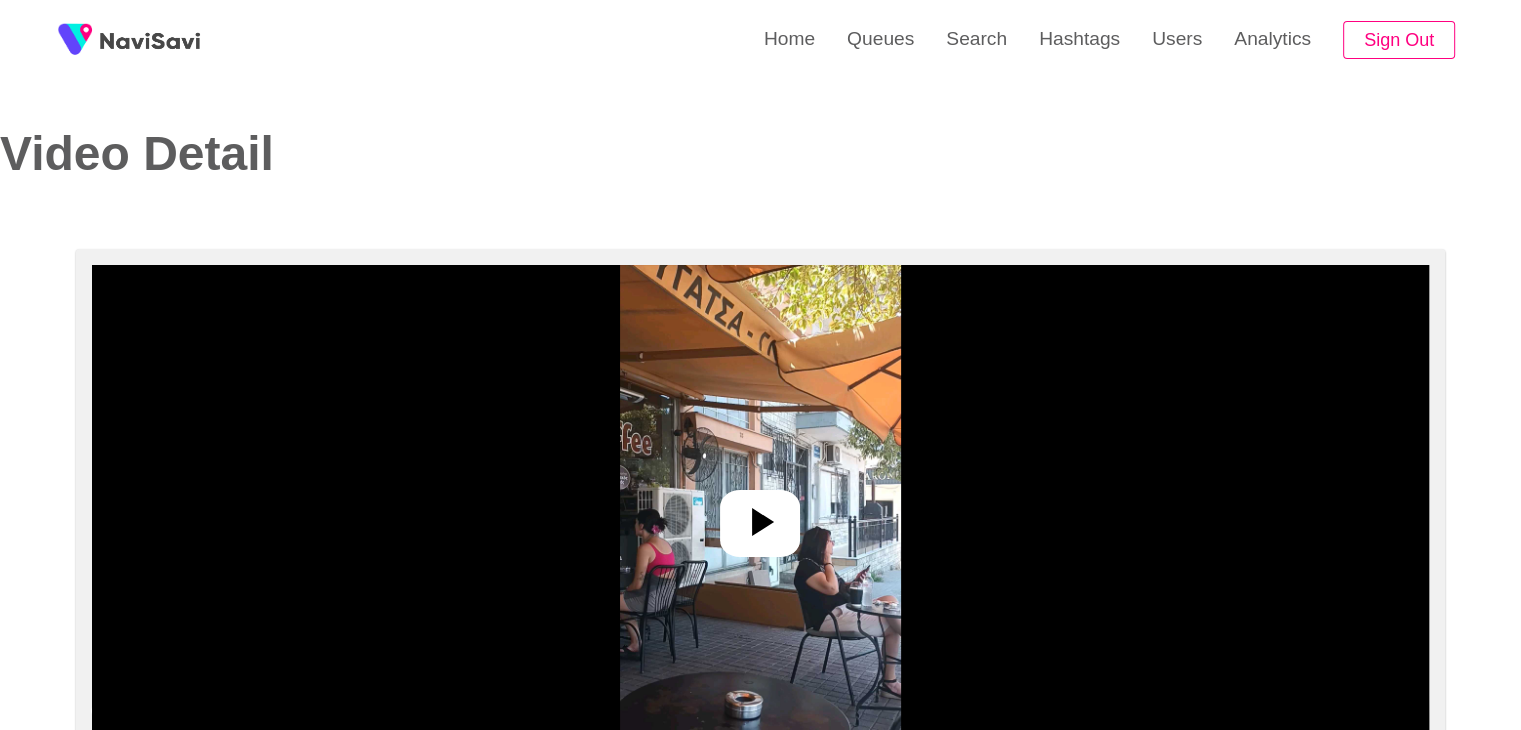click at bounding box center [760, 515] 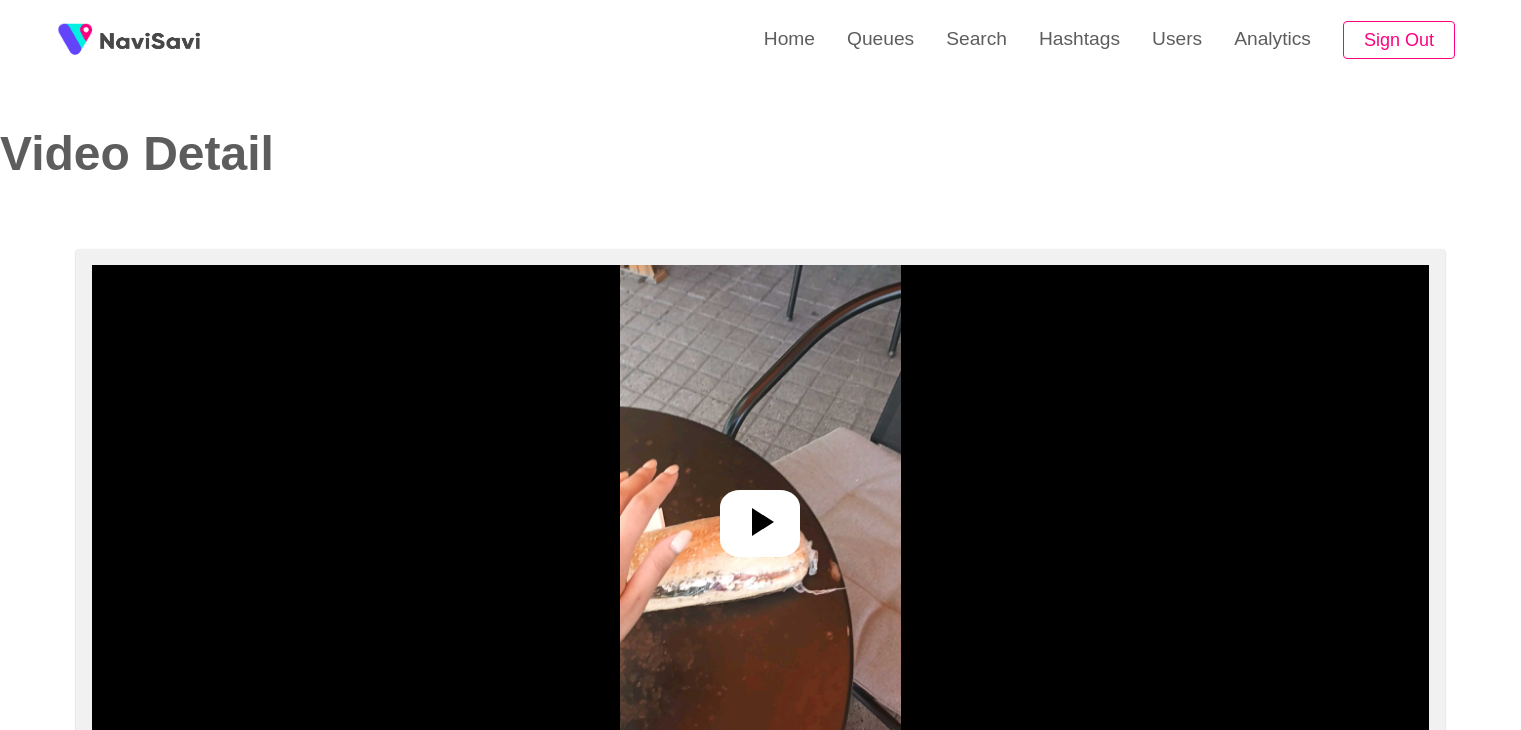 select on "**********" 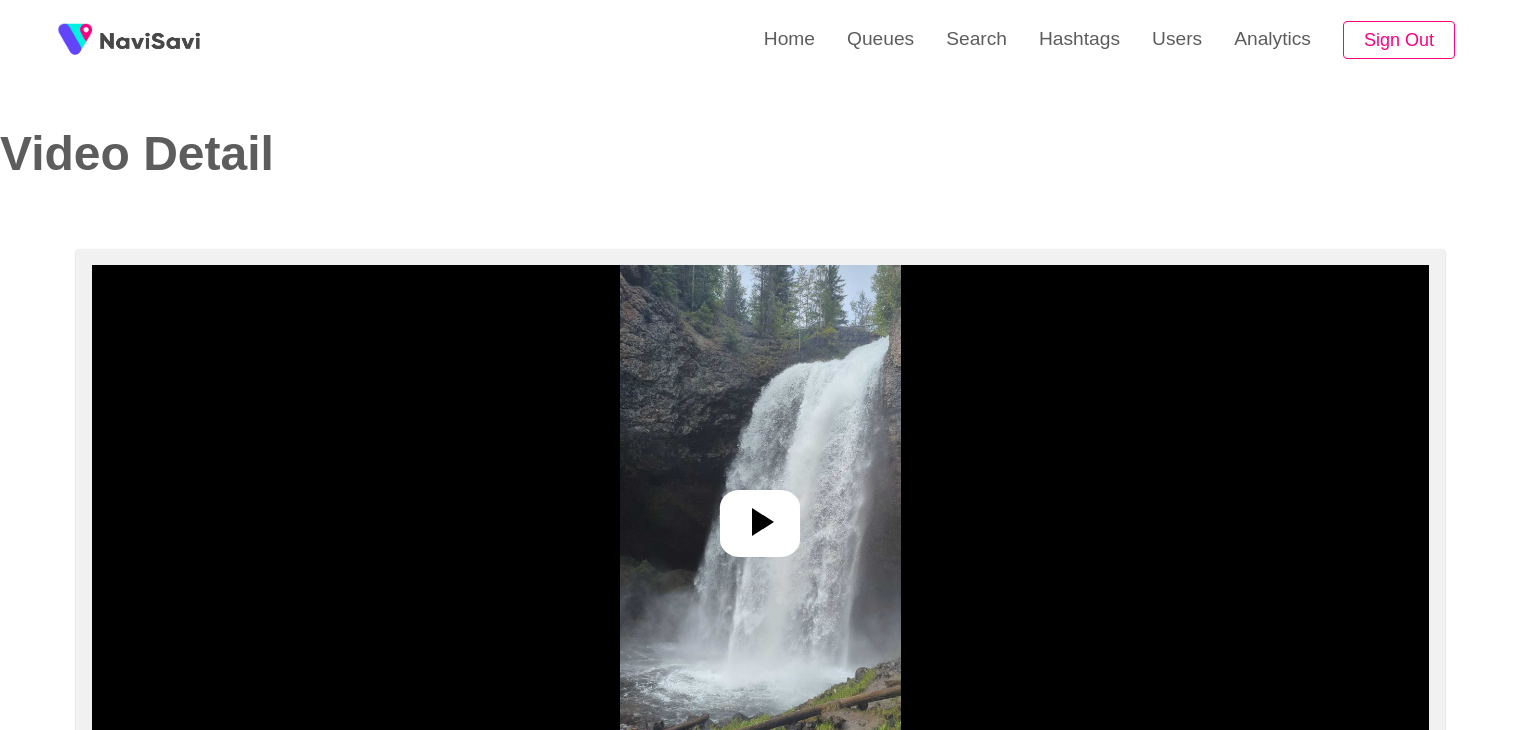 select on "**********" 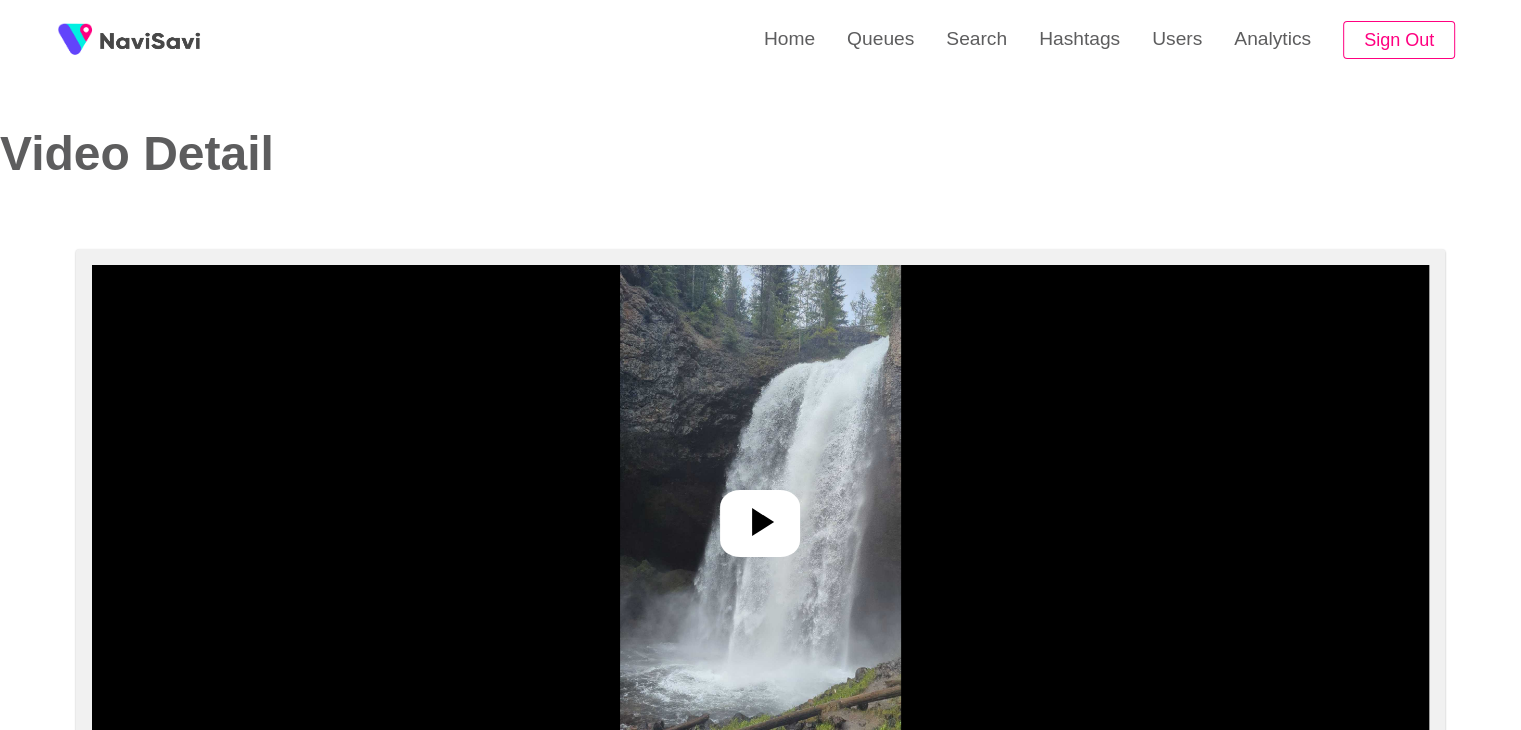 scroll, scrollTop: 240, scrollLeft: 0, axis: vertical 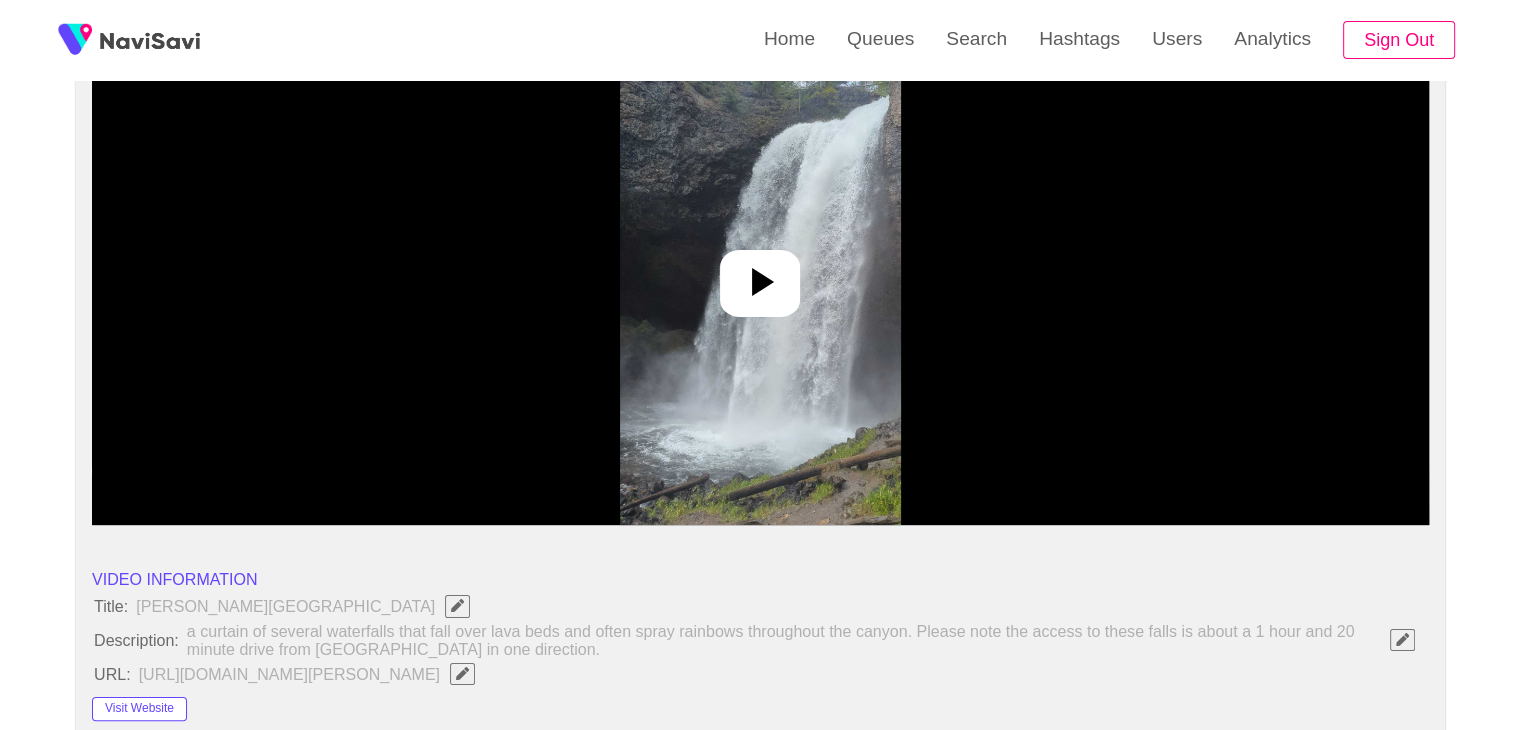 click at bounding box center [760, 275] 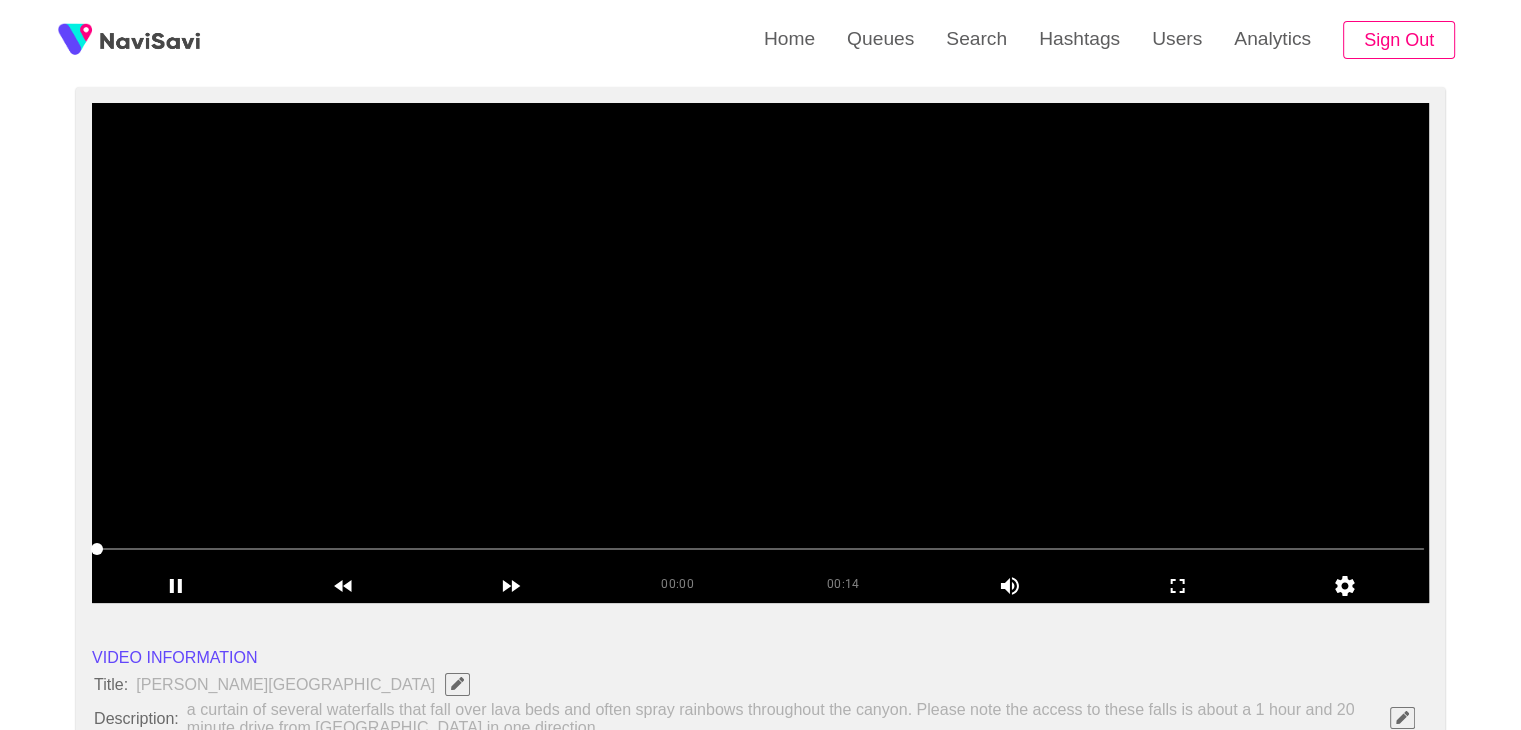 scroll, scrollTop: 160, scrollLeft: 0, axis: vertical 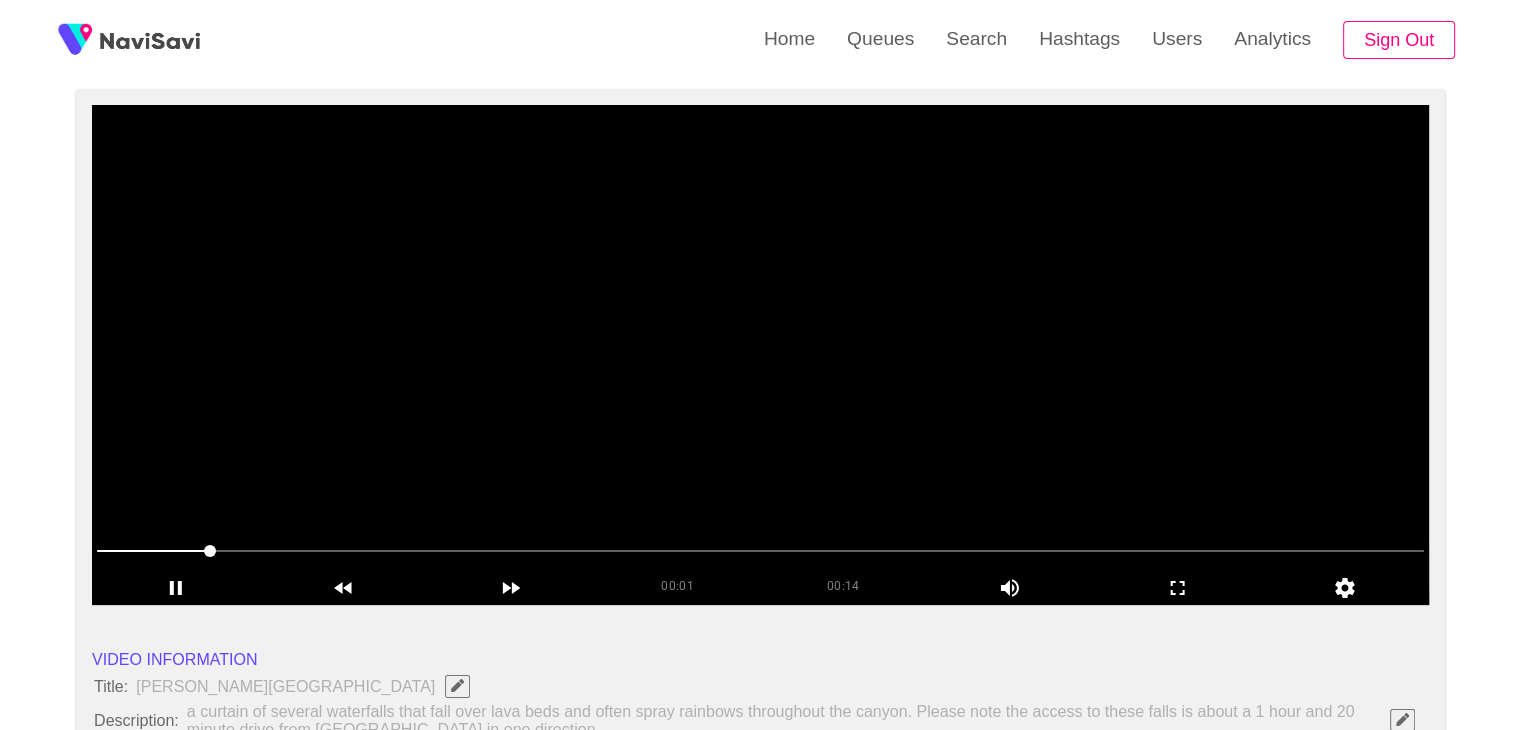 click at bounding box center (760, 355) 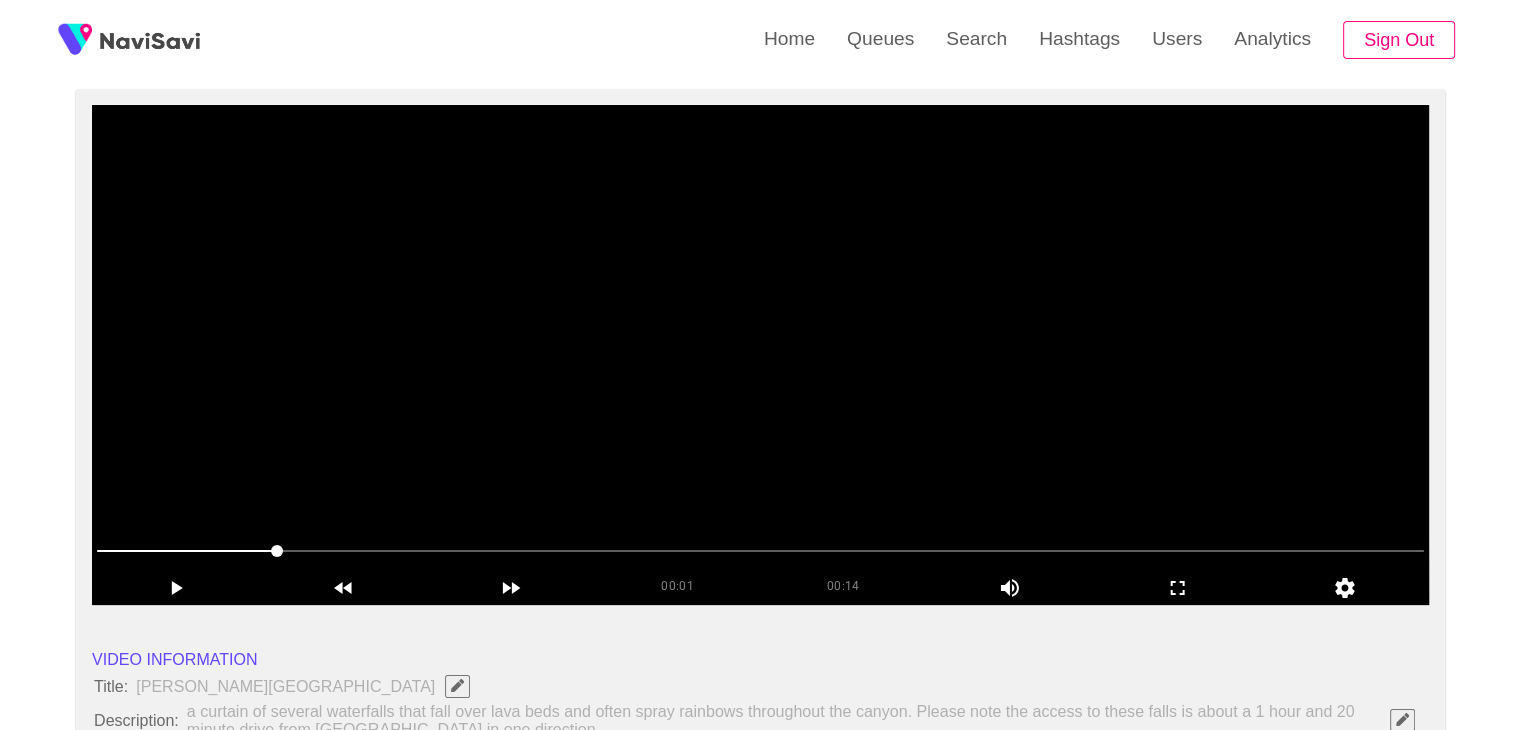 click at bounding box center [760, 355] 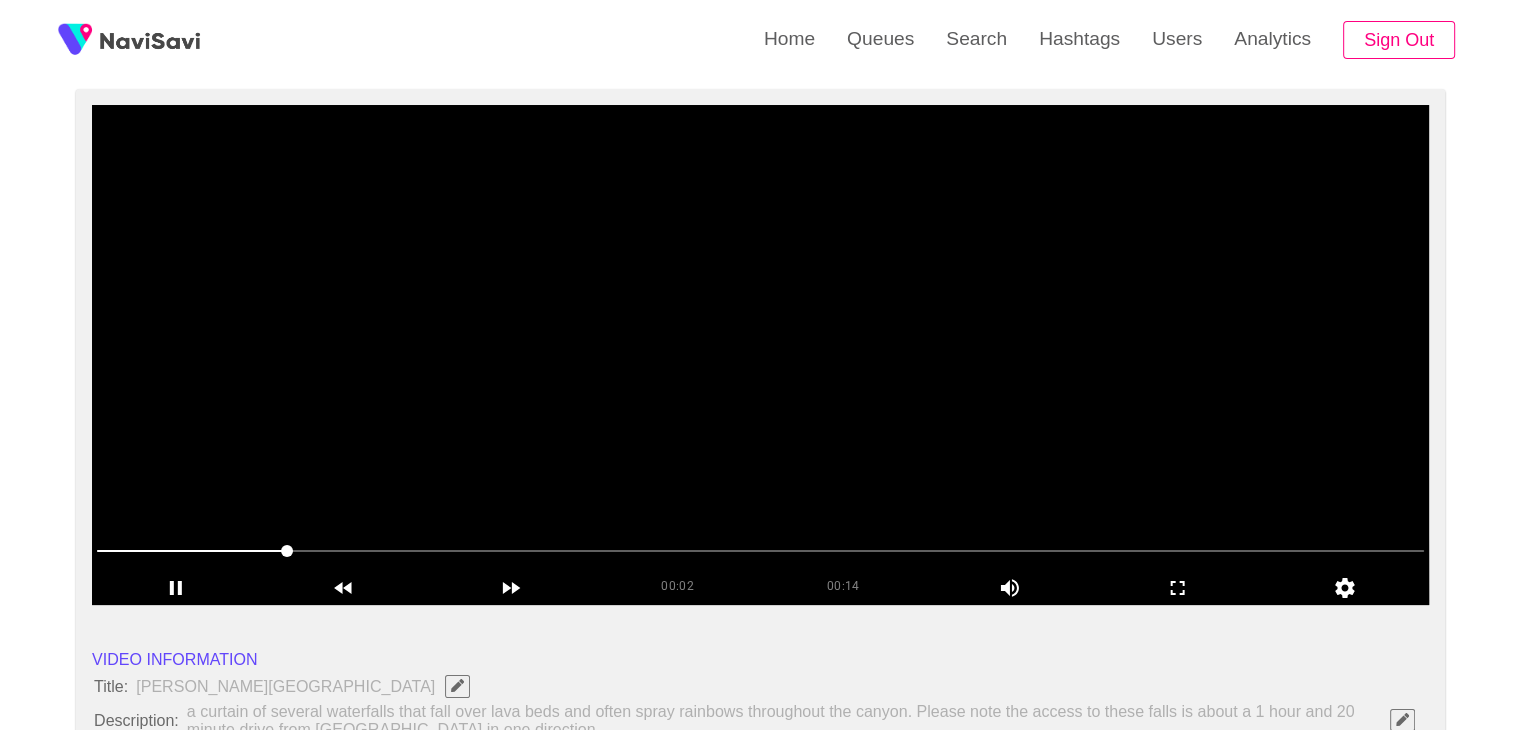 click at bounding box center [760, 355] 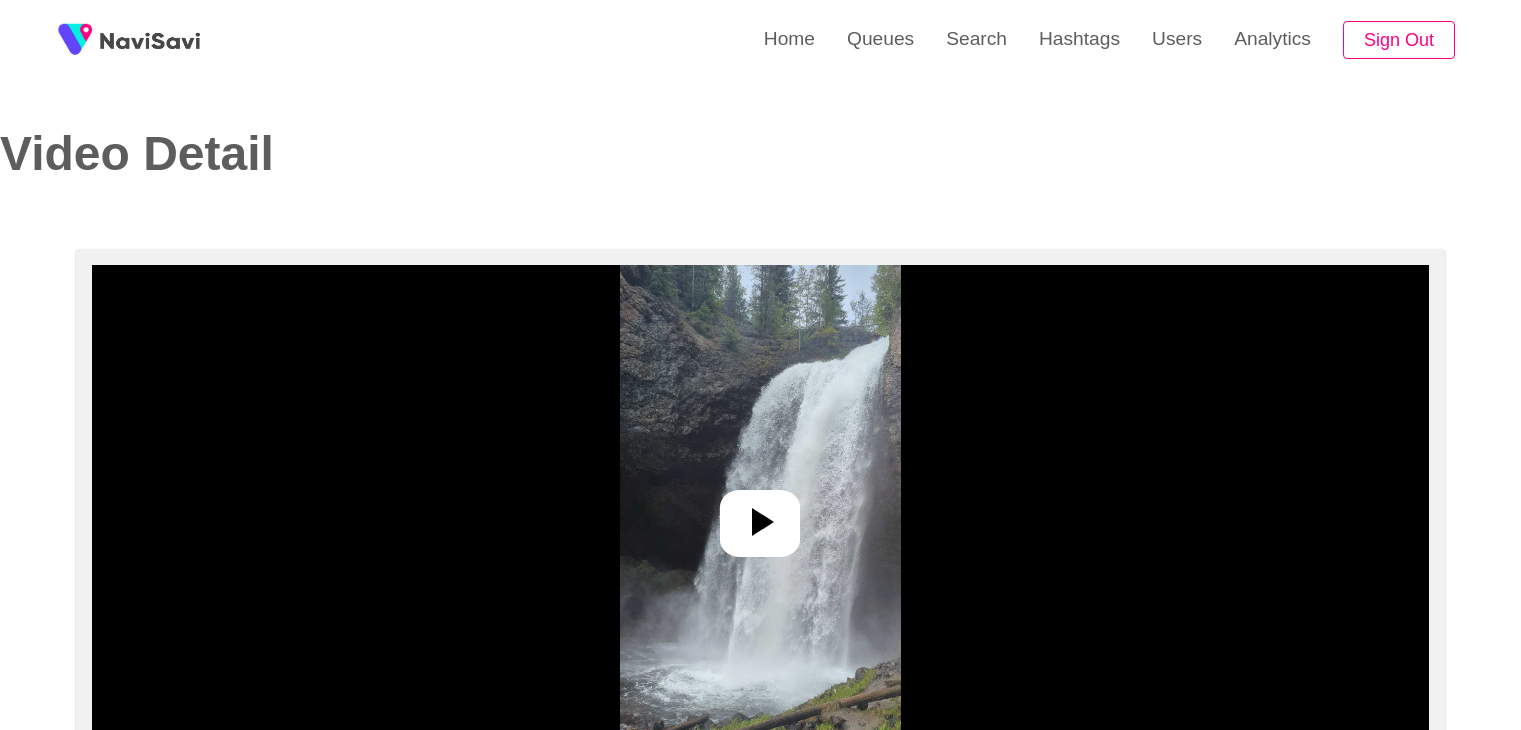 select on "**********" 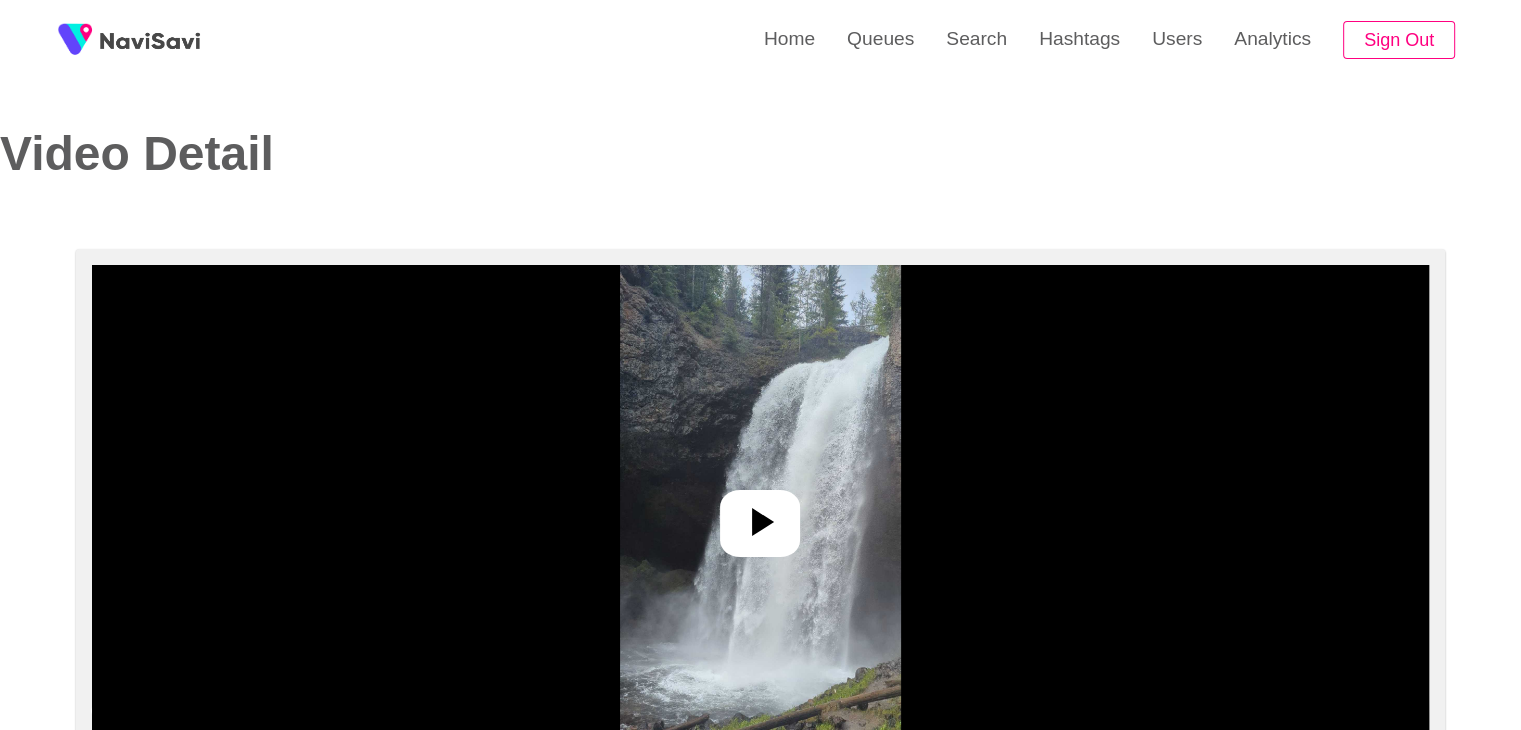 click at bounding box center [760, 515] 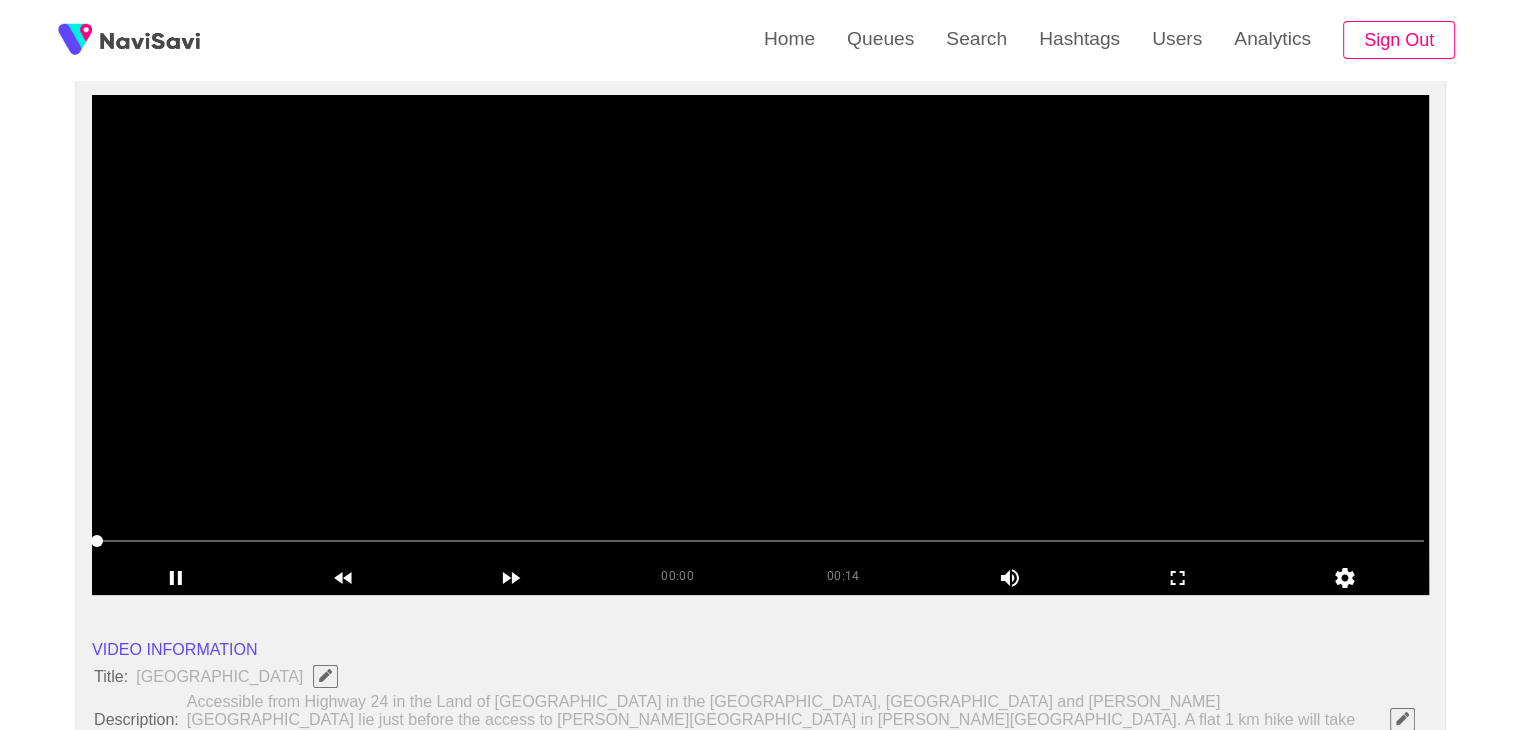 scroll, scrollTop: 171, scrollLeft: 0, axis: vertical 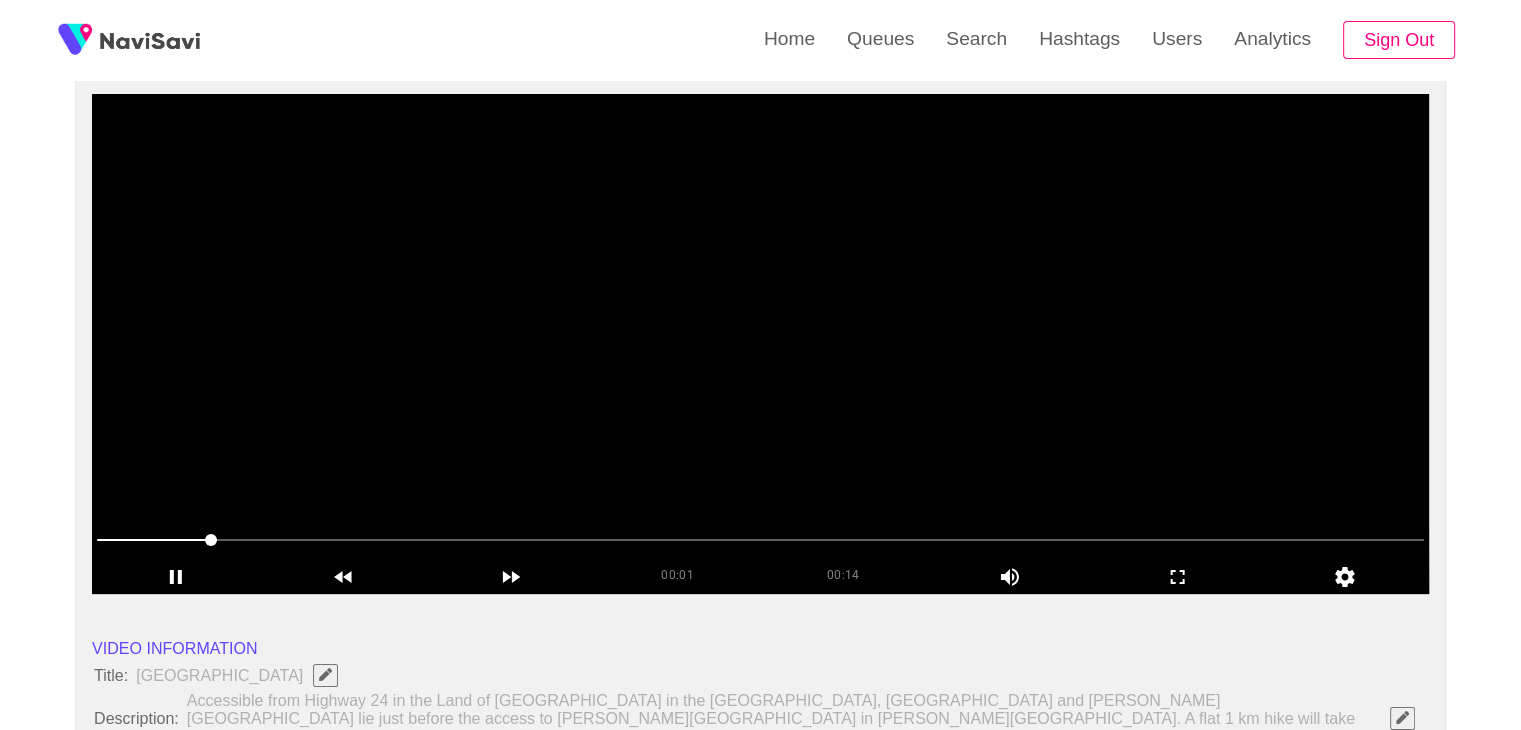 click at bounding box center [760, 344] 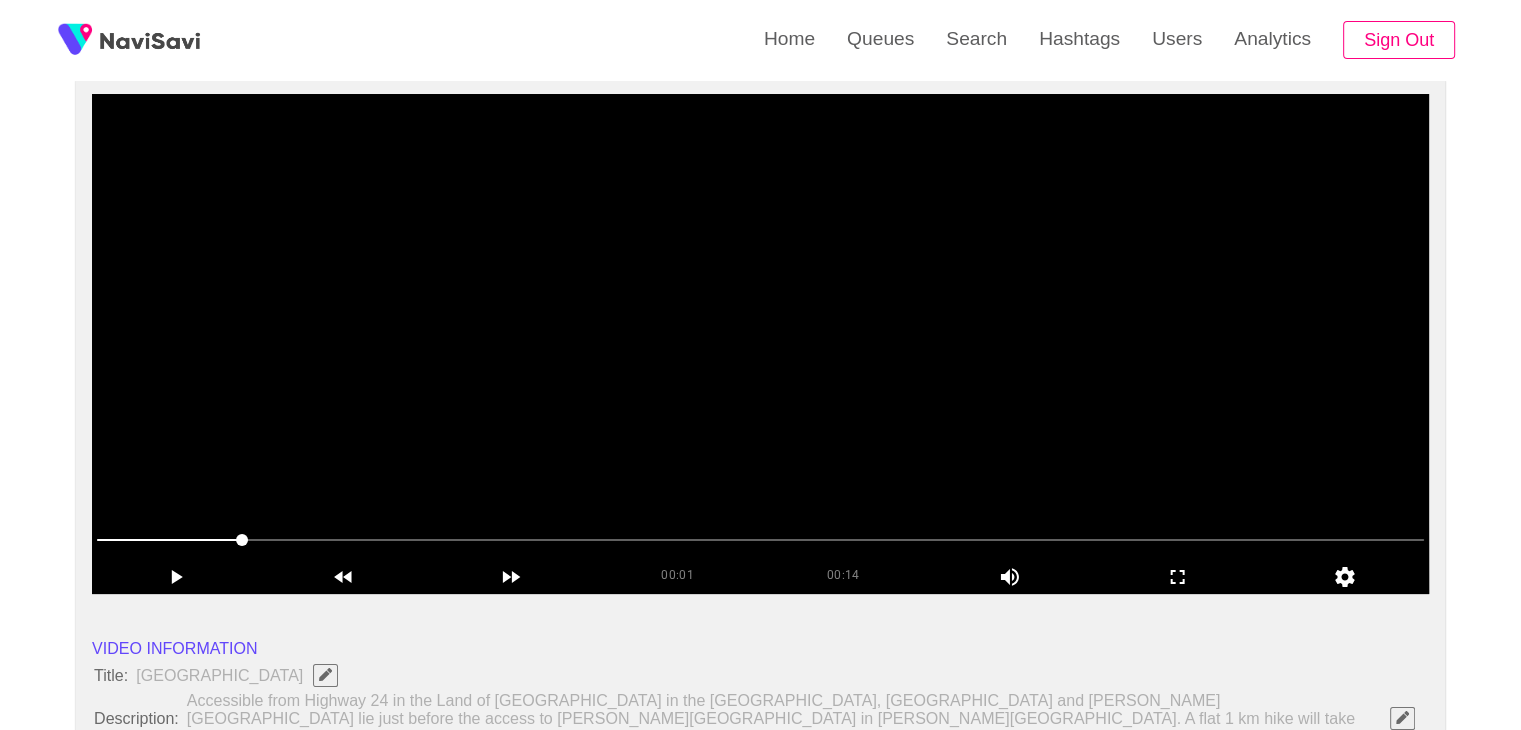 click at bounding box center (760, 344) 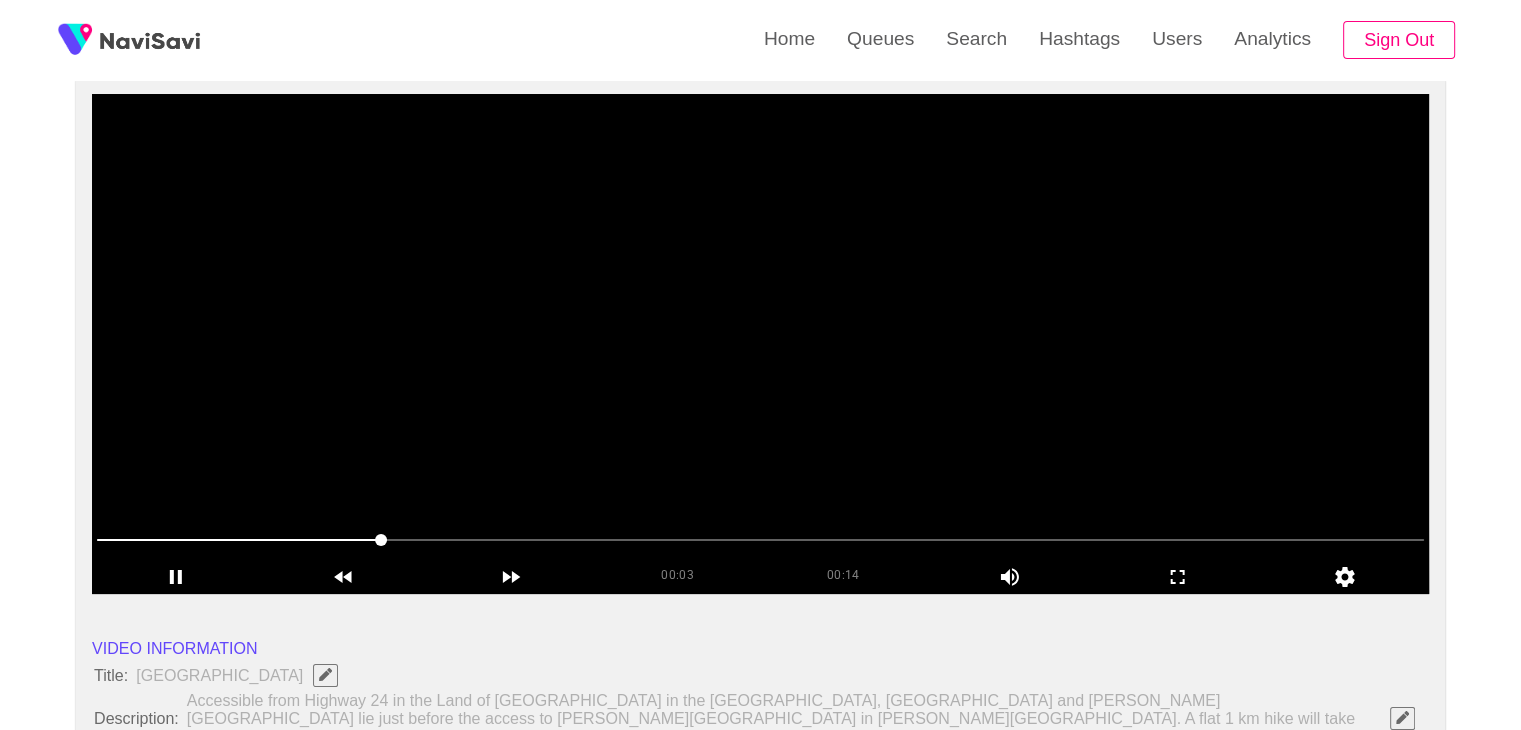 click at bounding box center [760, 344] 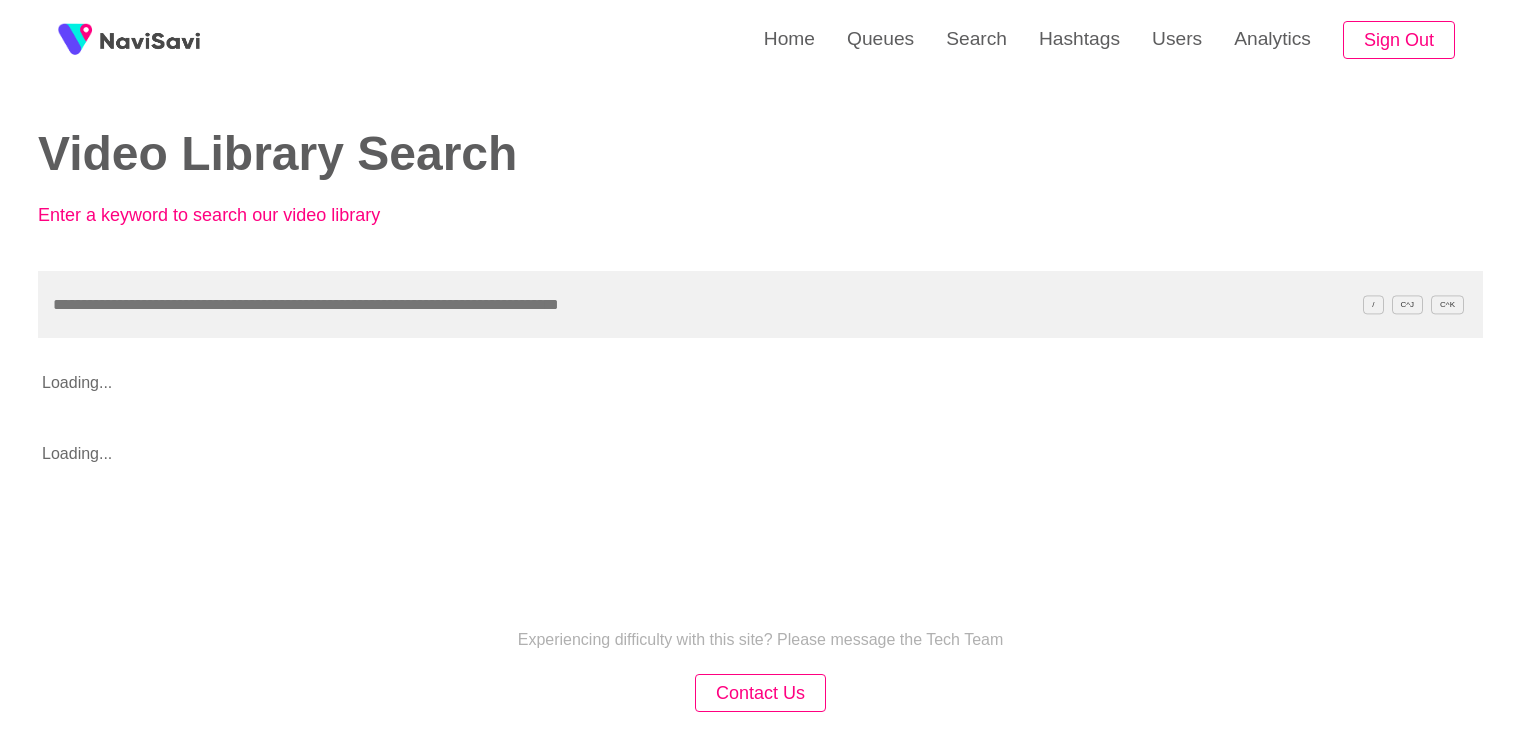 scroll, scrollTop: 0, scrollLeft: 0, axis: both 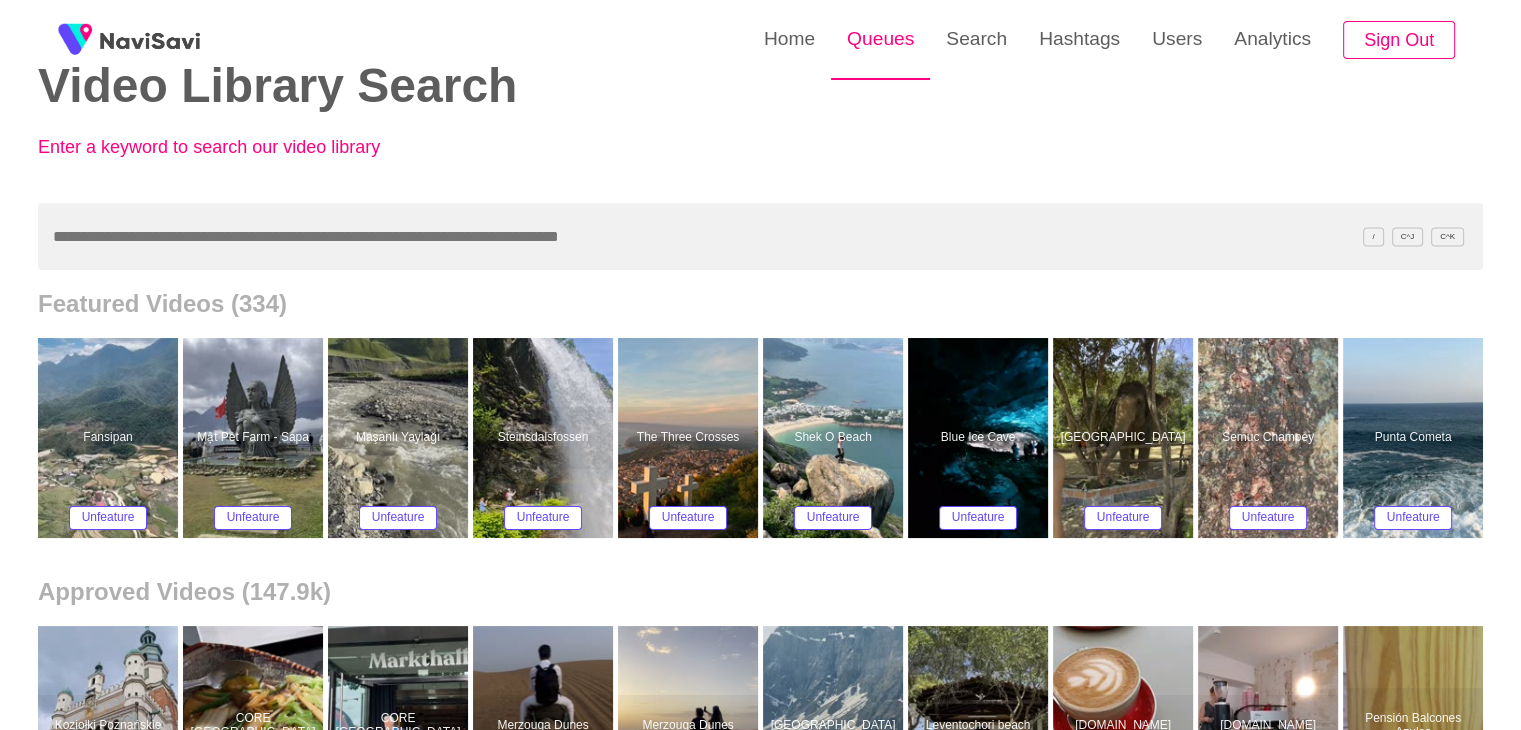 click on "Queues" at bounding box center [880, 39] 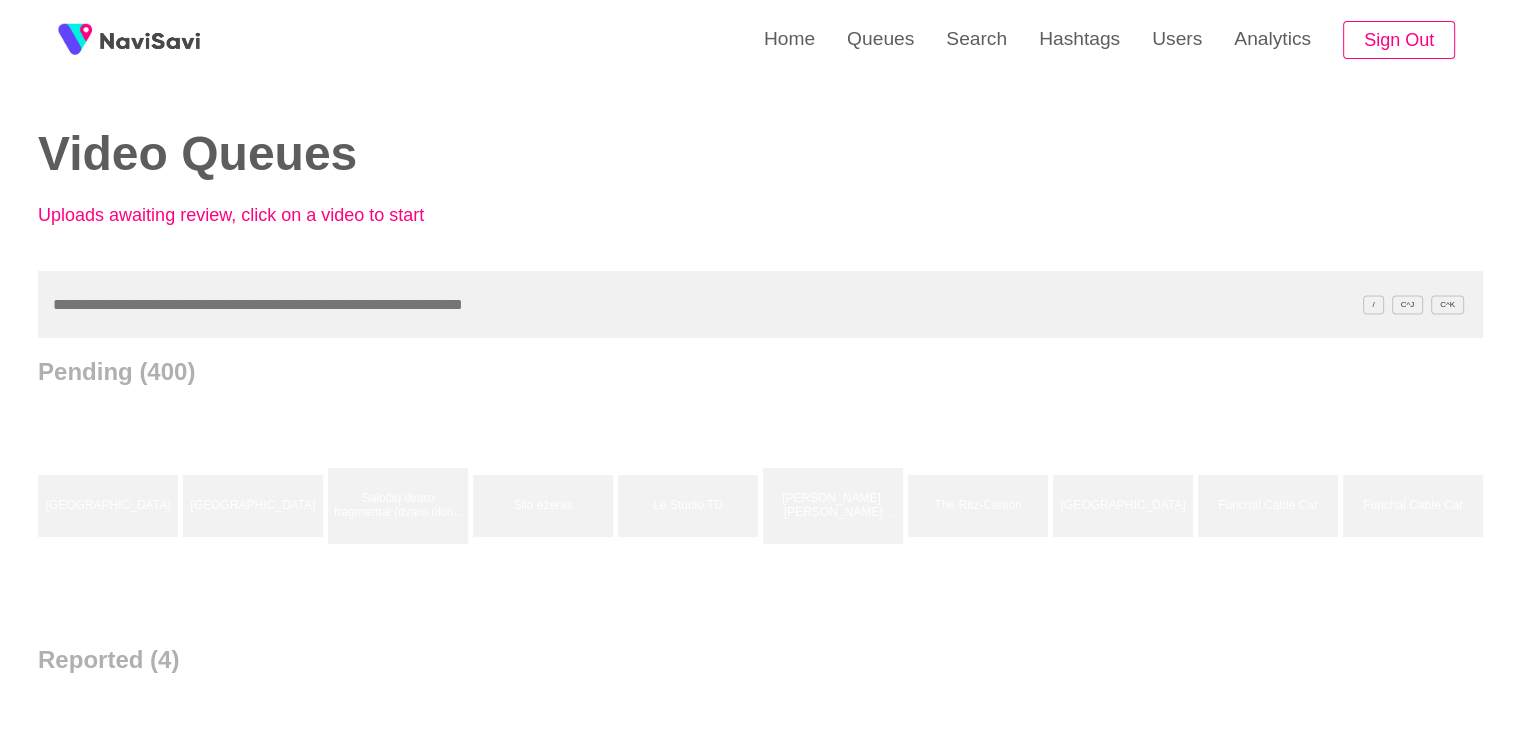 scroll, scrollTop: 0, scrollLeft: 8995, axis: horizontal 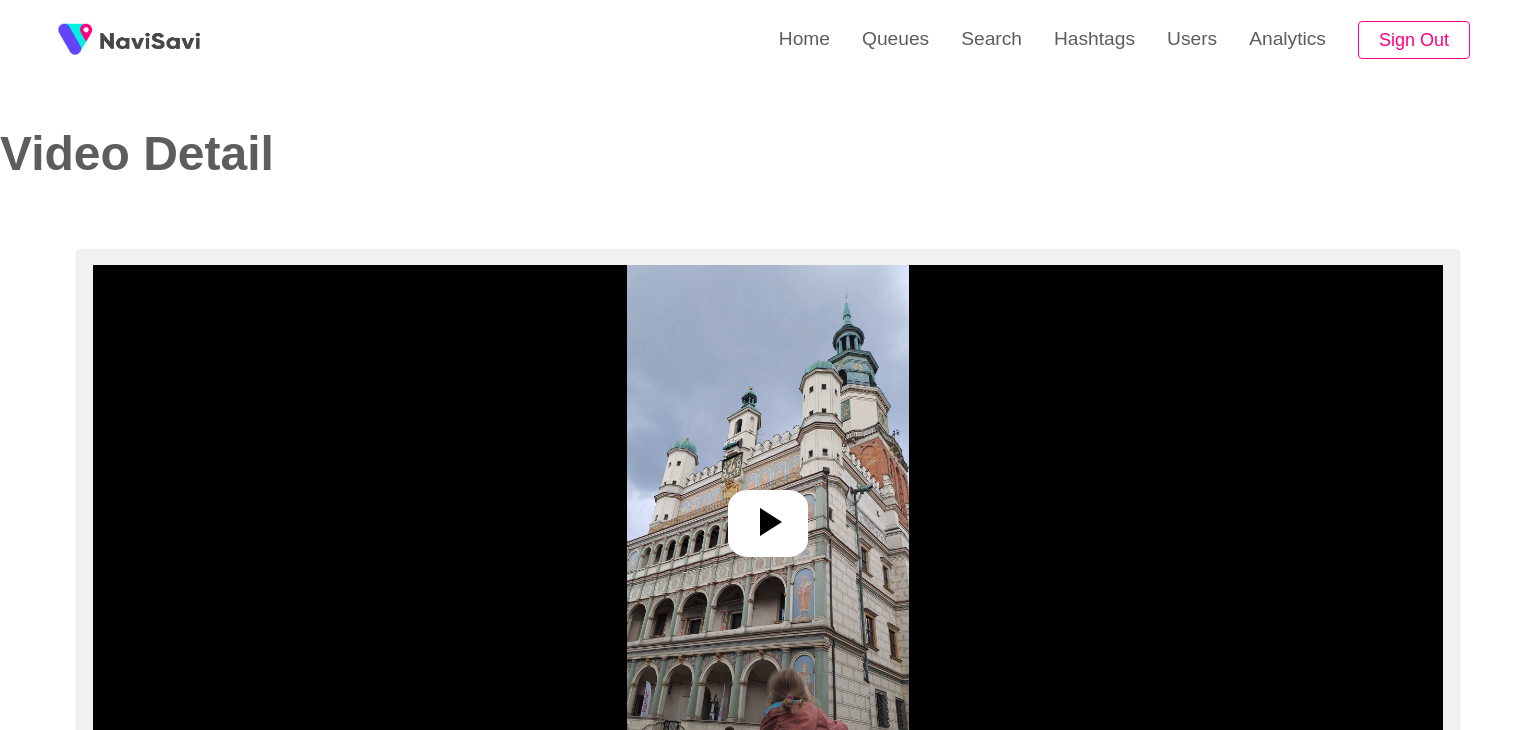 select on "**********" 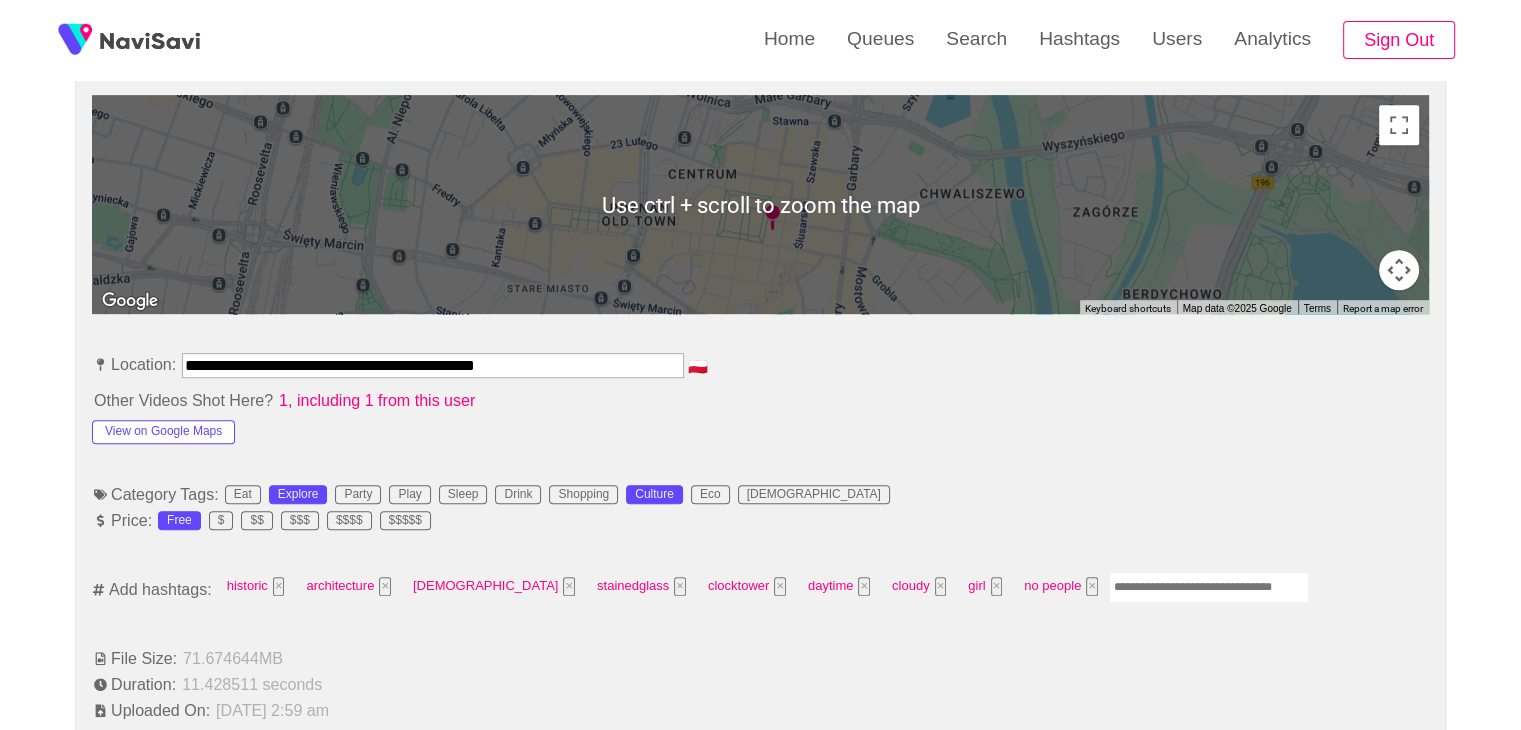 scroll, scrollTop: 900, scrollLeft: 0, axis: vertical 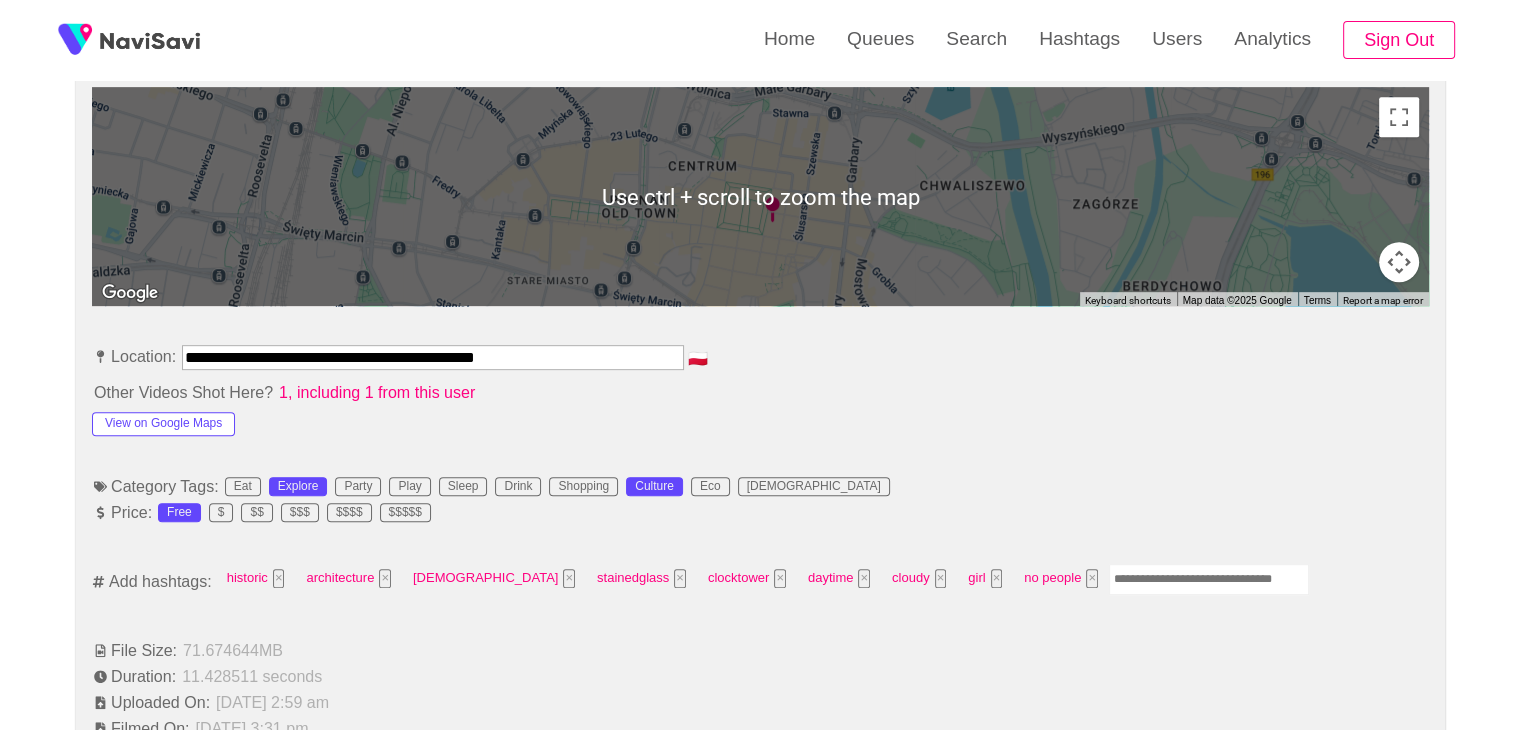 click on "**********" at bounding box center [760, 1002] 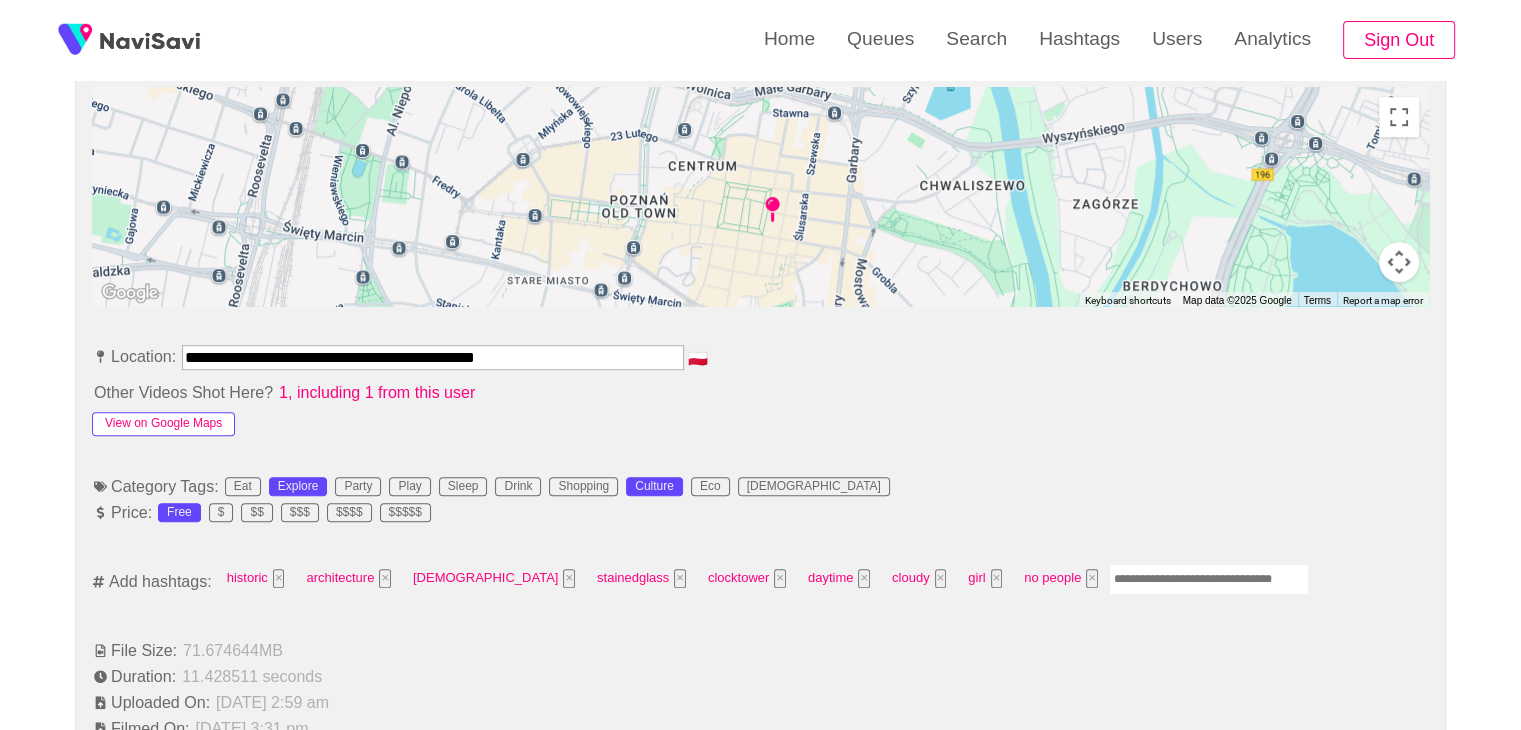 click on "View on Google Maps" at bounding box center [163, 424] 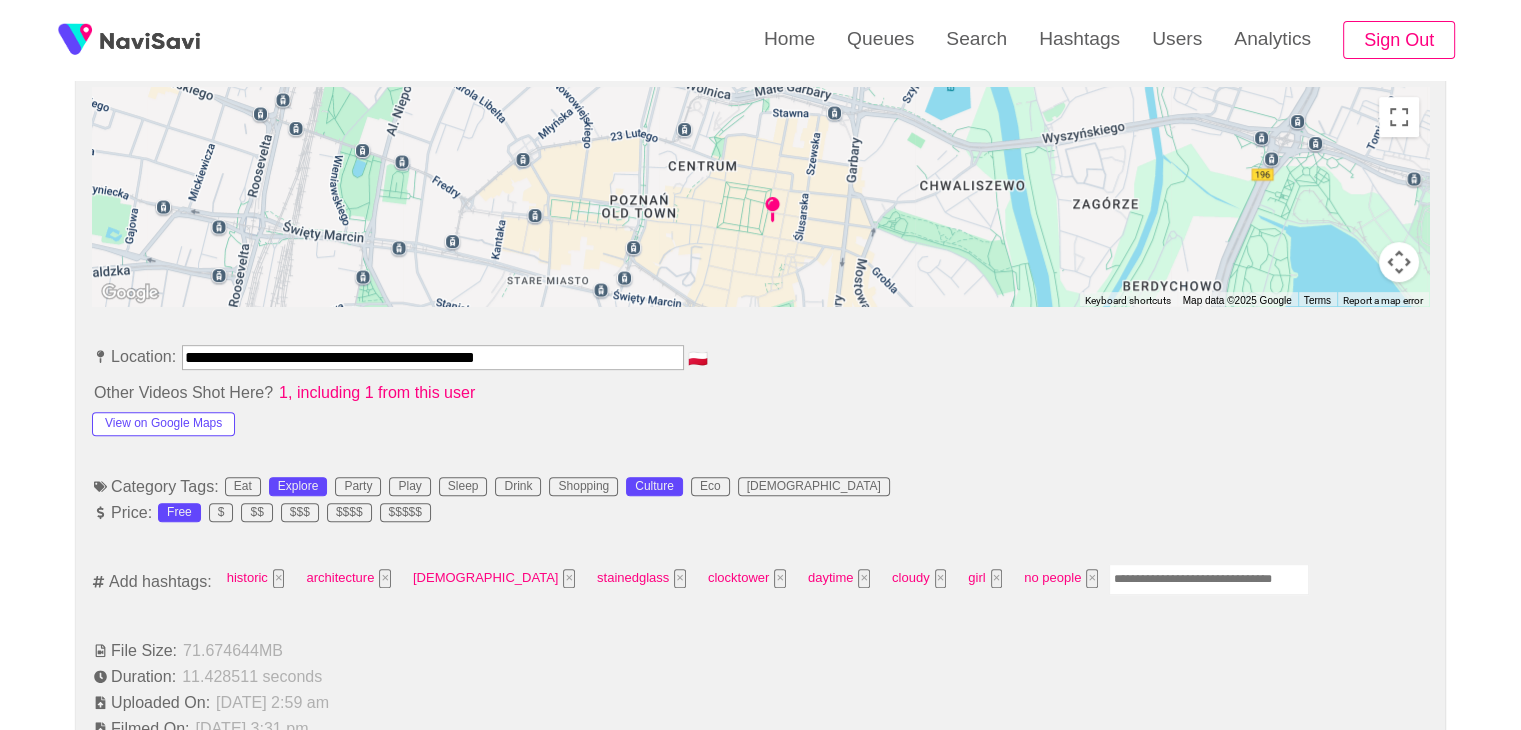 scroll, scrollTop: 536, scrollLeft: 0, axis: vertical 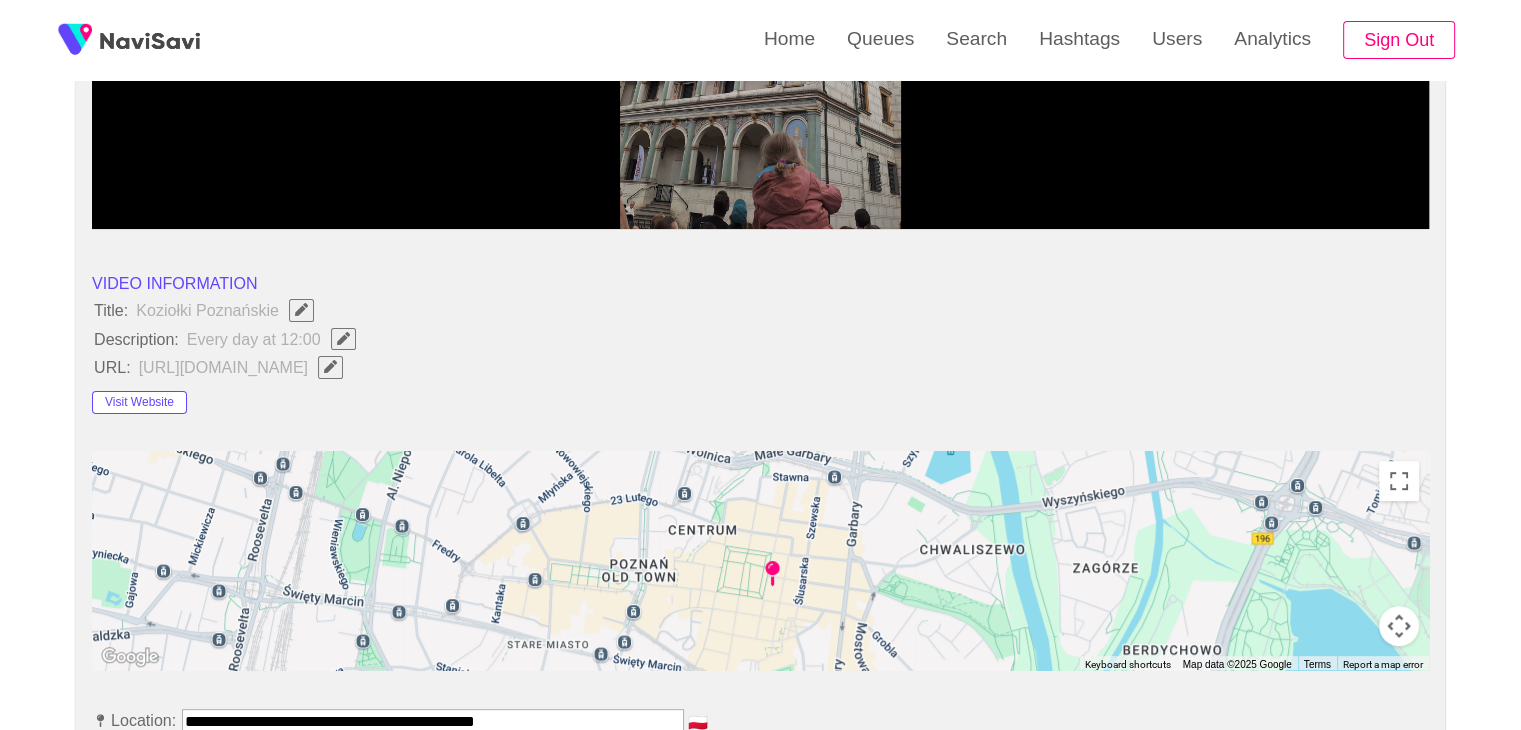 type 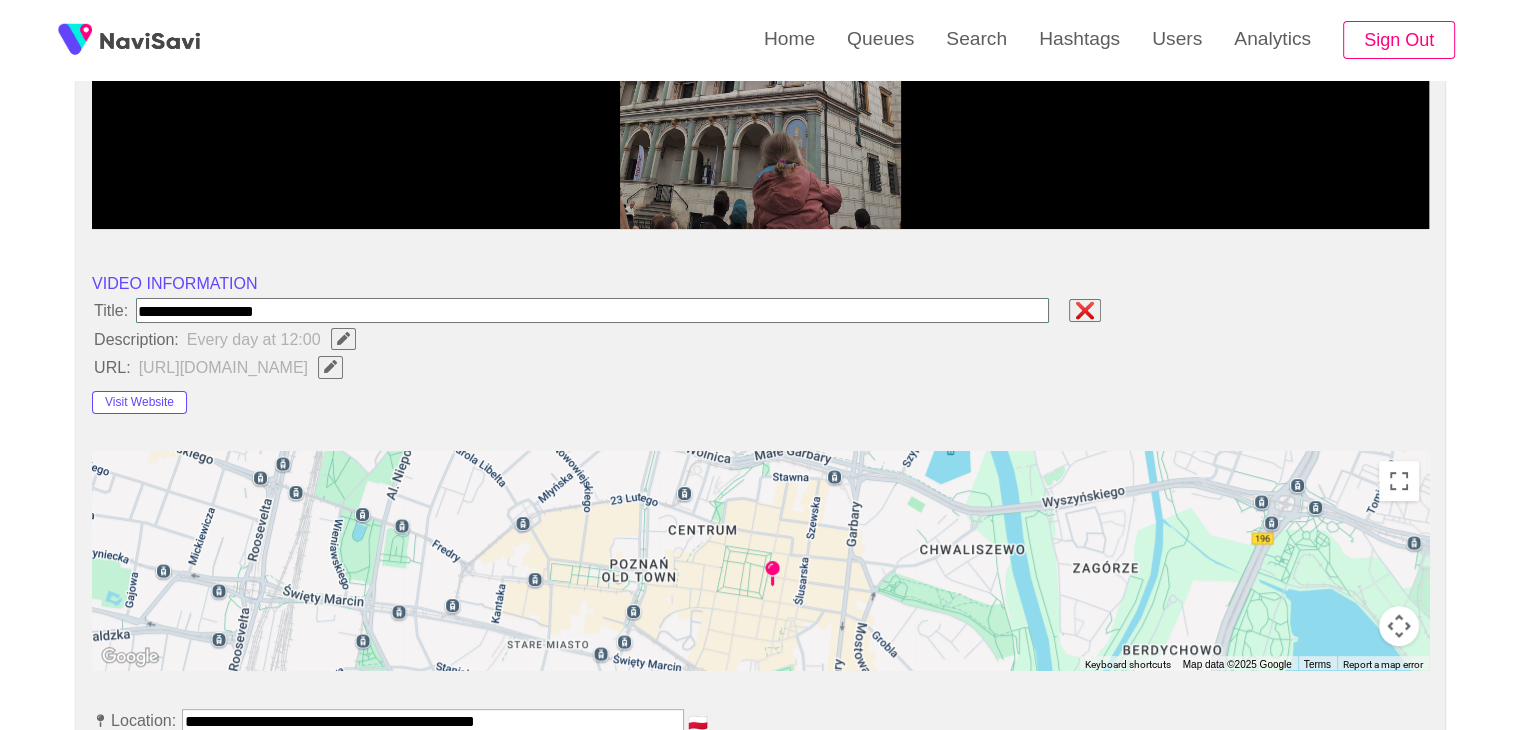 type on "**********" 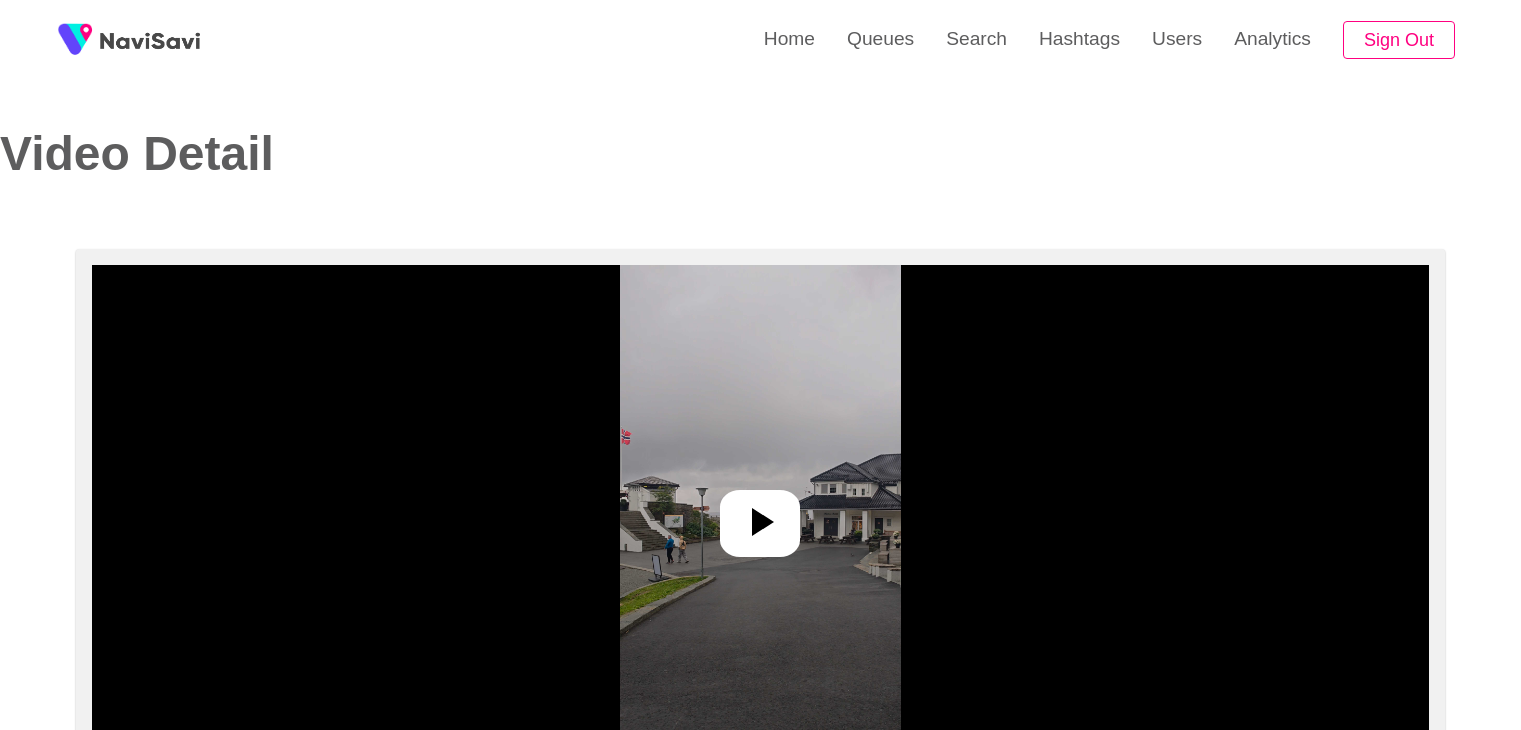 select on "**********" 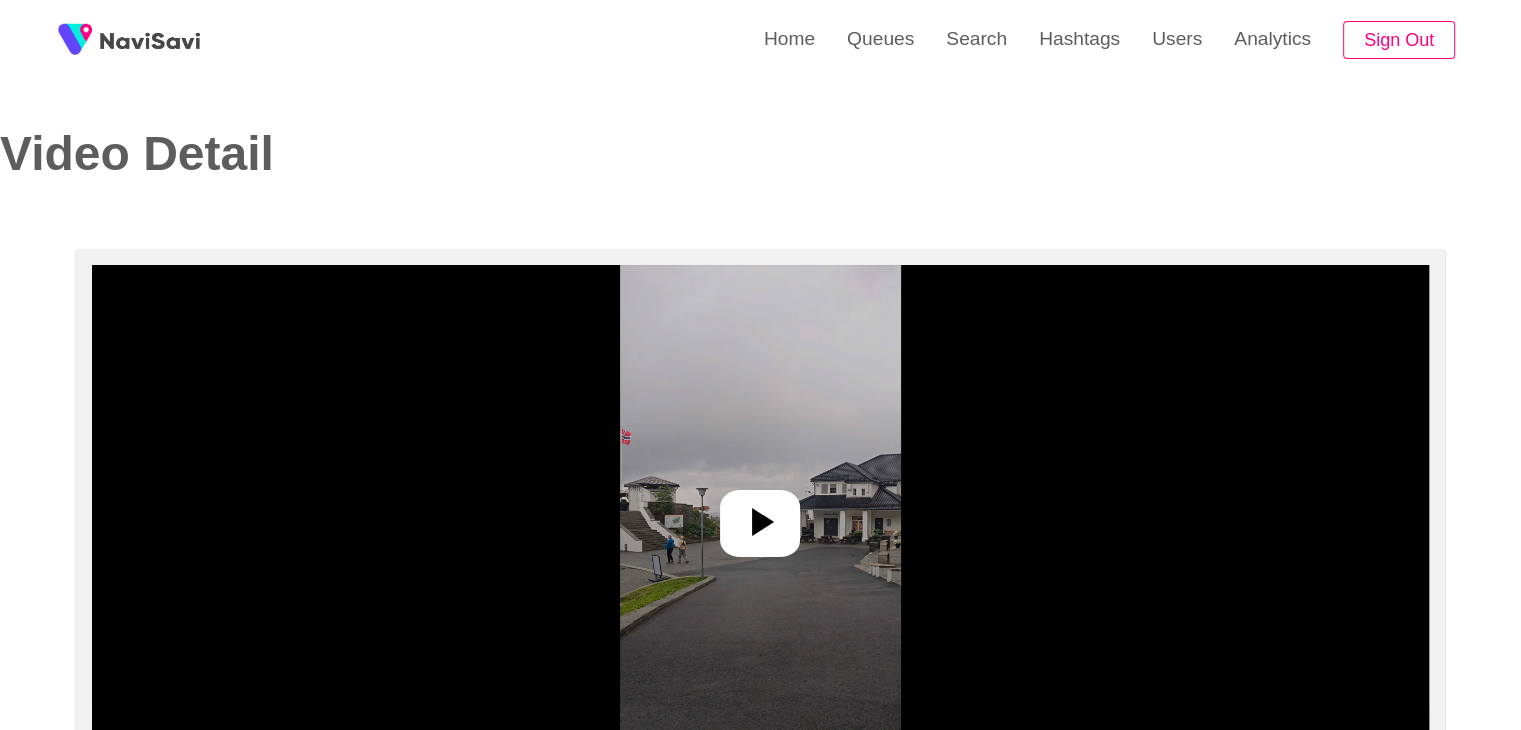 click at bounding box center (760, 515) 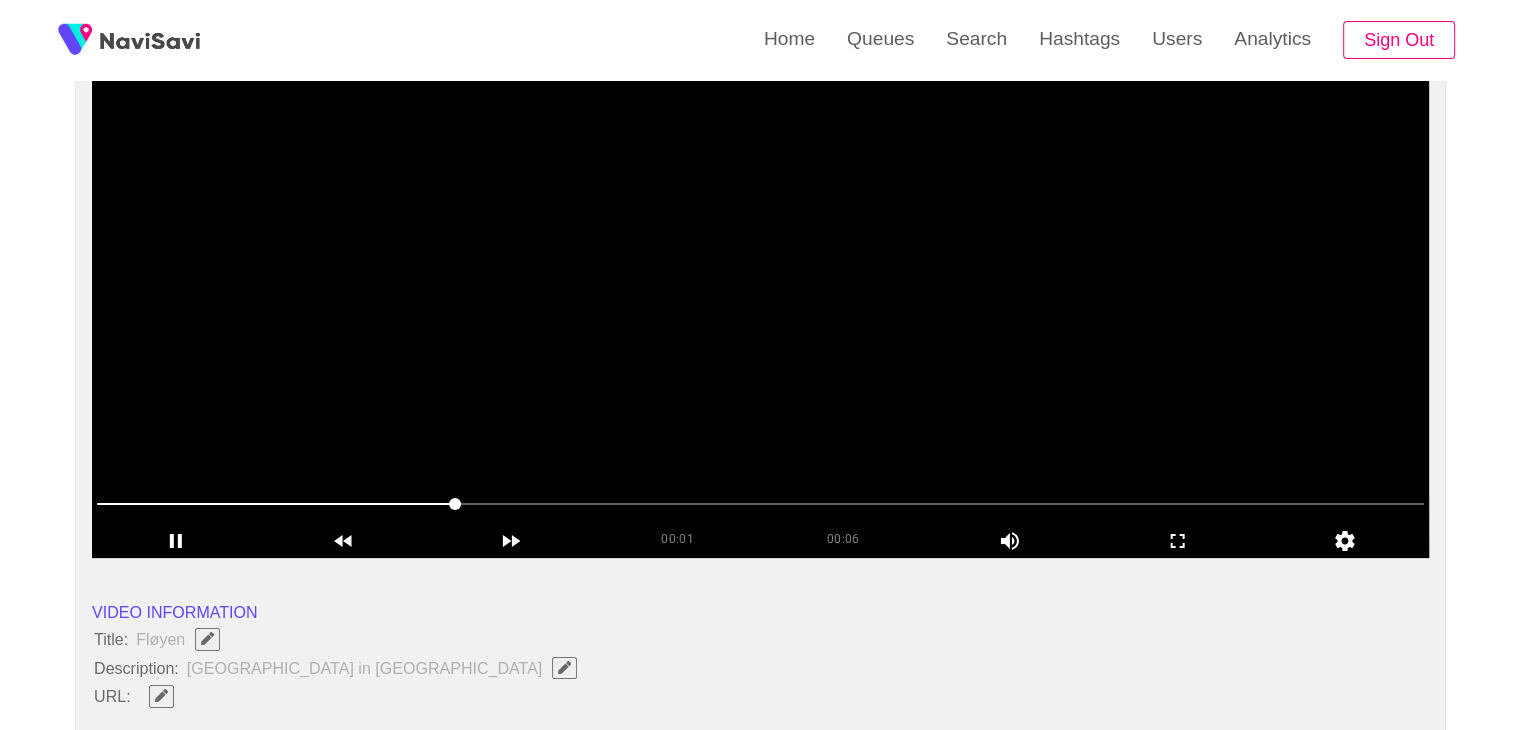click at bounding box center (760, 308) 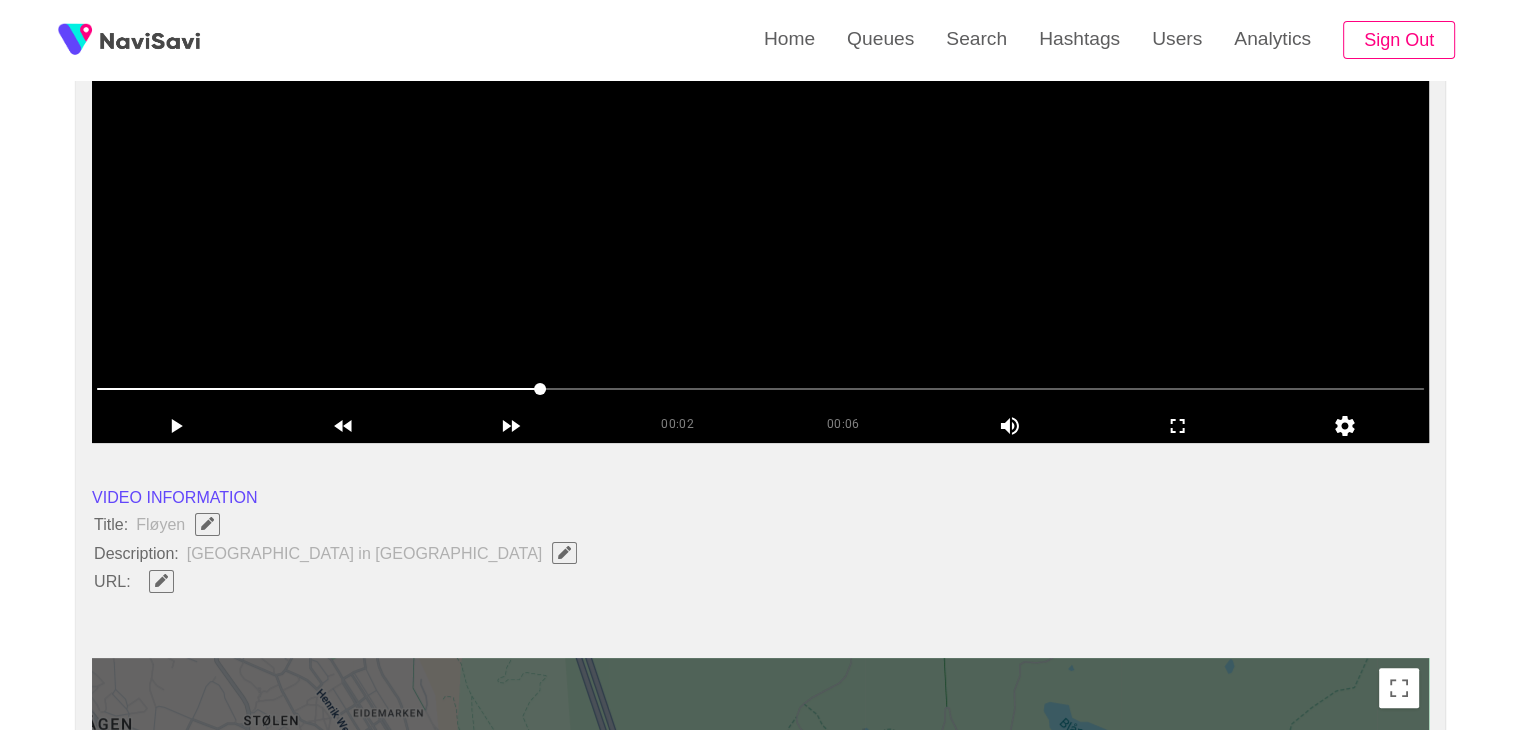 scroll, scrollTop: 219, scrollLeft: 0, axis: vertical 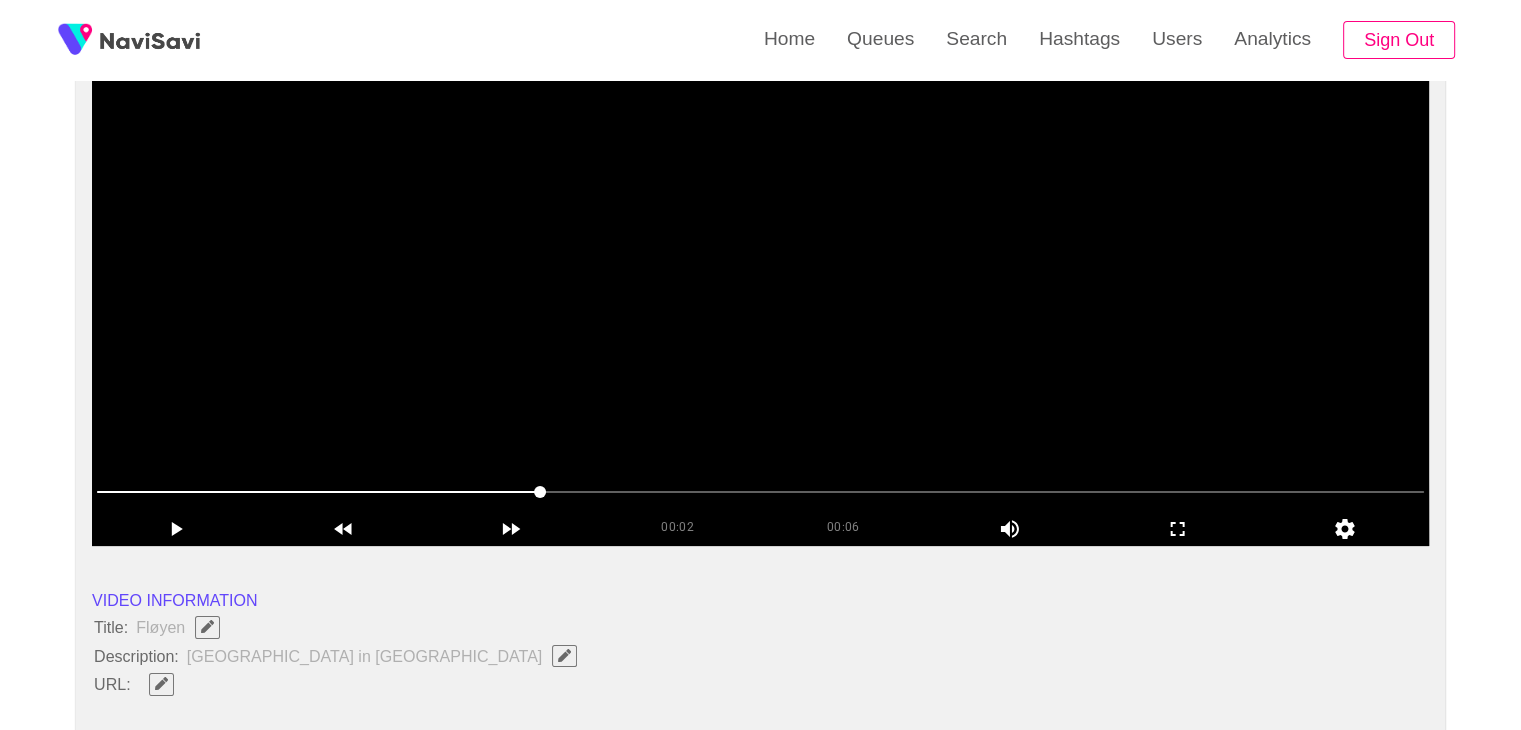 click on "00:02" at bounding box center [678, 524] 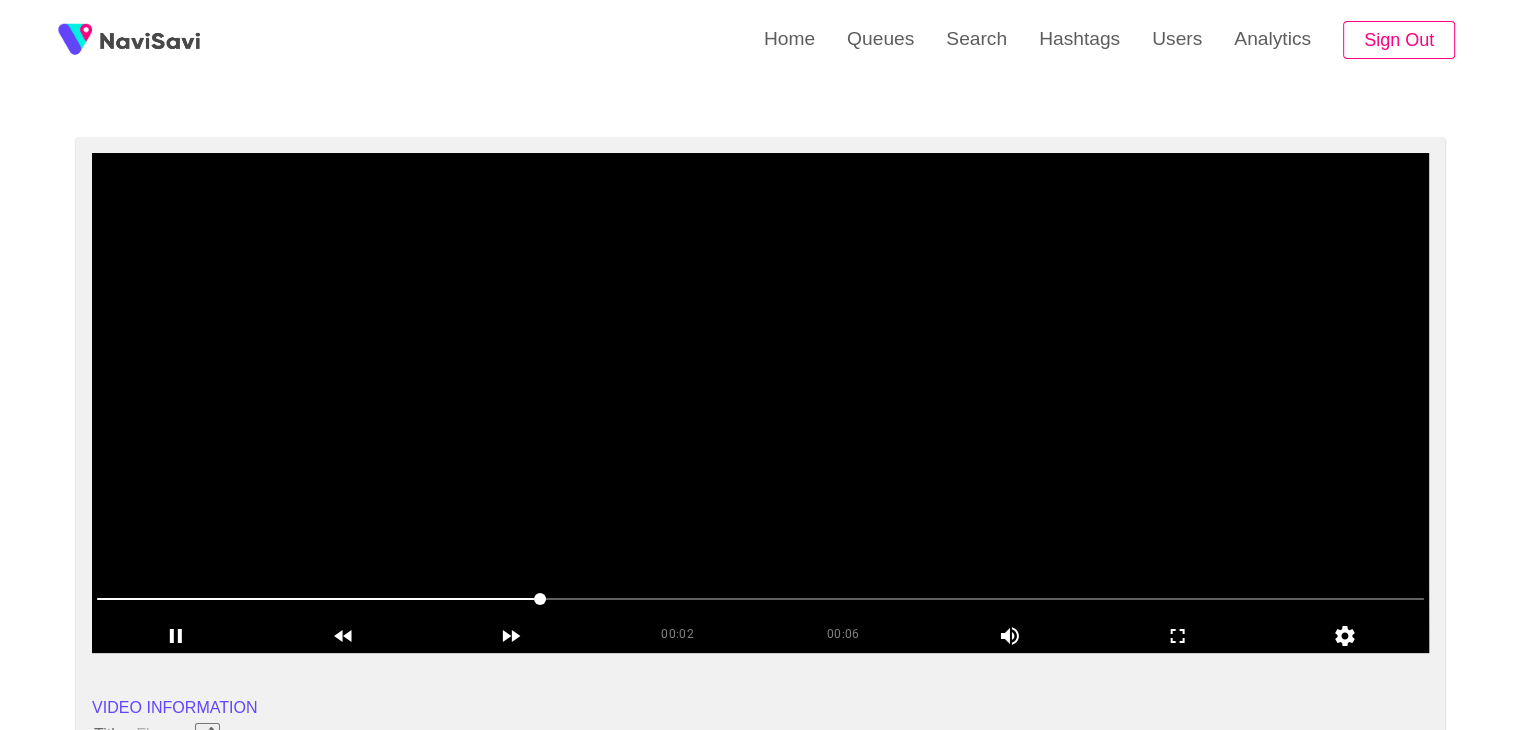 scroll, scrollTop: 112, scrollLeft: 0, axis: vertical 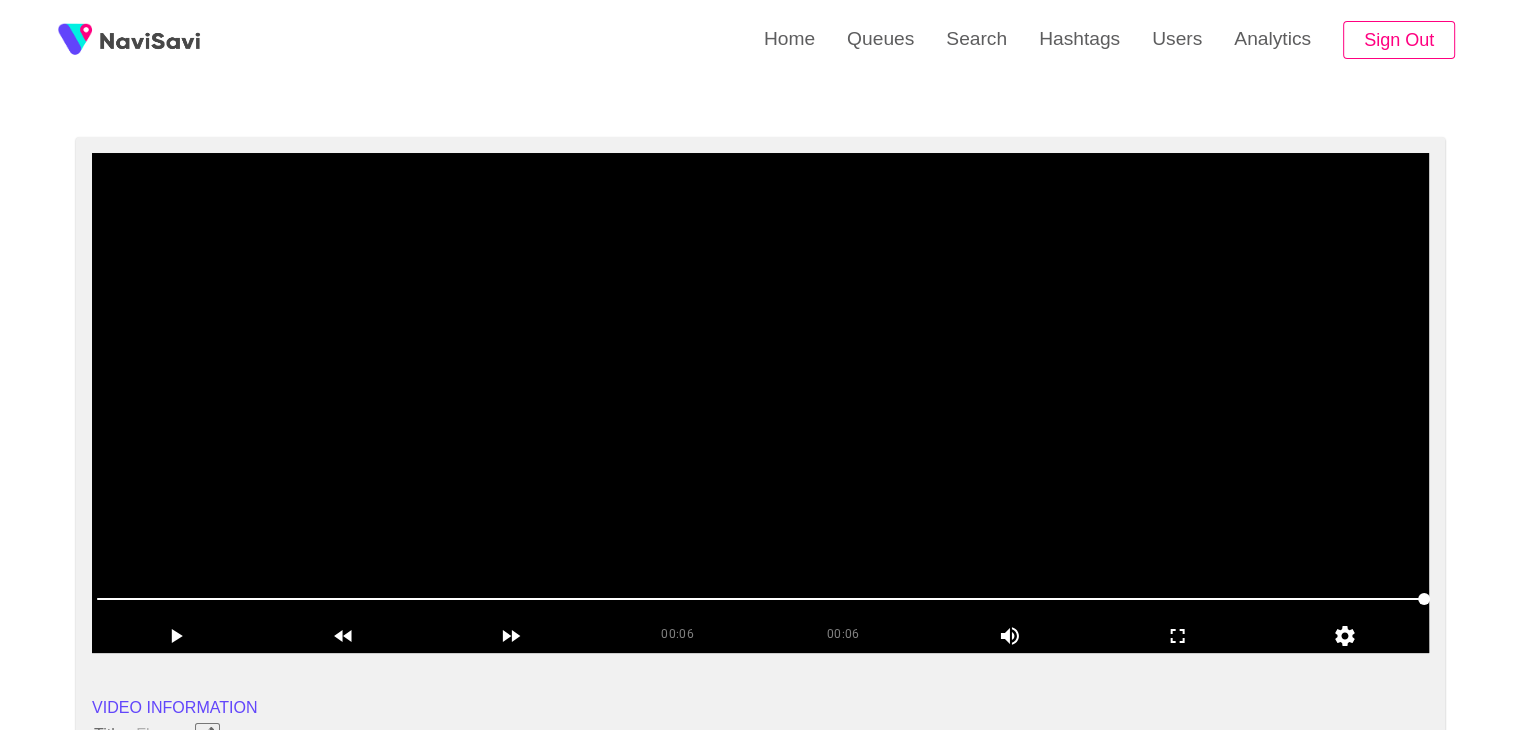 click at bounding box center (760, 403) 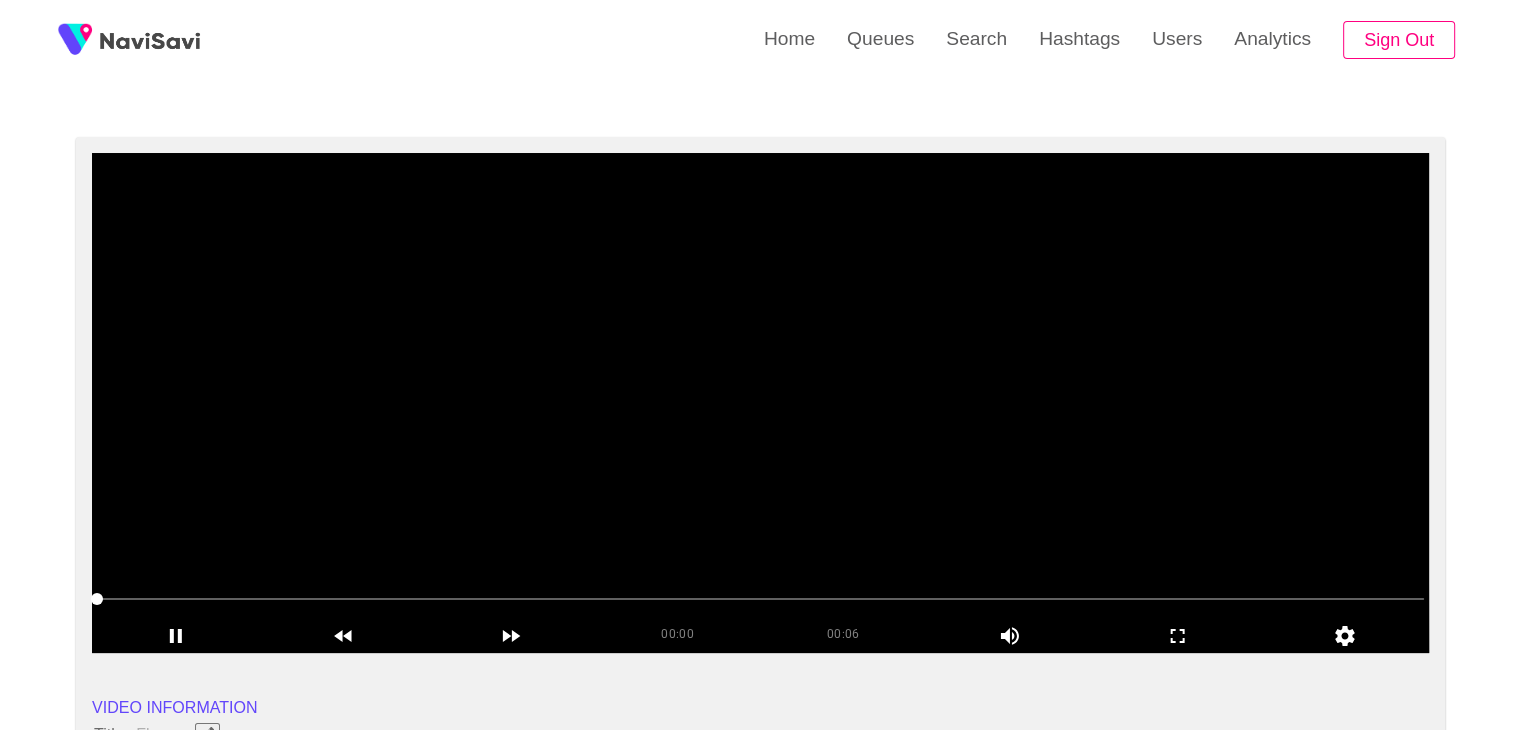 click at bounding box center [760, 403] 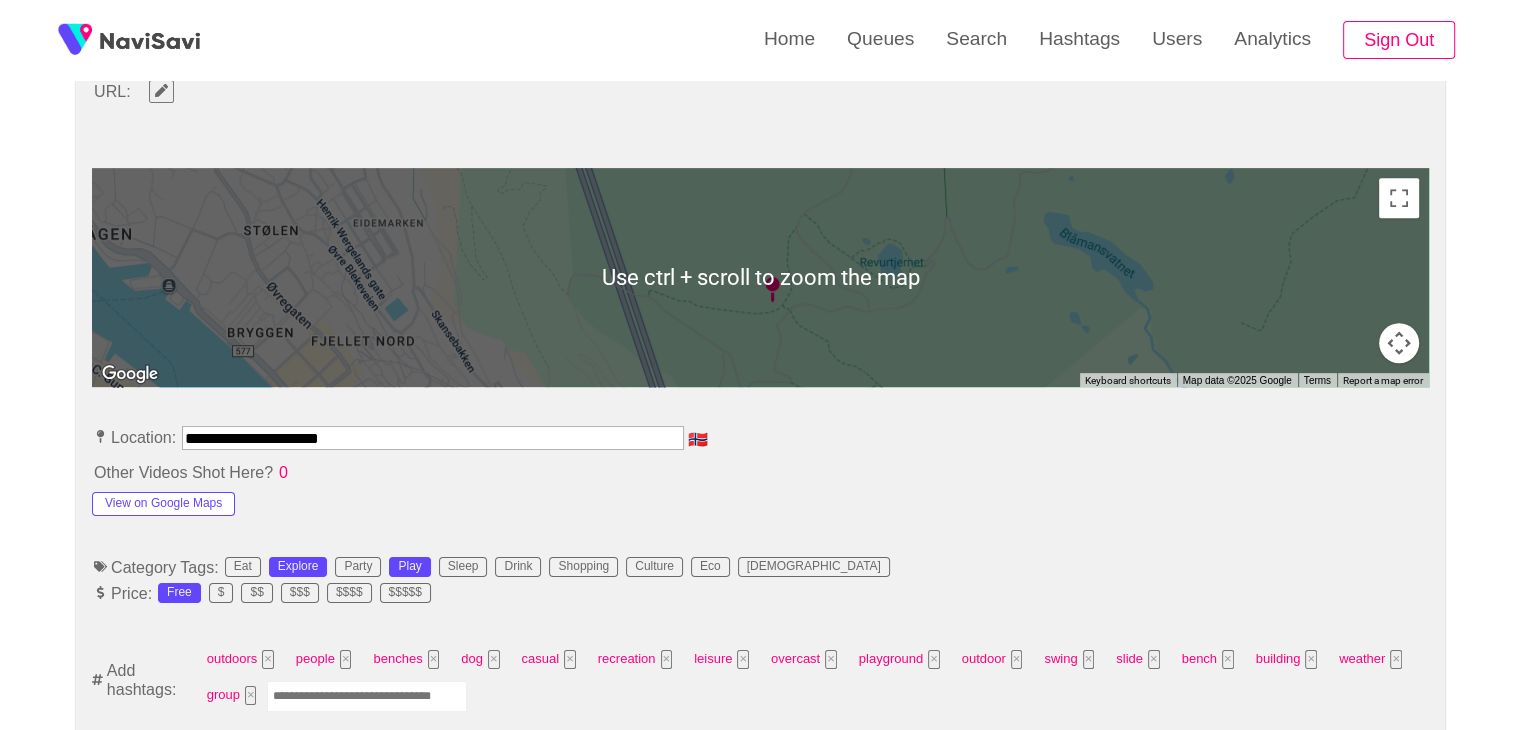 scroll, scrollTop: 835, scrollLeft: 0, axis: vertical 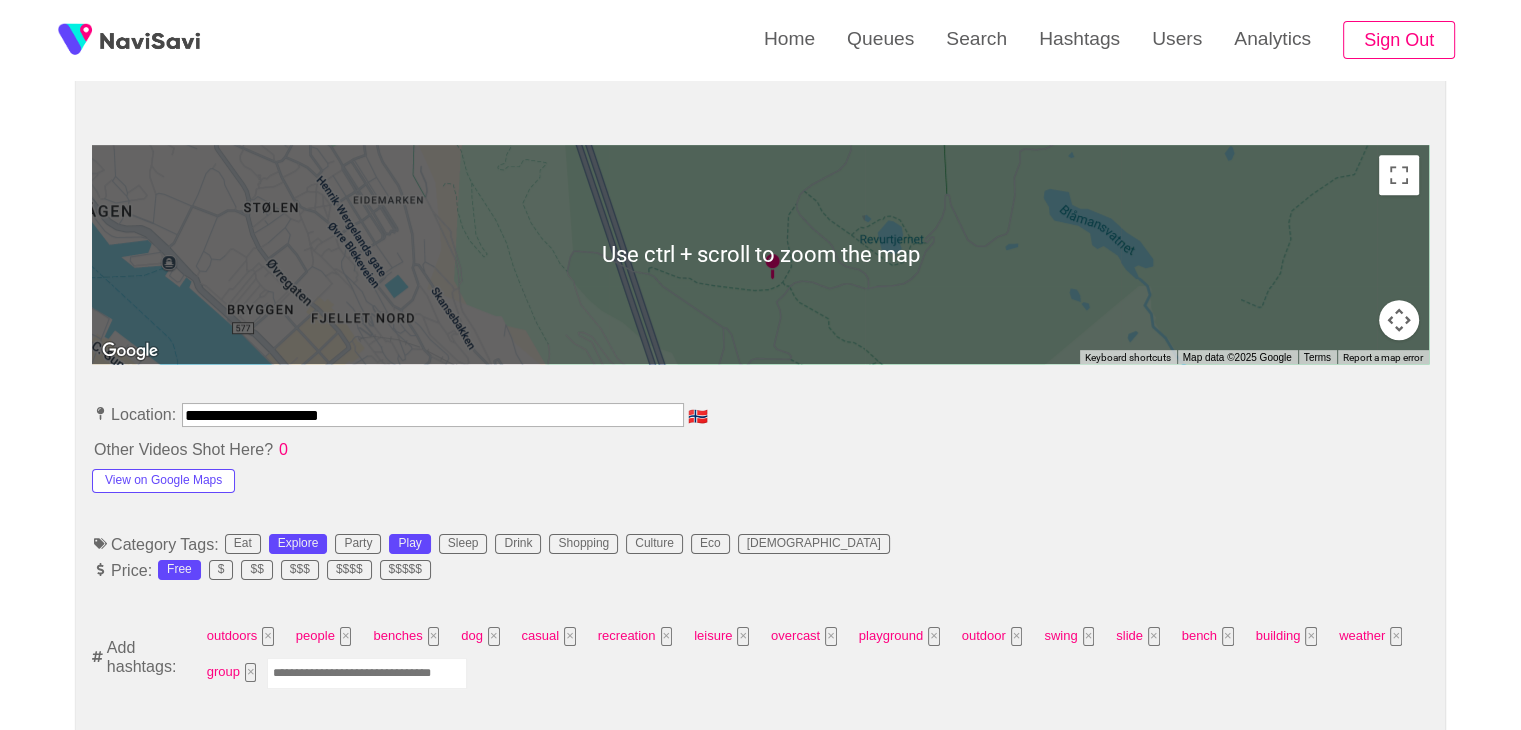 click at bounding box center [367, 673] 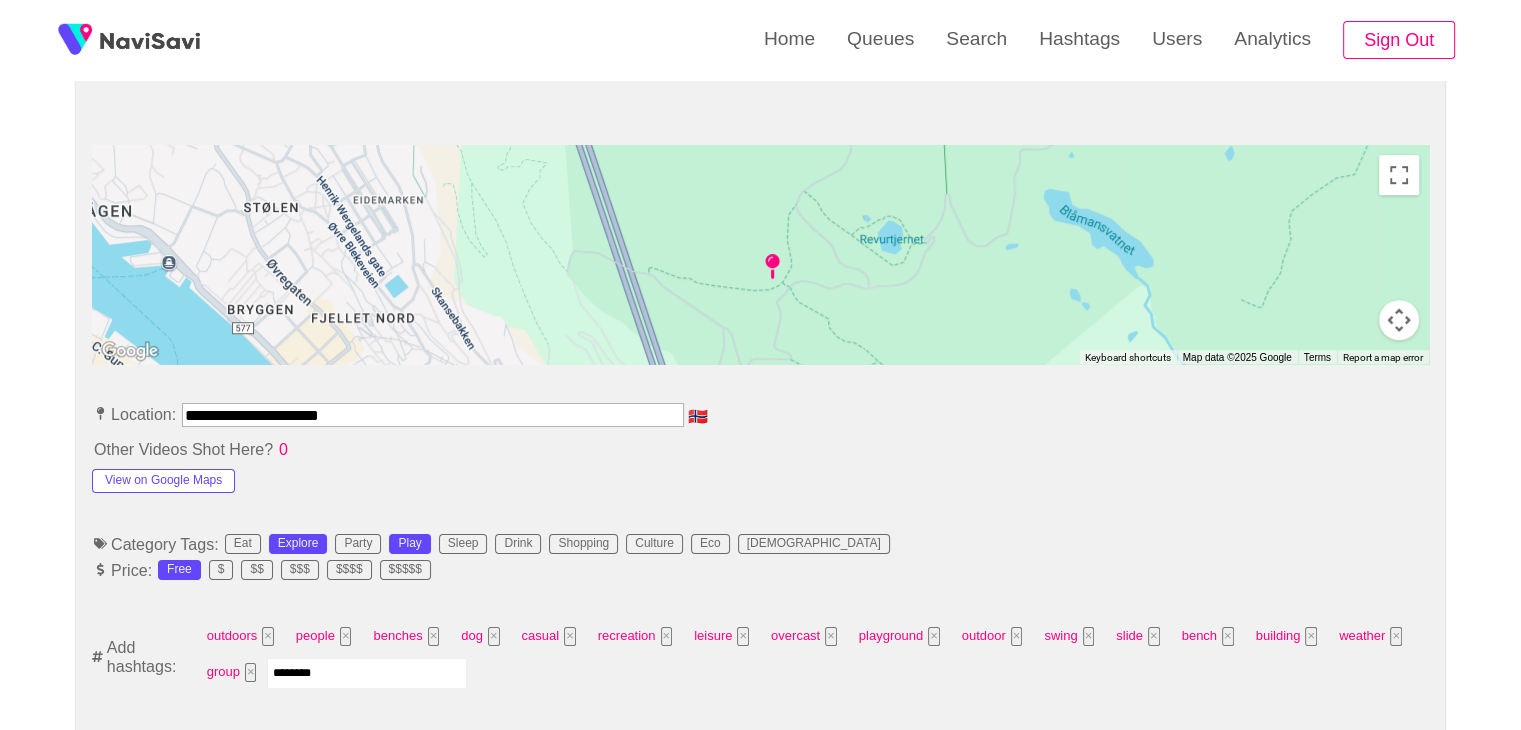 type on "*********" 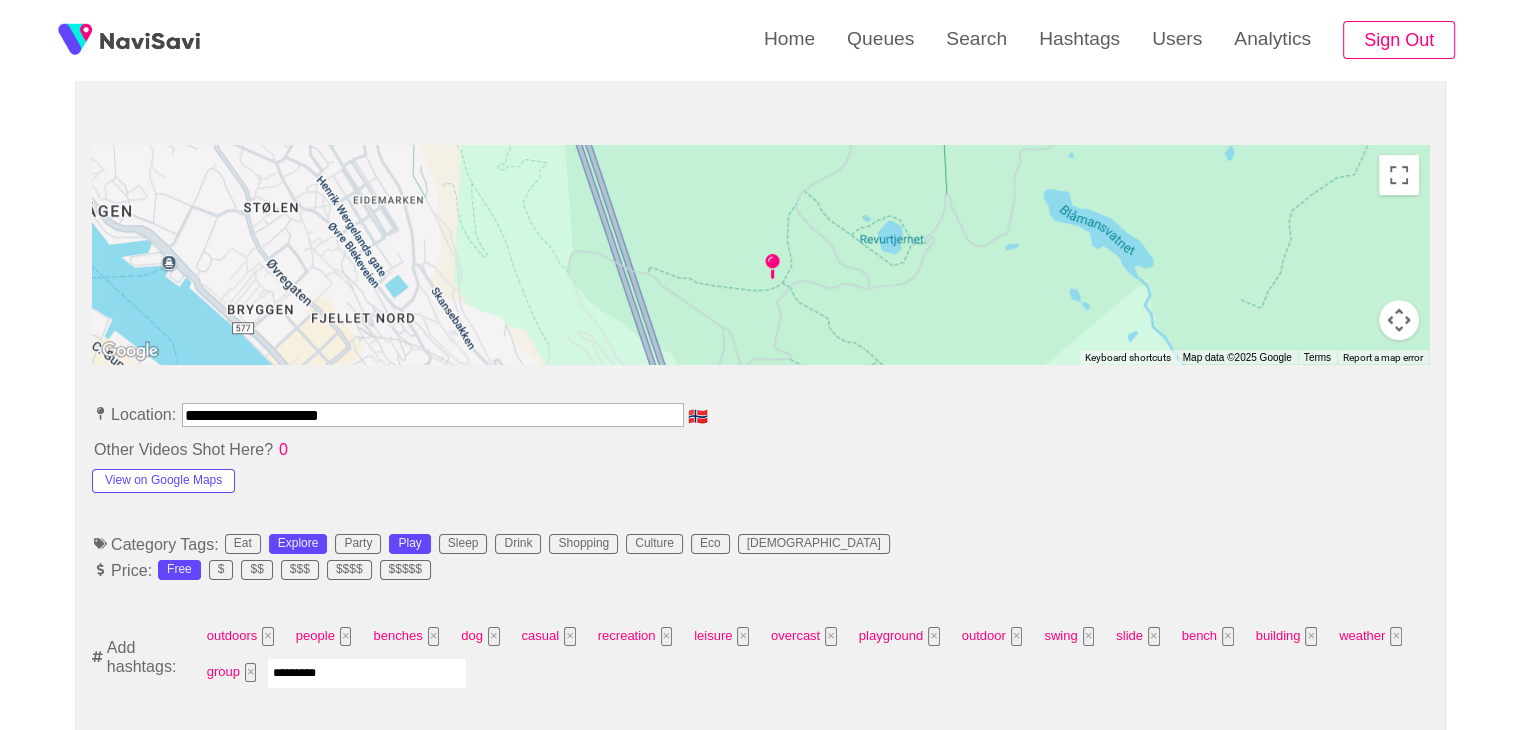 type 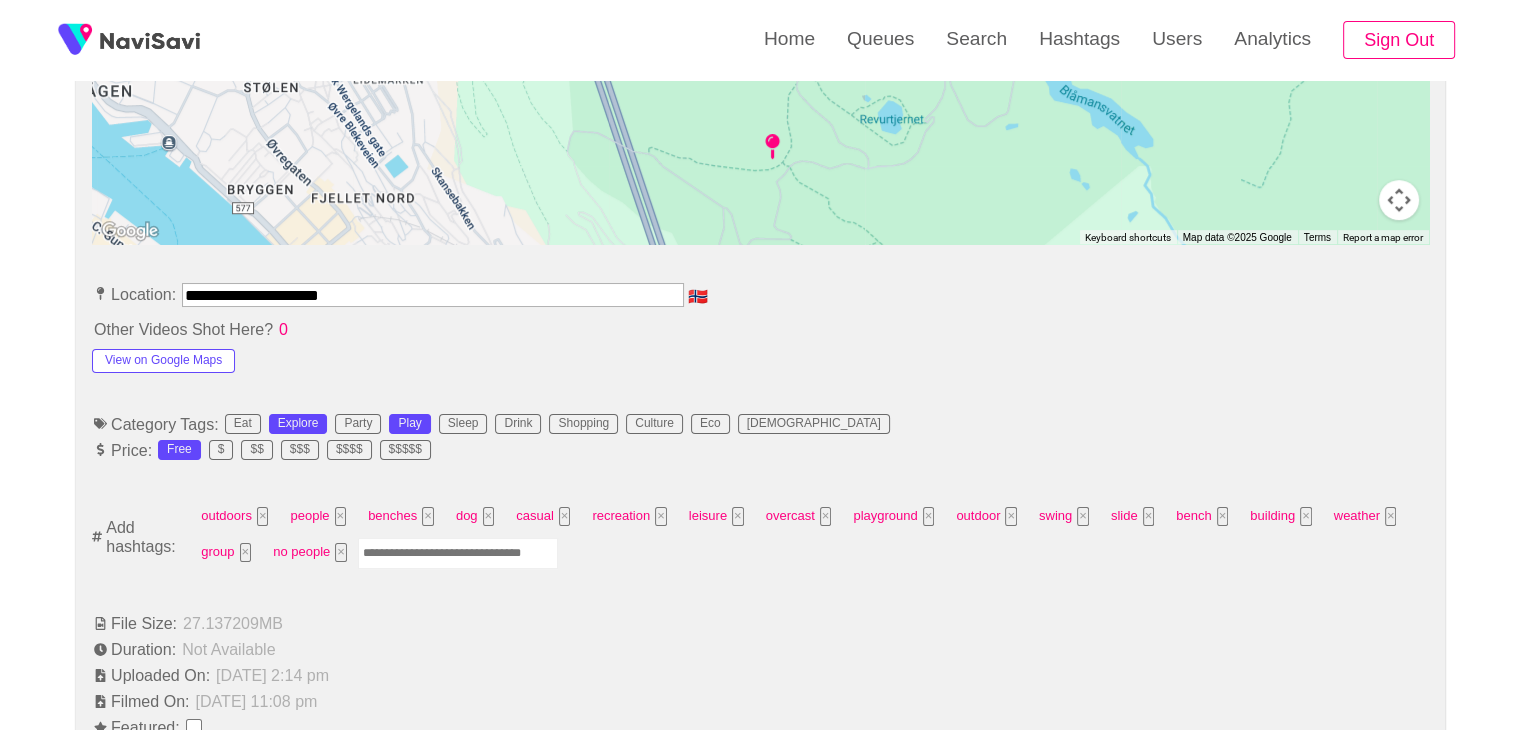 scroll, scrollTop: 960, scrollLeft: 0, axis: vertical 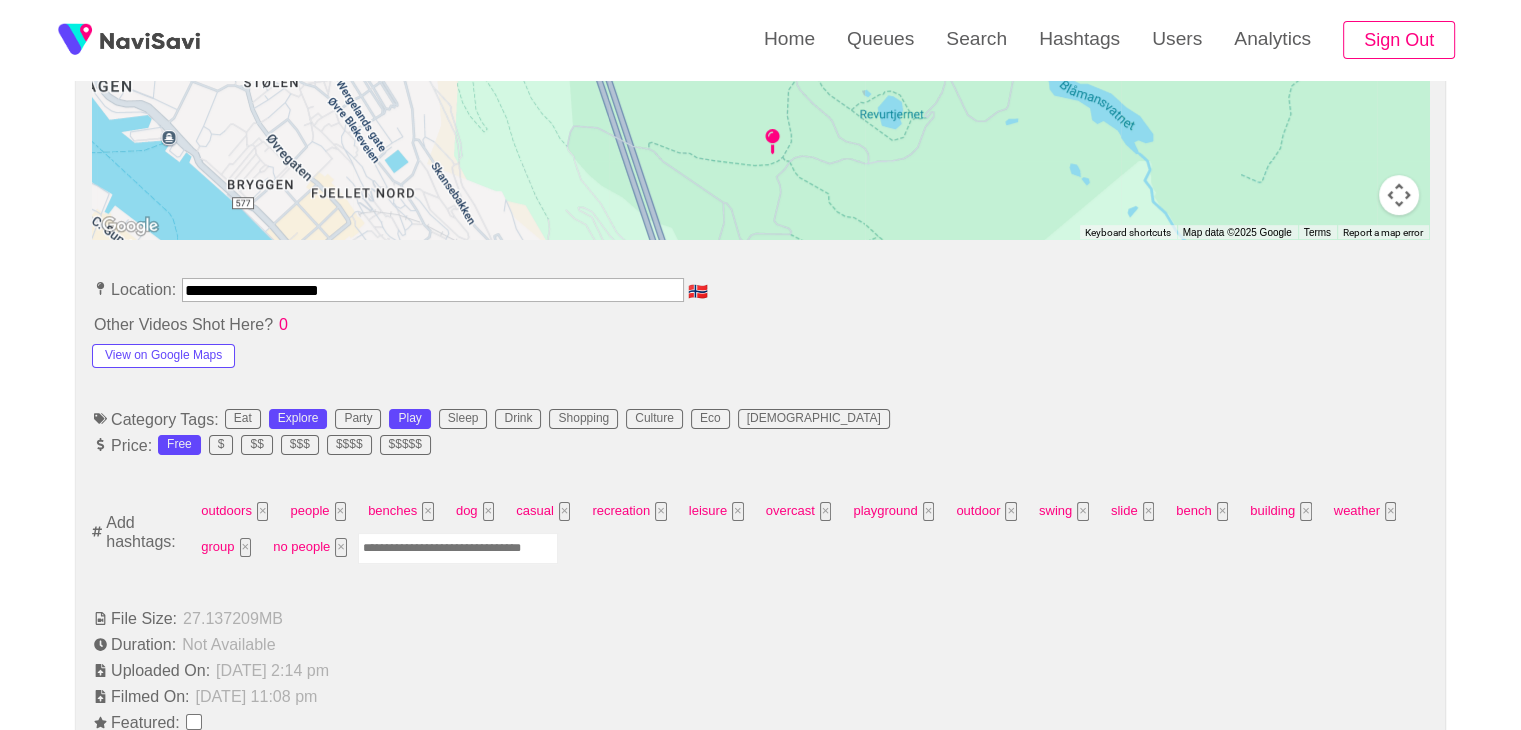 click on "**********" at bounding box center [433, 290] 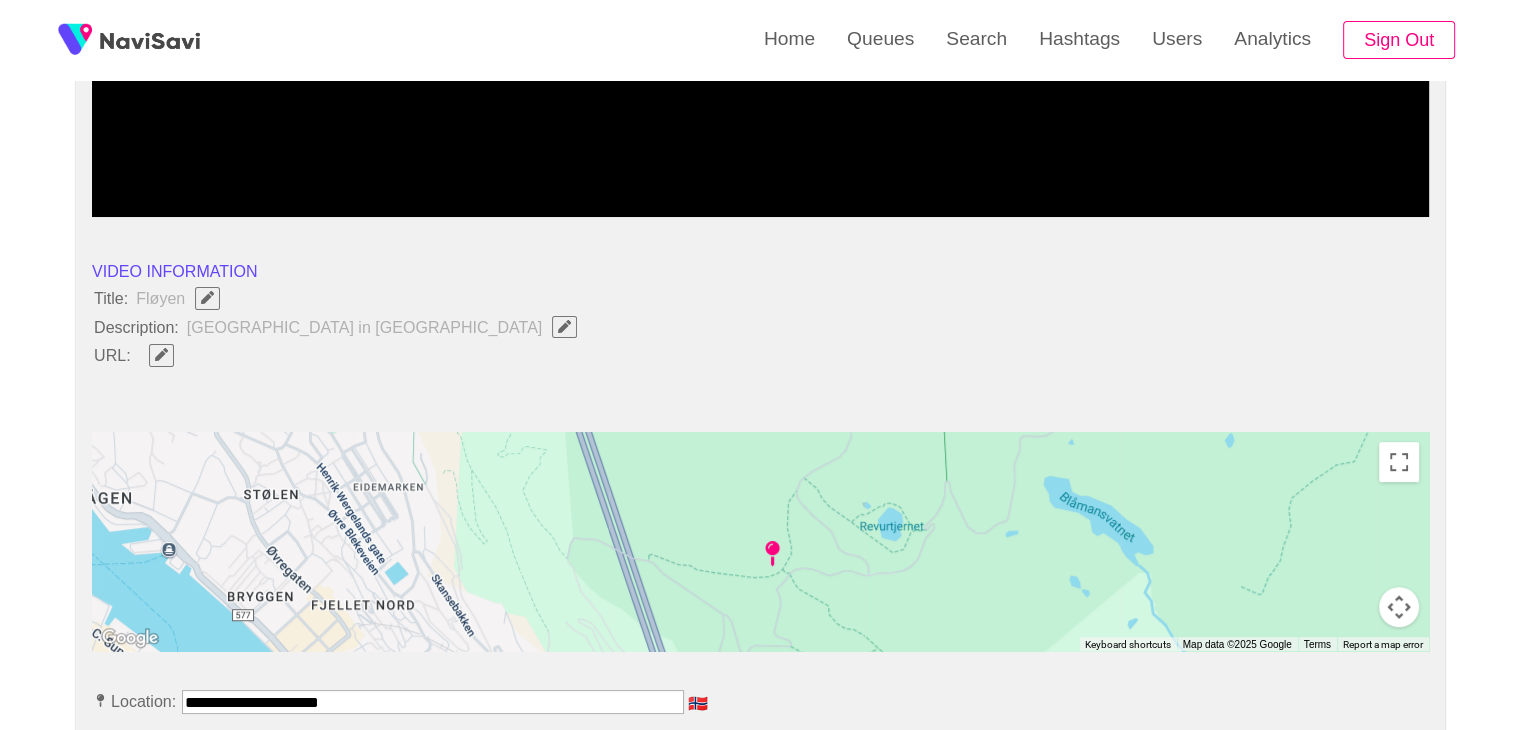 scroll, scrollTop: 534, scrollLeft: 0, axis: vertical 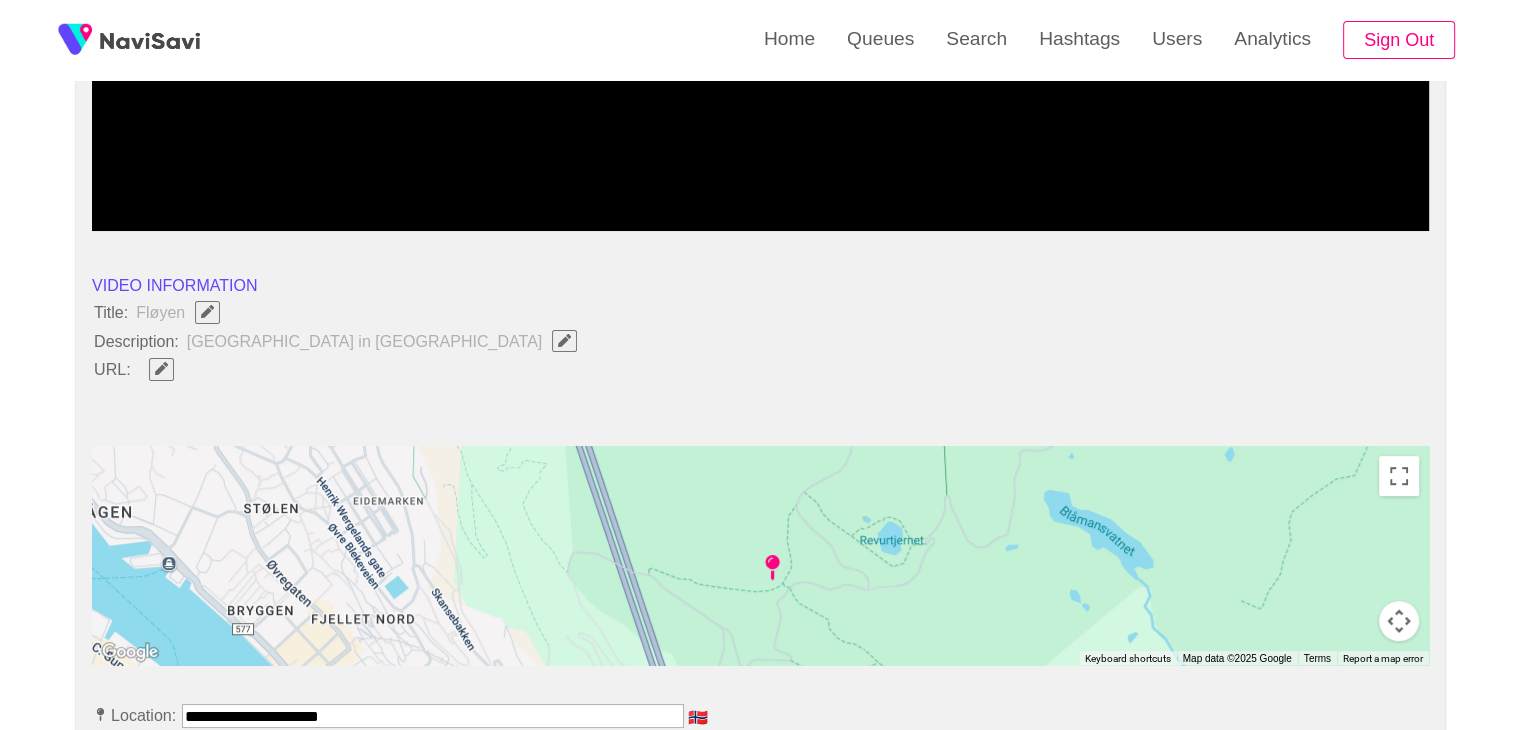 click 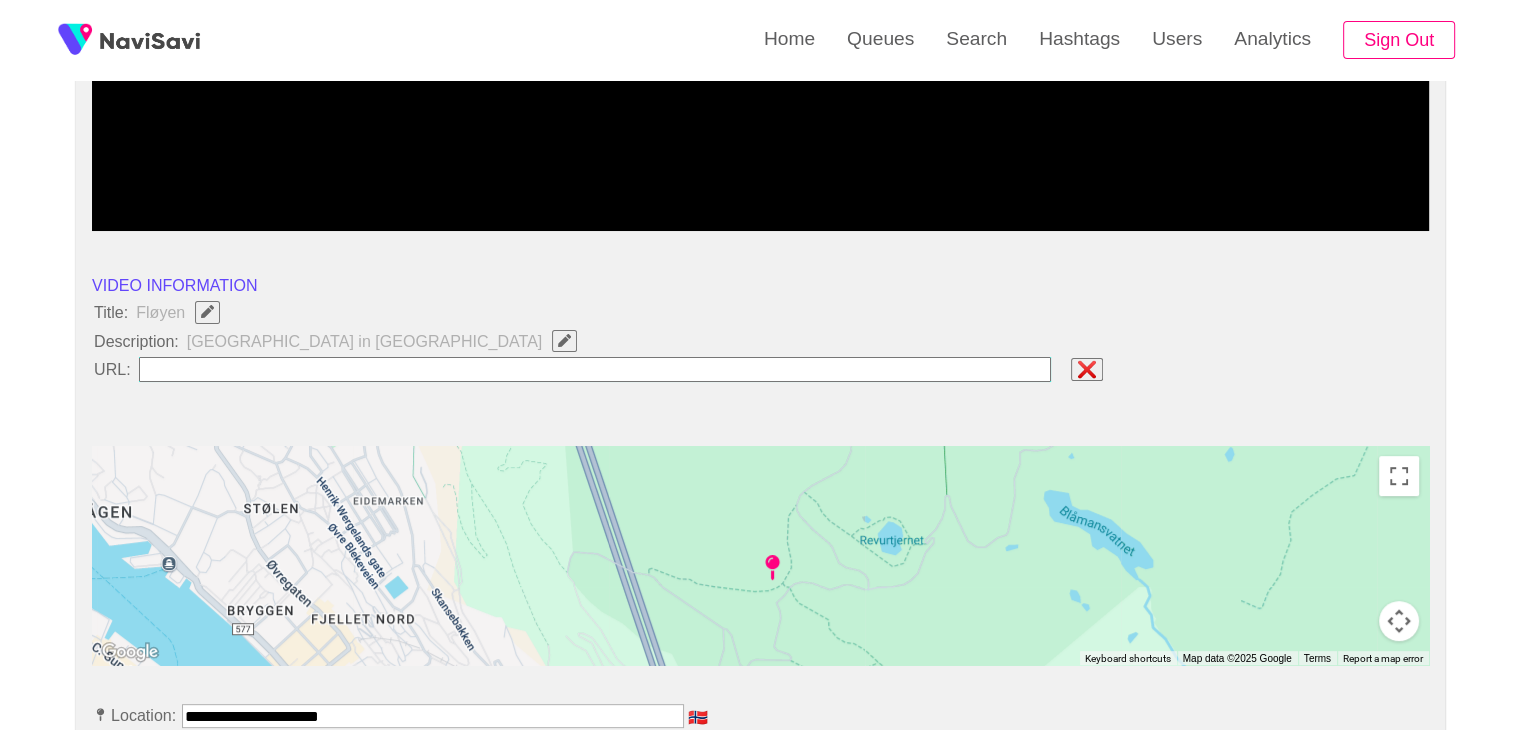 type on "**********" 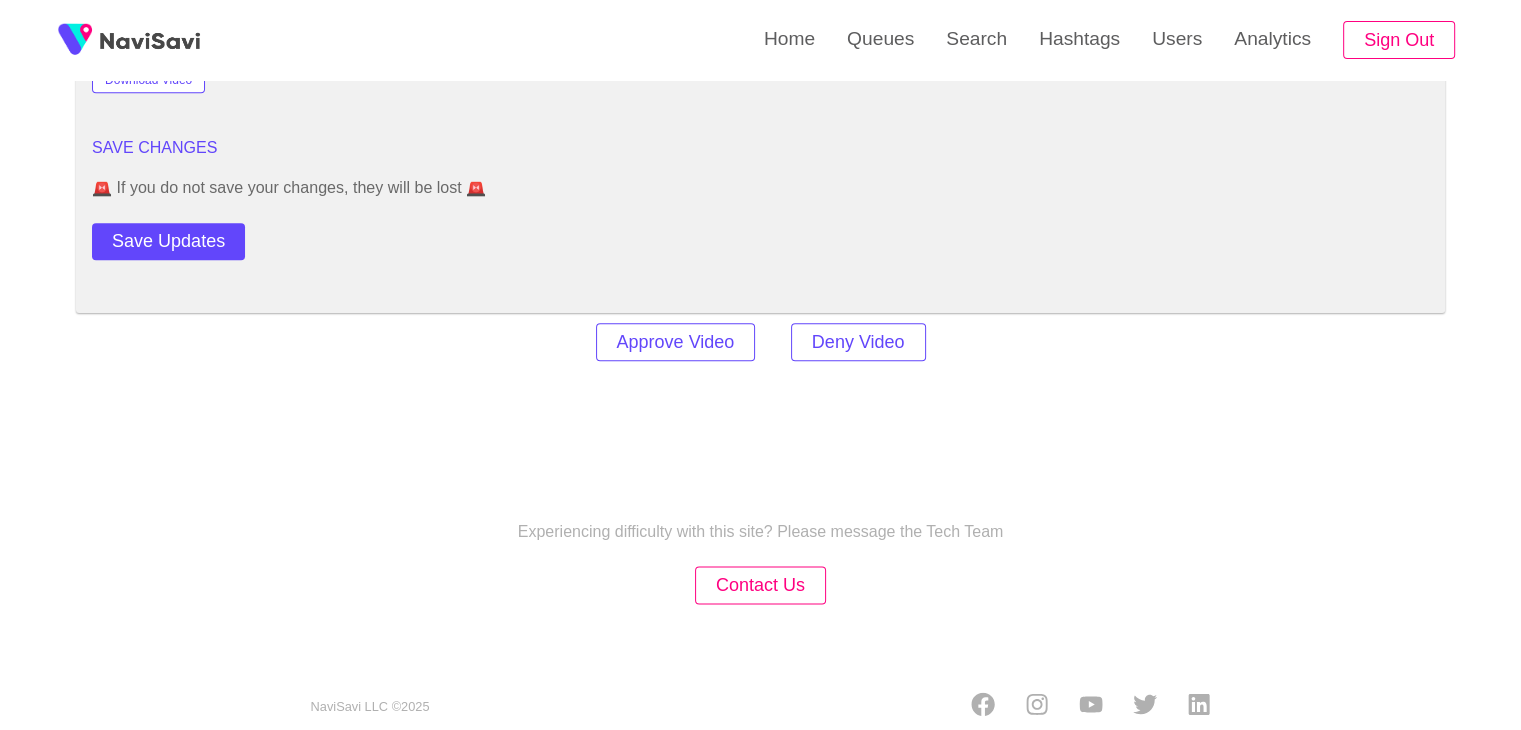 scroll, scrollTop: 2475, scrollLeft: 0, axis: vertical 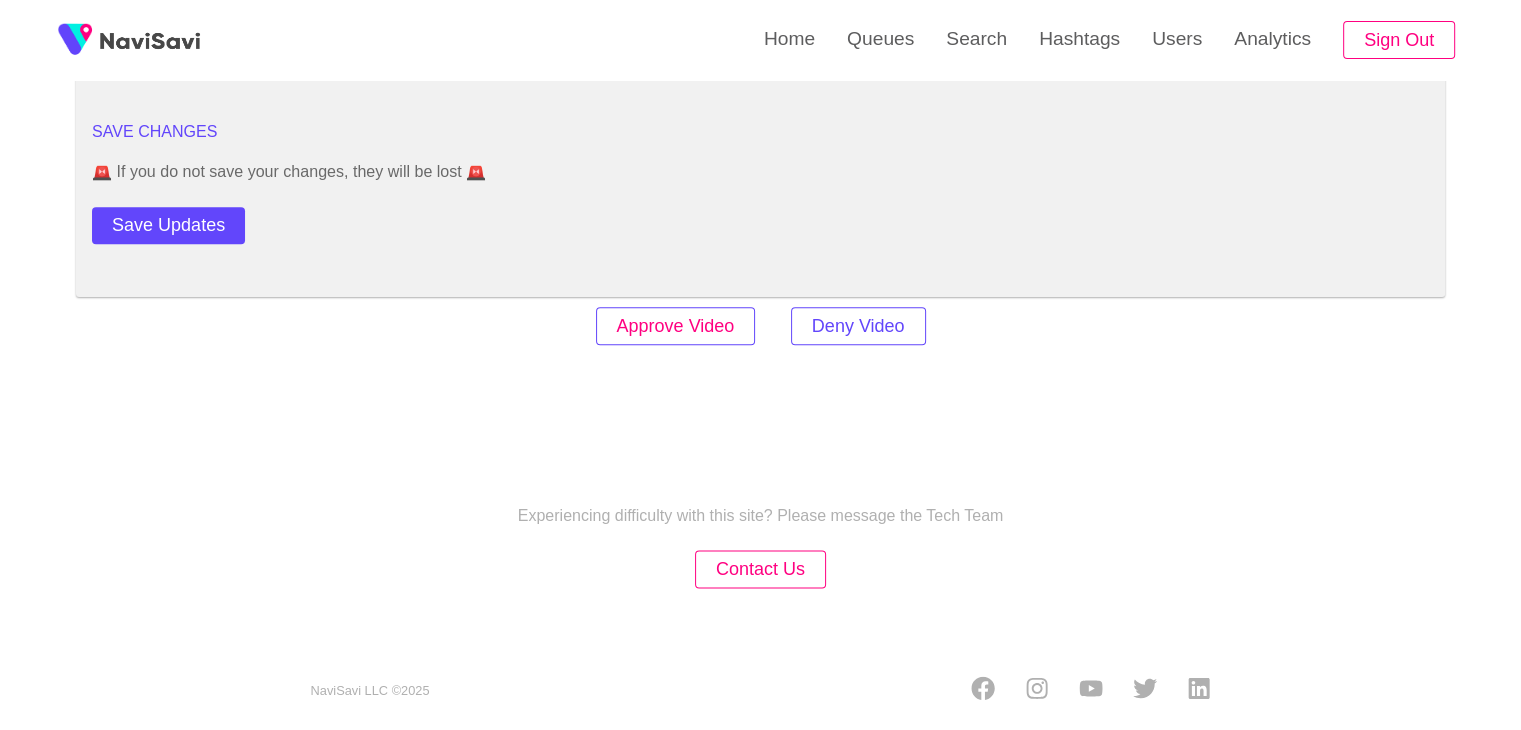 click on "Approve Video" at bounding box center (676, 326) 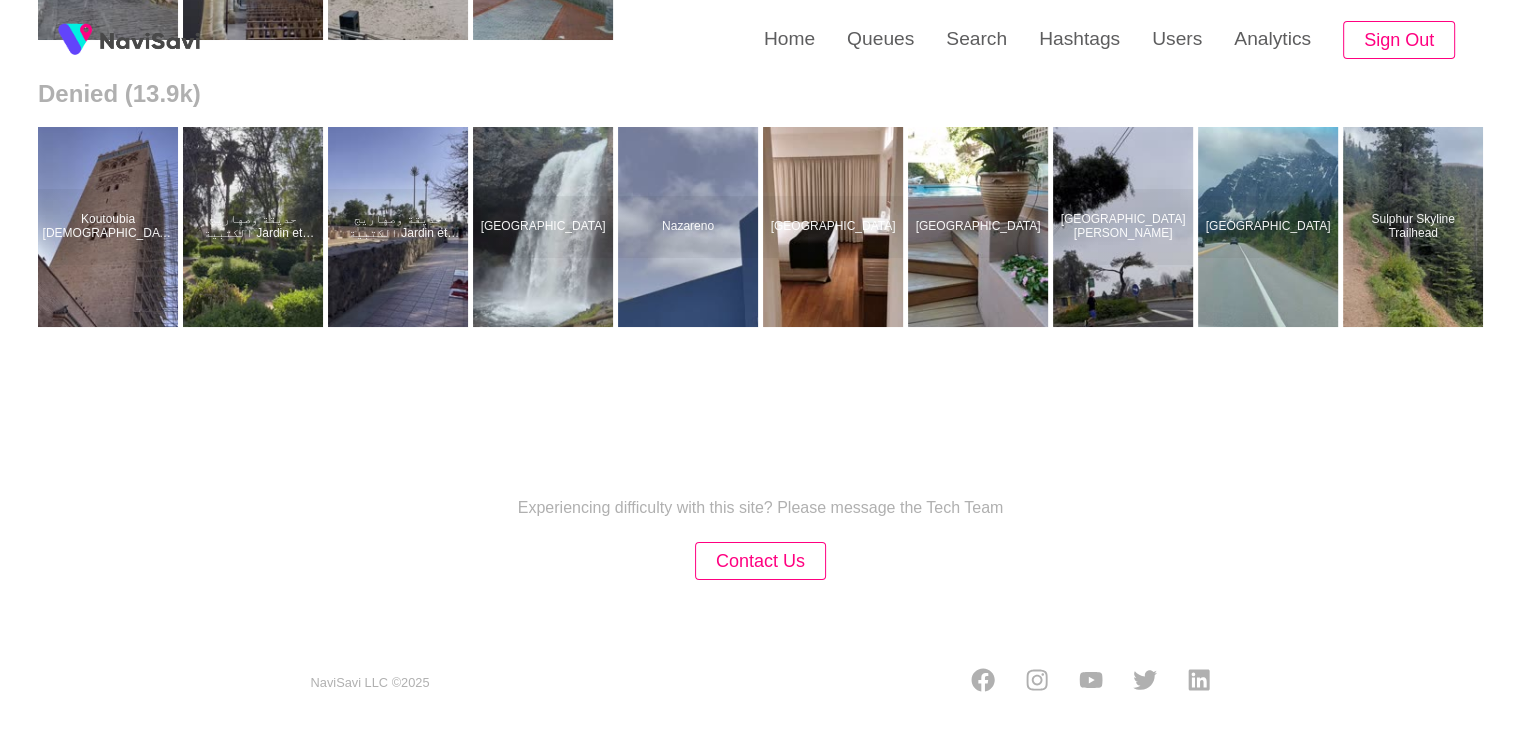 scroll, scrollTop: 0, scrollLeft: 0, axis: both 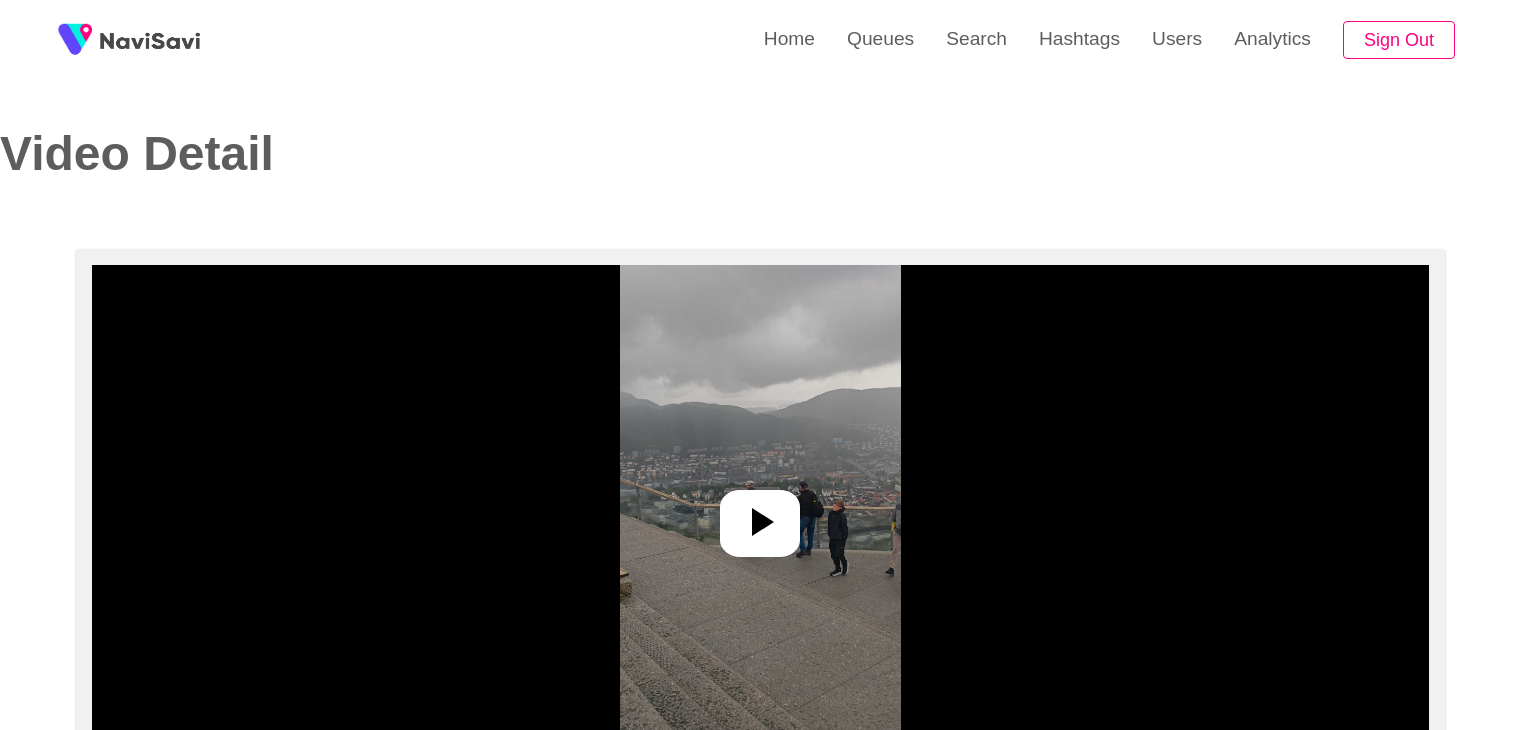 select on "**********" 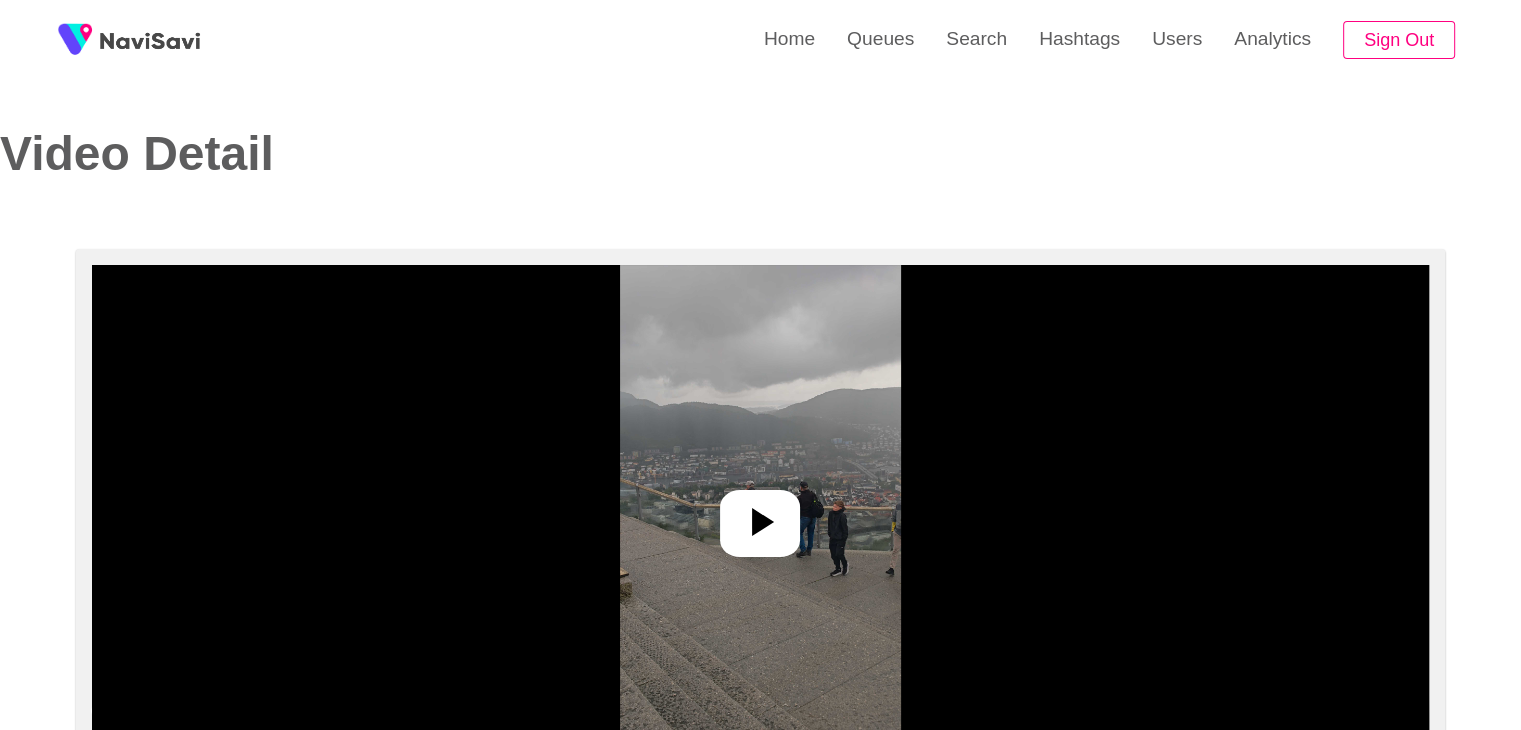 click at bounding box center (760, 515) 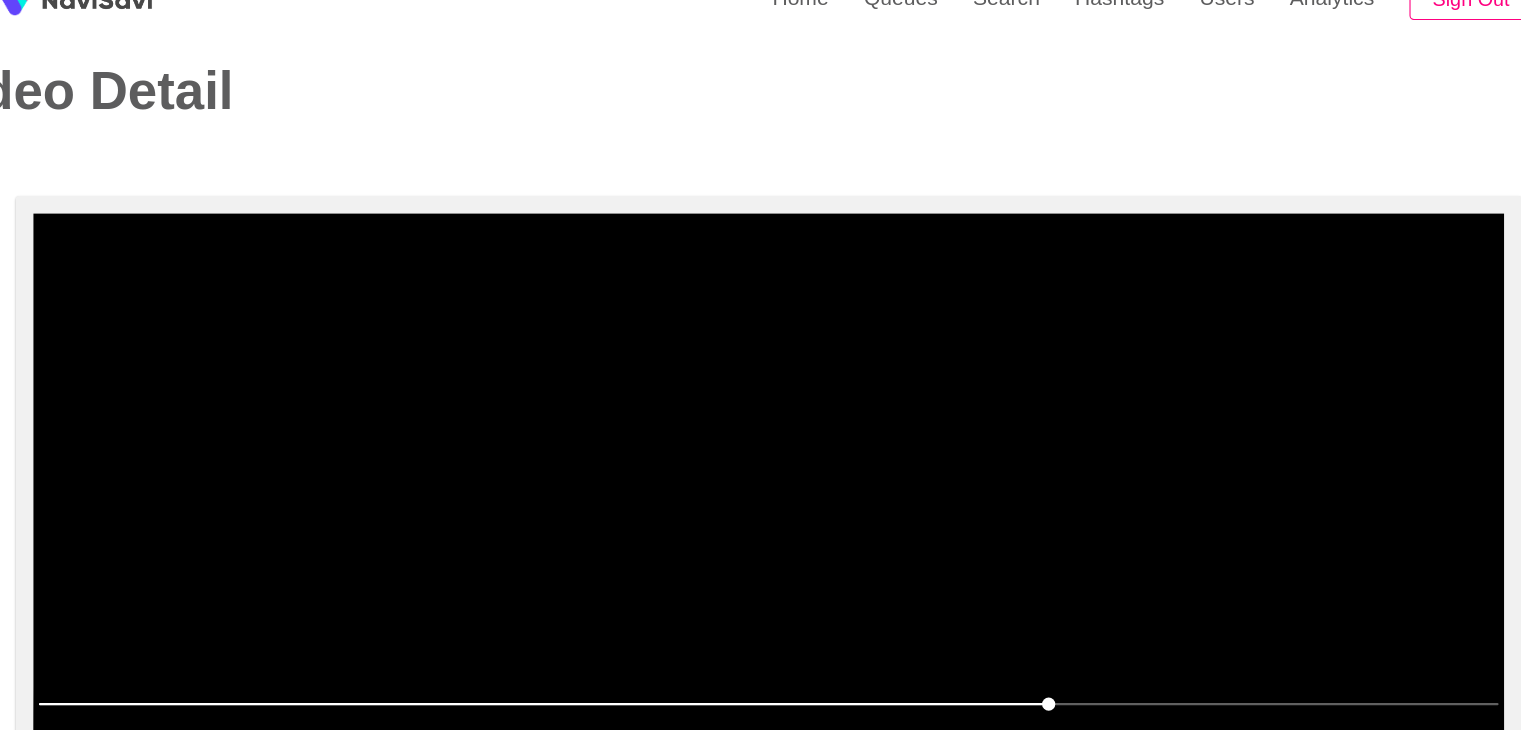 scroll, scrollTop: 30, scrollLeft: 0, axis: vertical 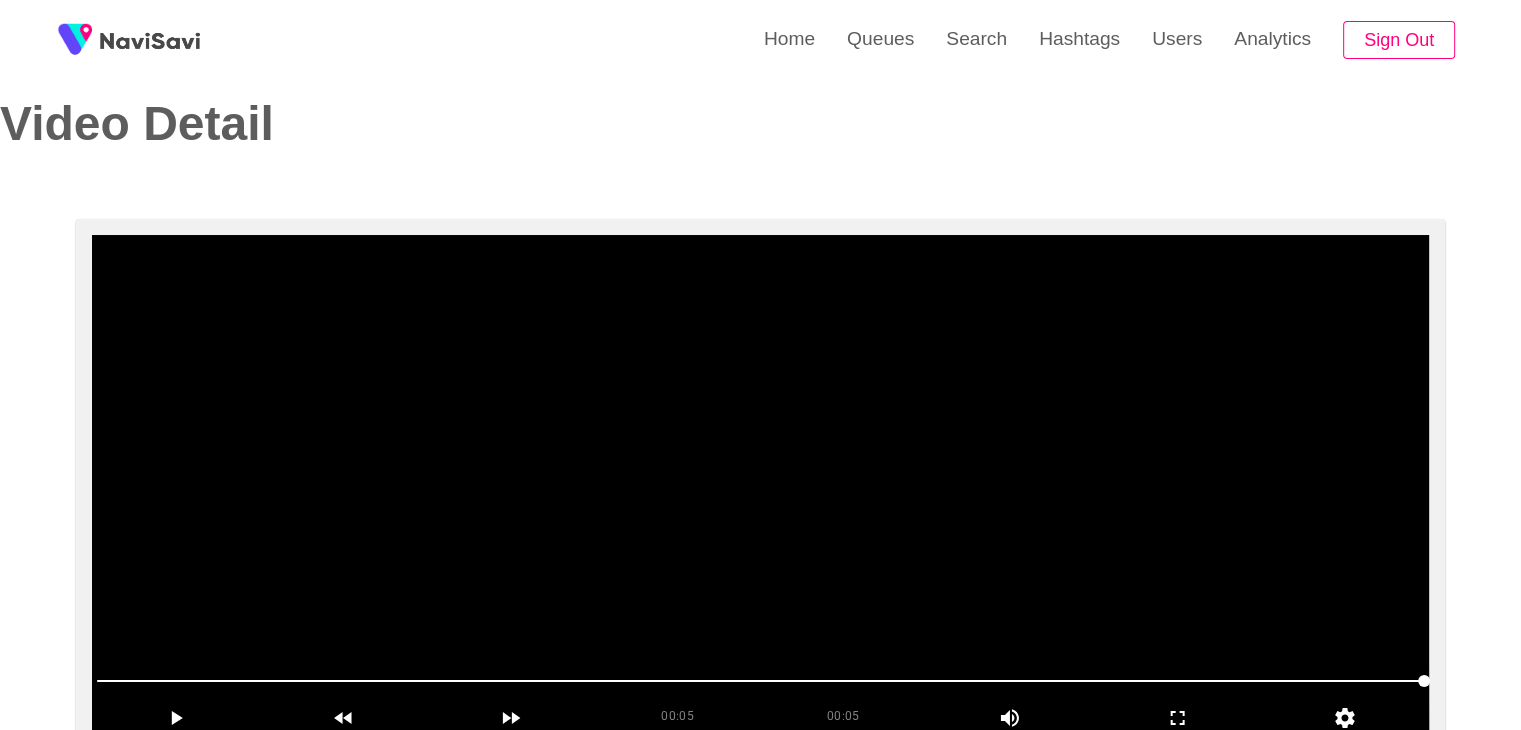 click at bounding box center [760, 485] 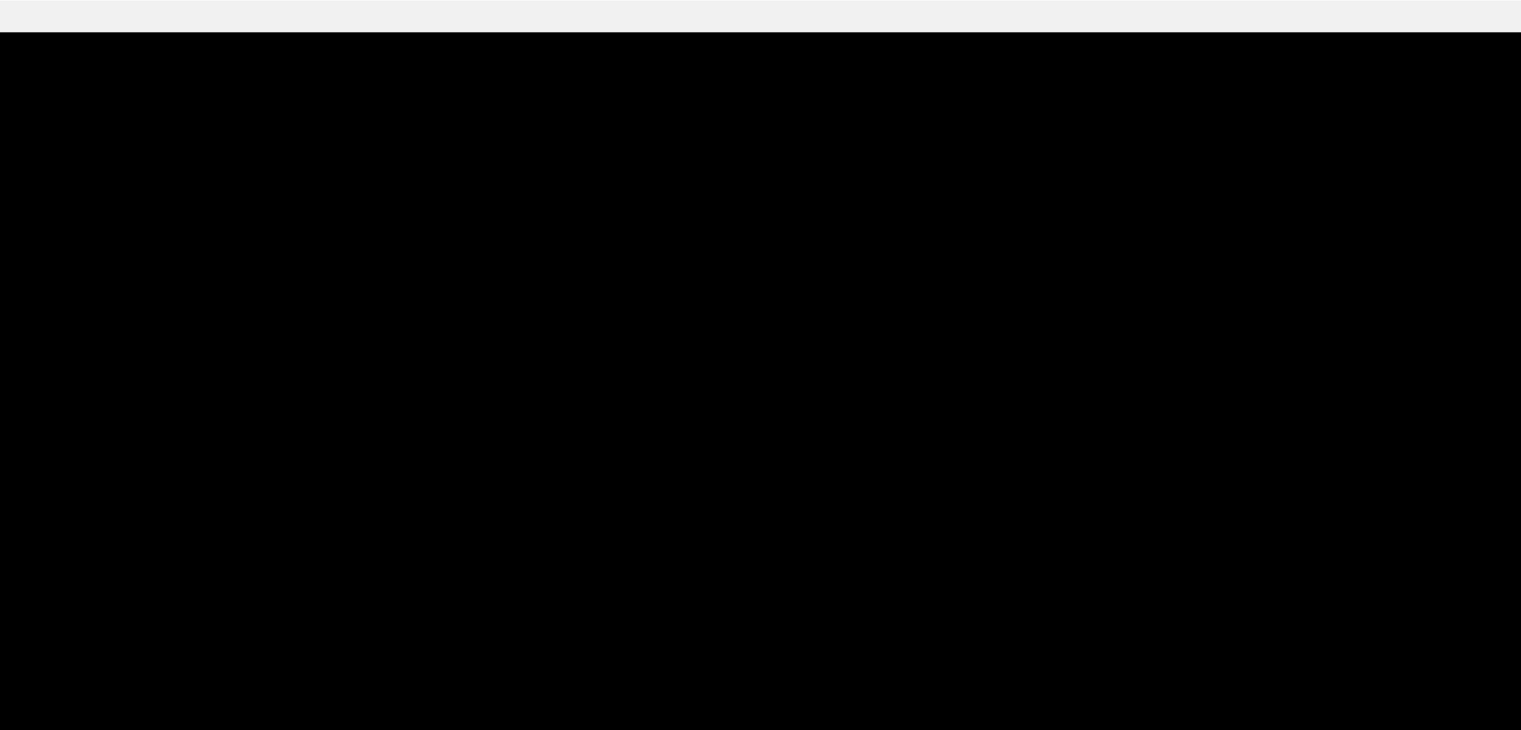 scroll, scrollTop: 30, scrollLeft: 0, axis: vertical 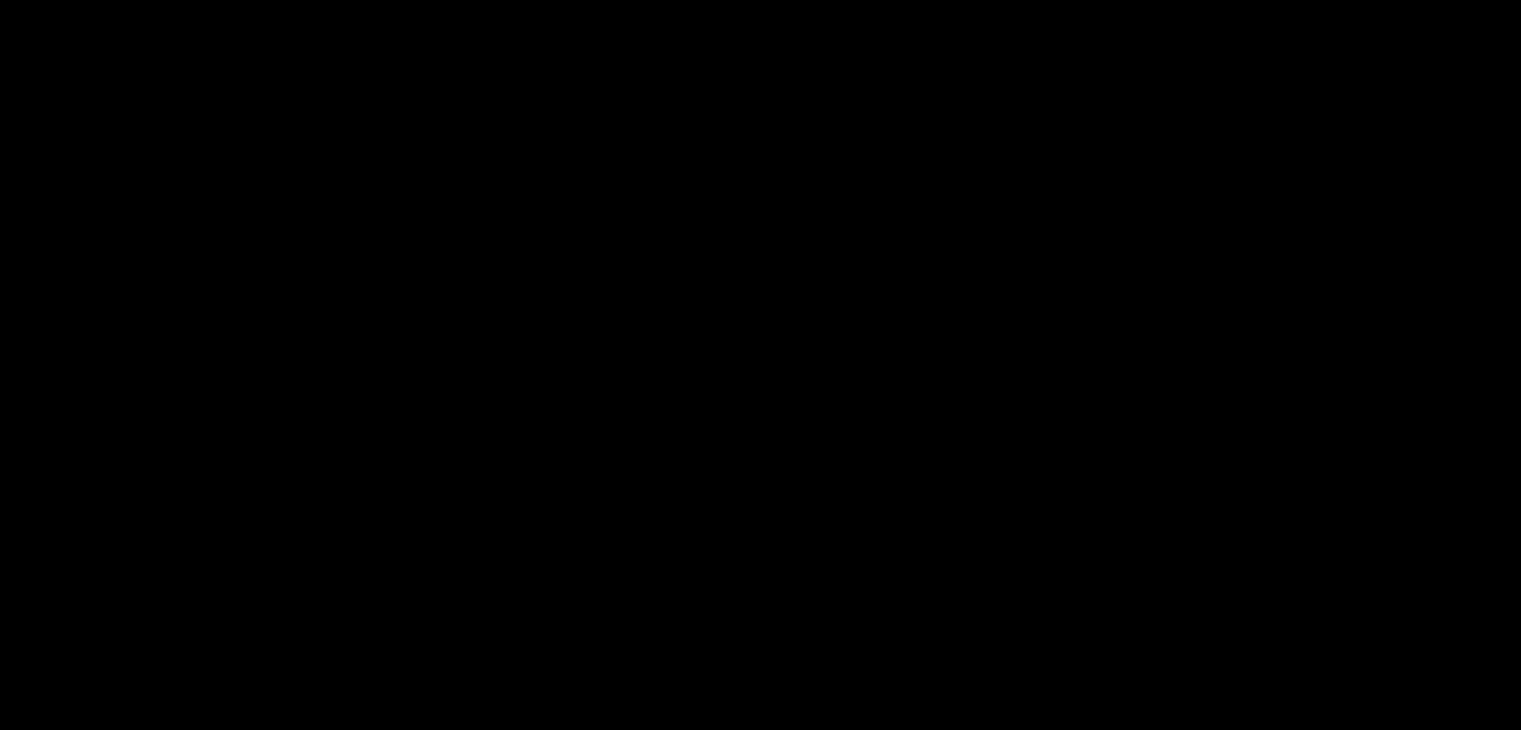 click at bounding box center [760, 485] 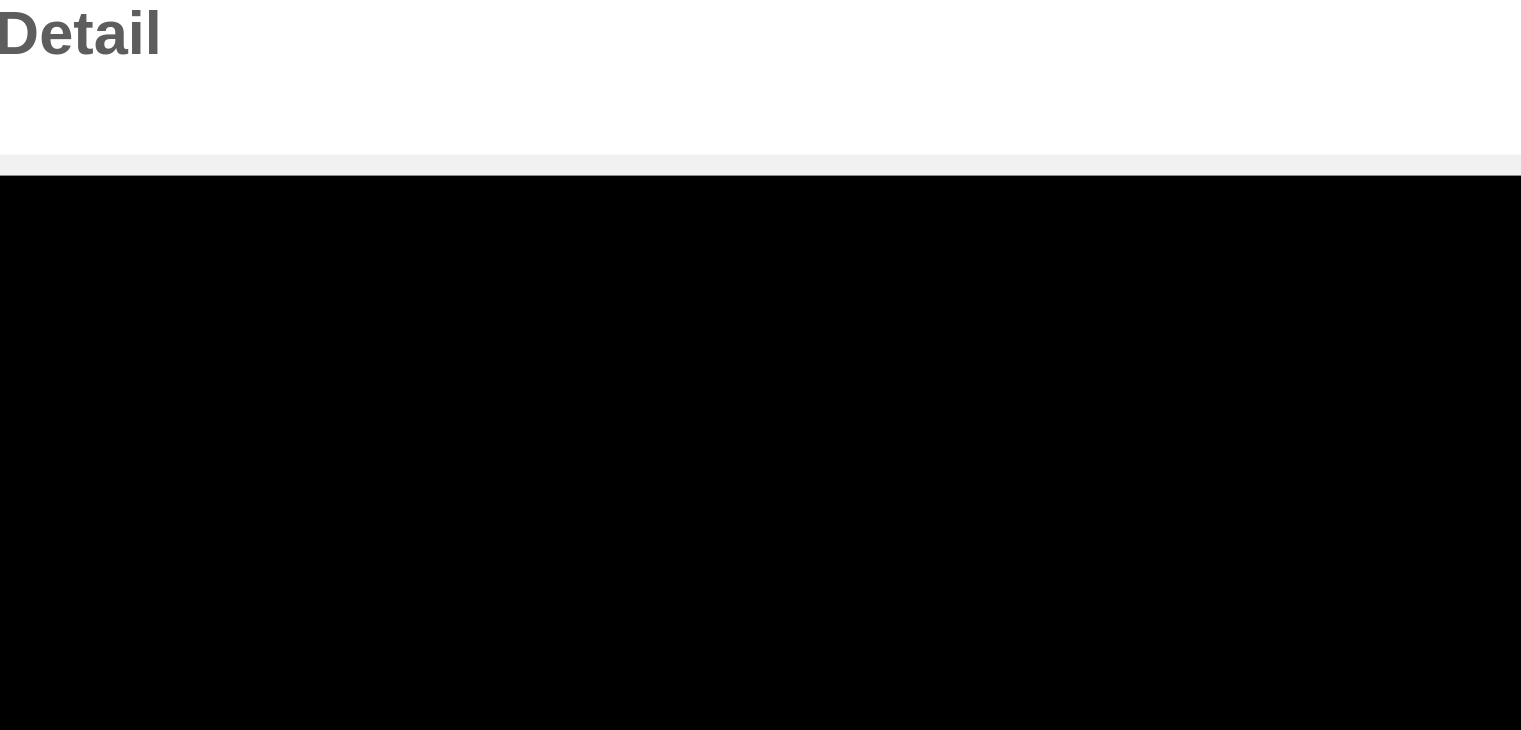 scroll, scrollTop: 30, scrollLeft: 0, axis: vertical 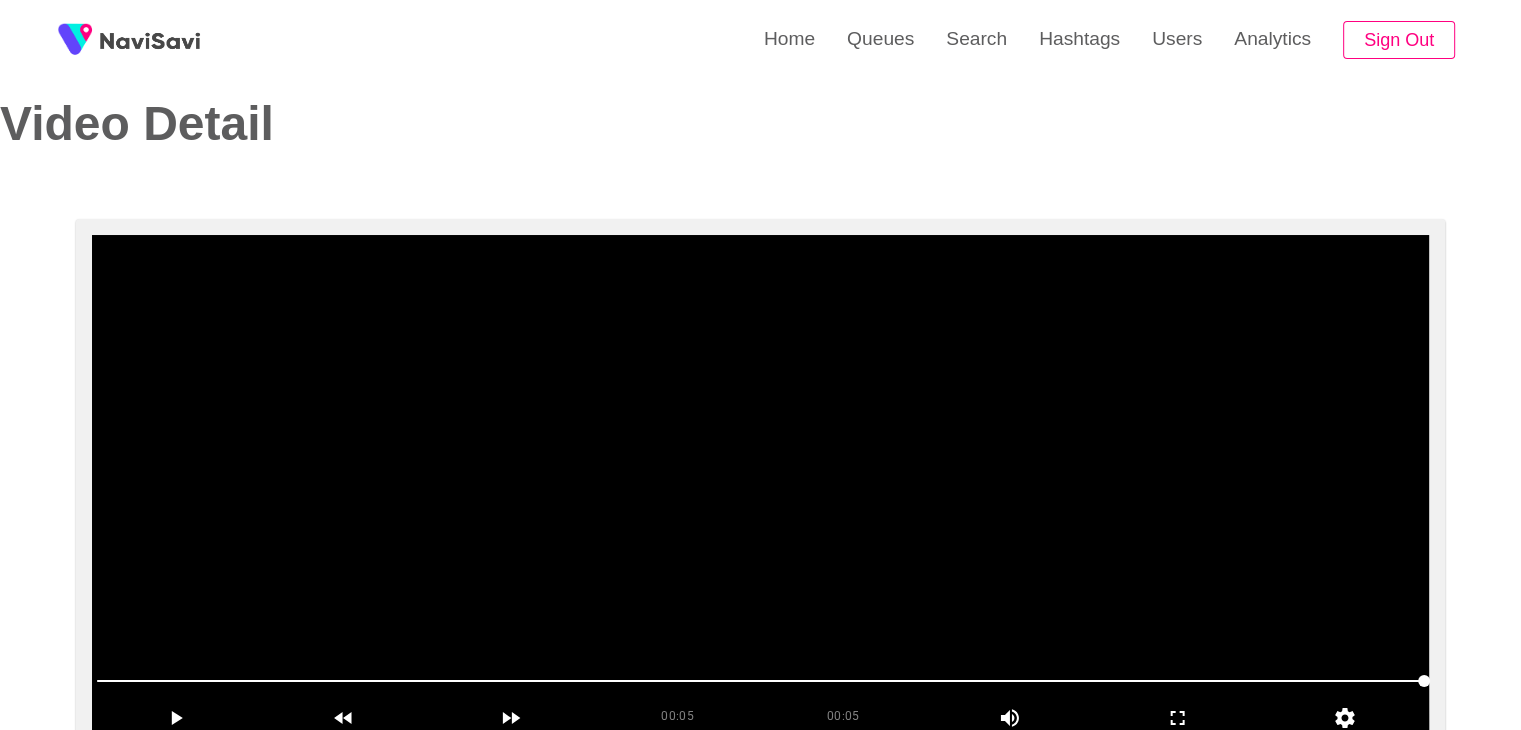 click at bounding box center [760, 485] 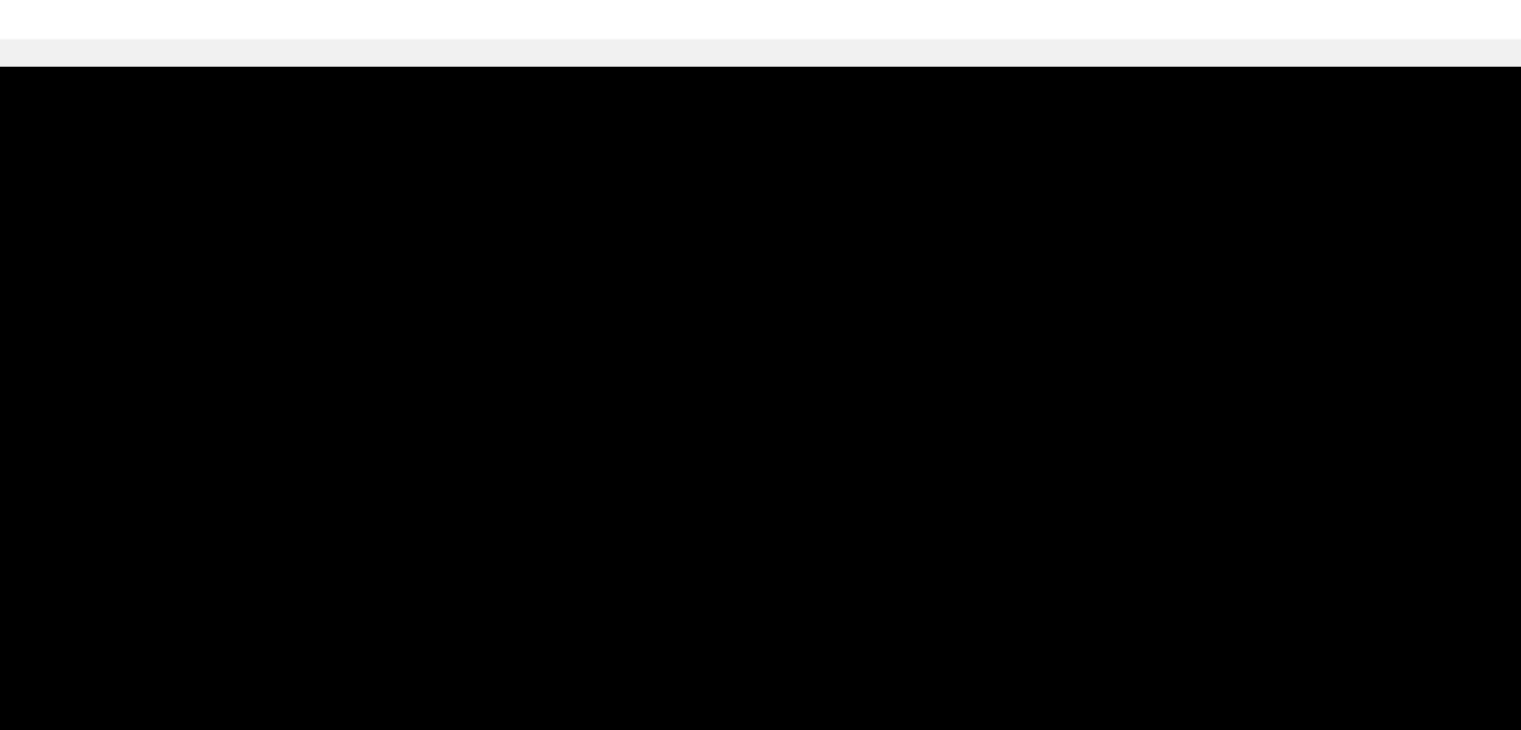 scroll, scrollTop: 30, scrollLeft: 0, axis: vertical 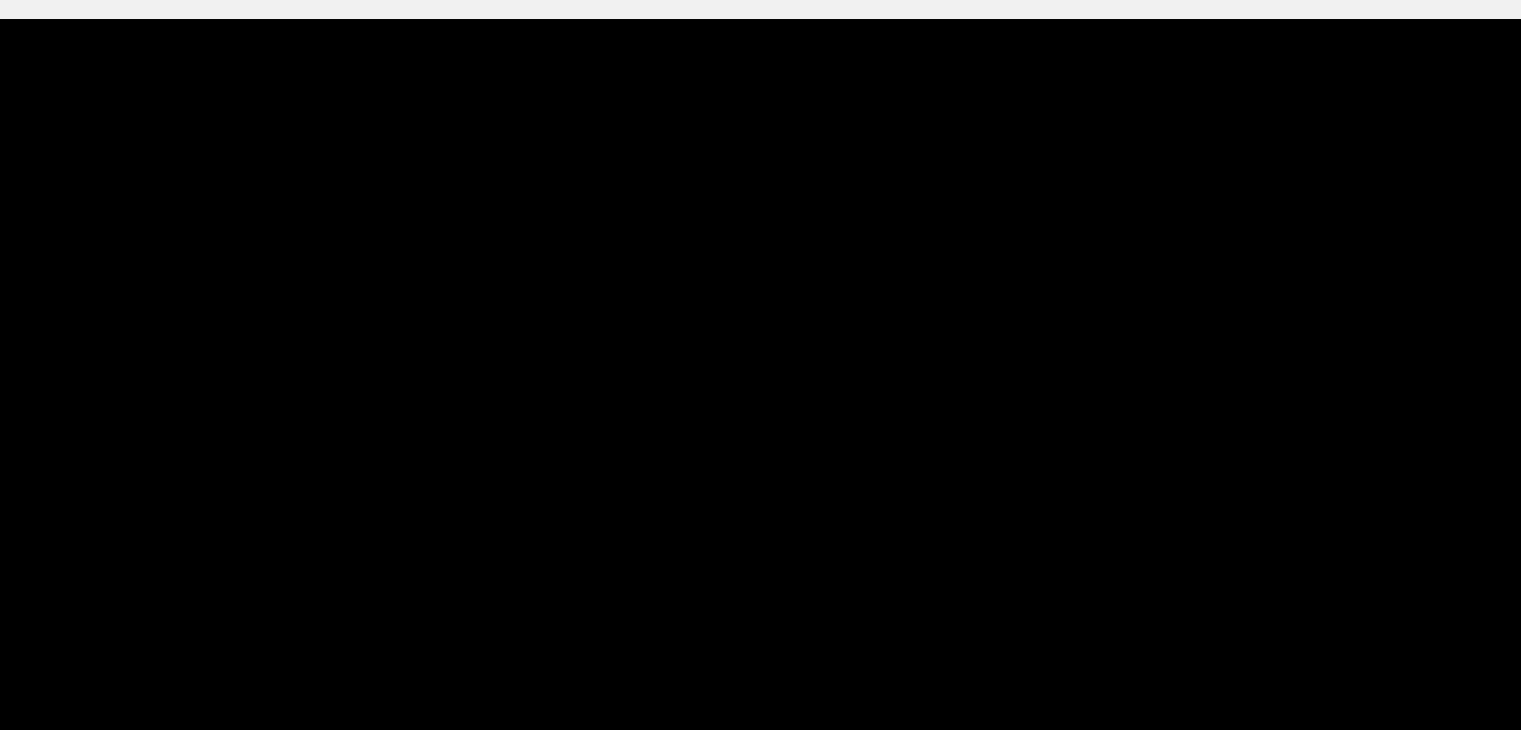 click at bounding box center [760, 485] 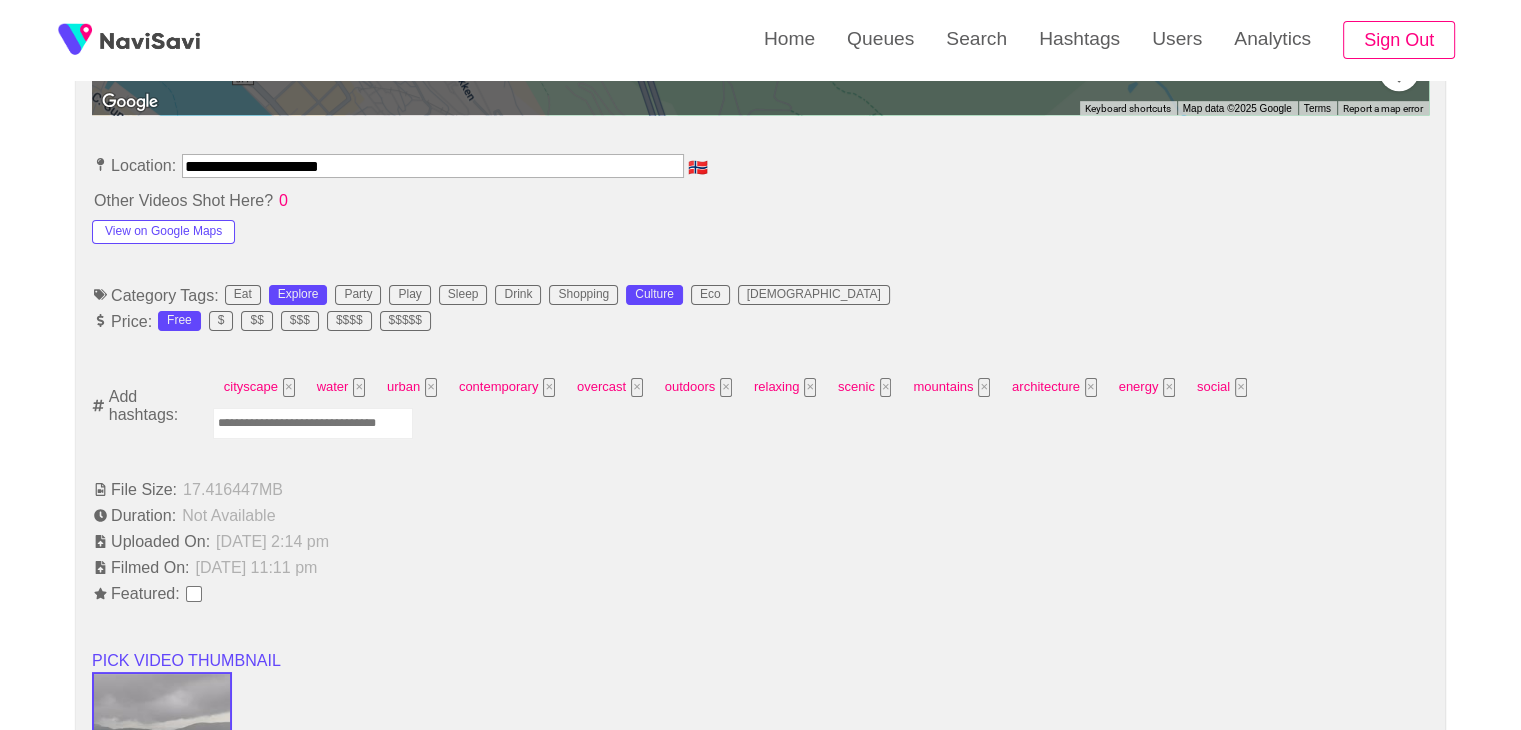 scroll, scrollTop: 1100, scrollLeft: 0, axis: vertical 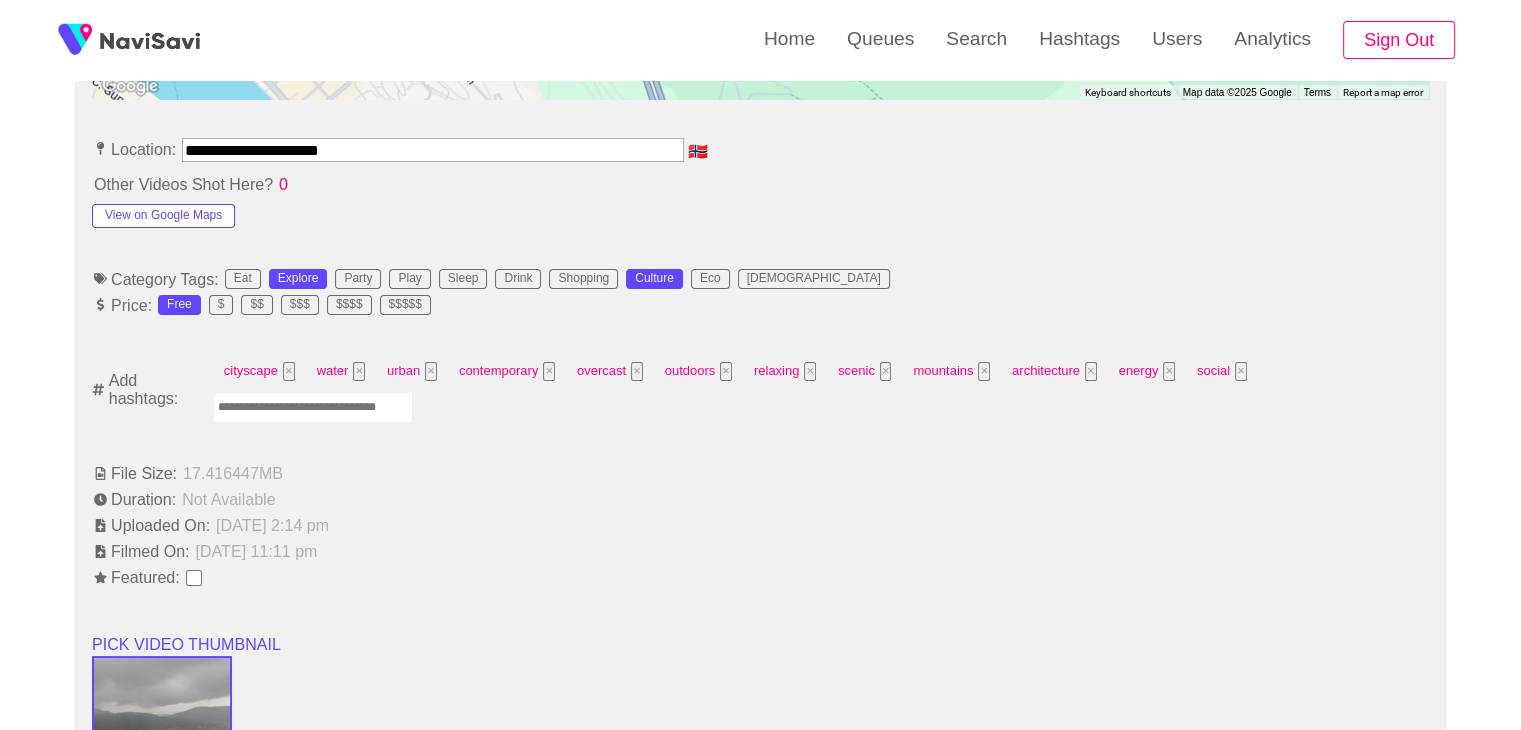 click at bounding box center [313, 407] 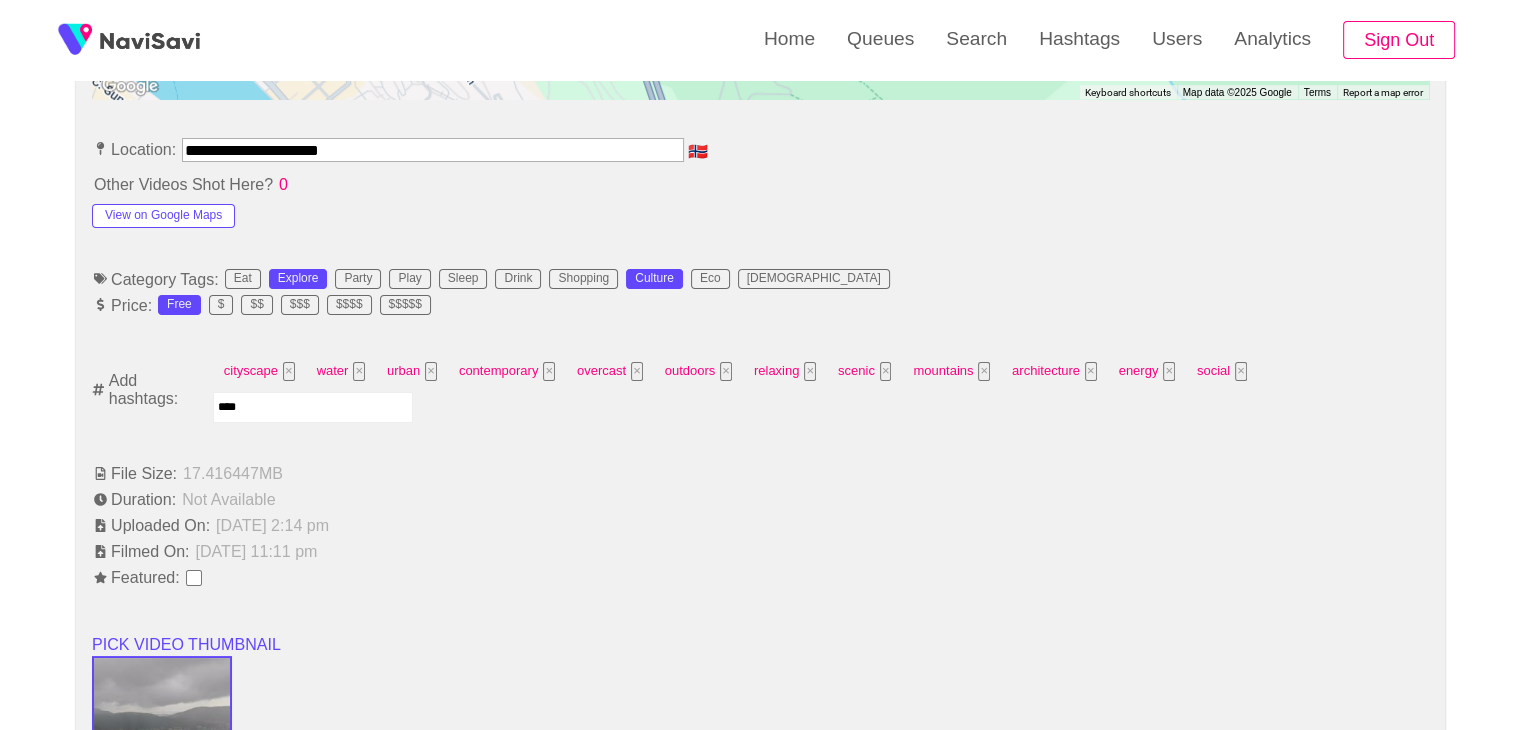 type on "*****" 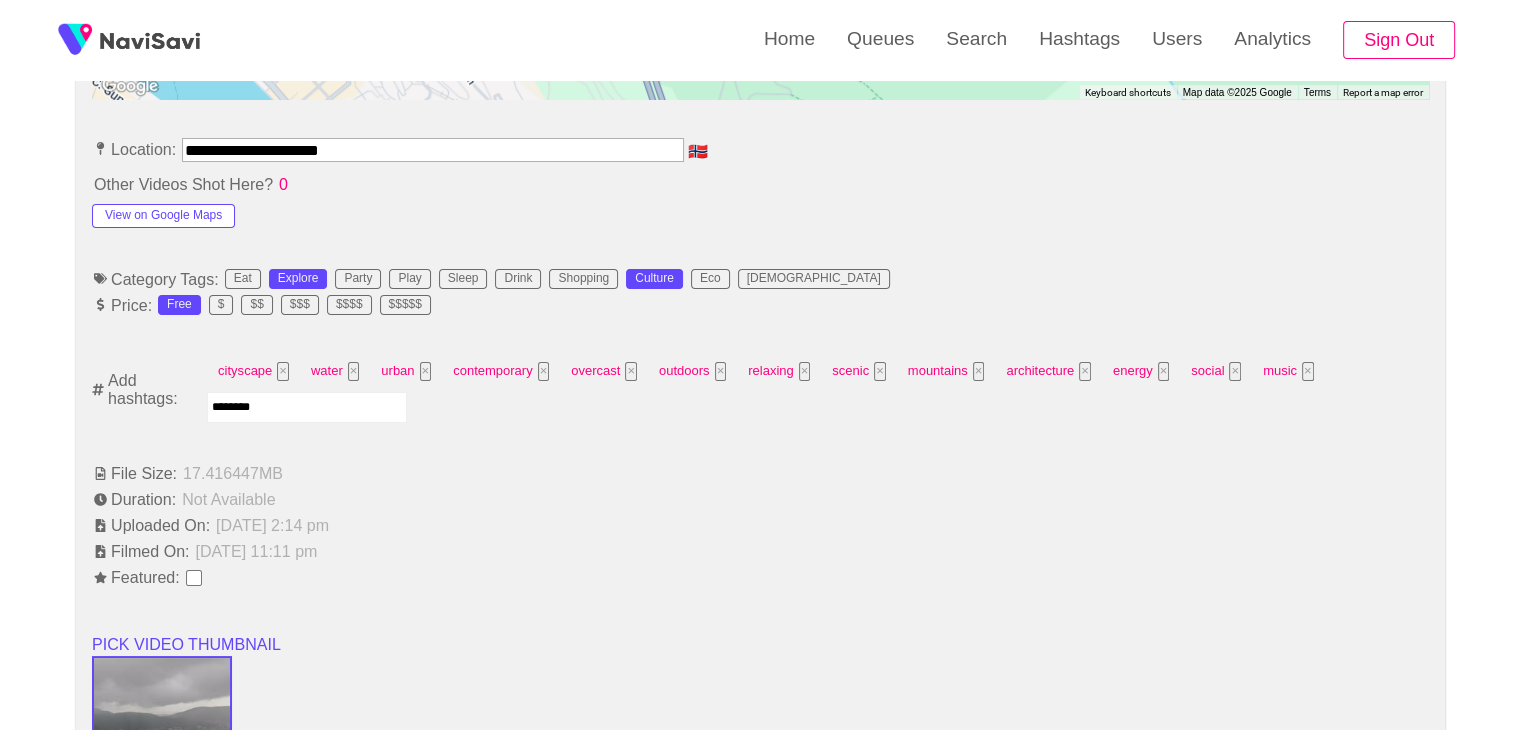 type on "*********" 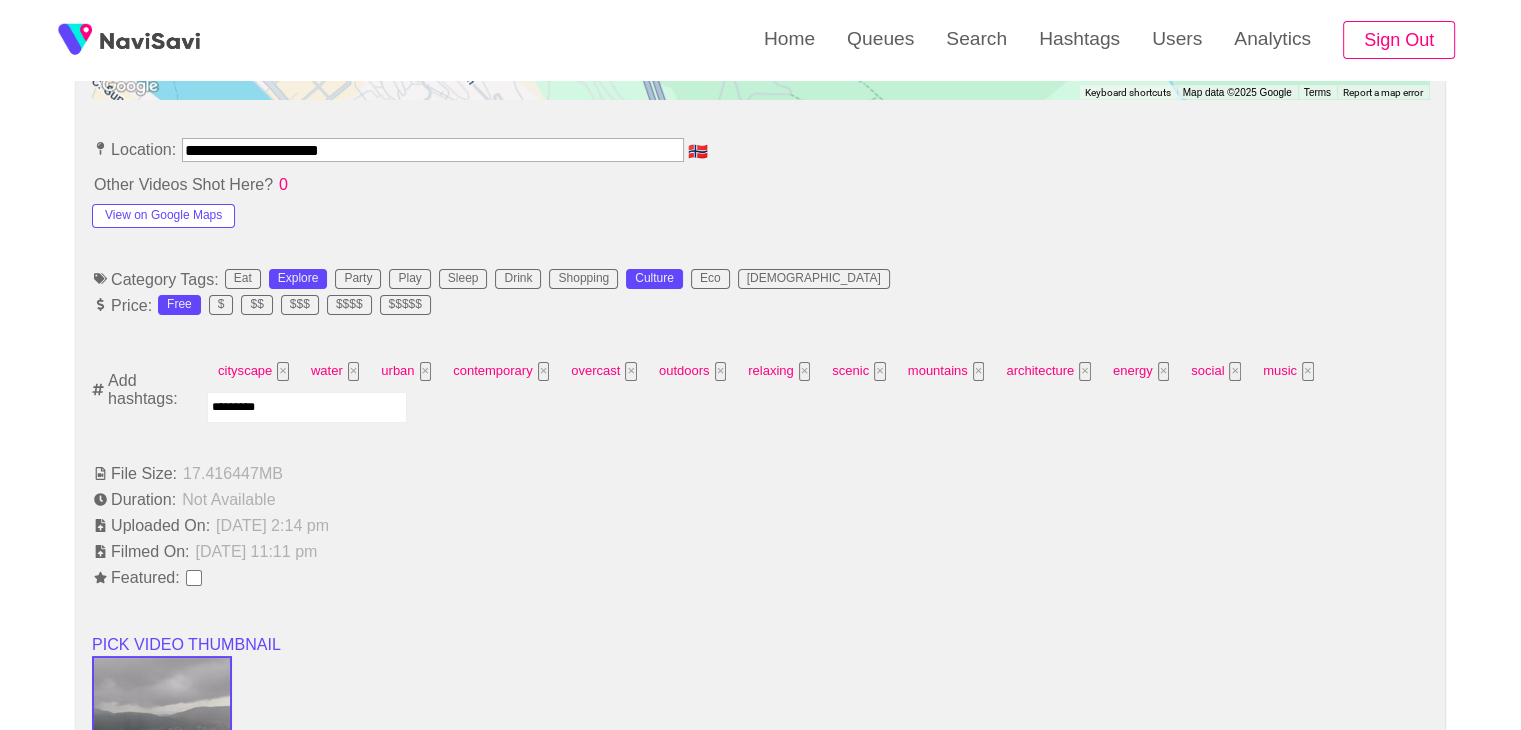 type 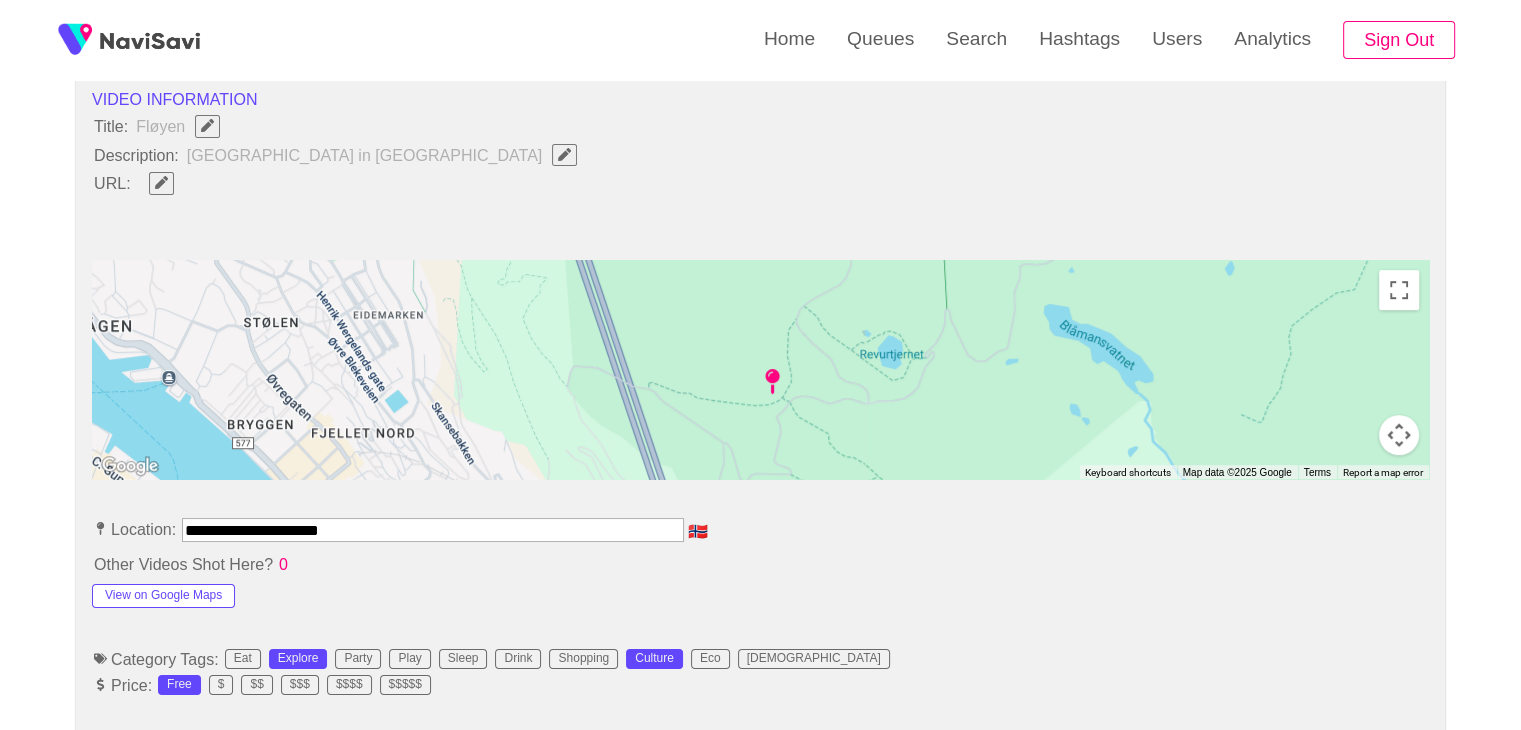 scroll, scrollTop: 695, scrollLeft: 0, axis: vertical 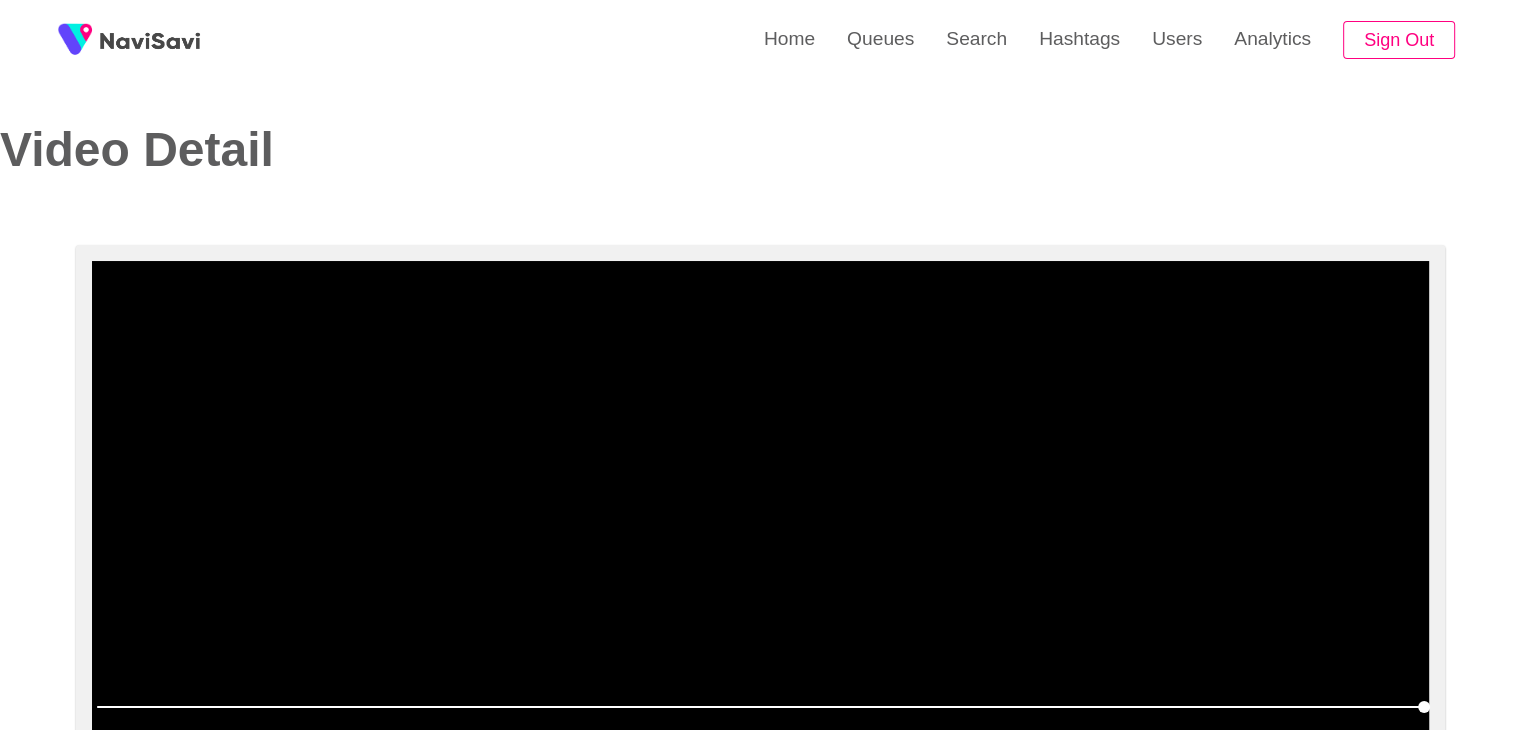 click at bounding box center [760, 511] 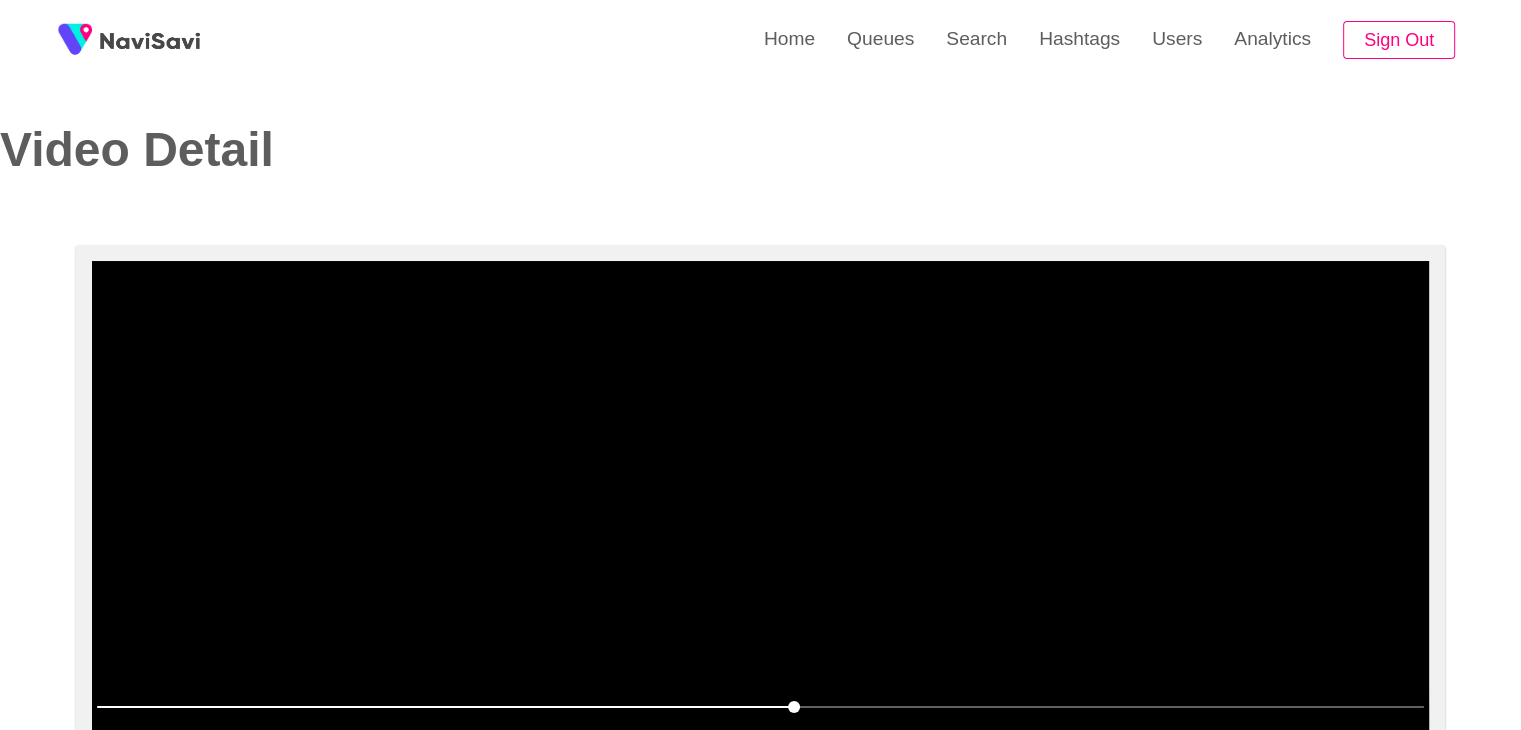click at bounding box center (760, 511) 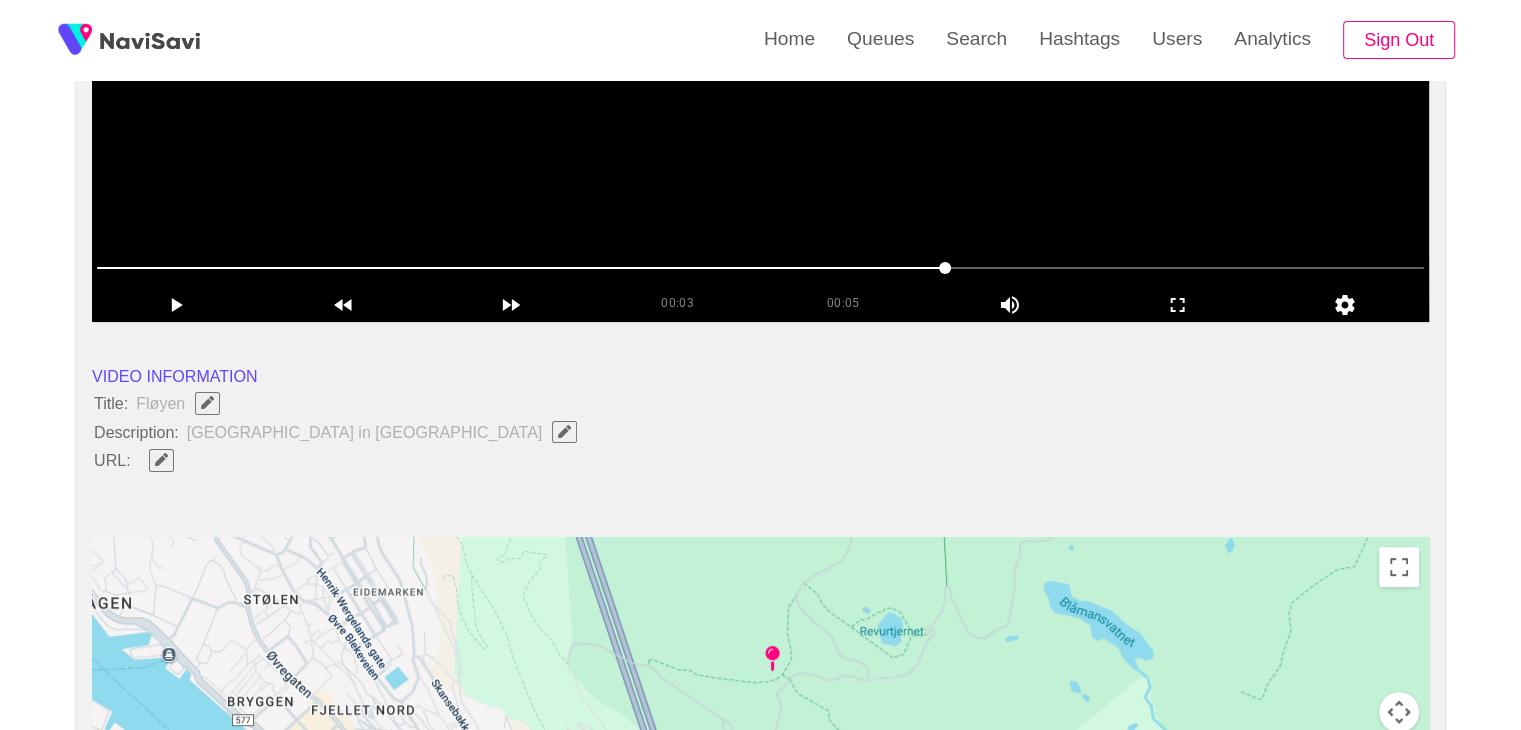 scroll, scrollTop: 496, scrollLeft: 0, axis: vertical 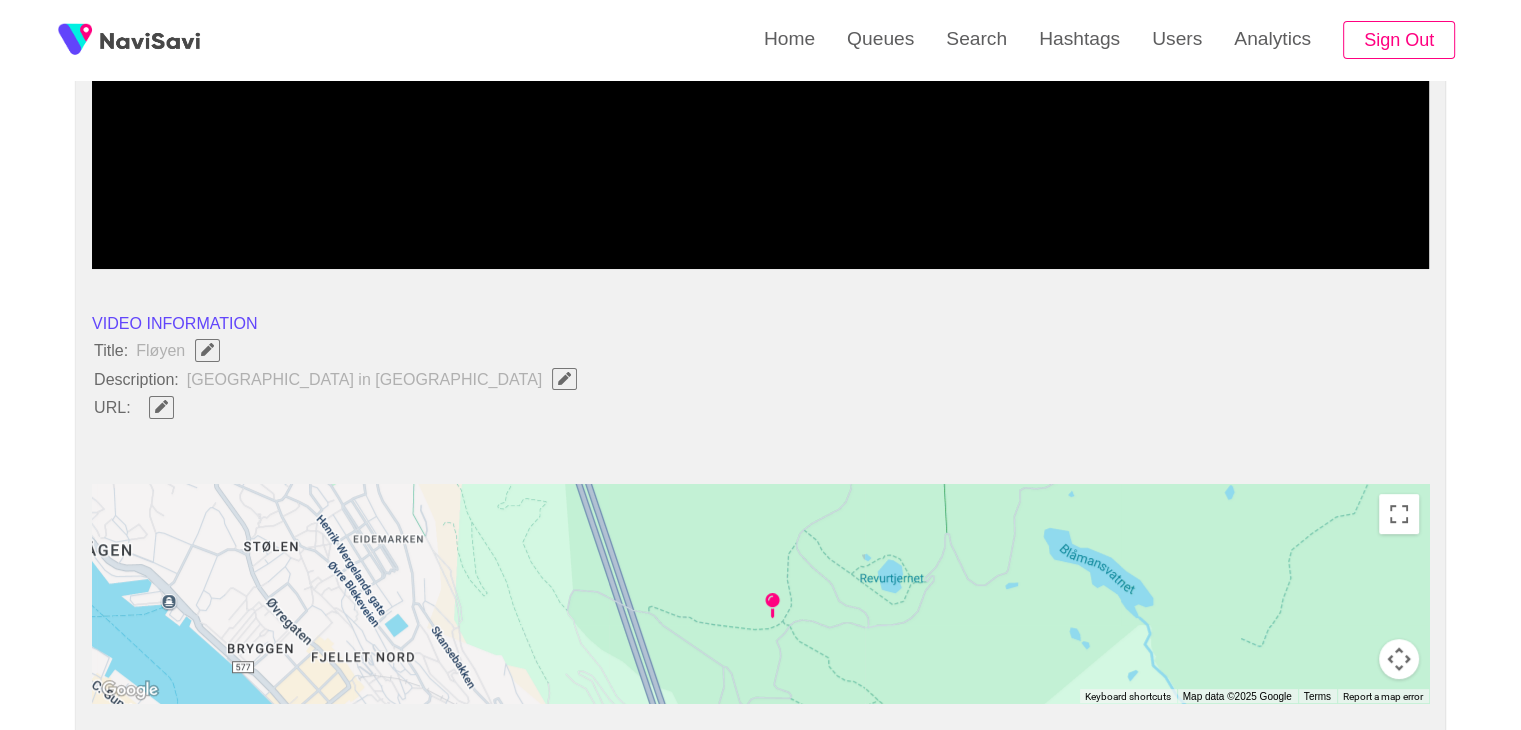 type 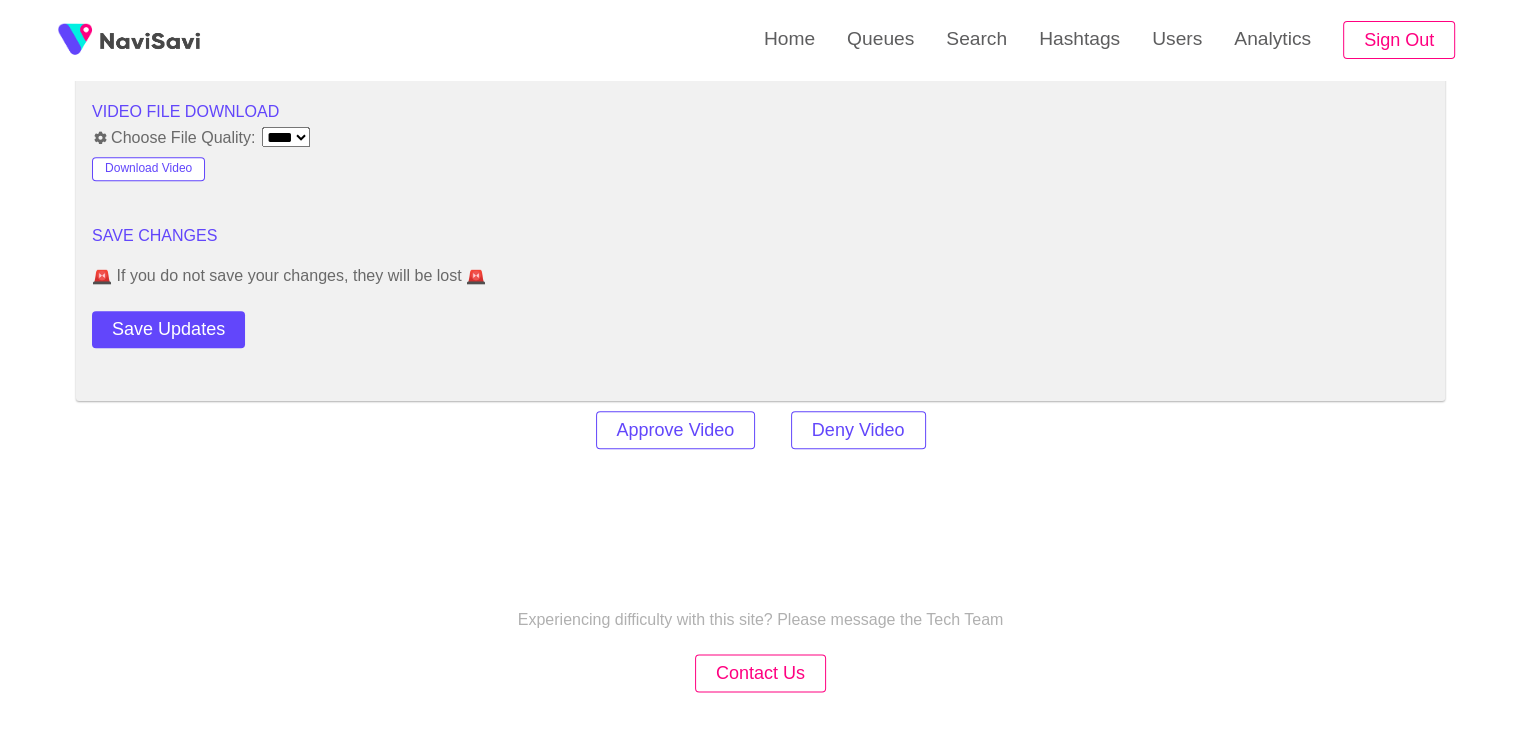 scroll, scrollTop: 2422, scrollLeft: 0, axis: vertical 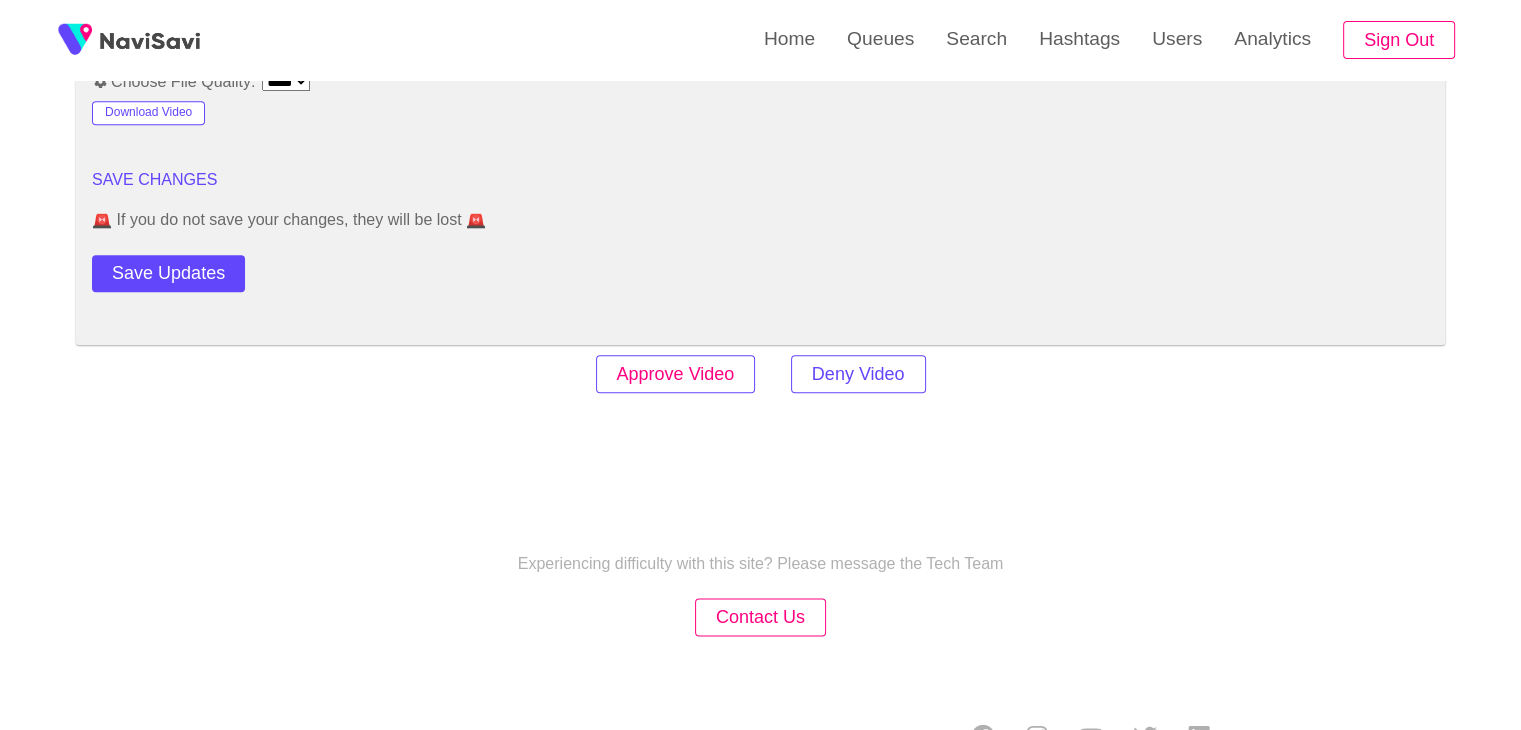 click on "Approve Video" at bounding box center [676, 374] 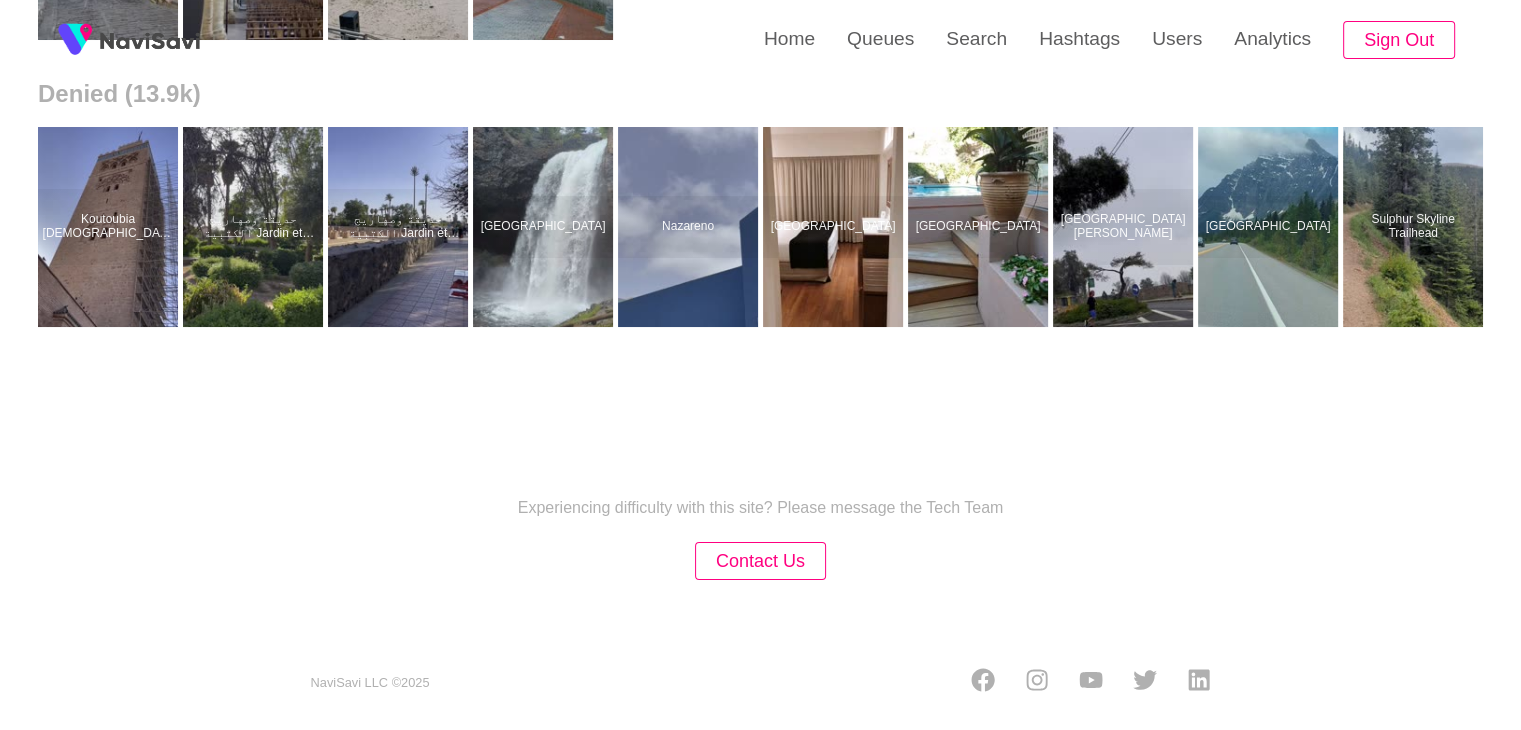 scroll, scrollTop: 0, scrollLeft: 0, axis: both 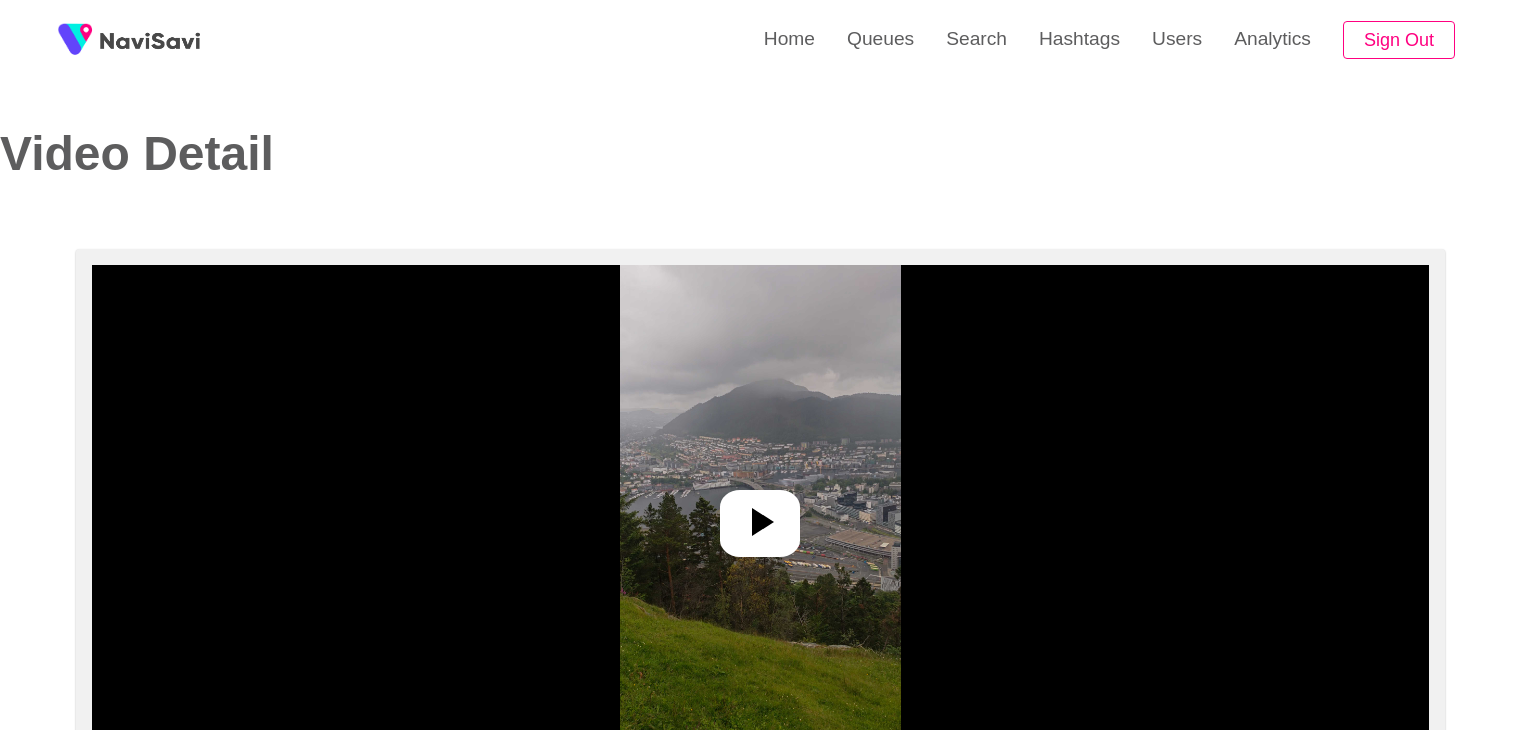 select on "**********" 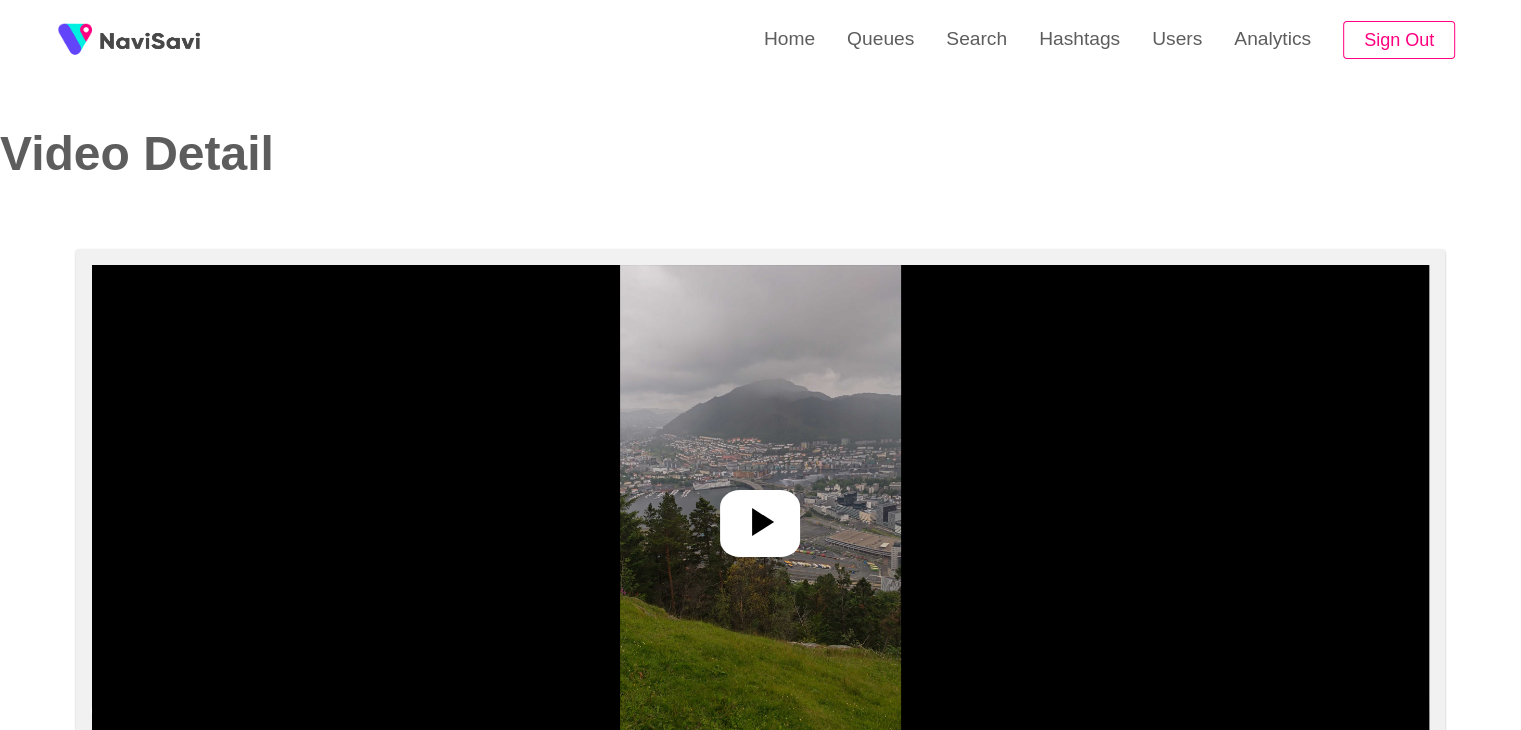 click at bounding box center [760, 515] 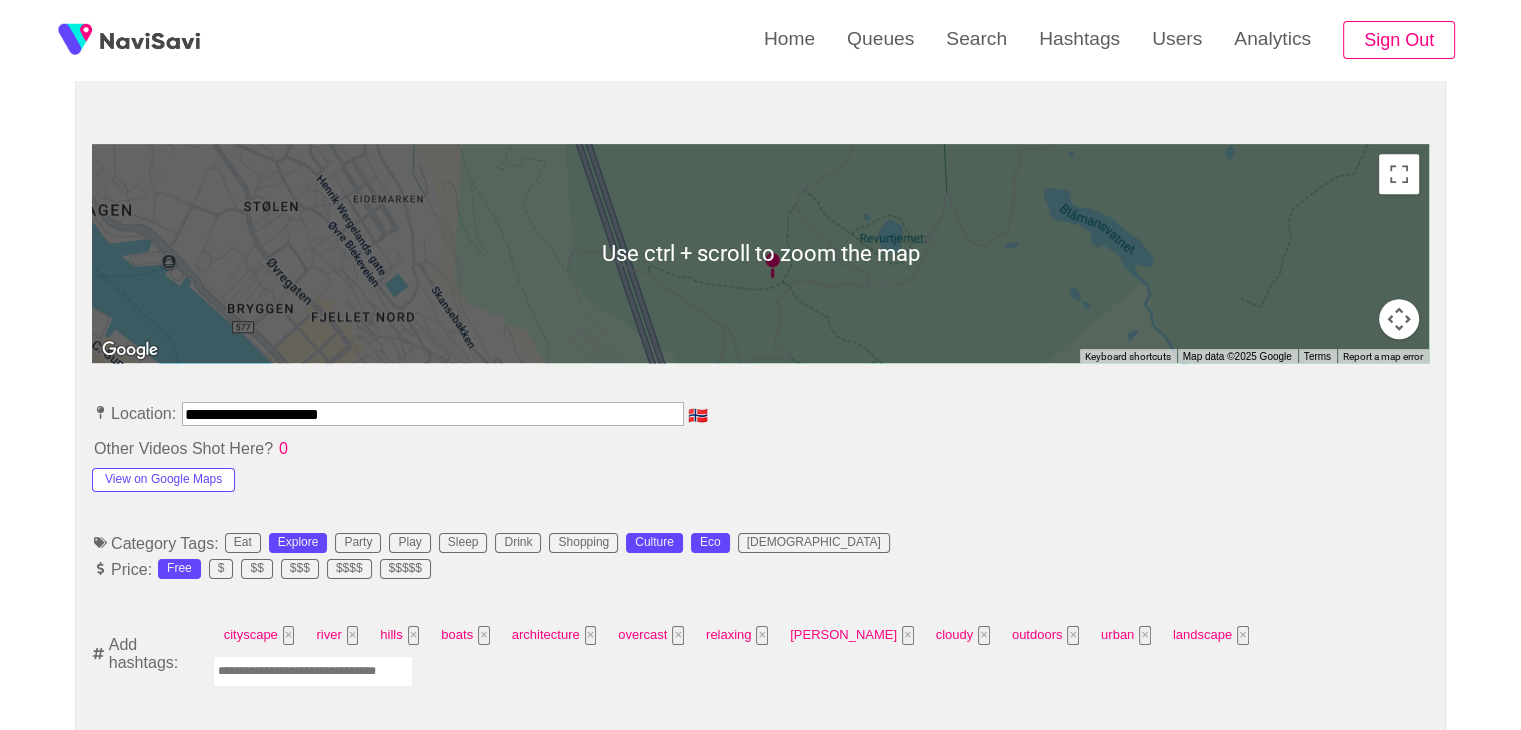 scroll, scrollTop: 866, scrollLeft: 0, axis: vertical 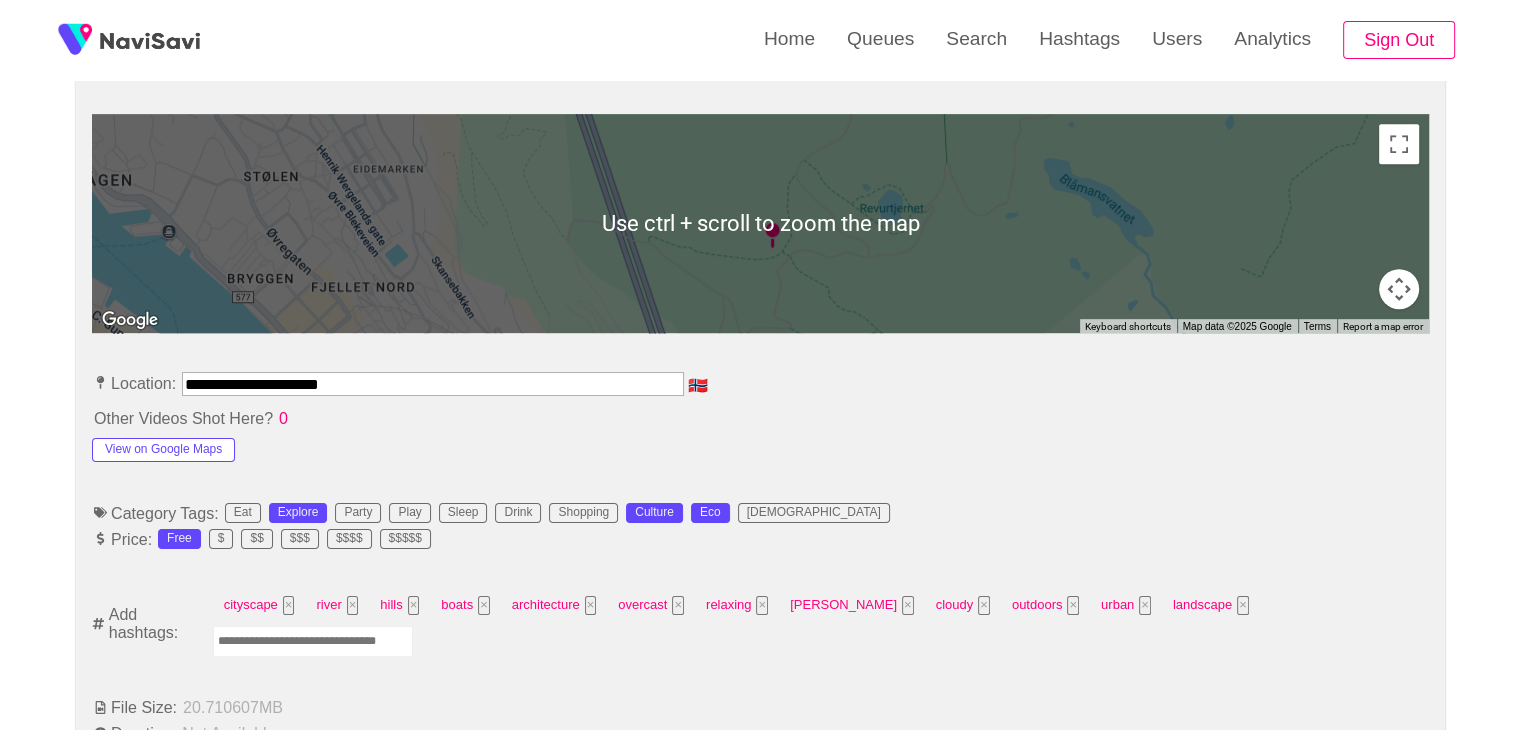 click at bounding box center [313, 641] 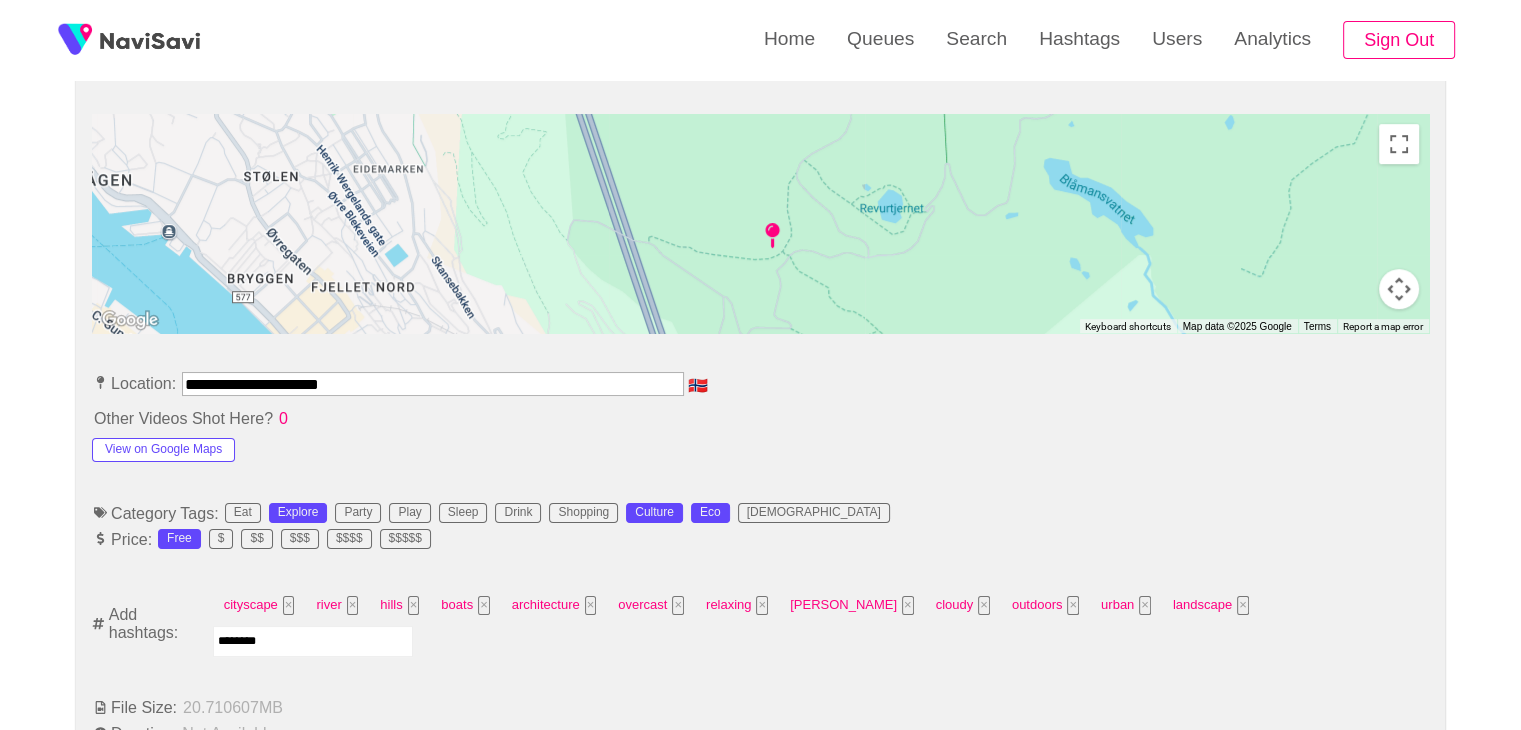 type on "*********" 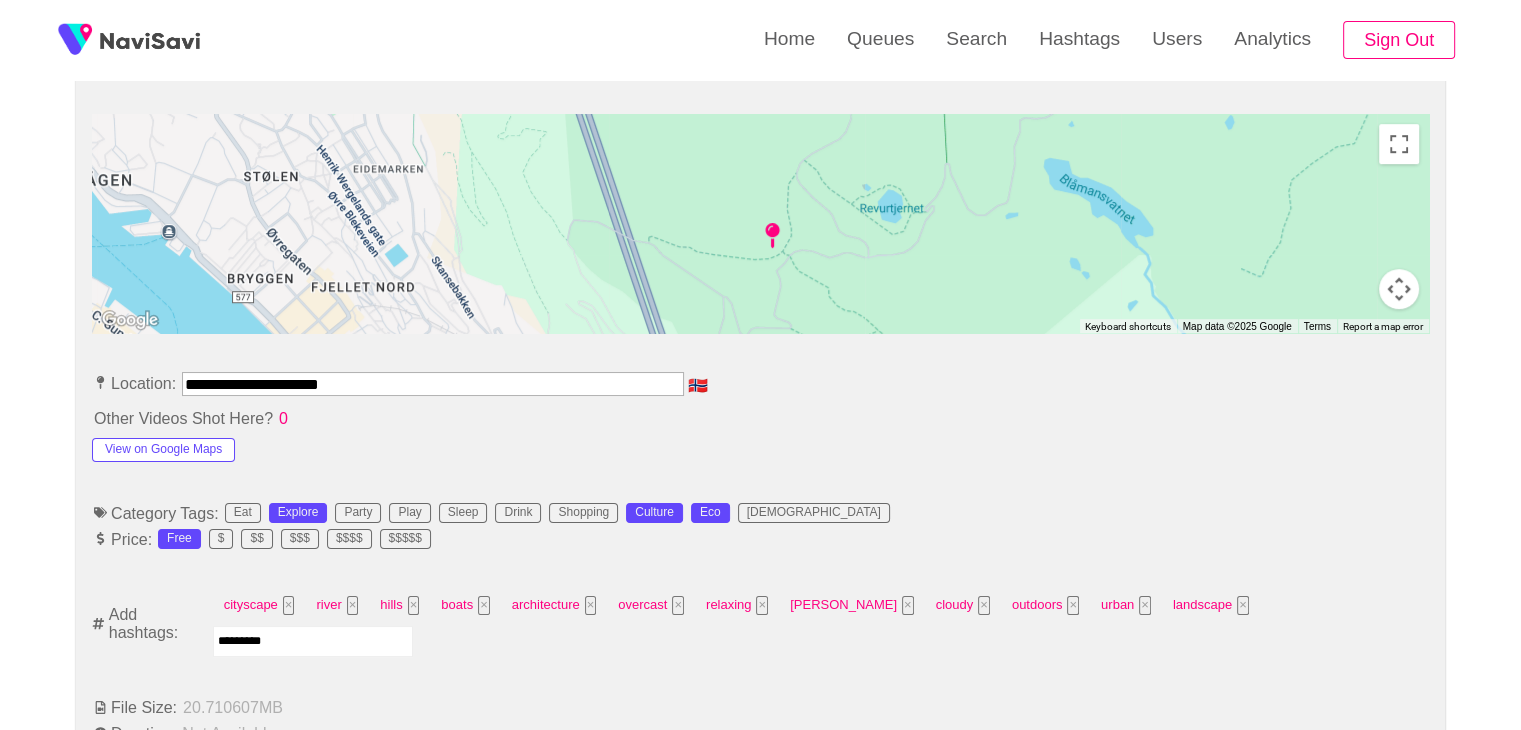 type 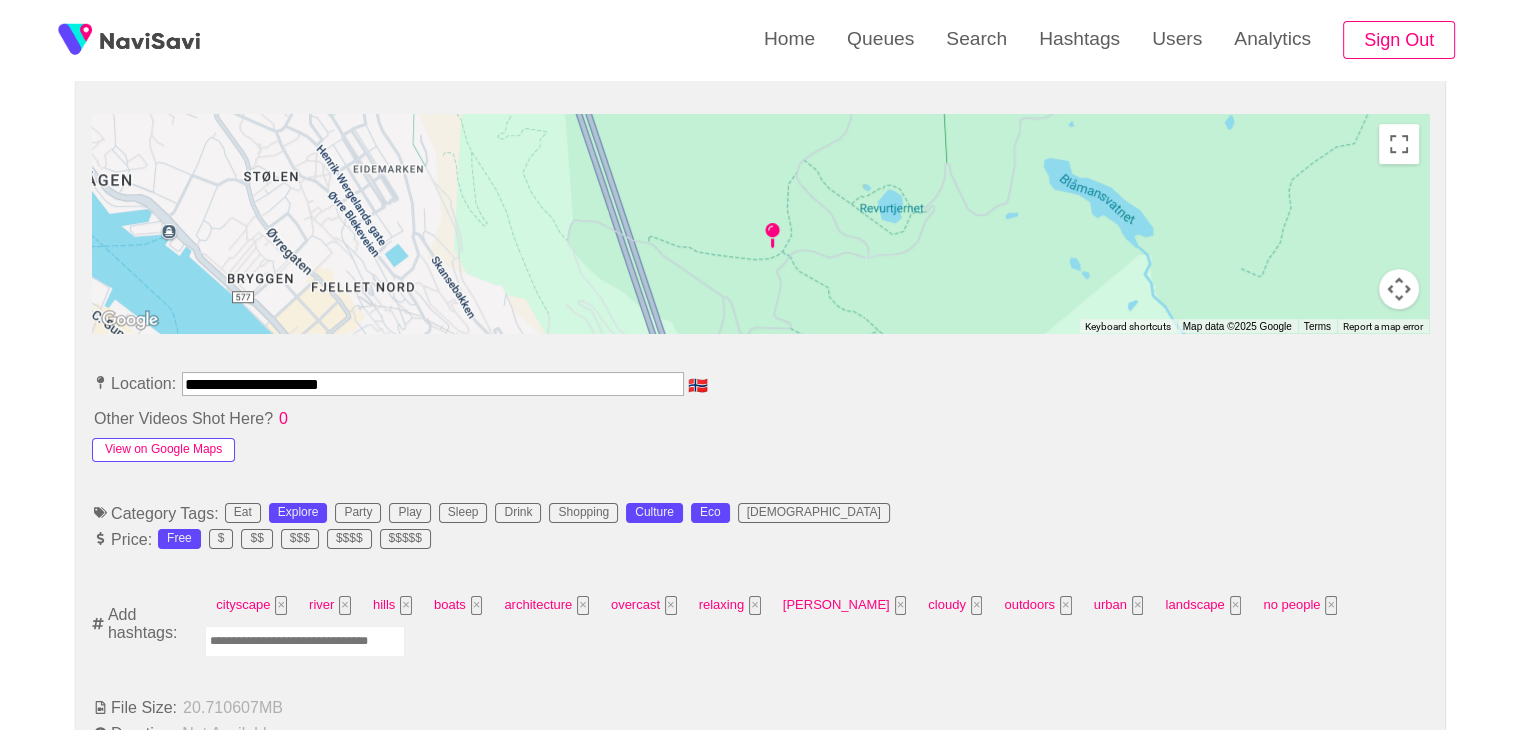 click on "View on Google Maps" at bounding box center [163, 450] 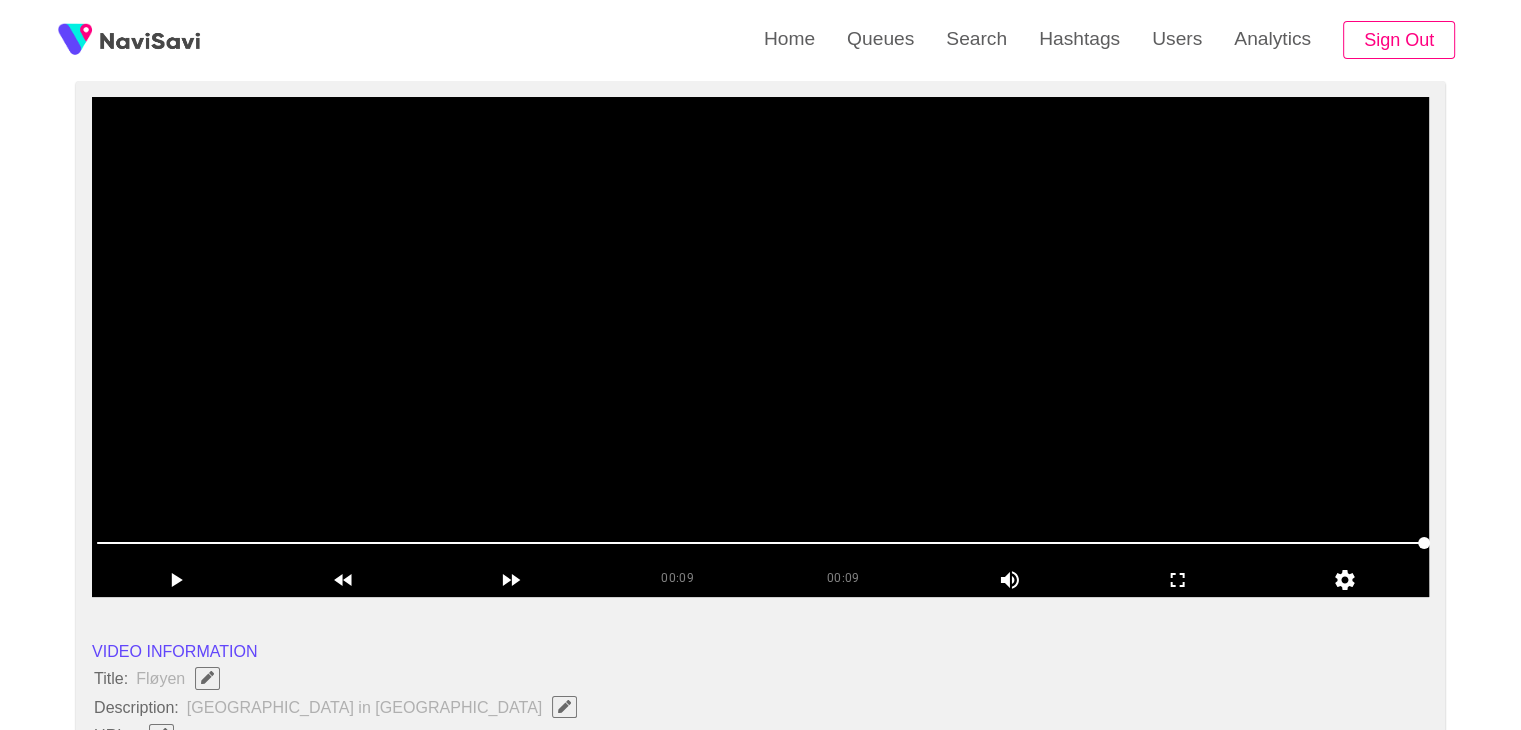 scroll, scrollTop: 0, scrollLeft: 0, axis: both 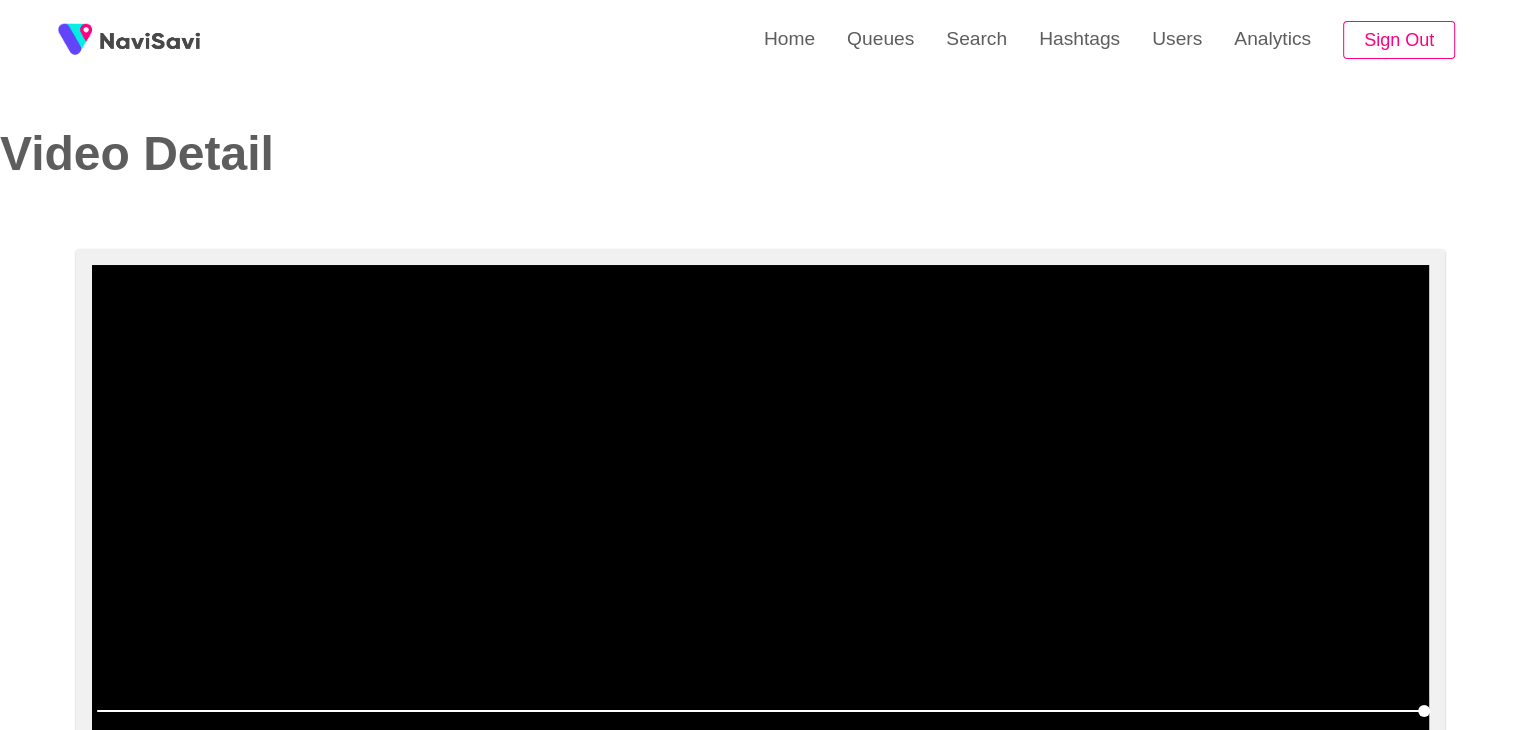 click at bounding box center [760, 515] 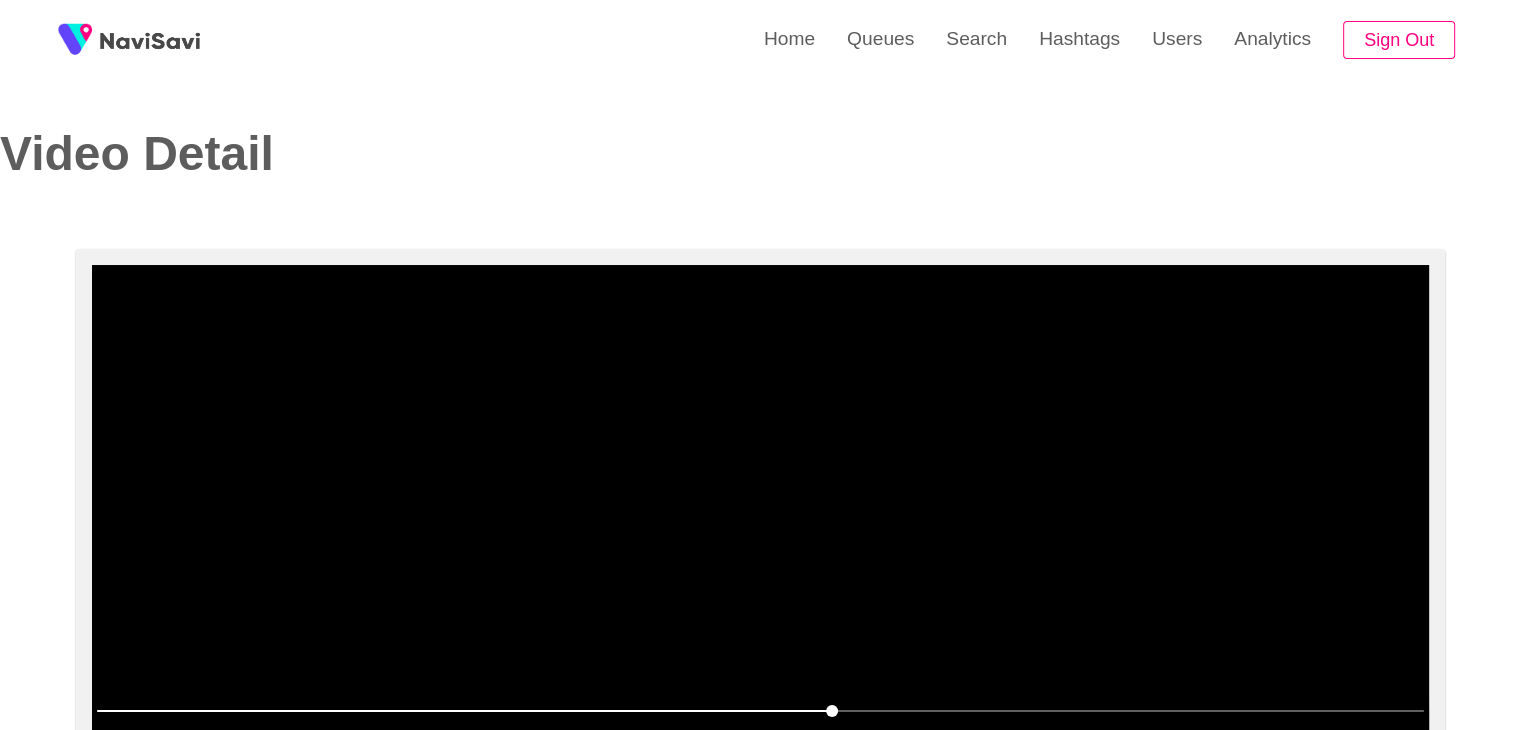 click at bounding box center [760, 515] 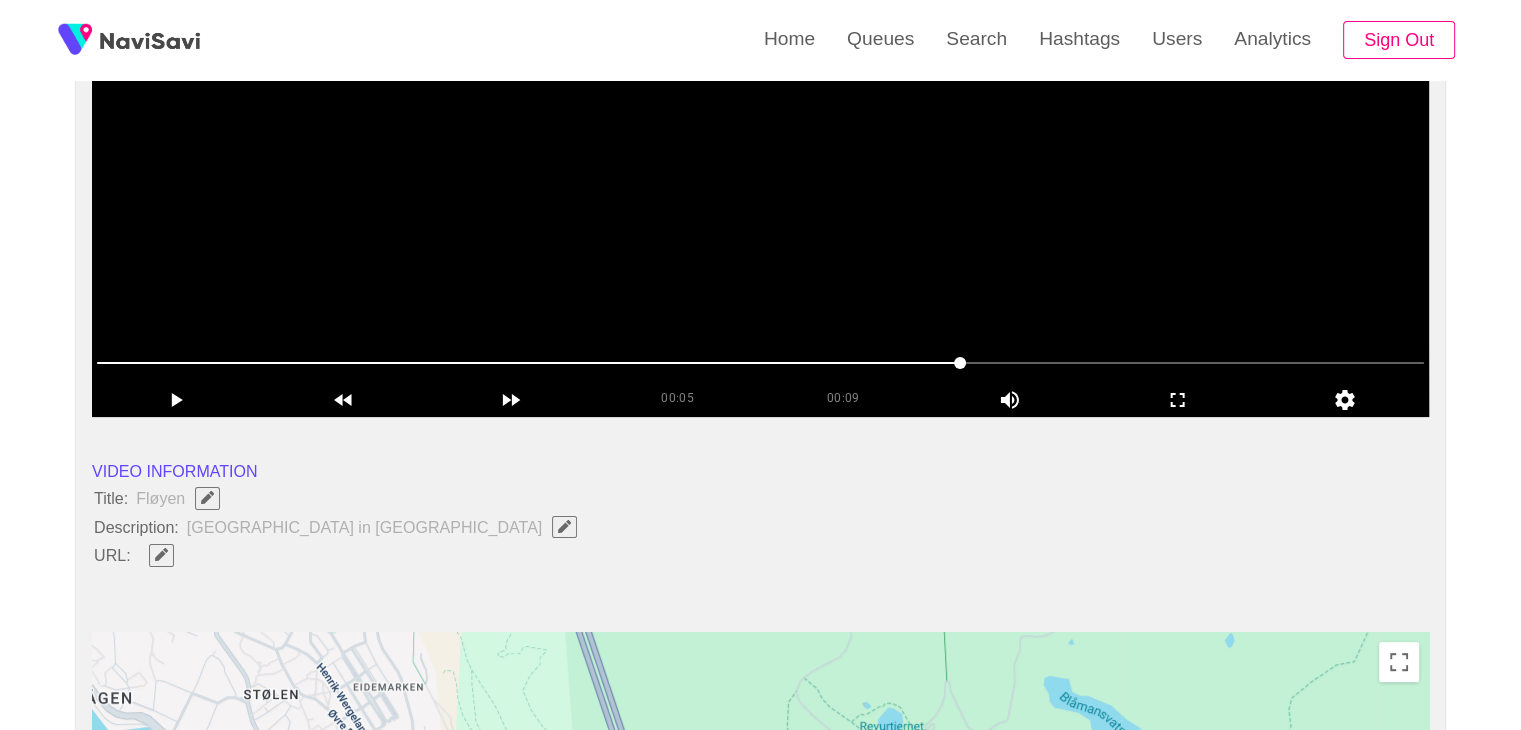 scroll, scrollTop: 506, scrollLeft: 0, axis: vertical 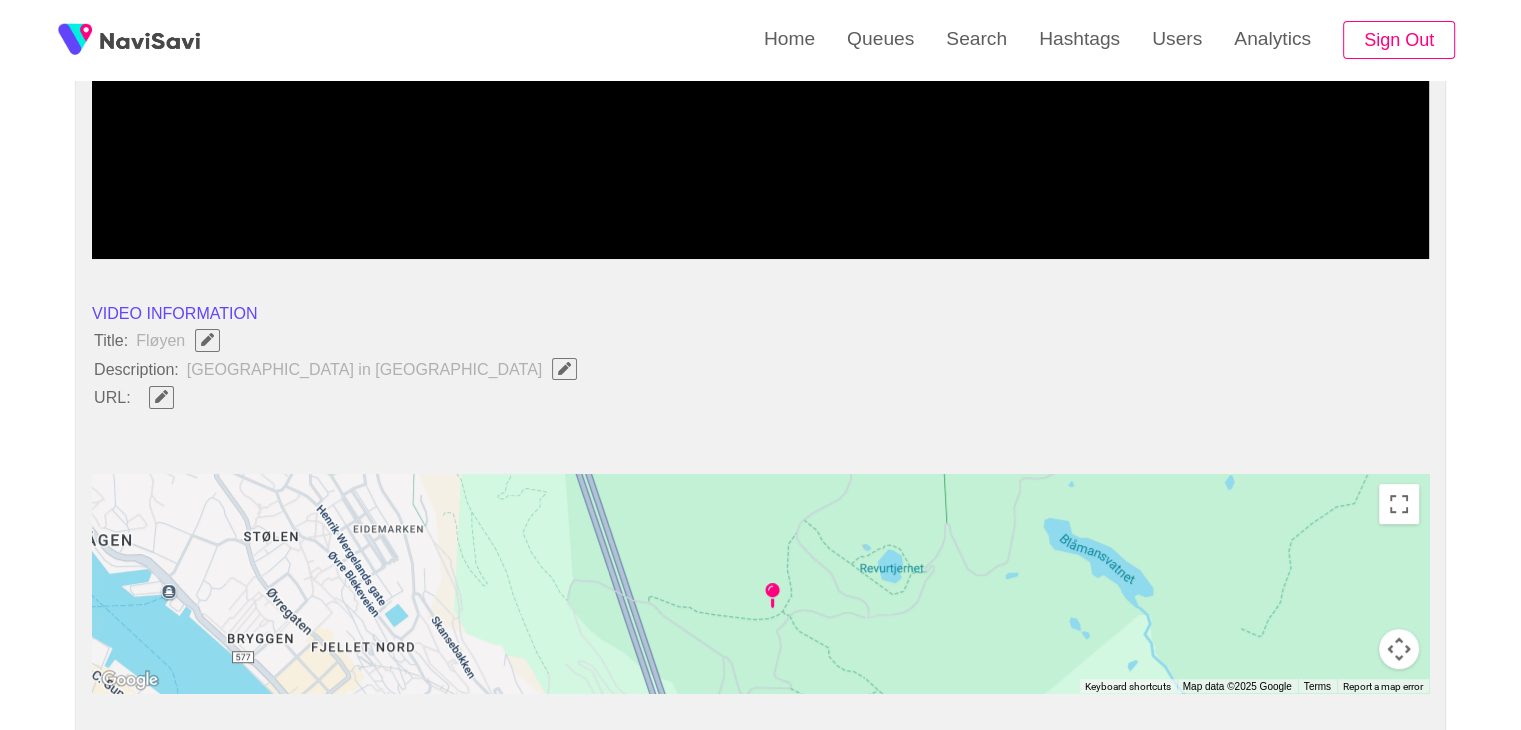 click 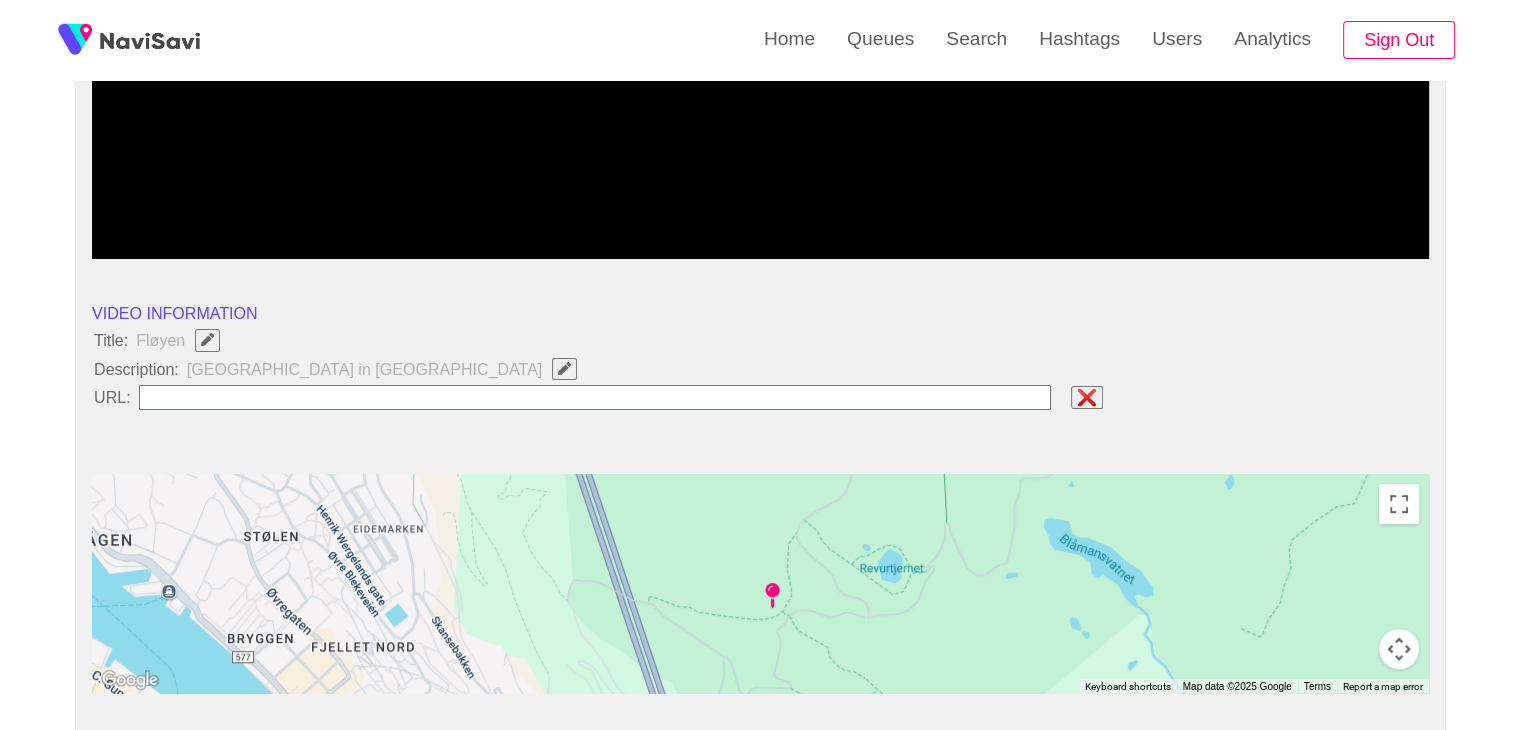 type on "**********" 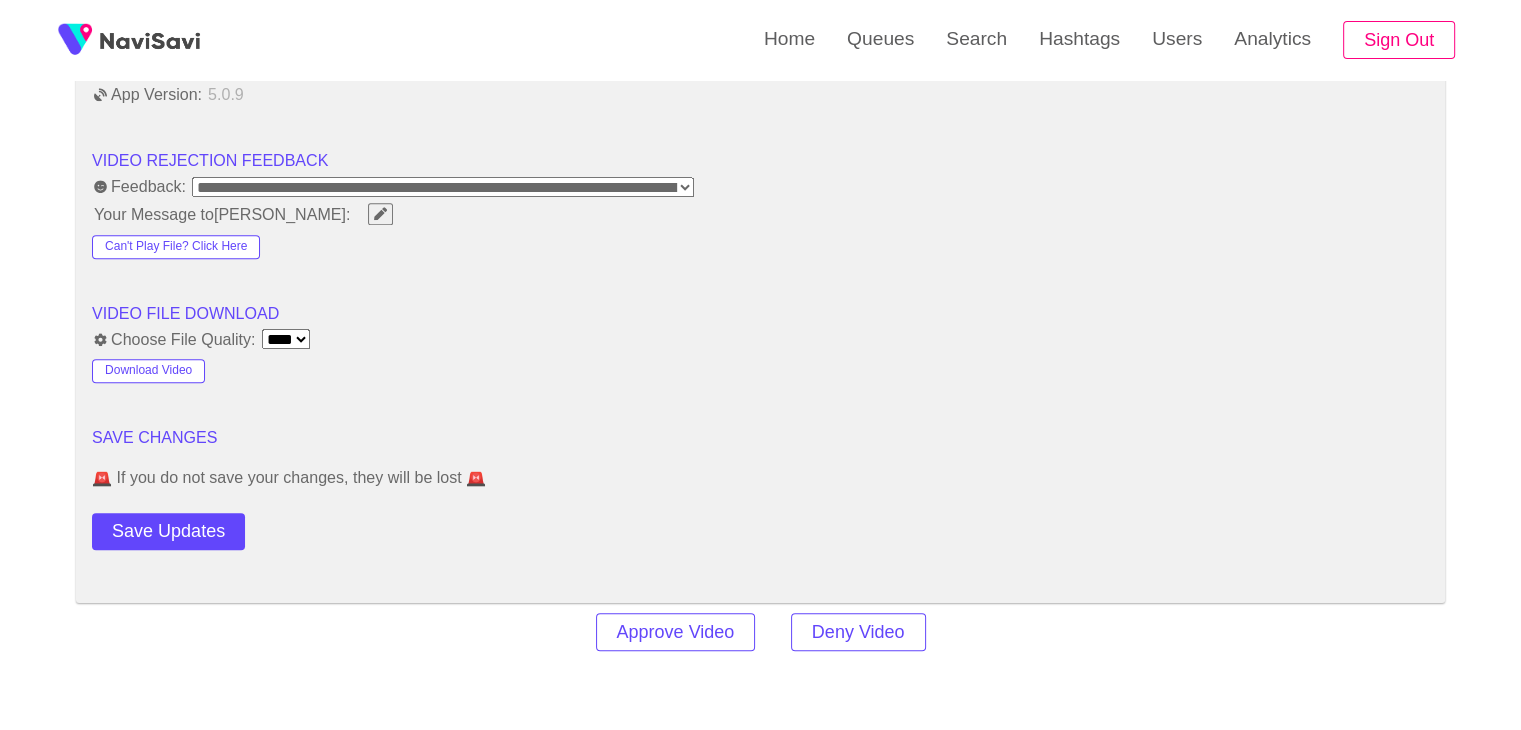 scroll, scrollTop: 2256, scrollLeft: 0, axis: vertical 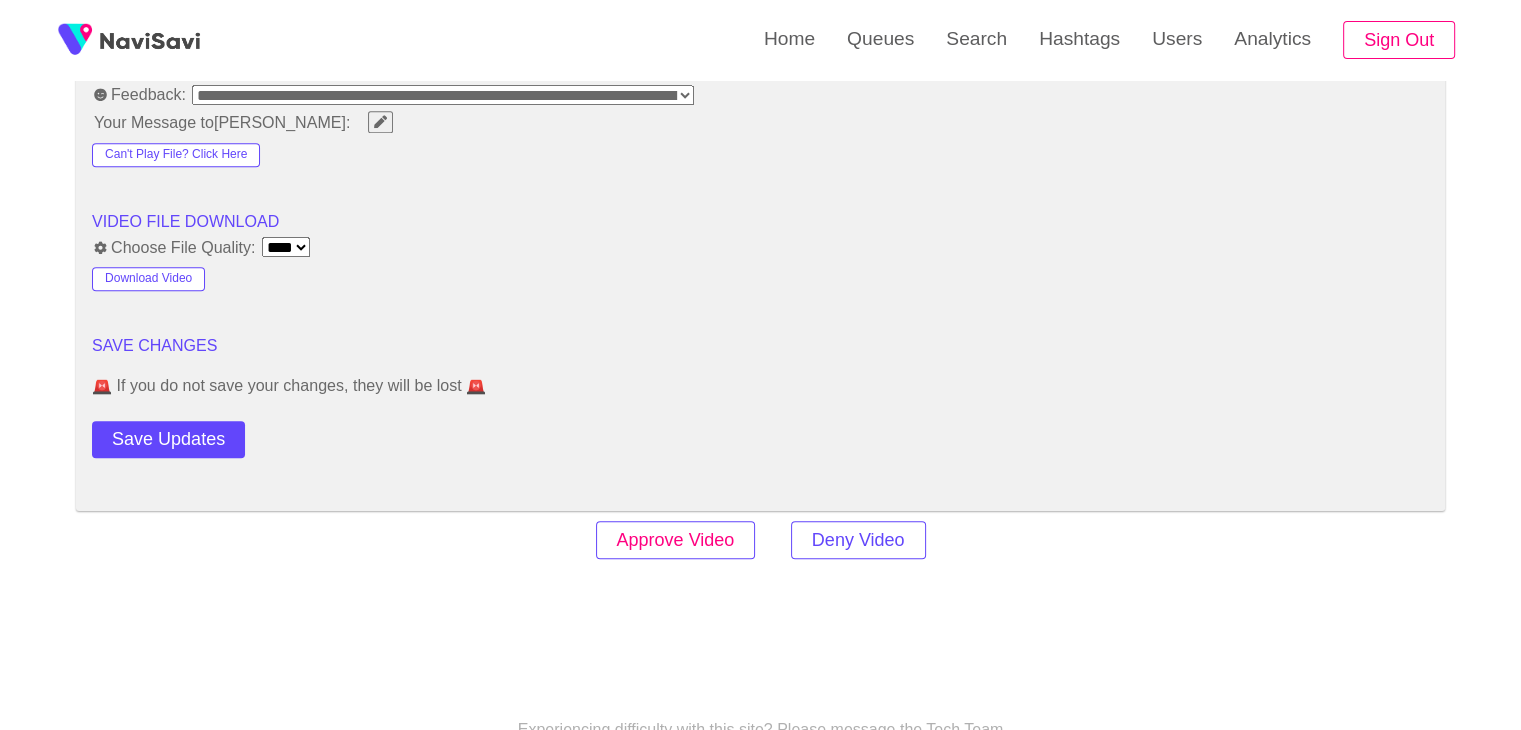 click on "Approve Video" at bounding box center [676, 540] 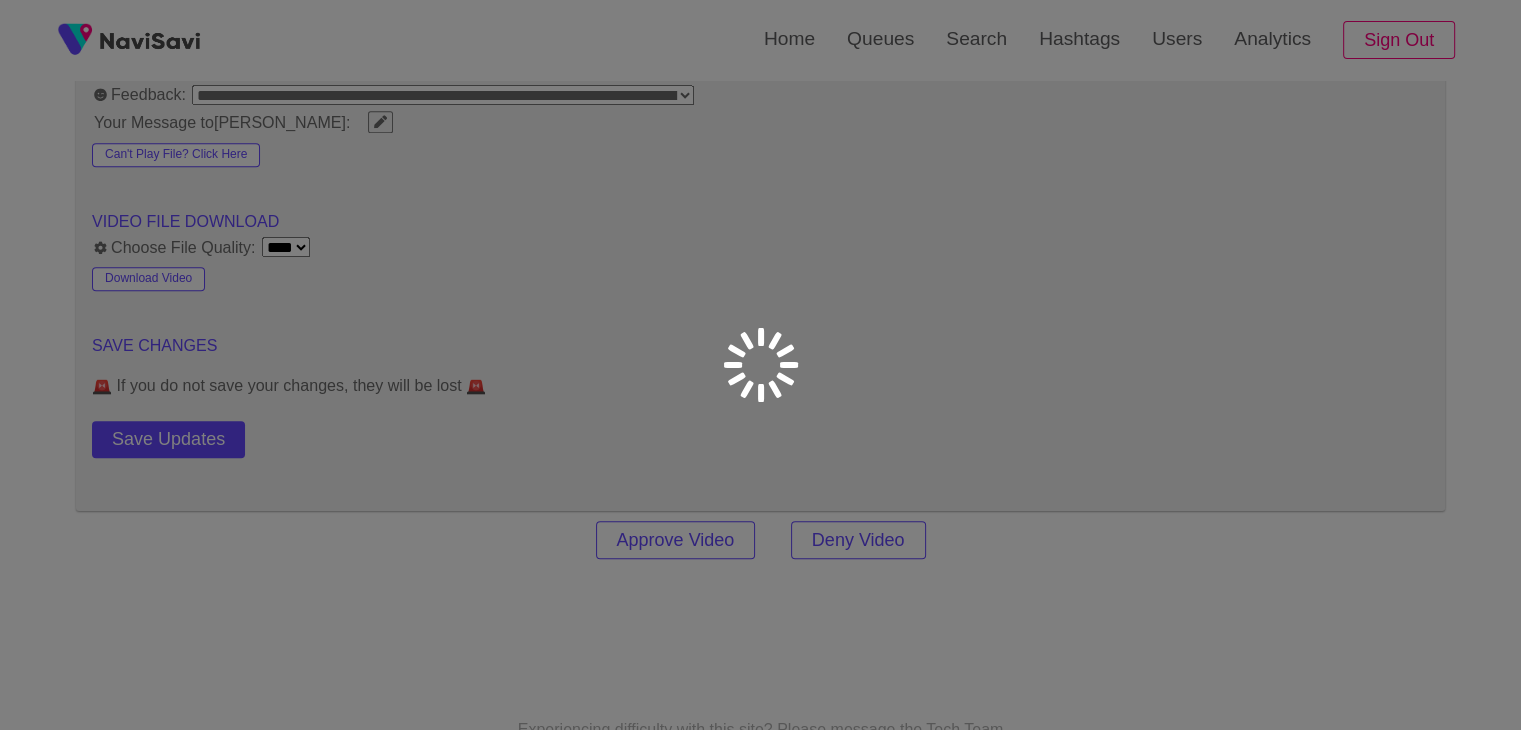 scroll, scrollTop: 0, scrollLeft: 0, axis: both 